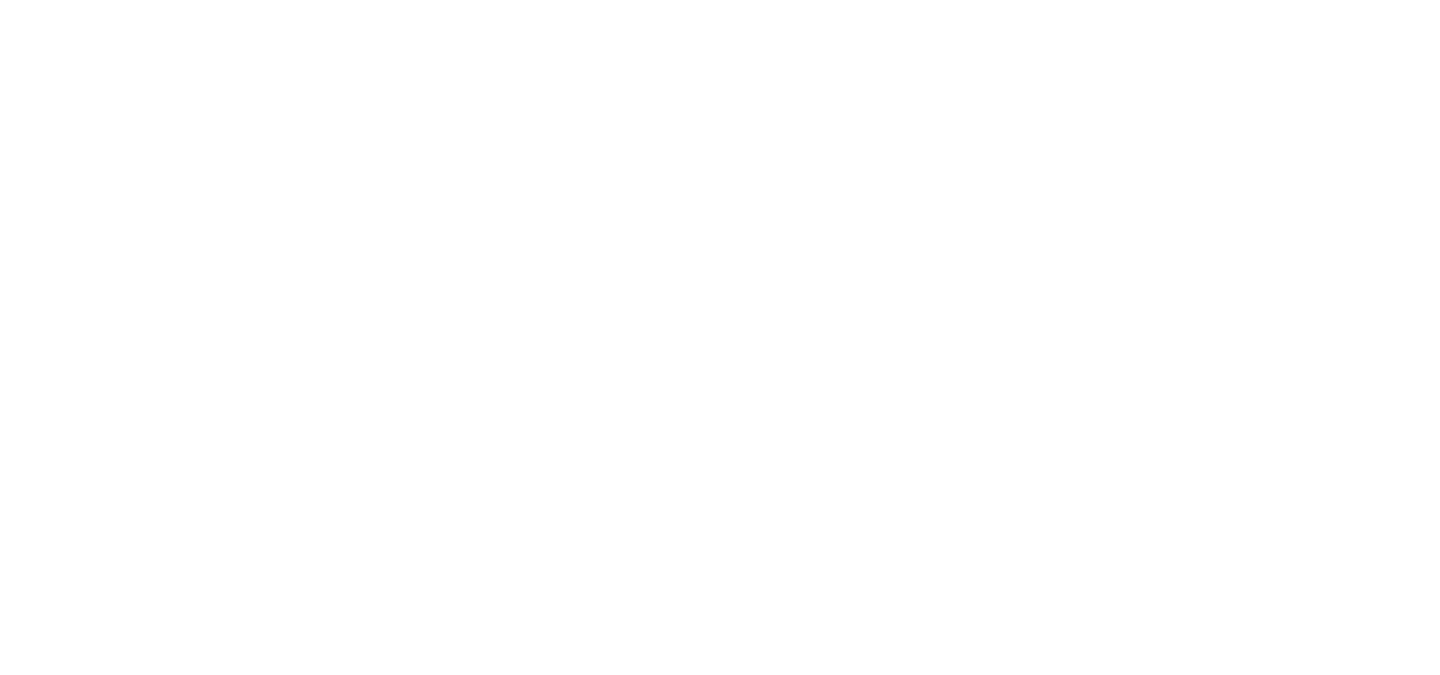 scroll, scrollTop: 0, scrollLeft: 0, axis: both 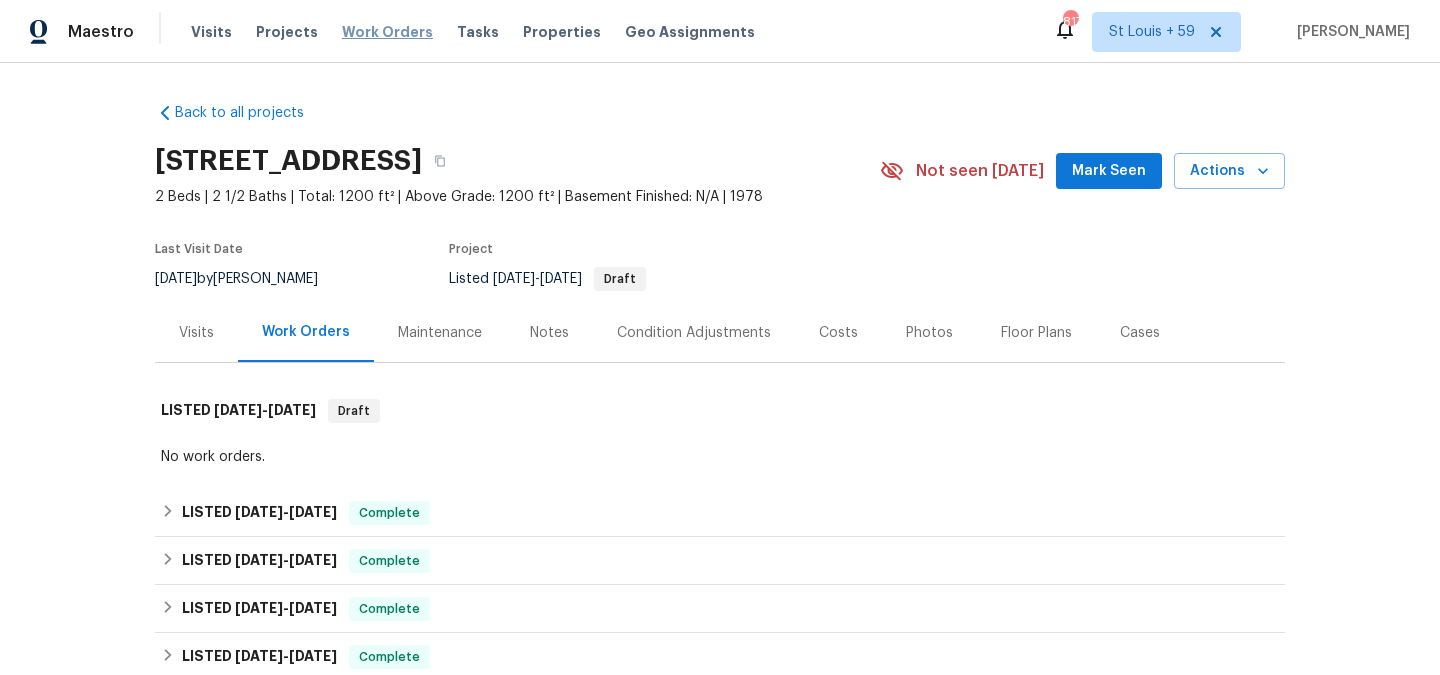 click on "Work Orders" at bounding box center [387, 32] 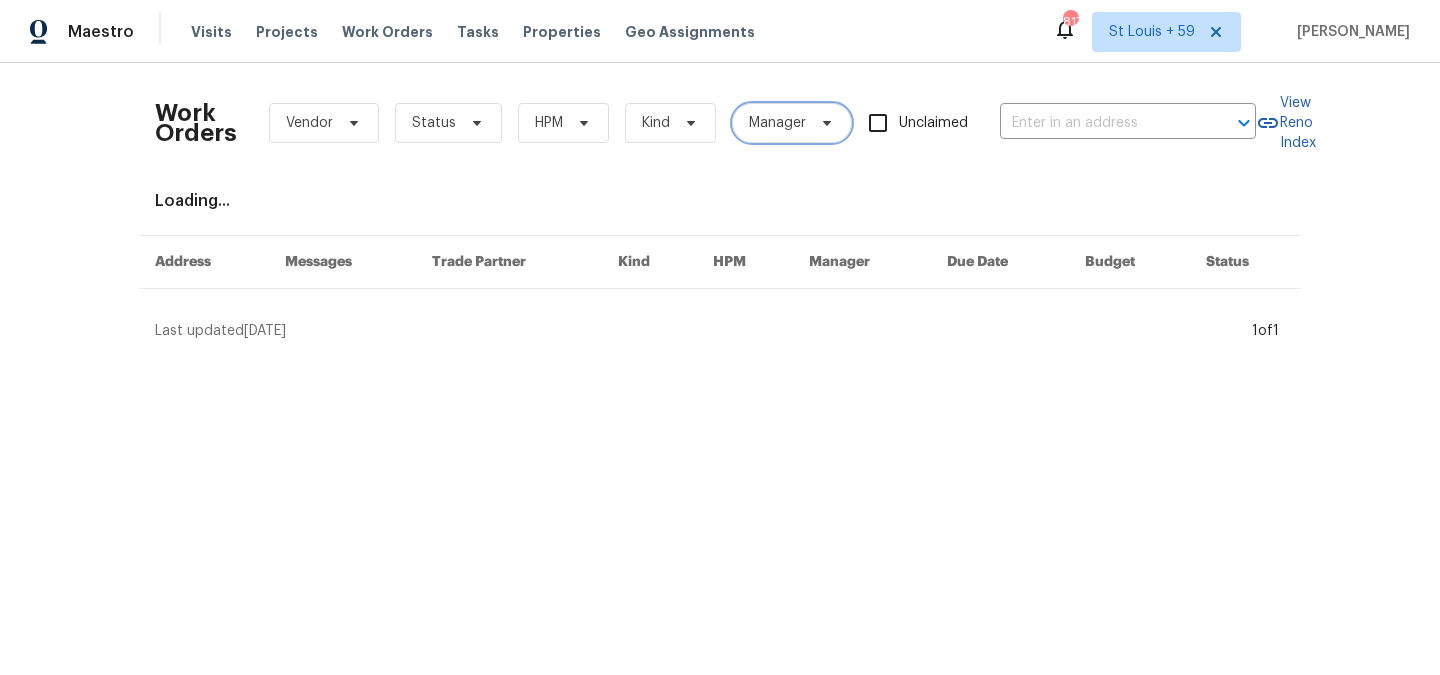 click on "Manager" at bounding box center [777, 123] 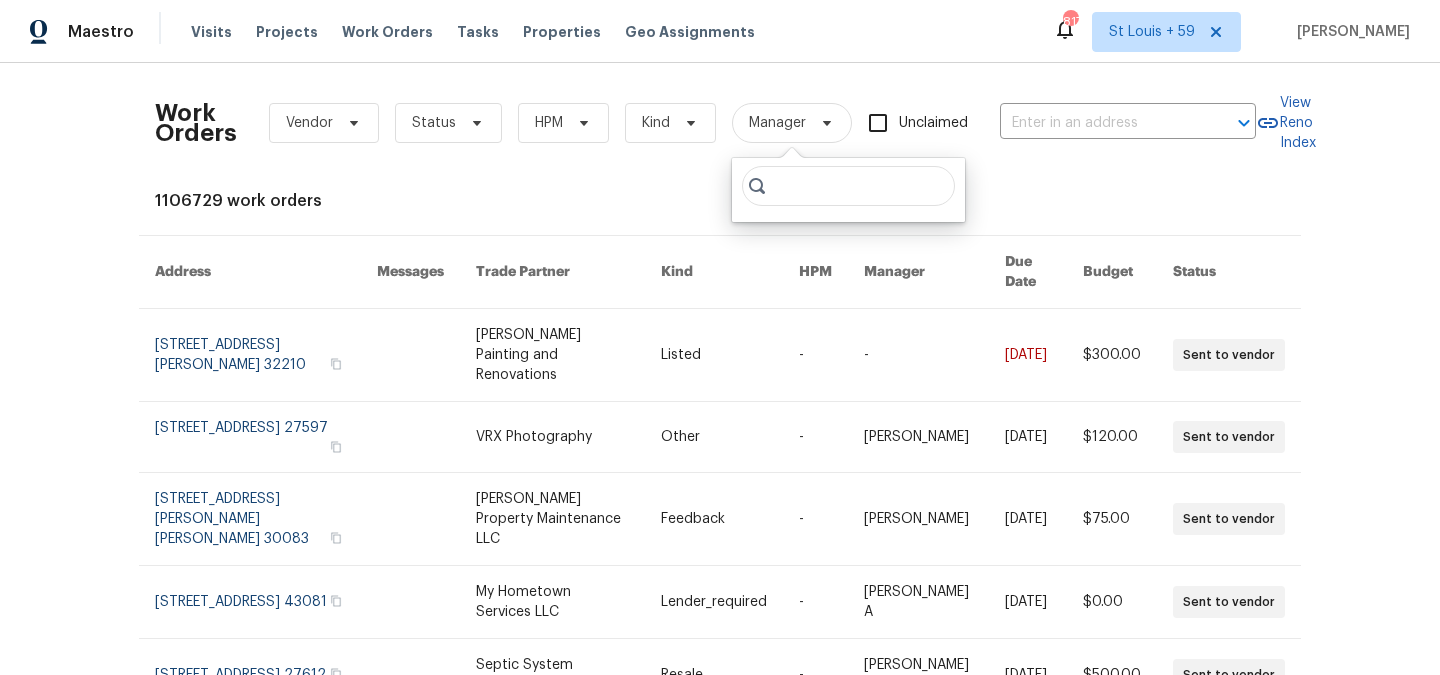 click at bounding box center (848, 186) 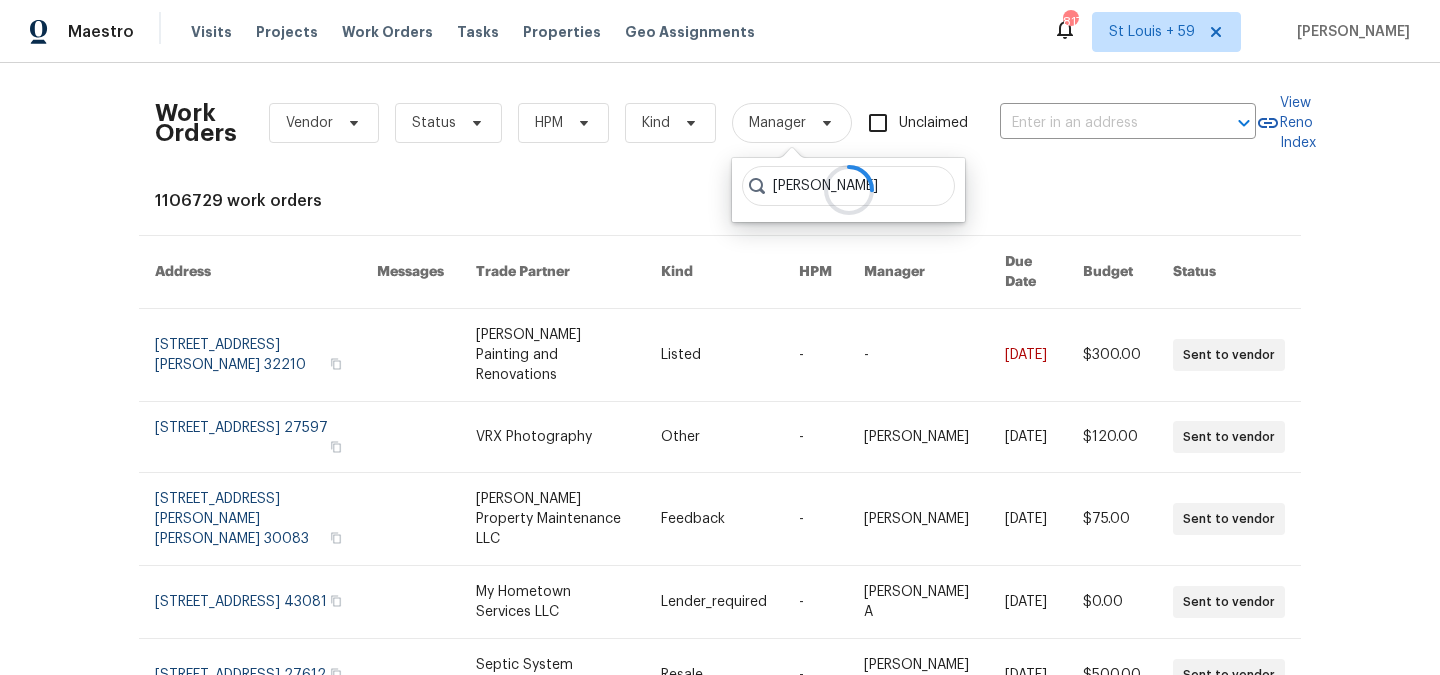 type on "natalie" 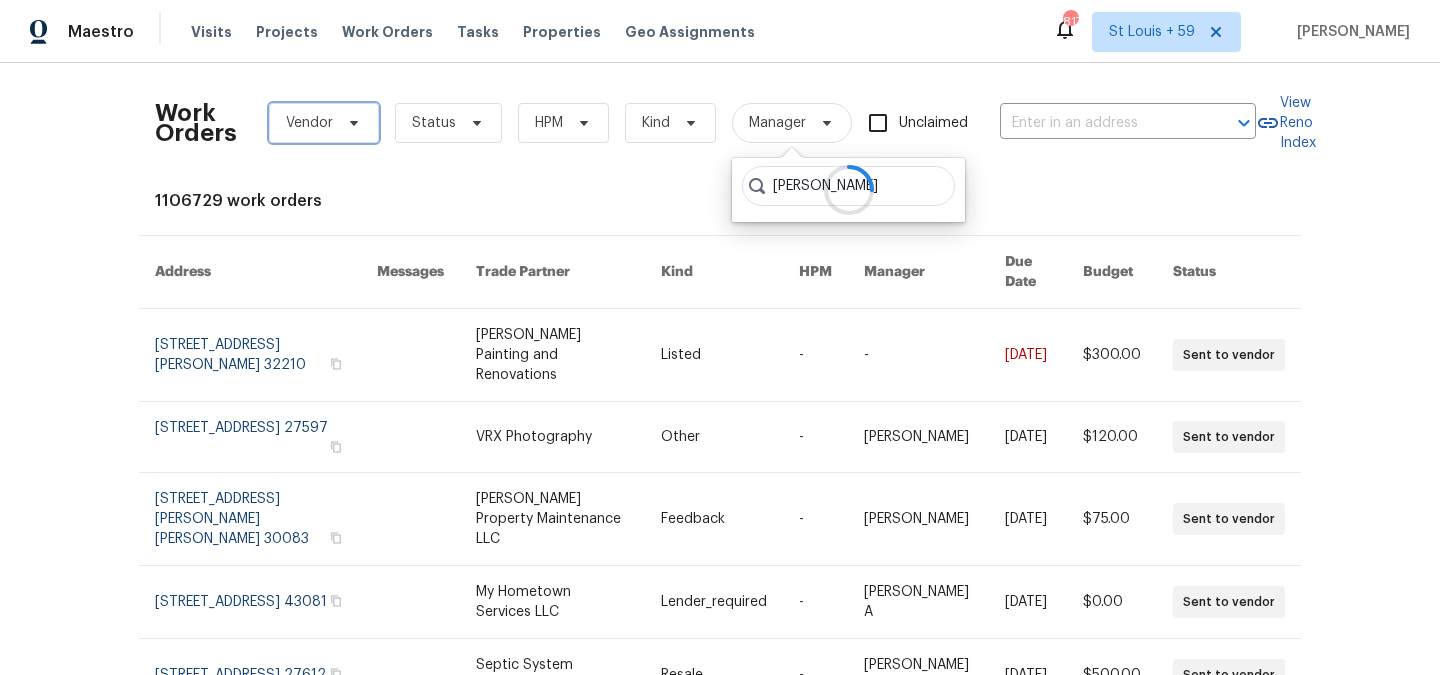 click on "Vendor" at bounding box center (324, 123) 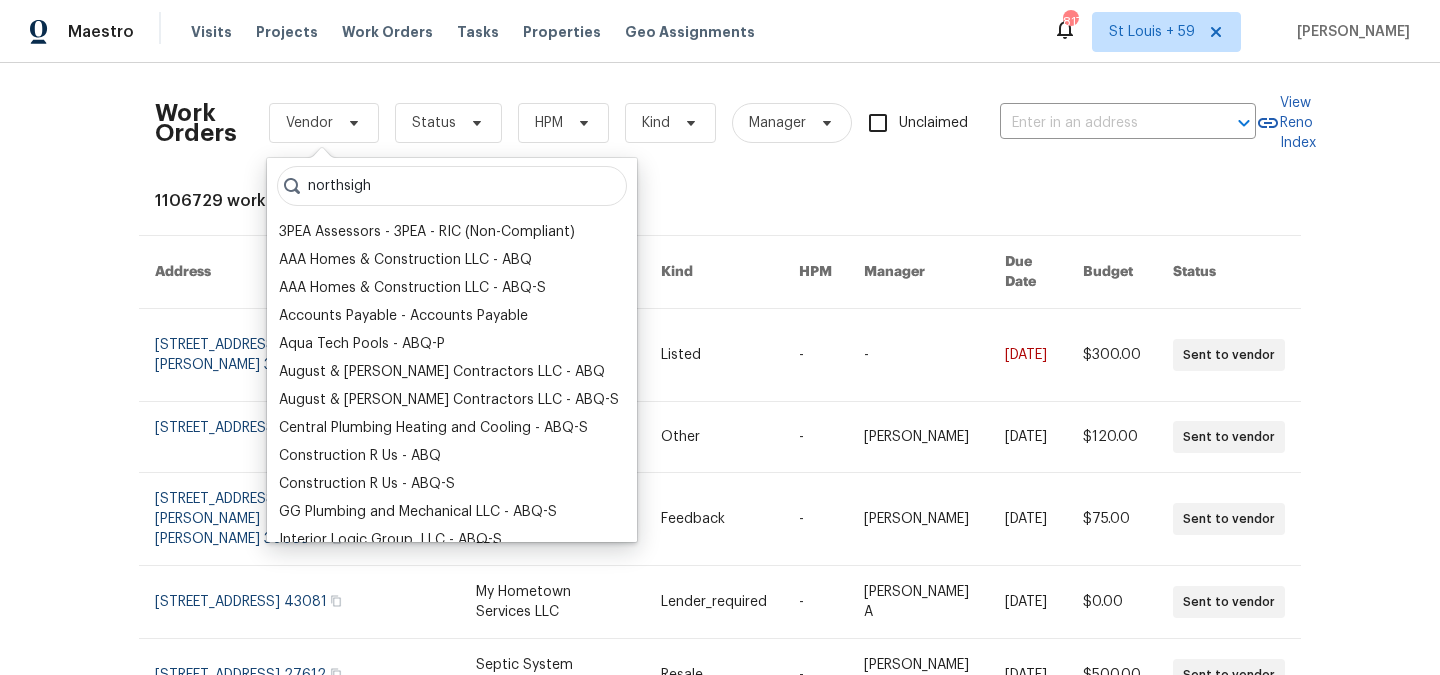 type on "northsight" 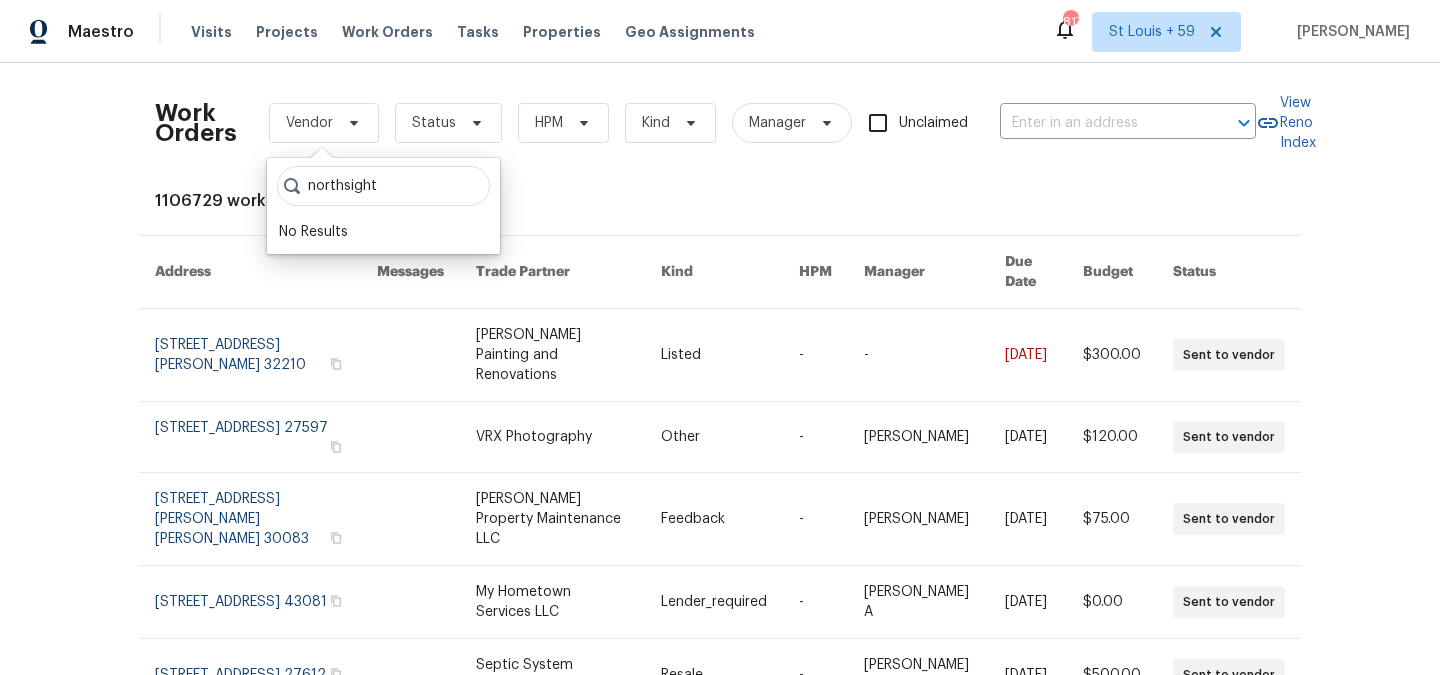 click on "northsight" at bounding box center [383, 186] 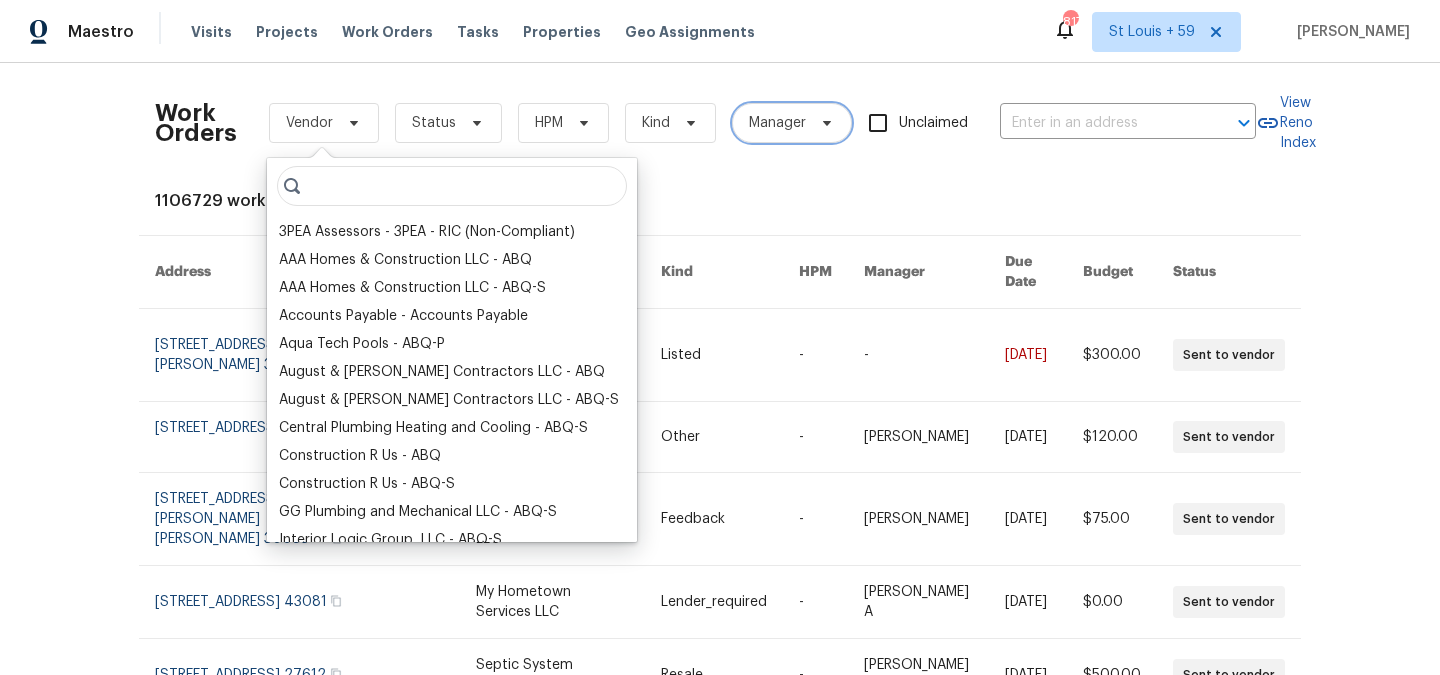 click on "Manager" at bounding box center (792, 123) 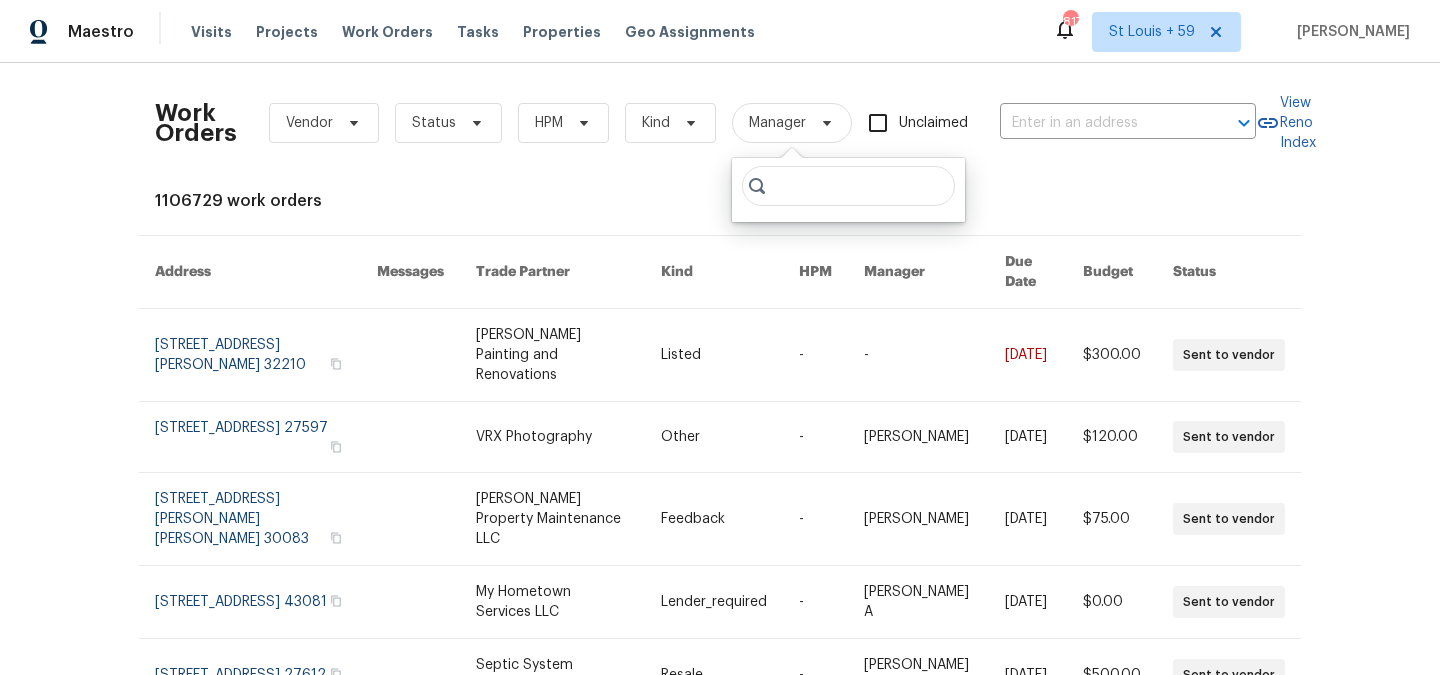click at bounding box center [848, 186] 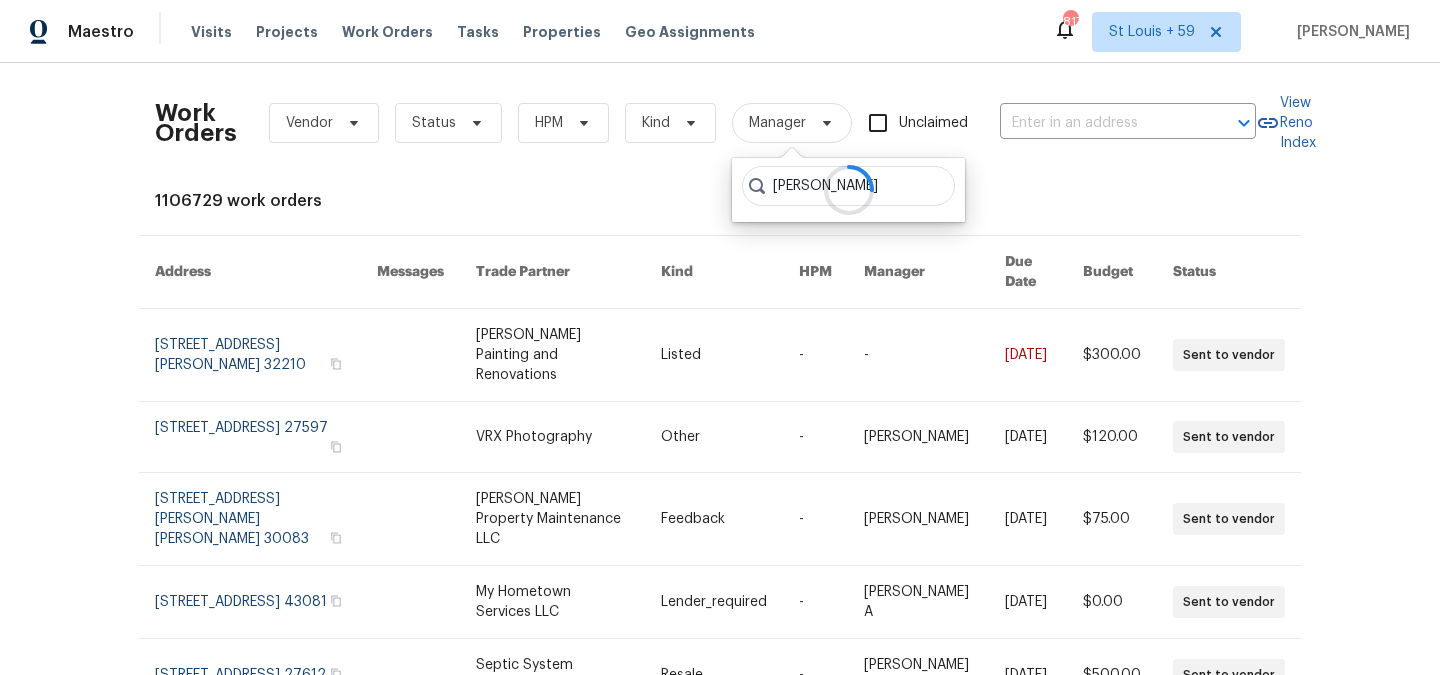 type on "natalie woods" 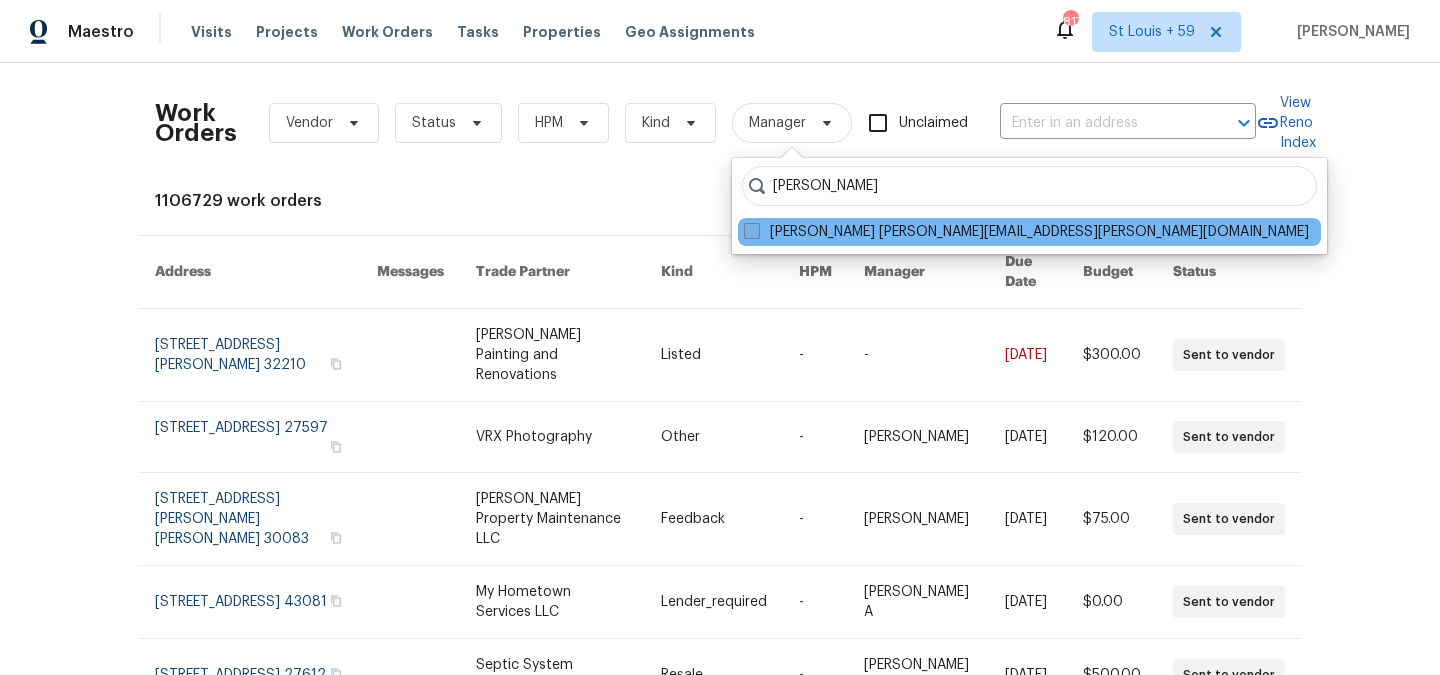 click on "Natalie Woods
natalie.woods@opendoor.com" at bounding box center (1026, 232) 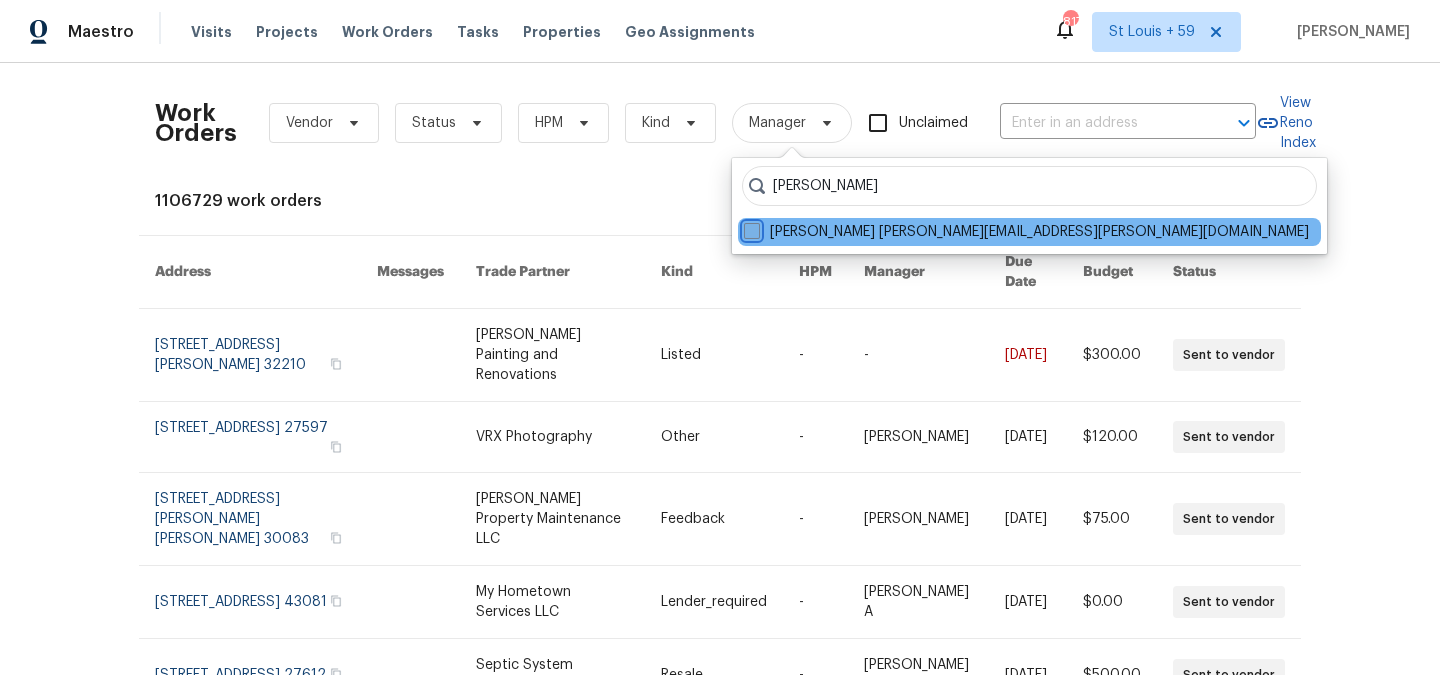 click on "Natalie Woods
natalie.woods@opendoor.com" at bounding box center [750, 228] 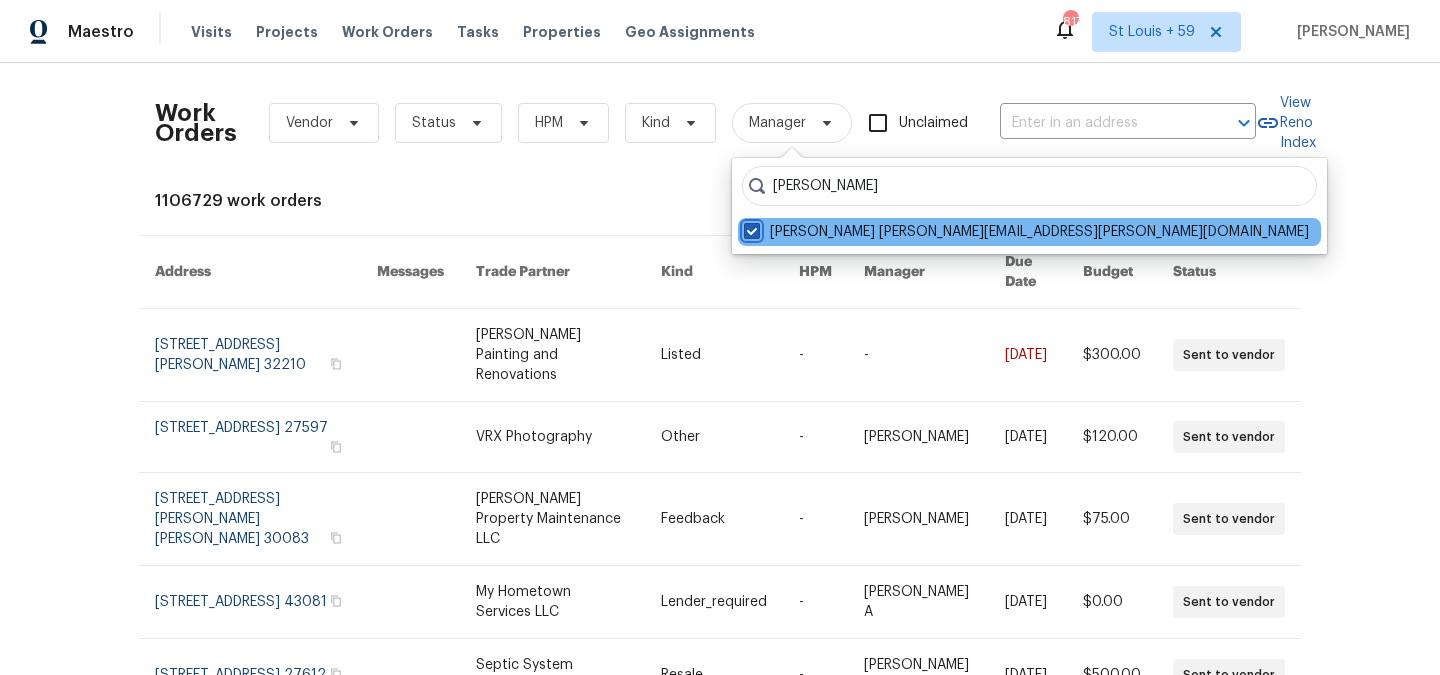 checkbox on "true" 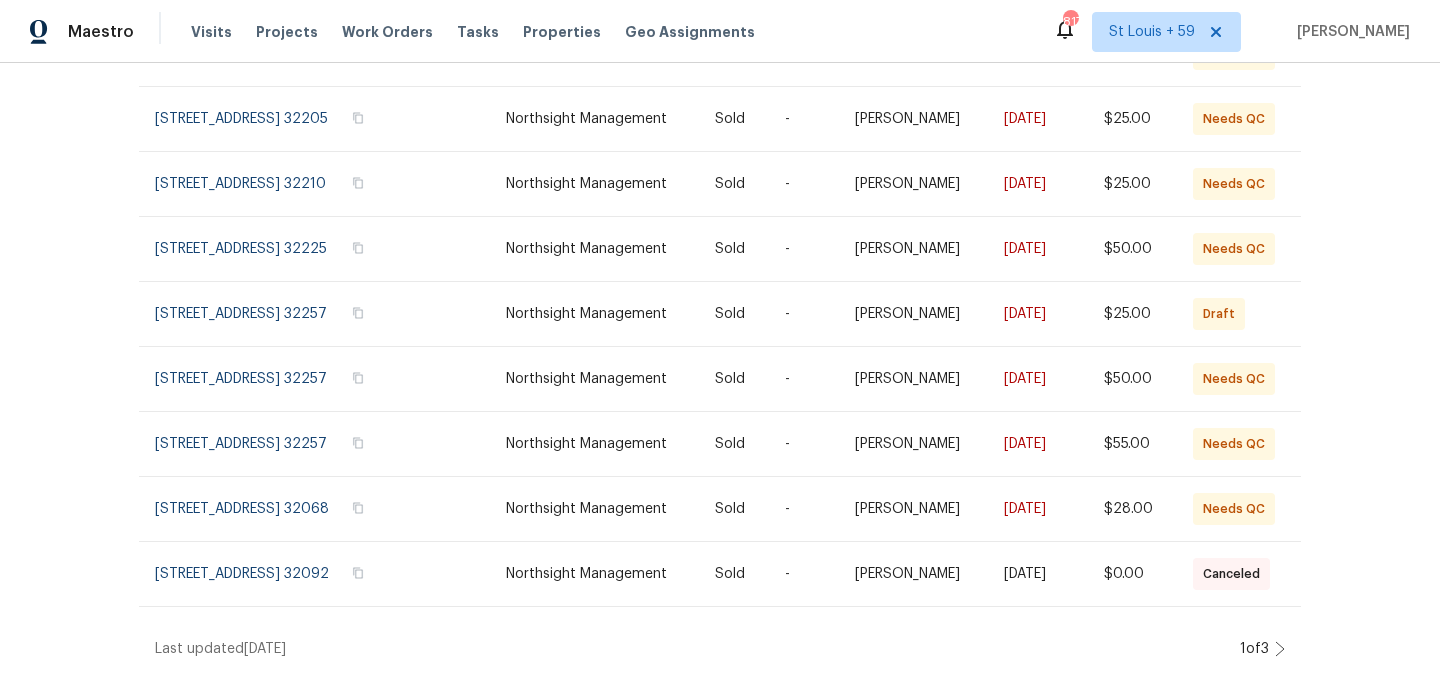 scroll, scrollTop: 0, scrollLeft: 0, axis: both 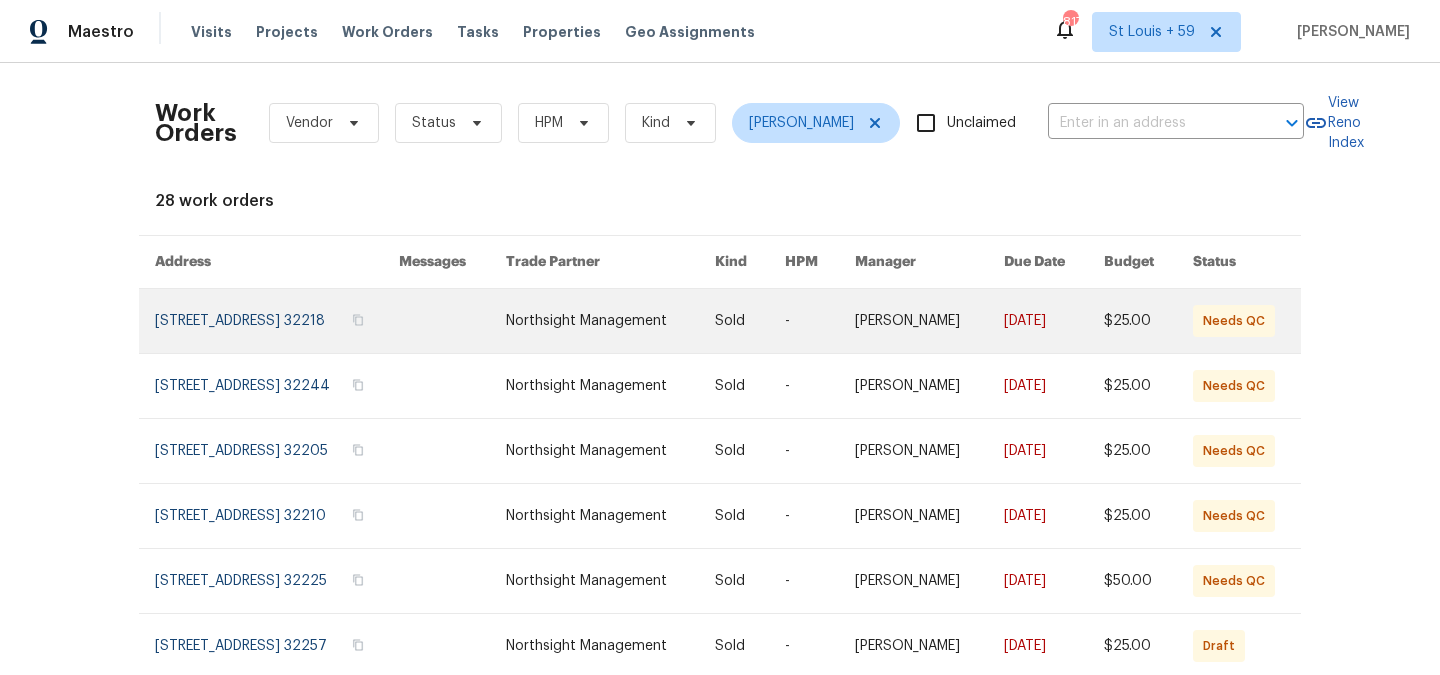 click at bounding box center (277, 321) 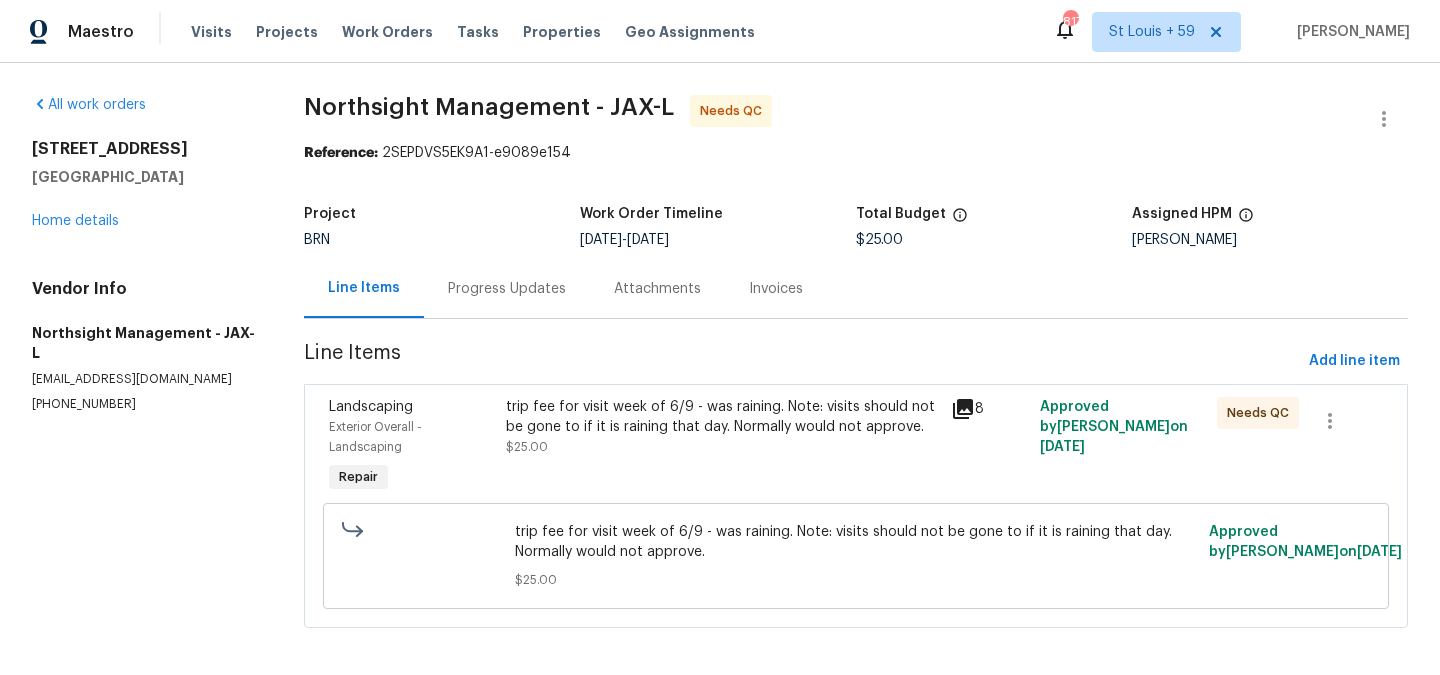 scroll, scrollTop: 10, scrollLeft: 0, axis: vertical 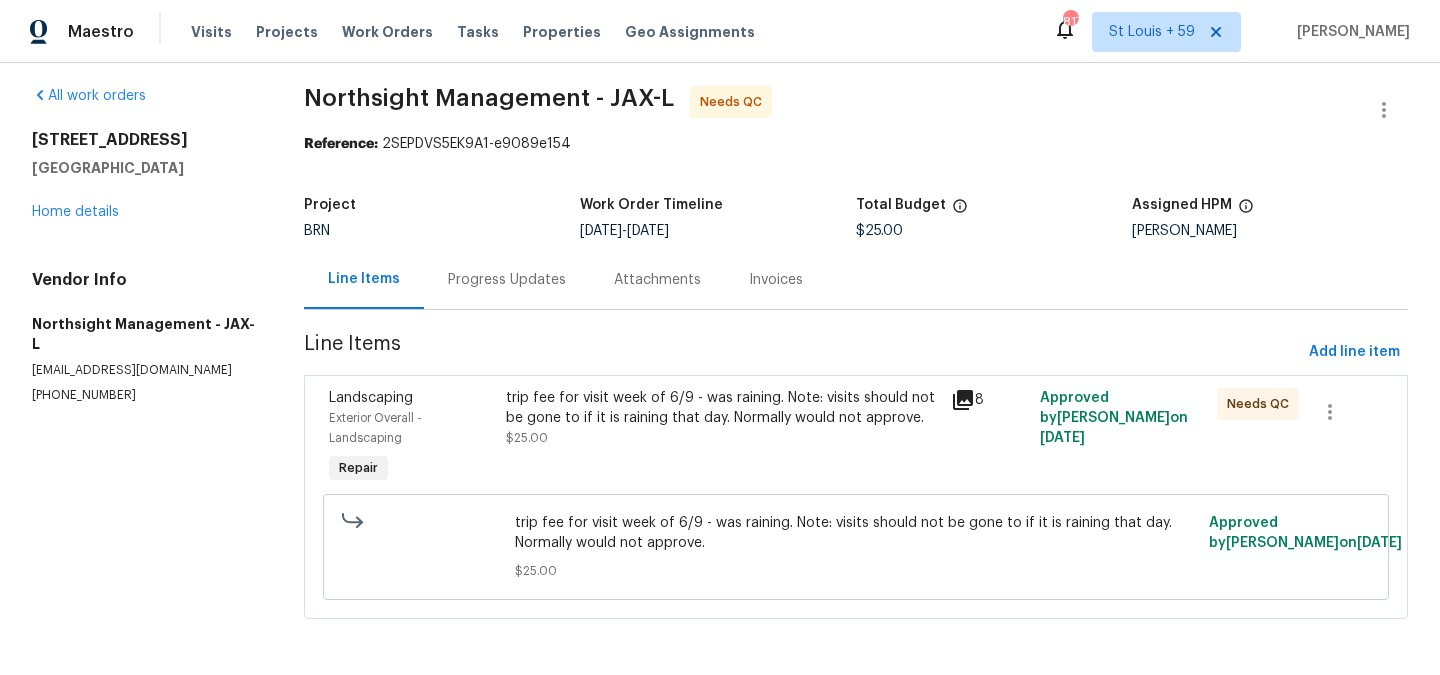 click on "Progress Updates" at bounding box center [507, 280] 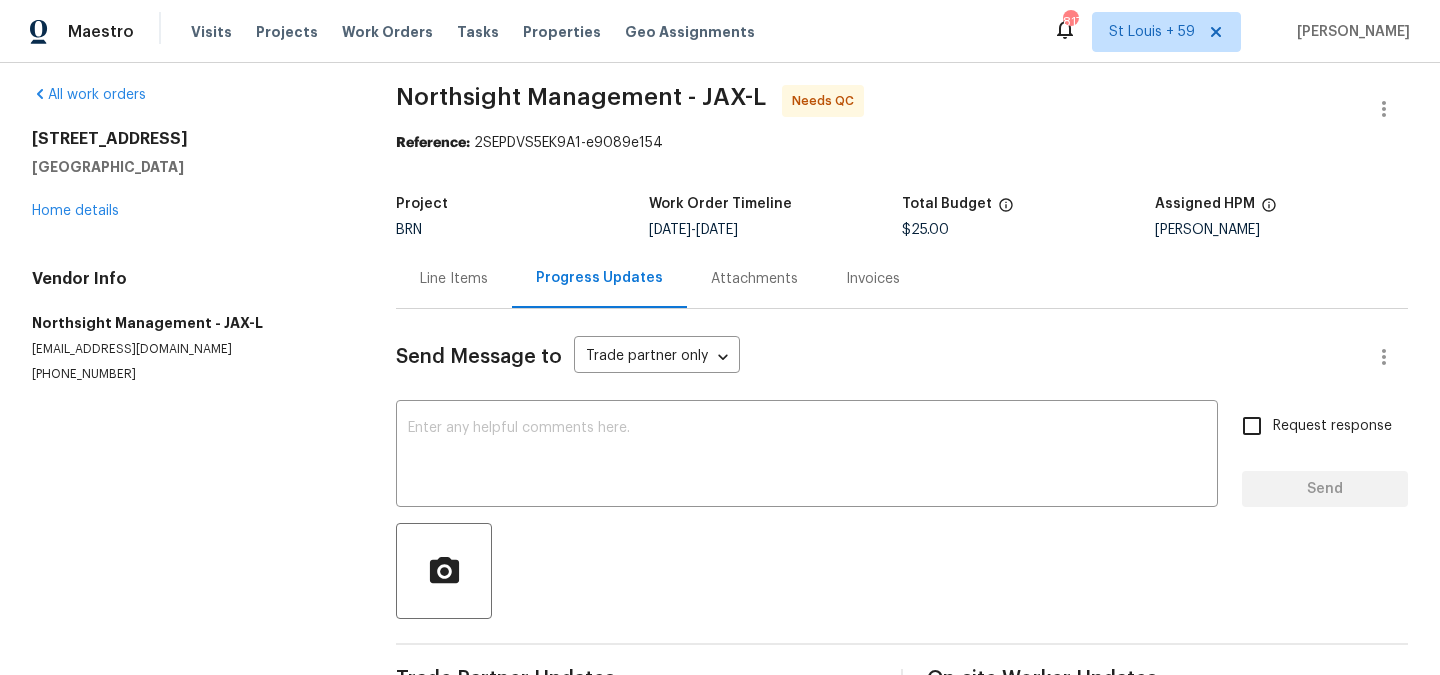scroll, scrollTop: 68, scrollLeft: 0, axis: vertical 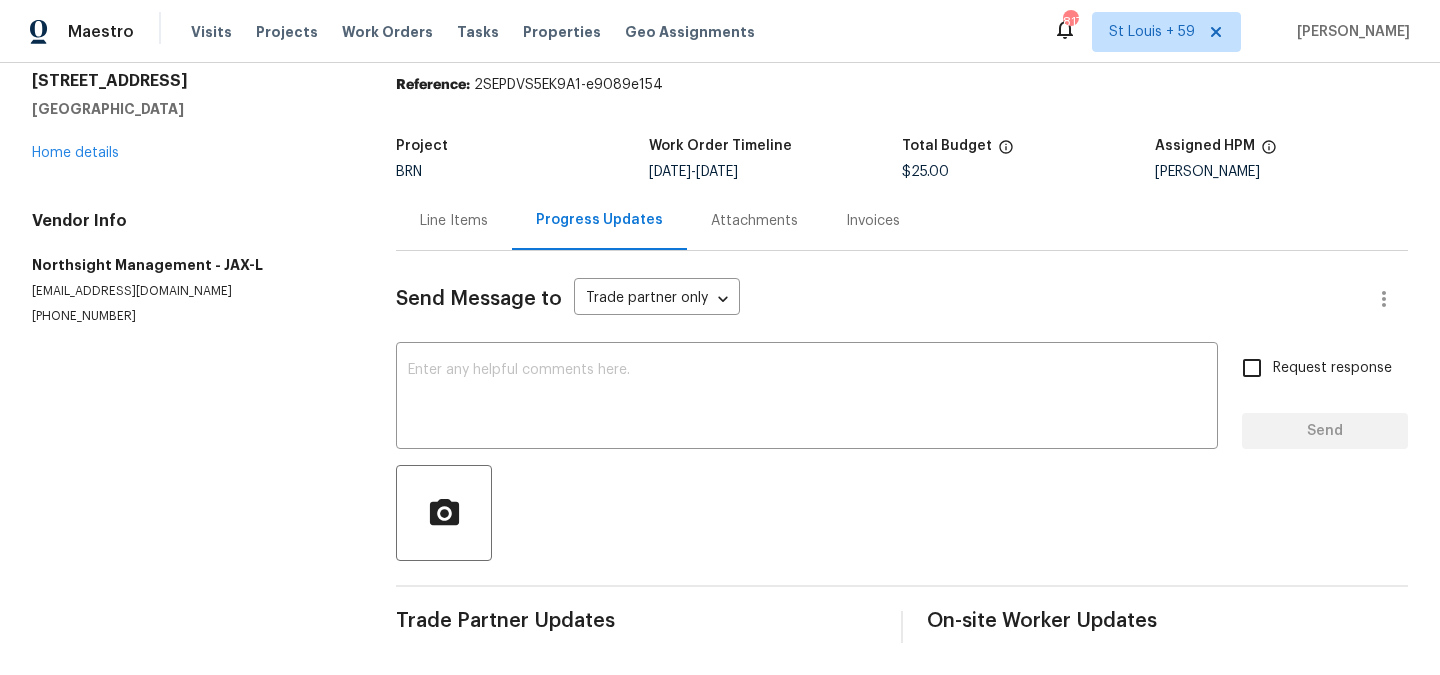 click on "Line Items" at bounding box center (454, 221) 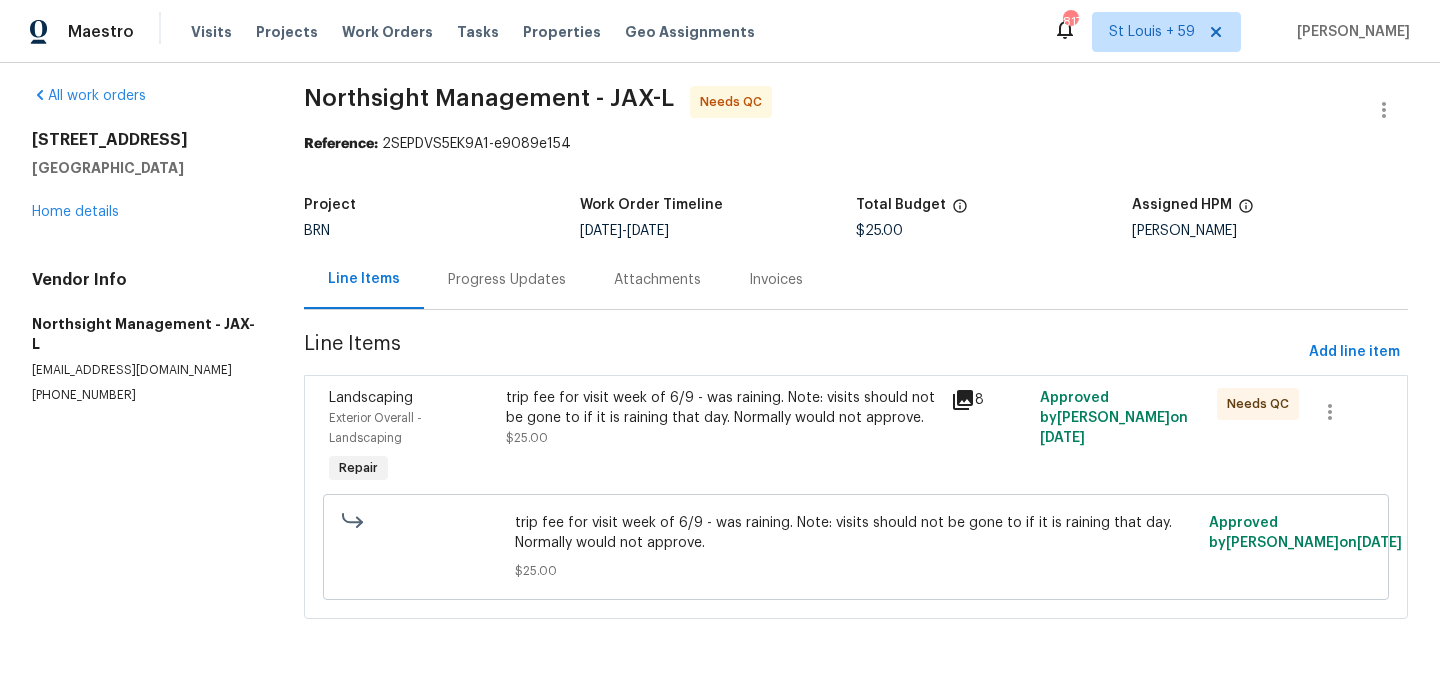 scroll, scrollTop: 10, scrollLeft: 0, axis: vertical 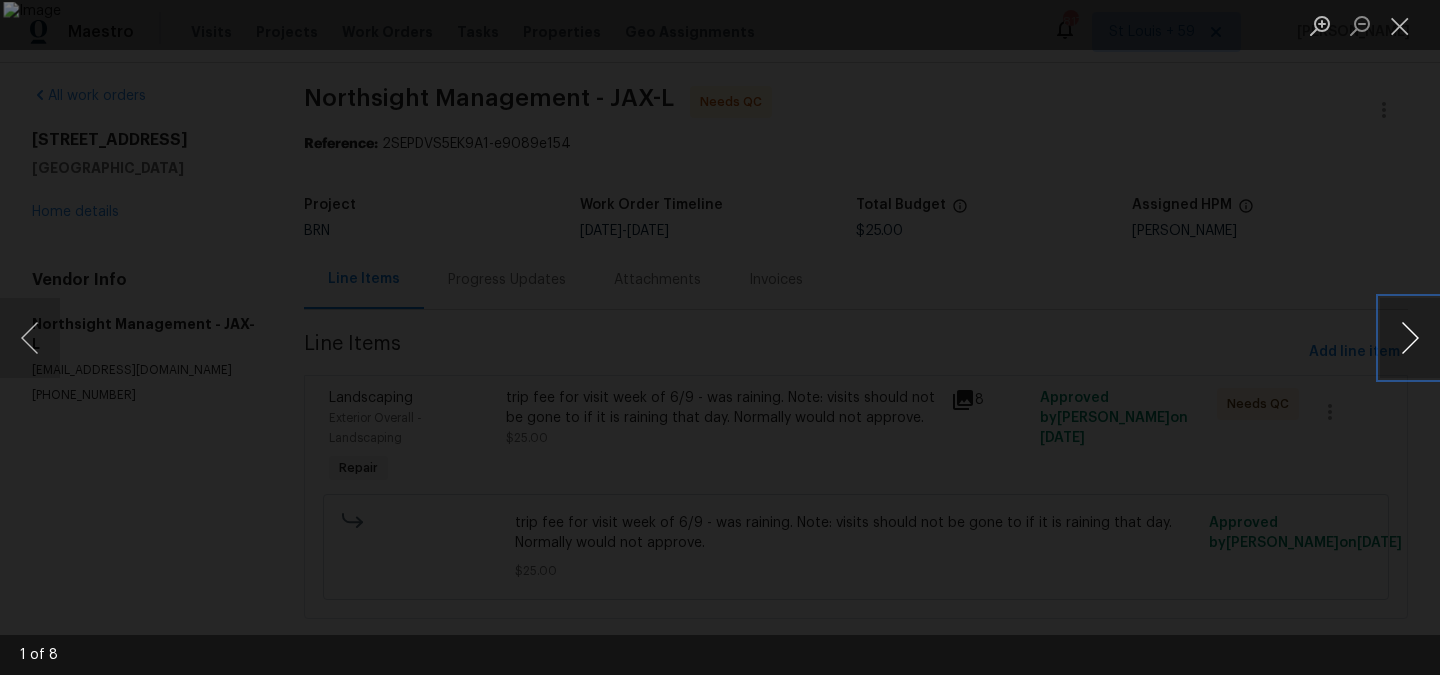 click at bounding box center (1410, 338) 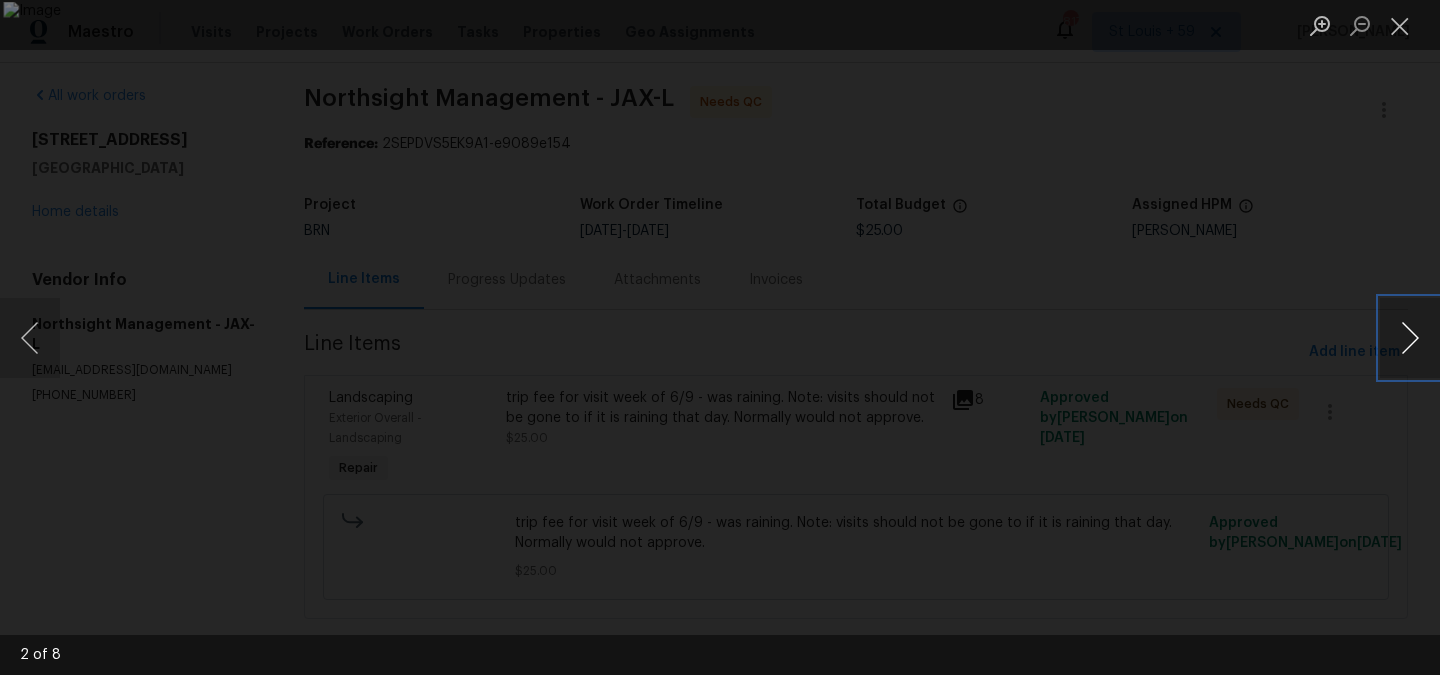 click at bounding box center (1410, 338) 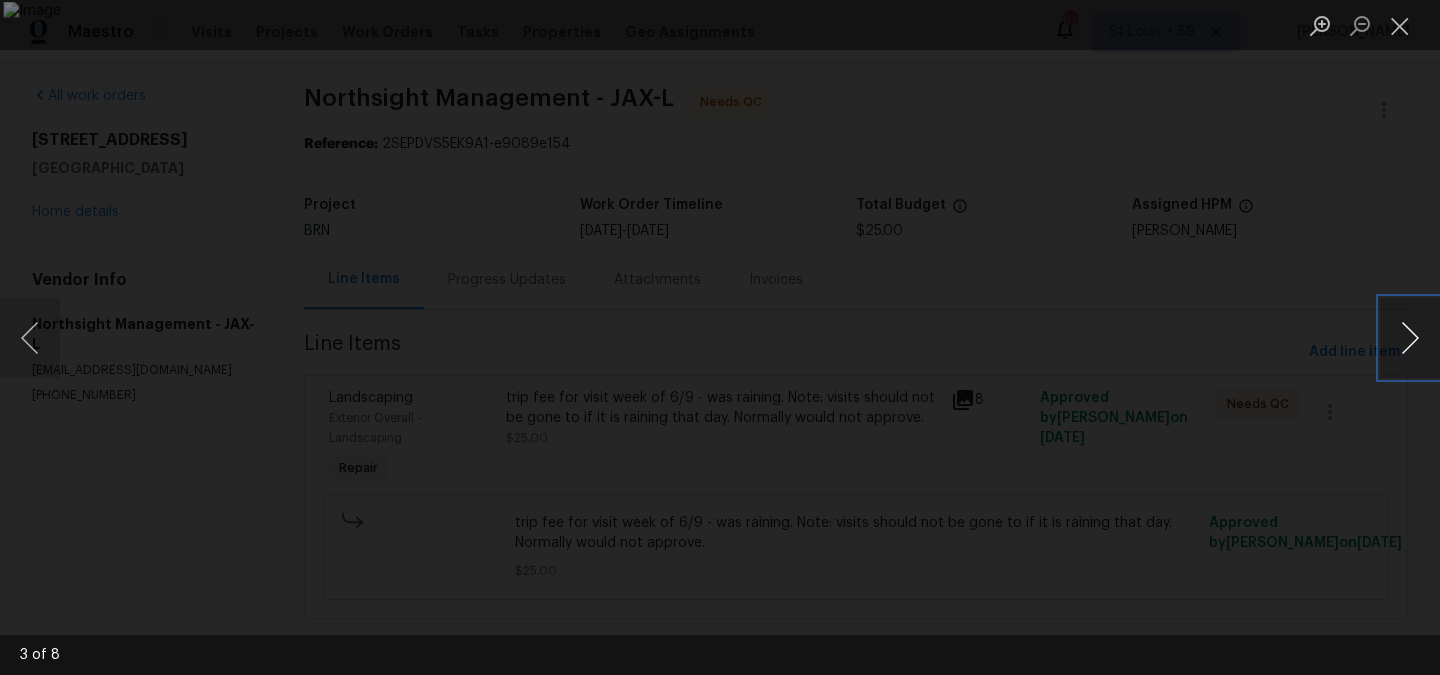 click at bounding box center (1410, 338) 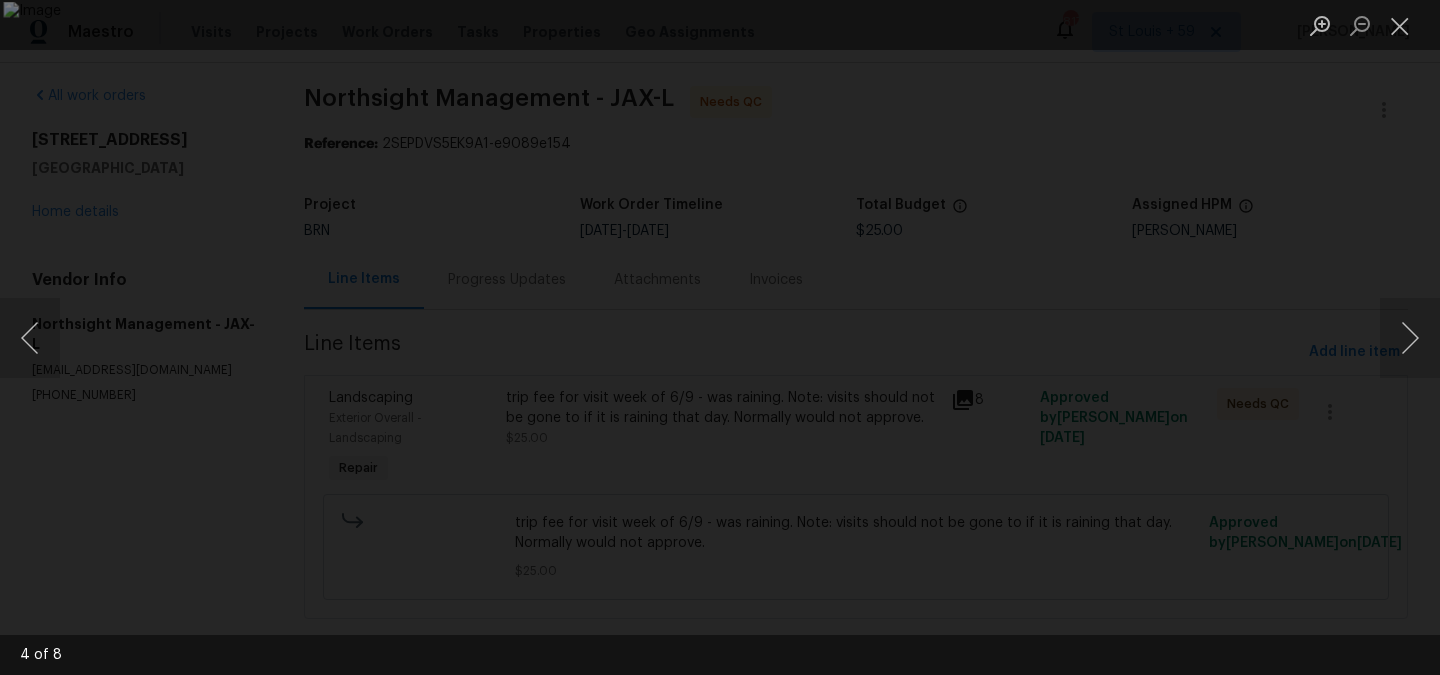 click at bounding box center (720, 337) 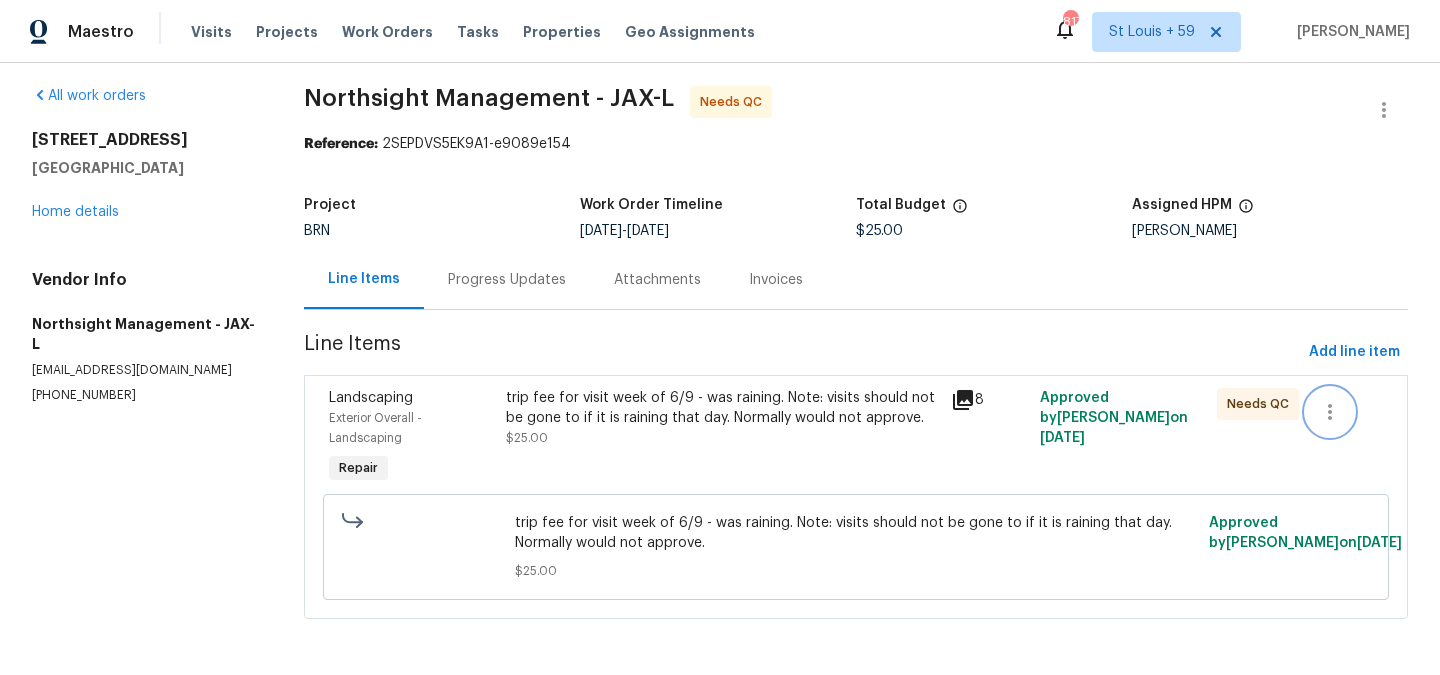 click at bounding box center [1330, 412] 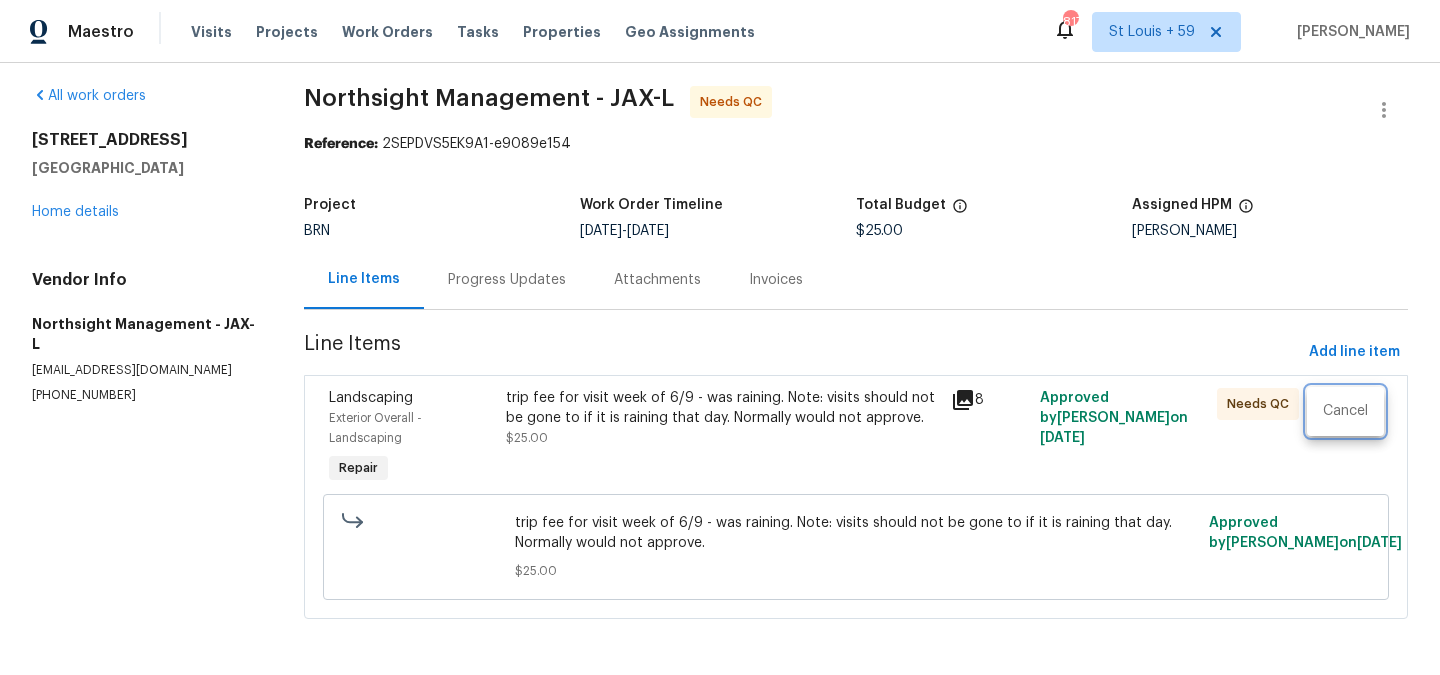 click at bounding box center [720, 337] 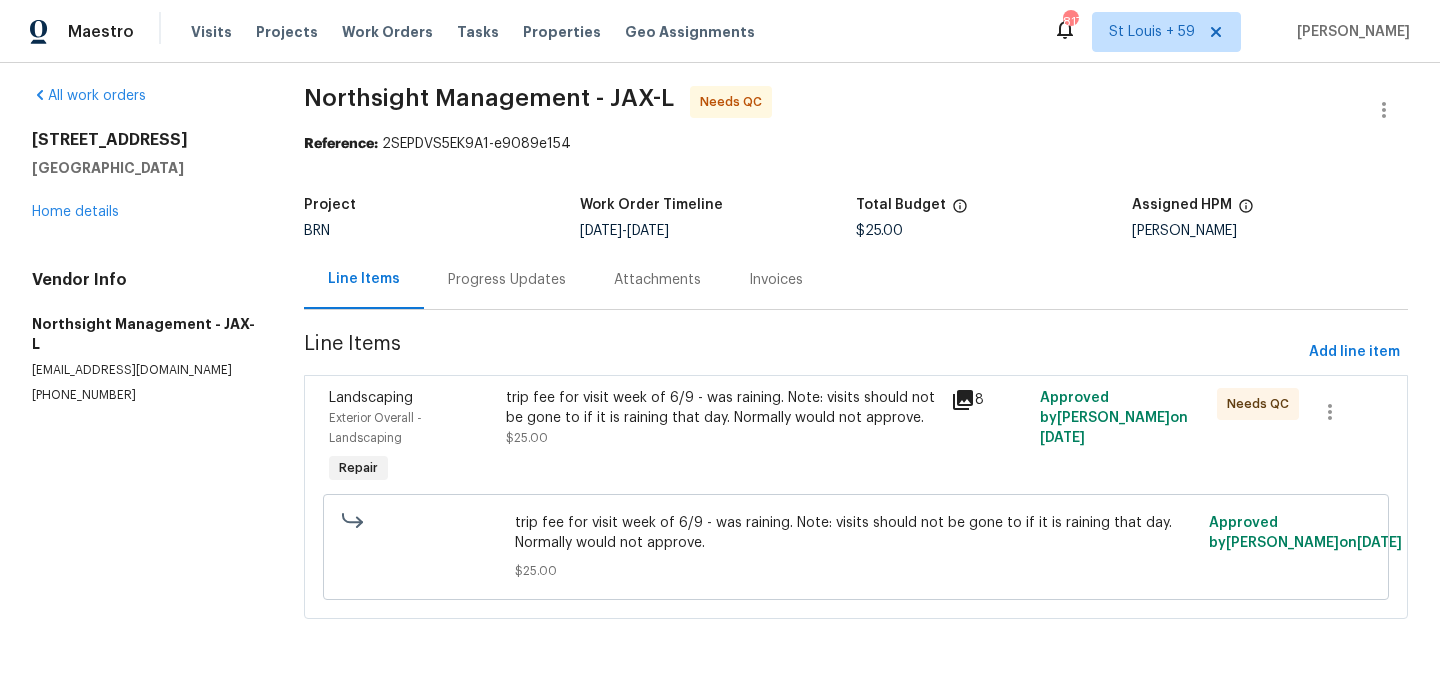 click on "trip fee for visit week of 6/9 - was raining. Note: visits should not be gone to if it is raining that day. Normally would not approve. $25.00" at bounding box center (722, 418) 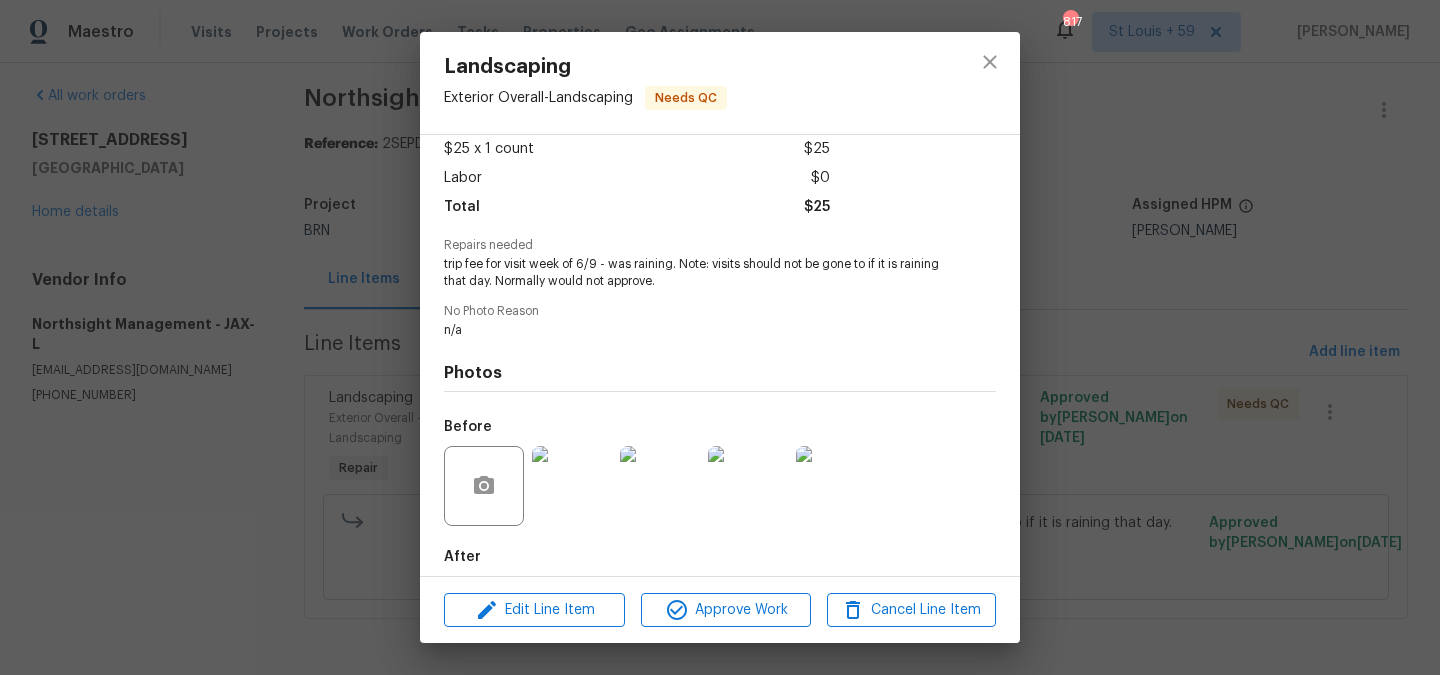 scroll, scrollTop: 212, scrollLeft: 0, axis: vertical 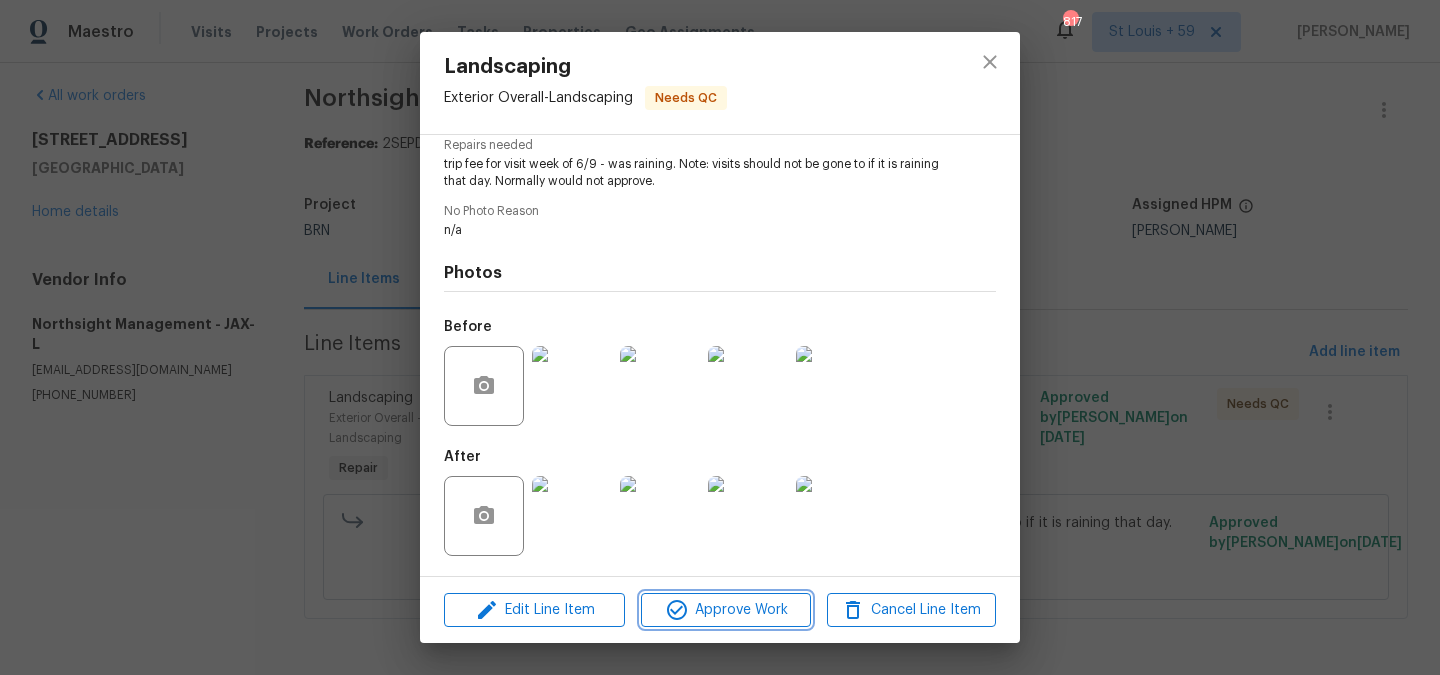click on "Approve Work" at bounding box center (725, 610) 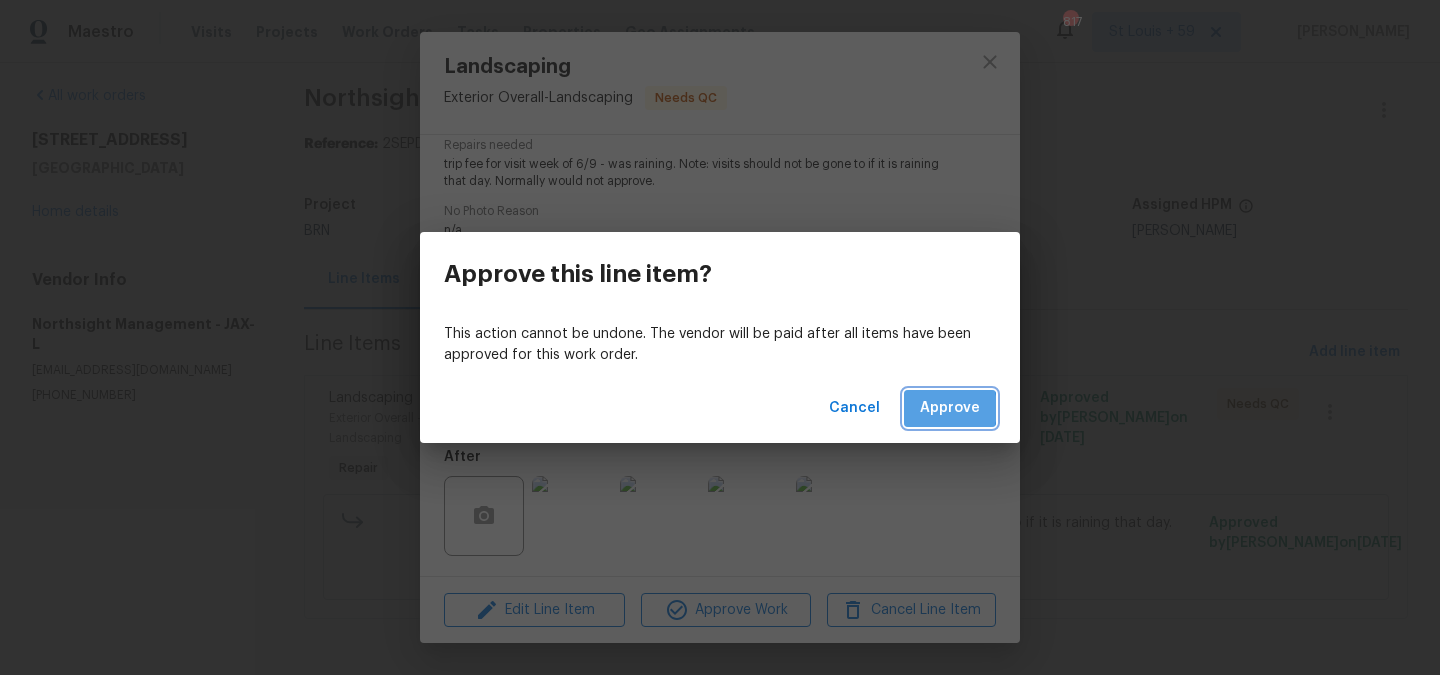 click on "Approve" at bounding box center [950, 408] 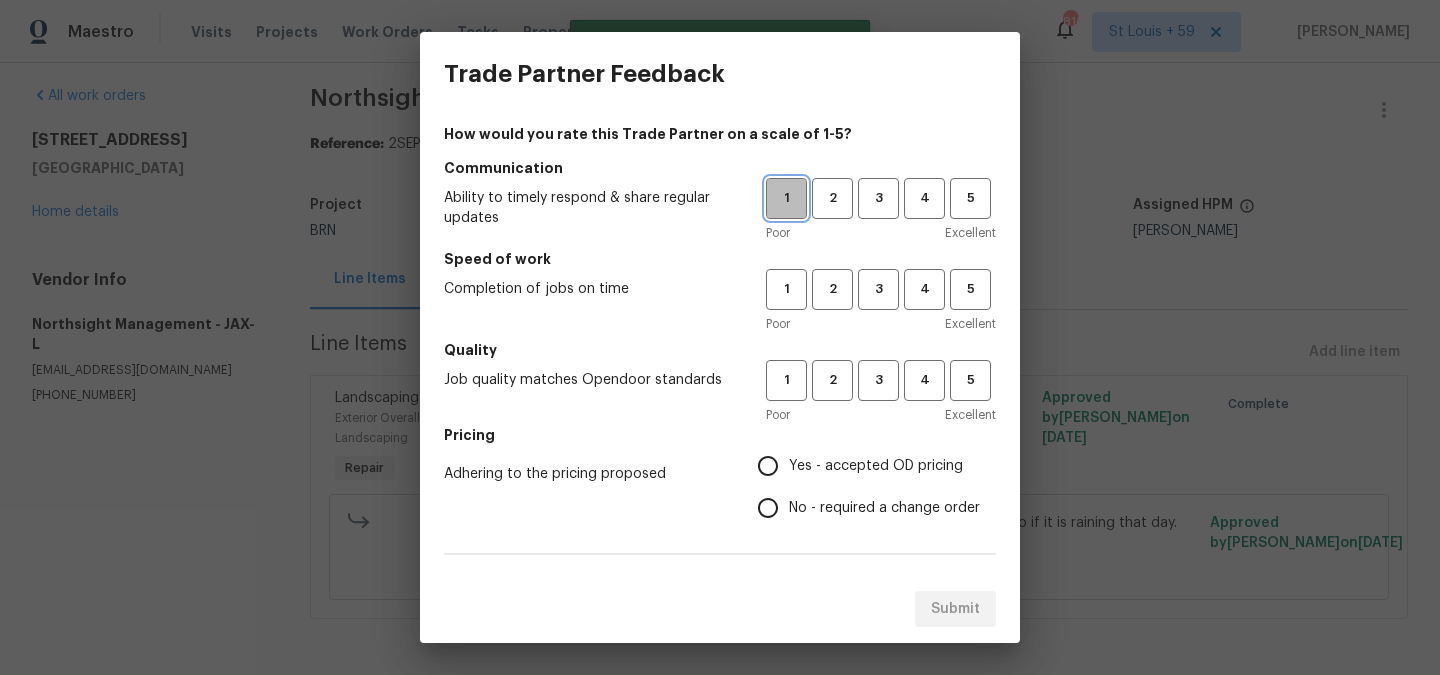 click on "1" at bounding box center [786, 198] 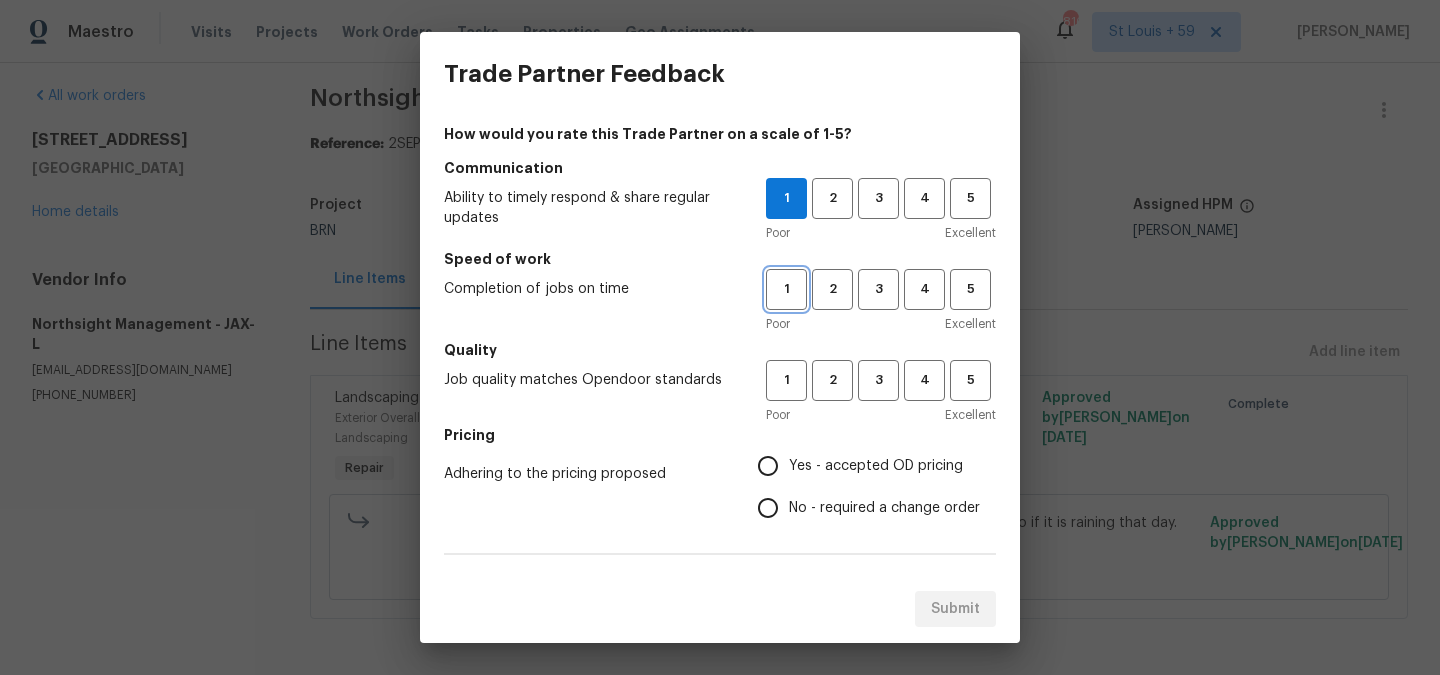 click on "1" at bounding box center (786, 289) 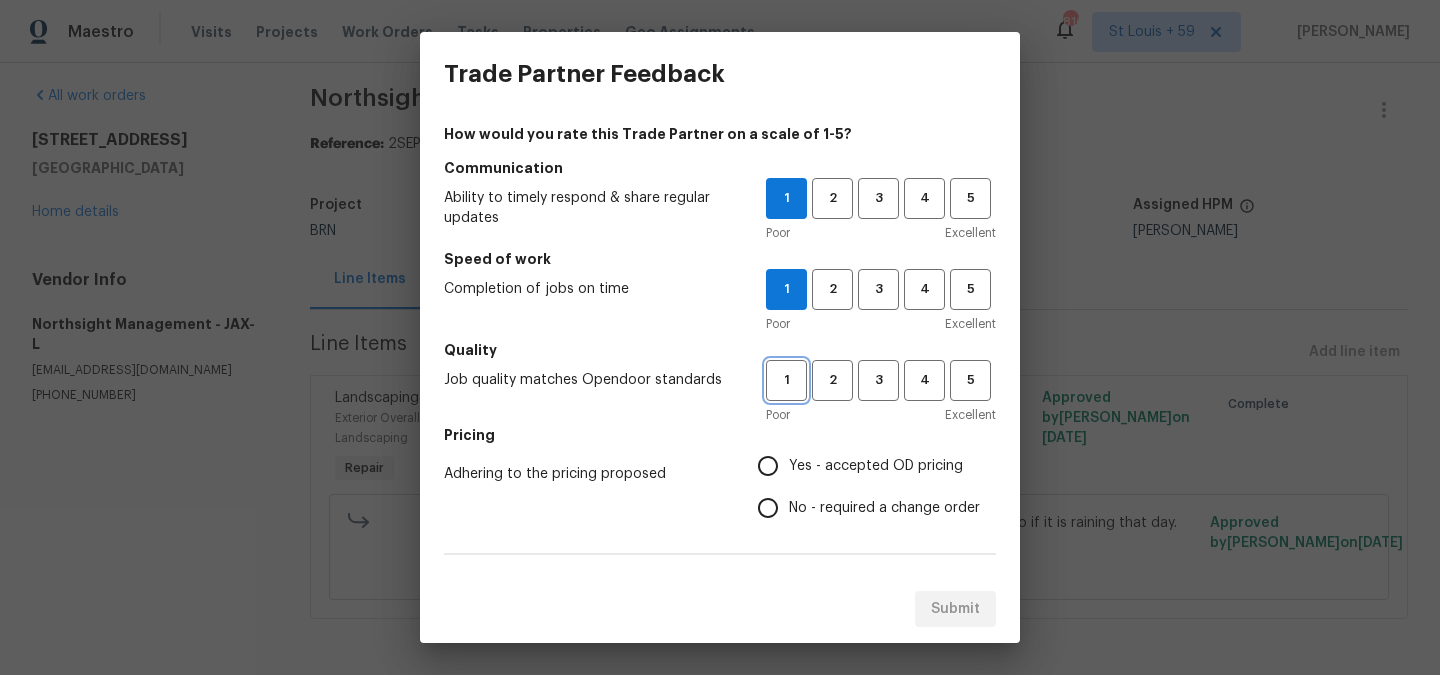 click on "1" at bounding box center (786, 380) 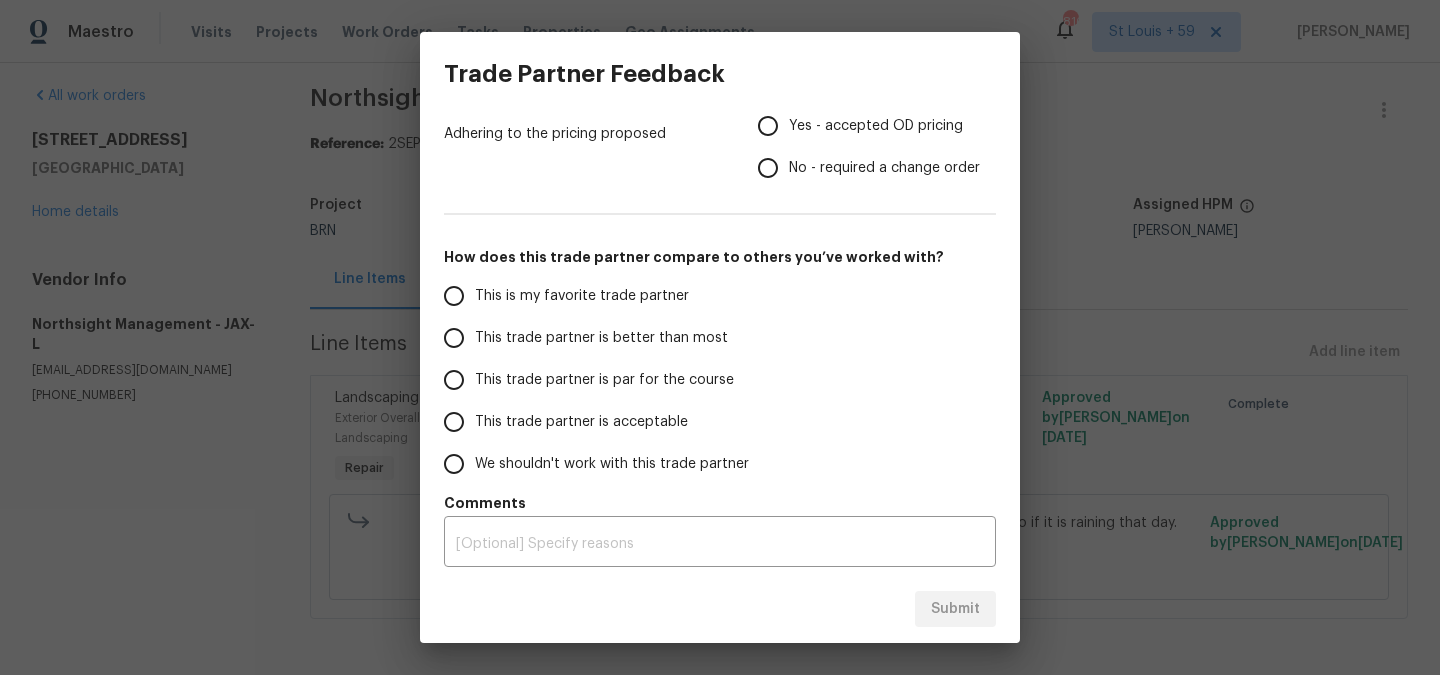 scroll, scrollTop: 307, scrollLeft: 0, axis: vertical 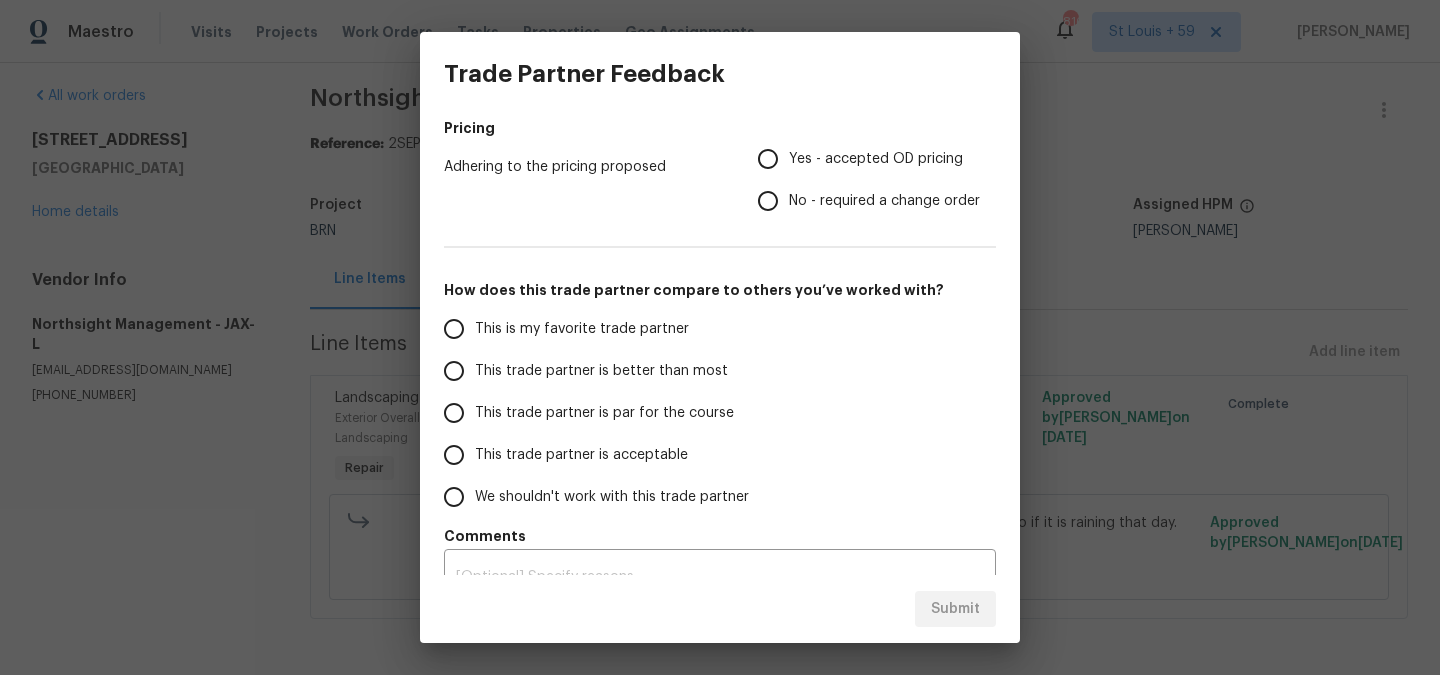 click on "No - required a change order" at bounding box center [768, 201] 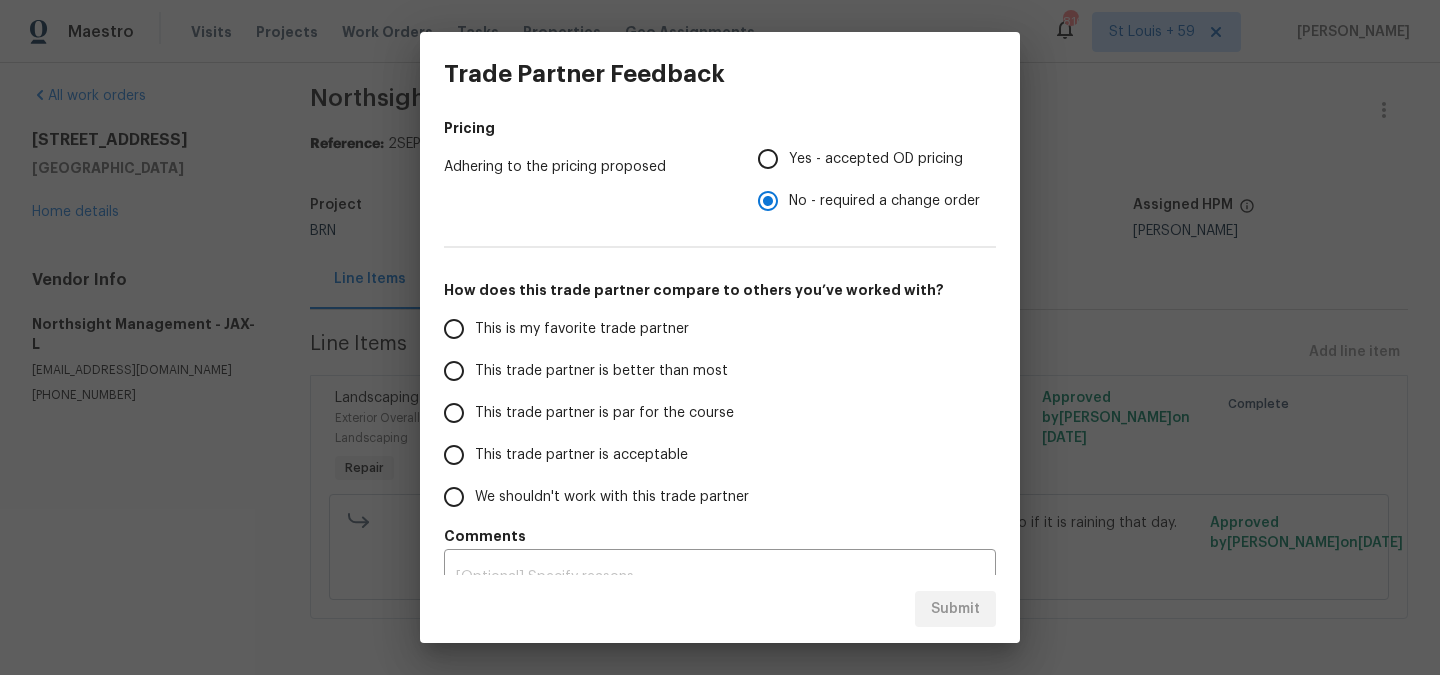 scroll, scrollTop: 340, scrollLeft: 0, axis: vertical 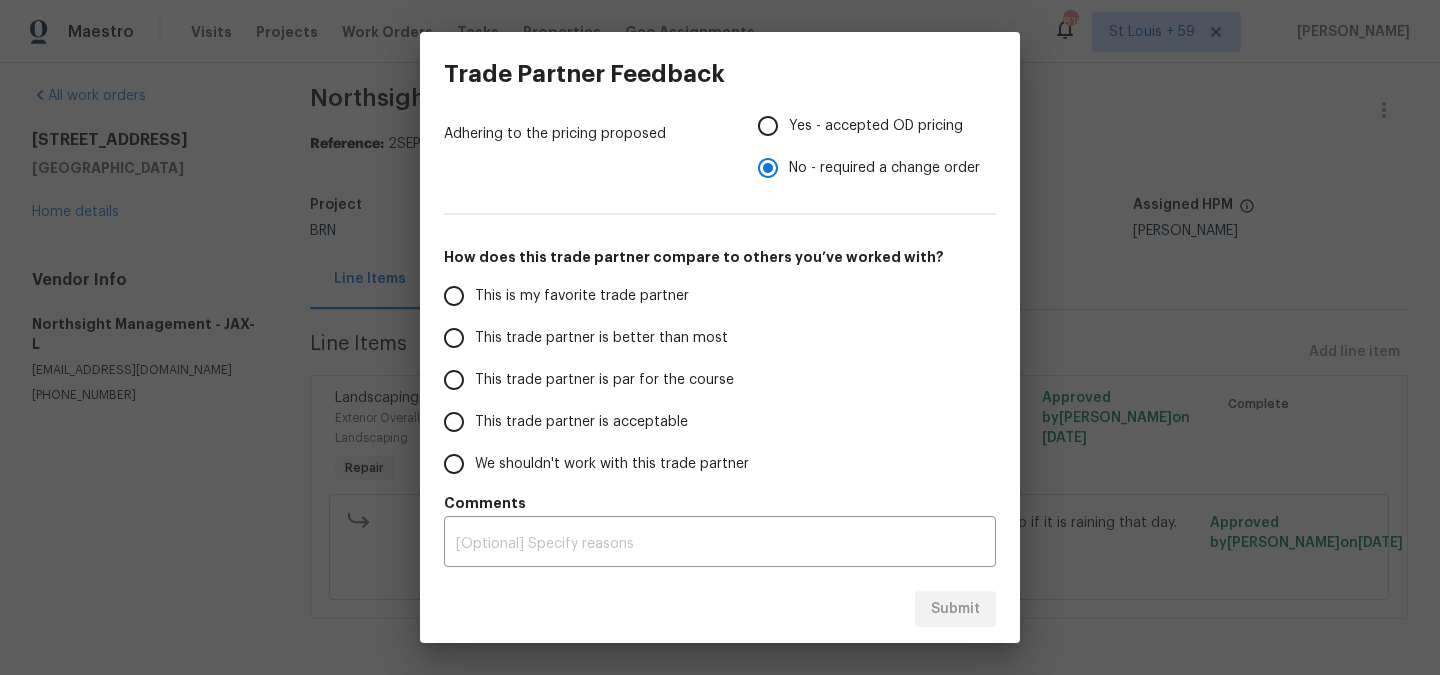 click on "We shouldn't work with this trade partner" at bounding box center (612, 464) 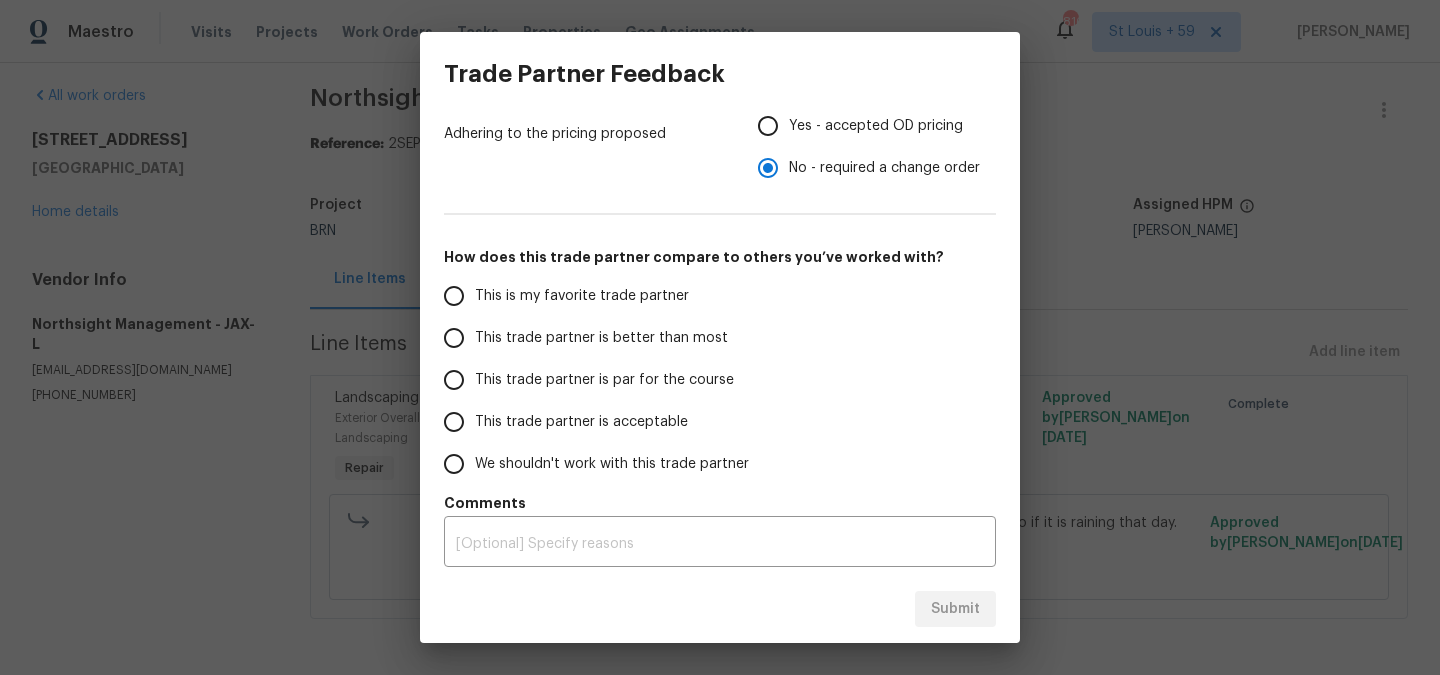 click on "We shouldn't work with this trade partner" at bounding box center (454, 464) 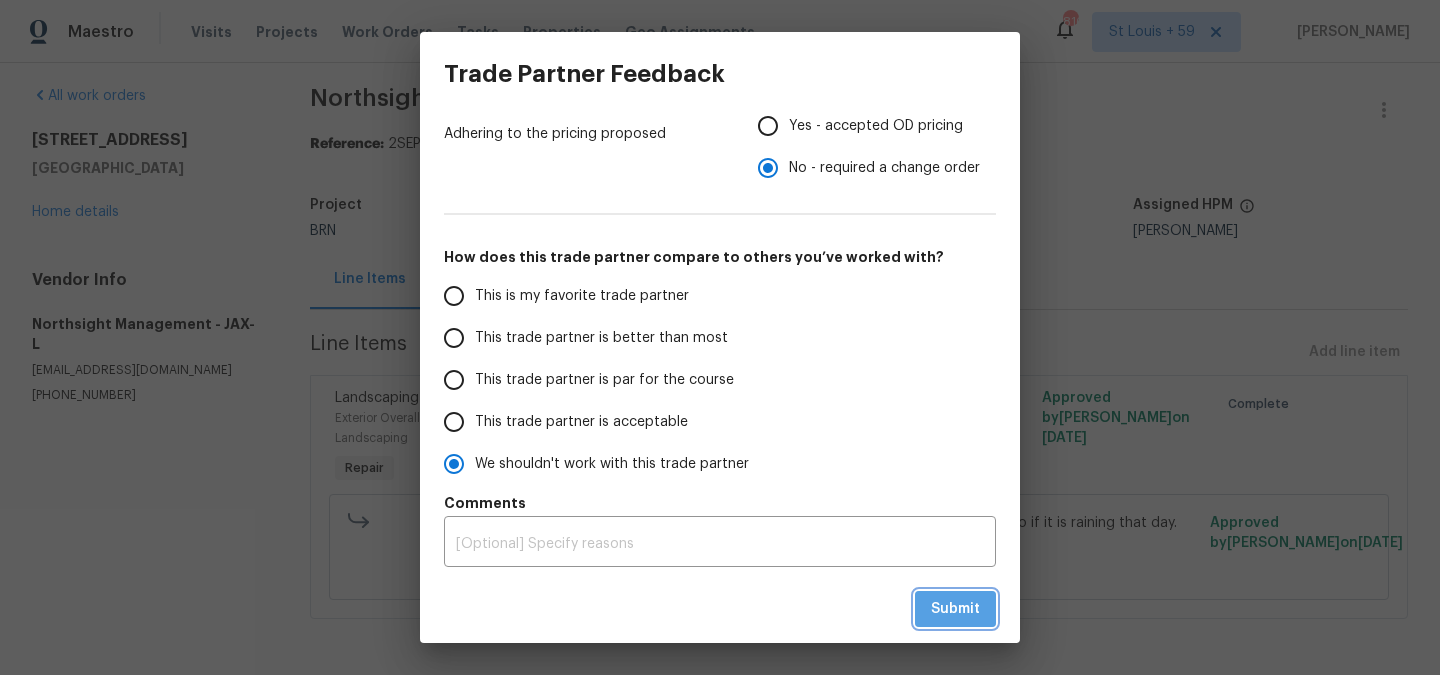 click on "Submit" at bounding box center (955, 609) 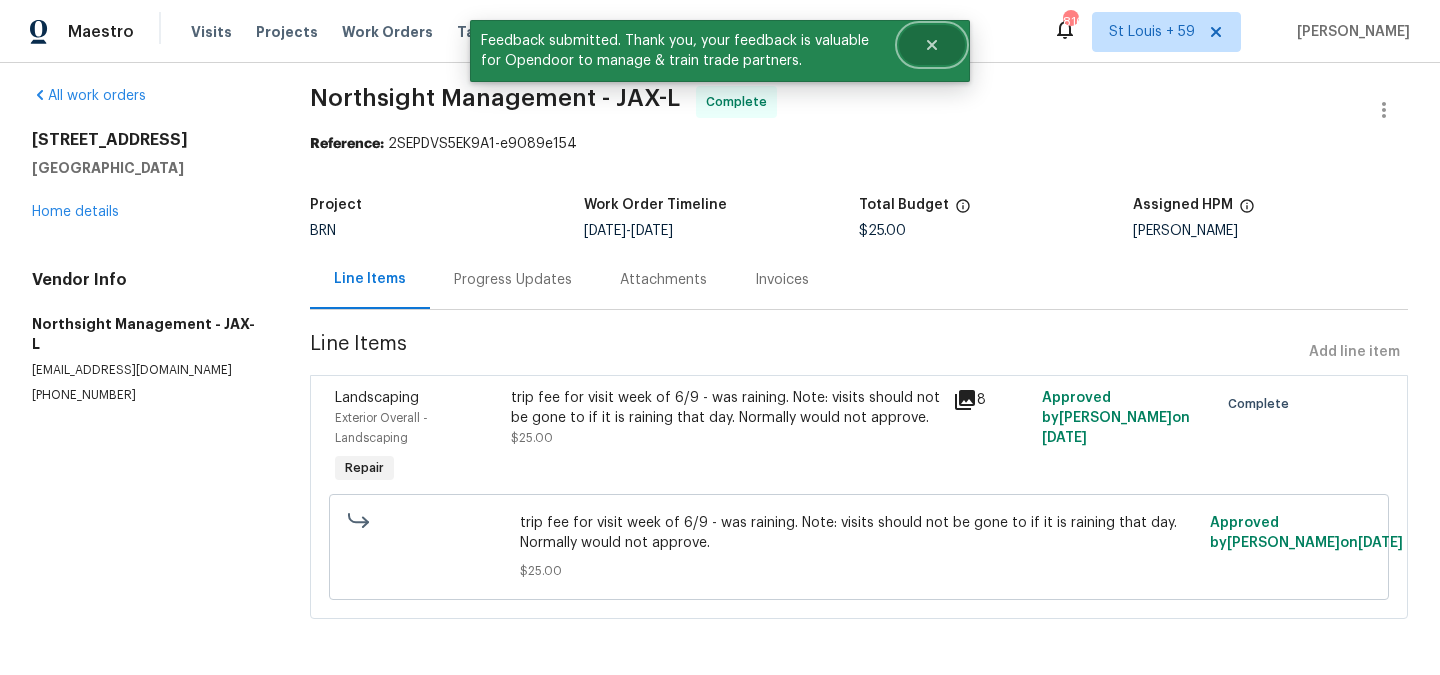 click 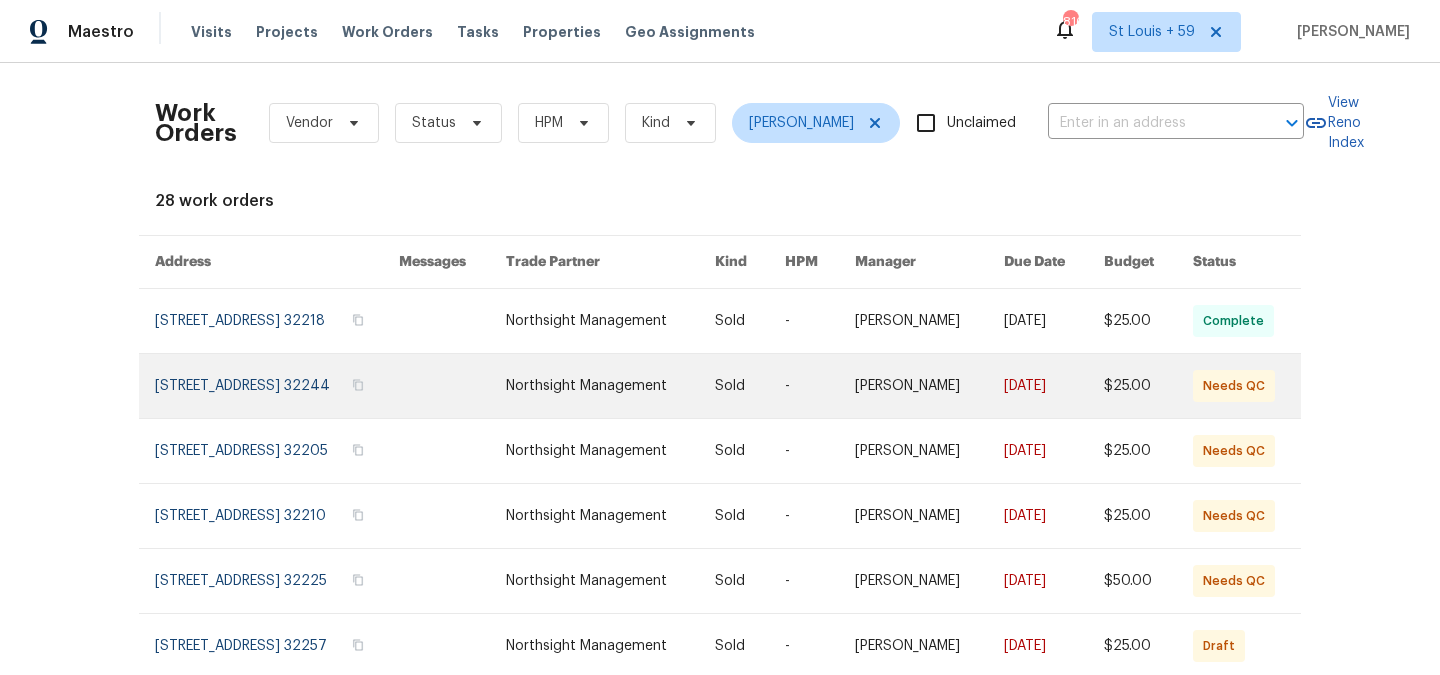 click at bounding box center (277, 386) 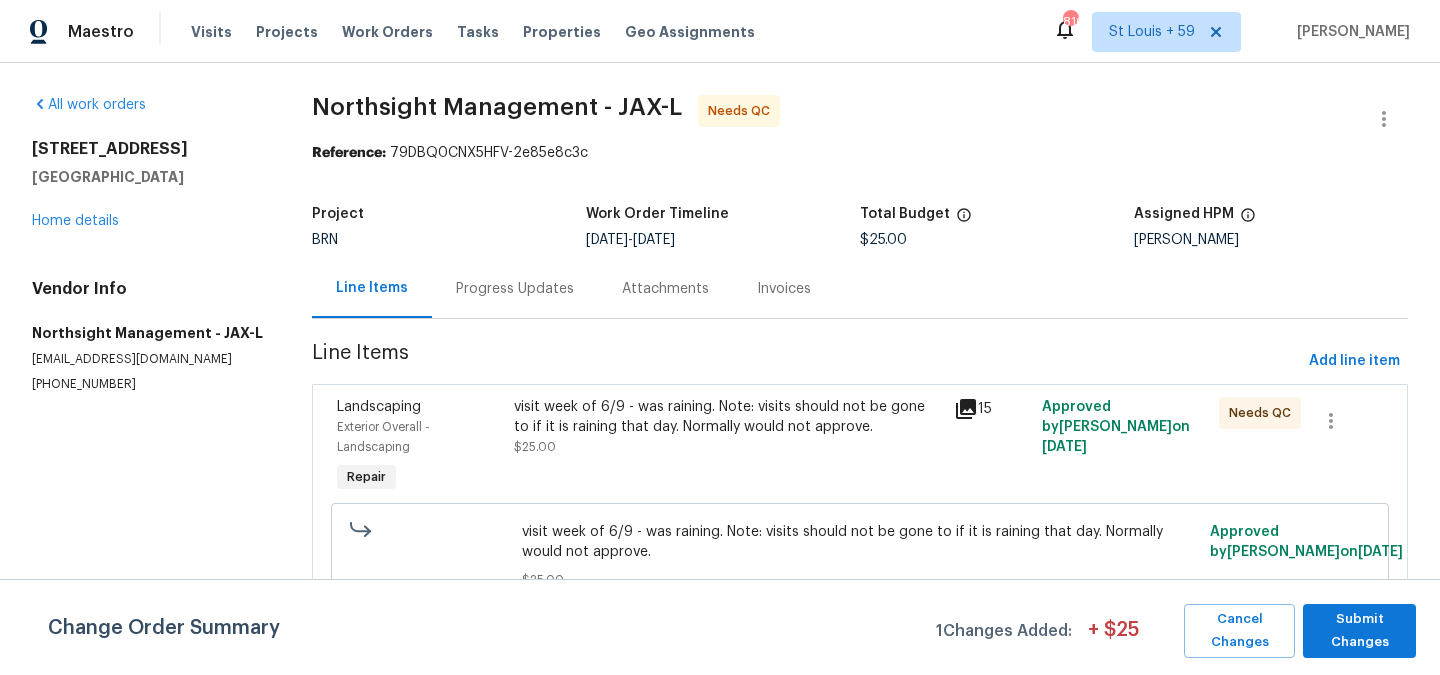 click on "visit week of 6/9 - was raining. Note: visits should not be gone to if it is raining that day. Normally would not approve." at bounding box center [728, 417] 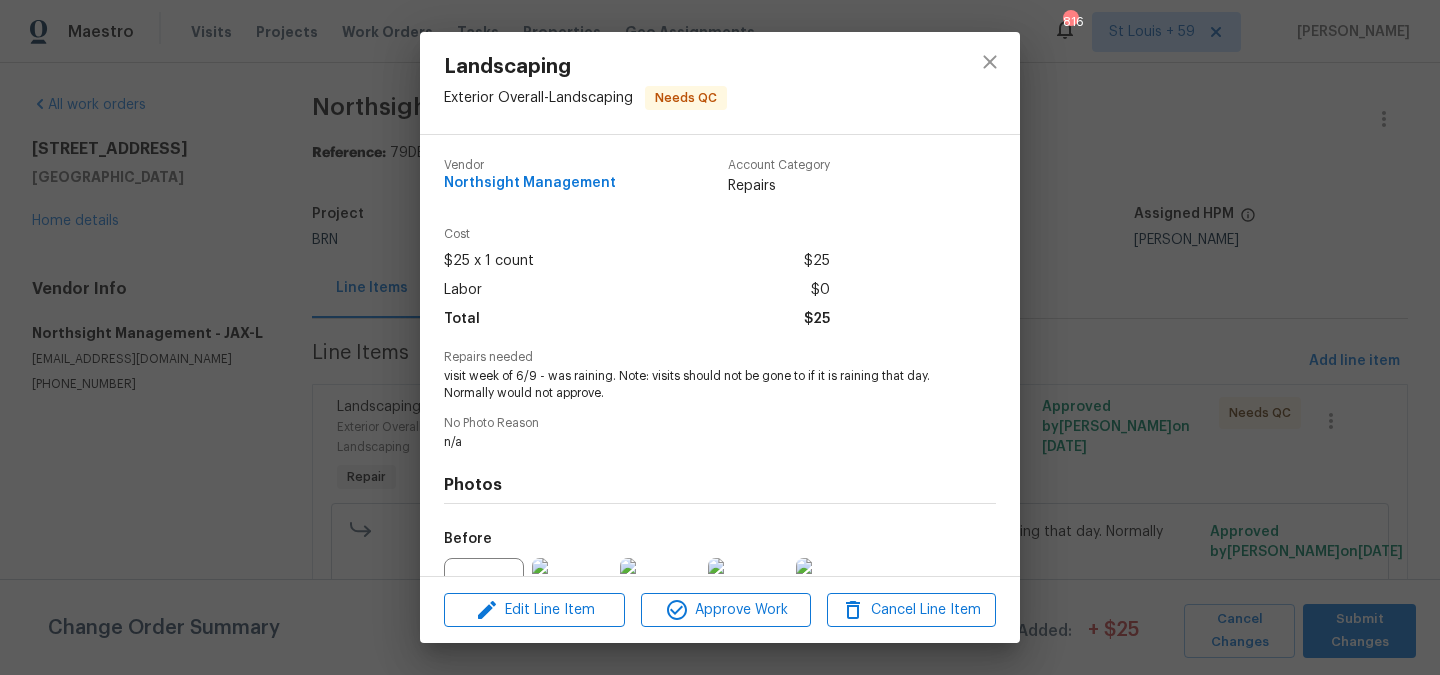 scroll, scrollTop: 212, scrollLeft: 0, axis: vertical 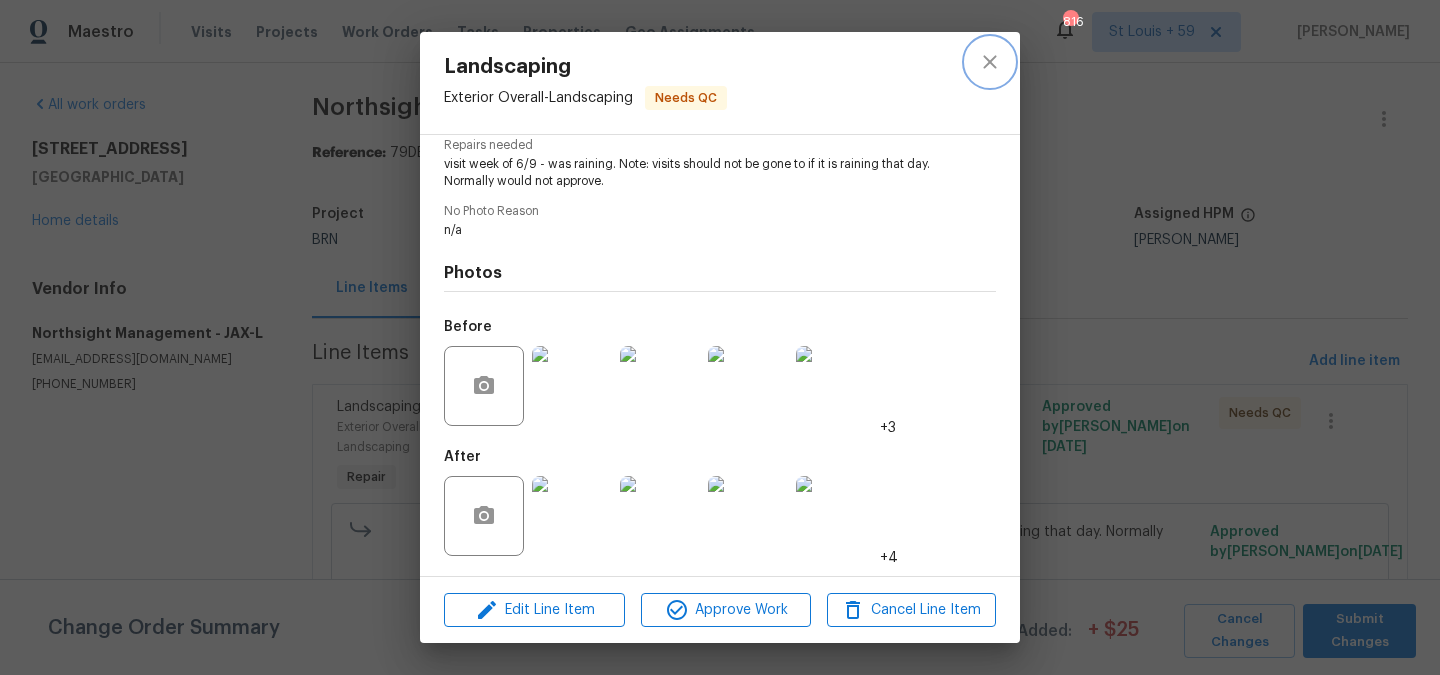 click 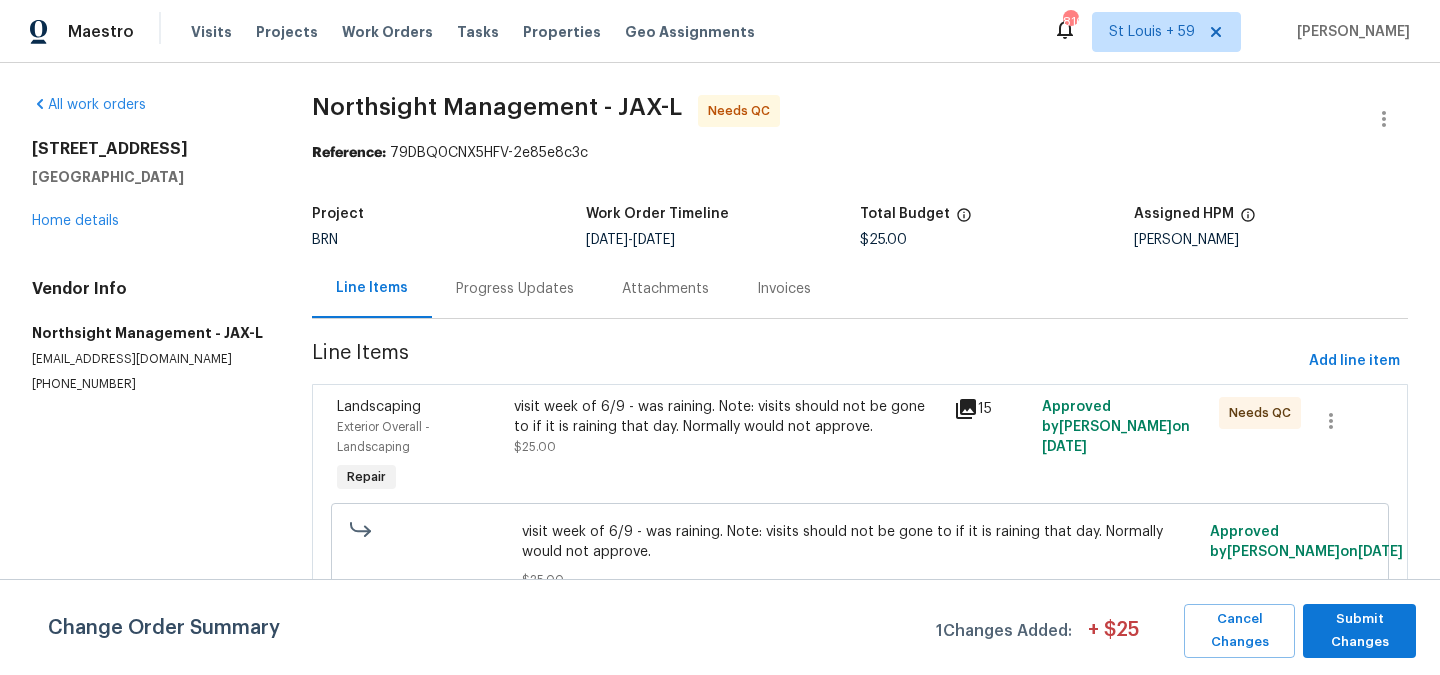 click on "Progress Updates" at bounding box center (515, 289) 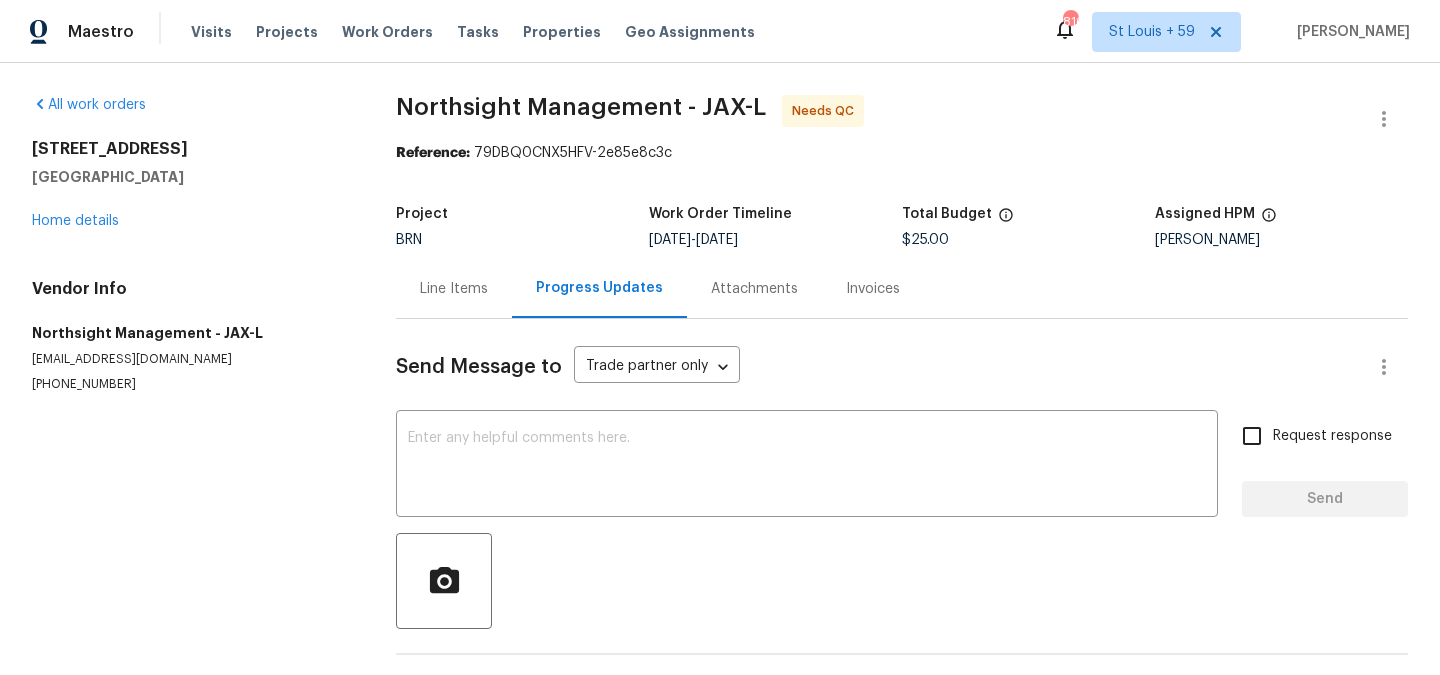 scroll, scrollTop: 68, scrollLeft: 0, axis: vertical 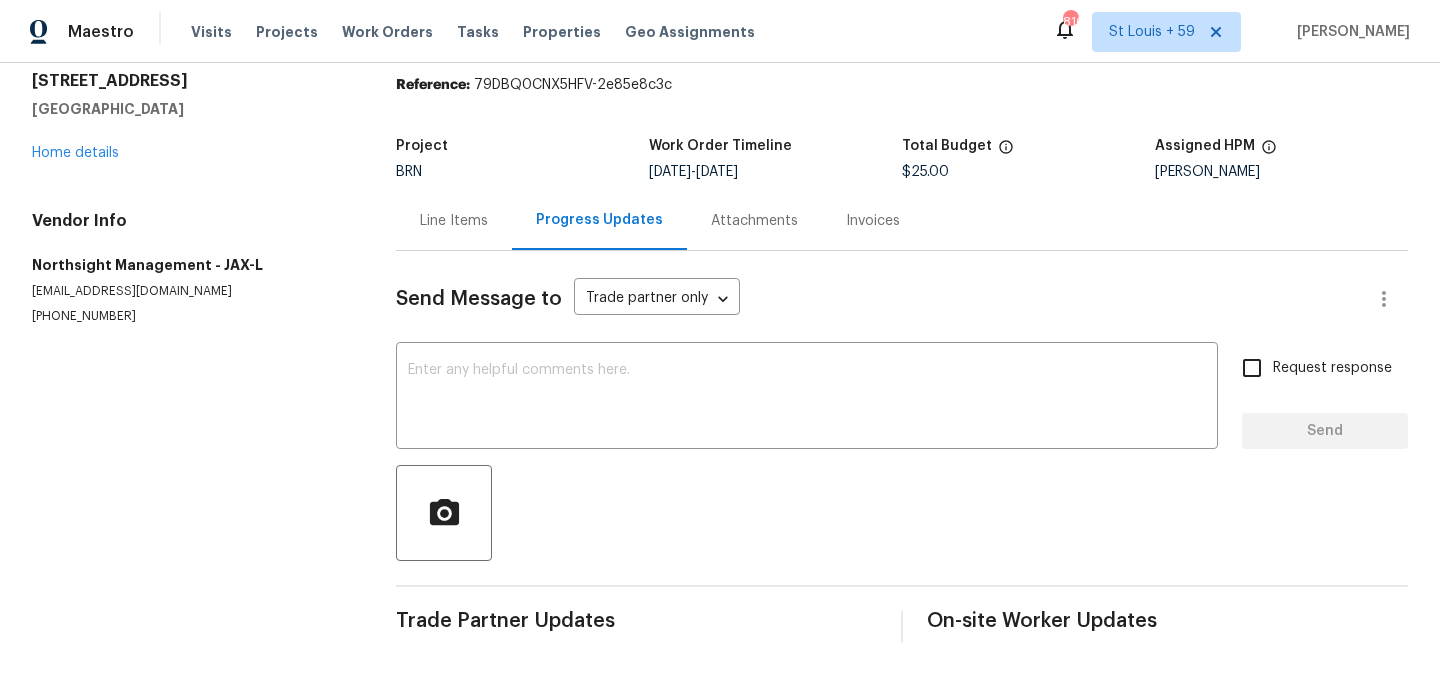 click on "Line Items" at bounding box center [454, 221] 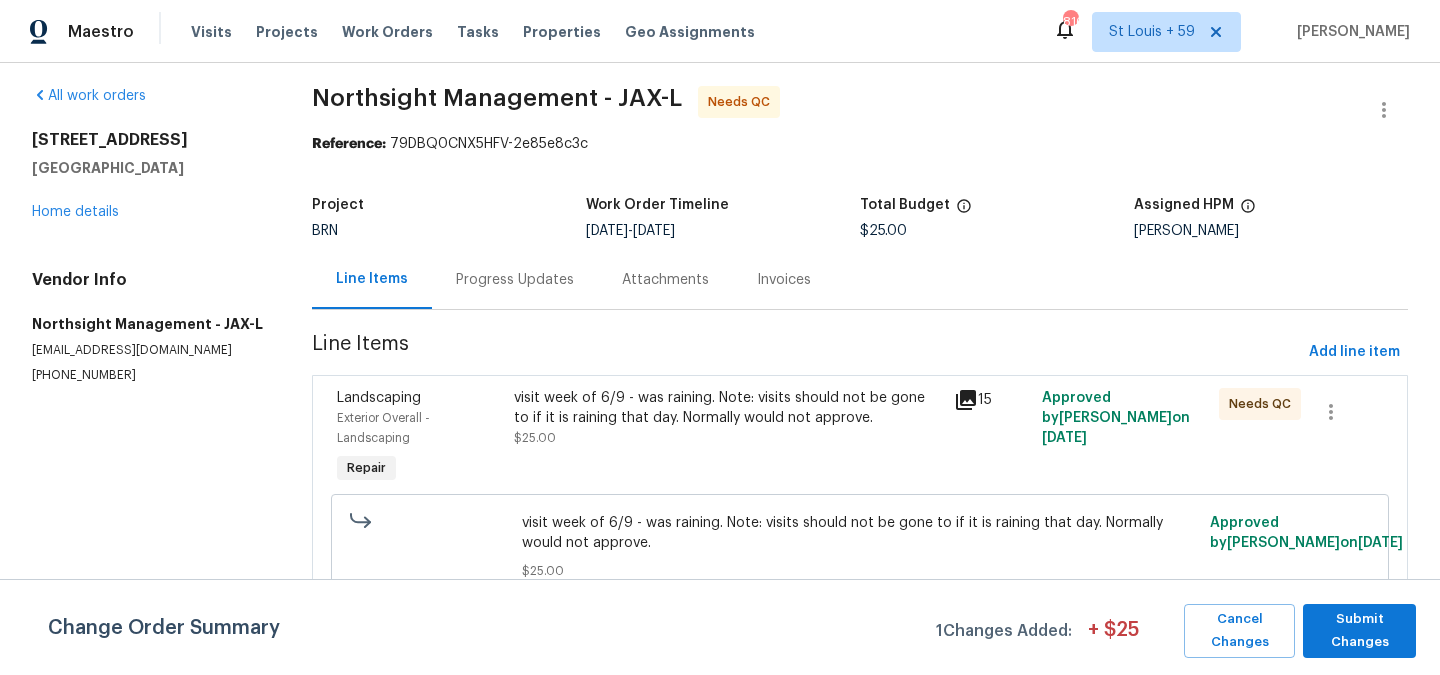 scroll, scrollTop: 10, scrollLeft: 0, axis: vertical 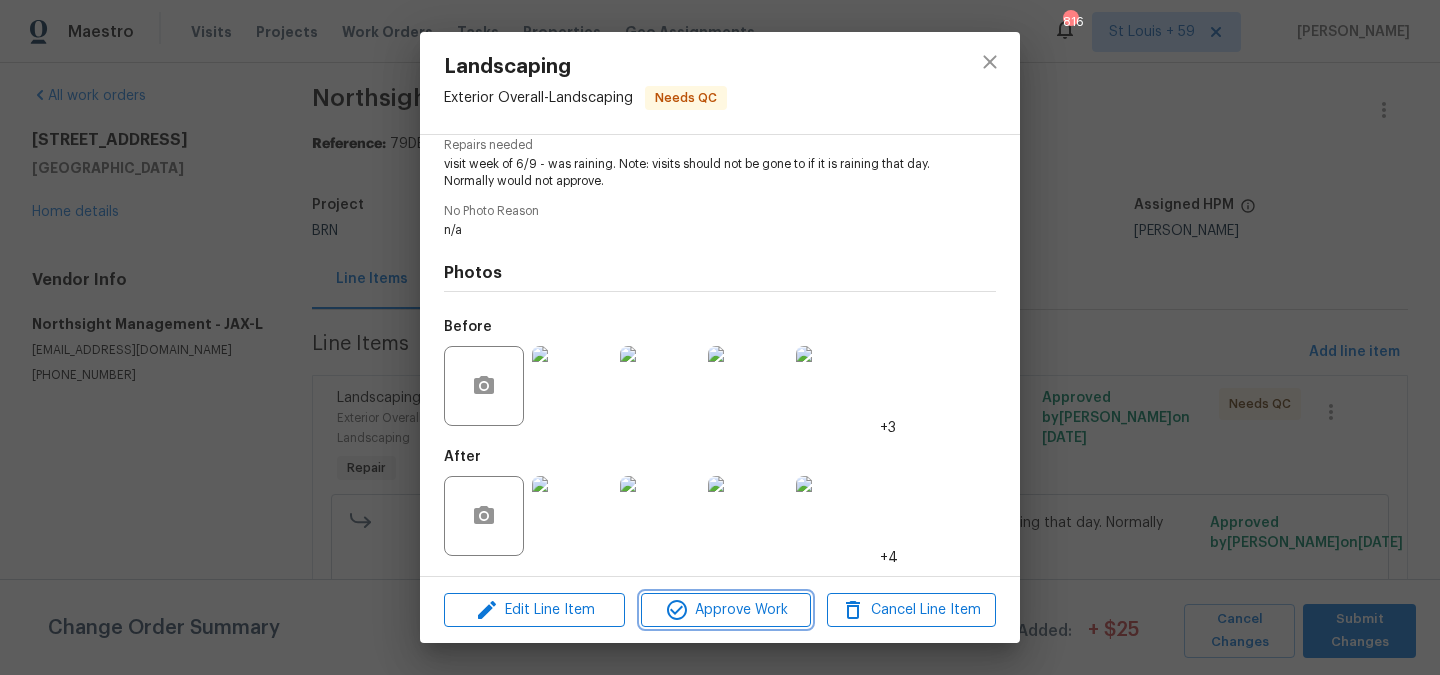 click on "Approve Work" at bounding box center [725, 610] 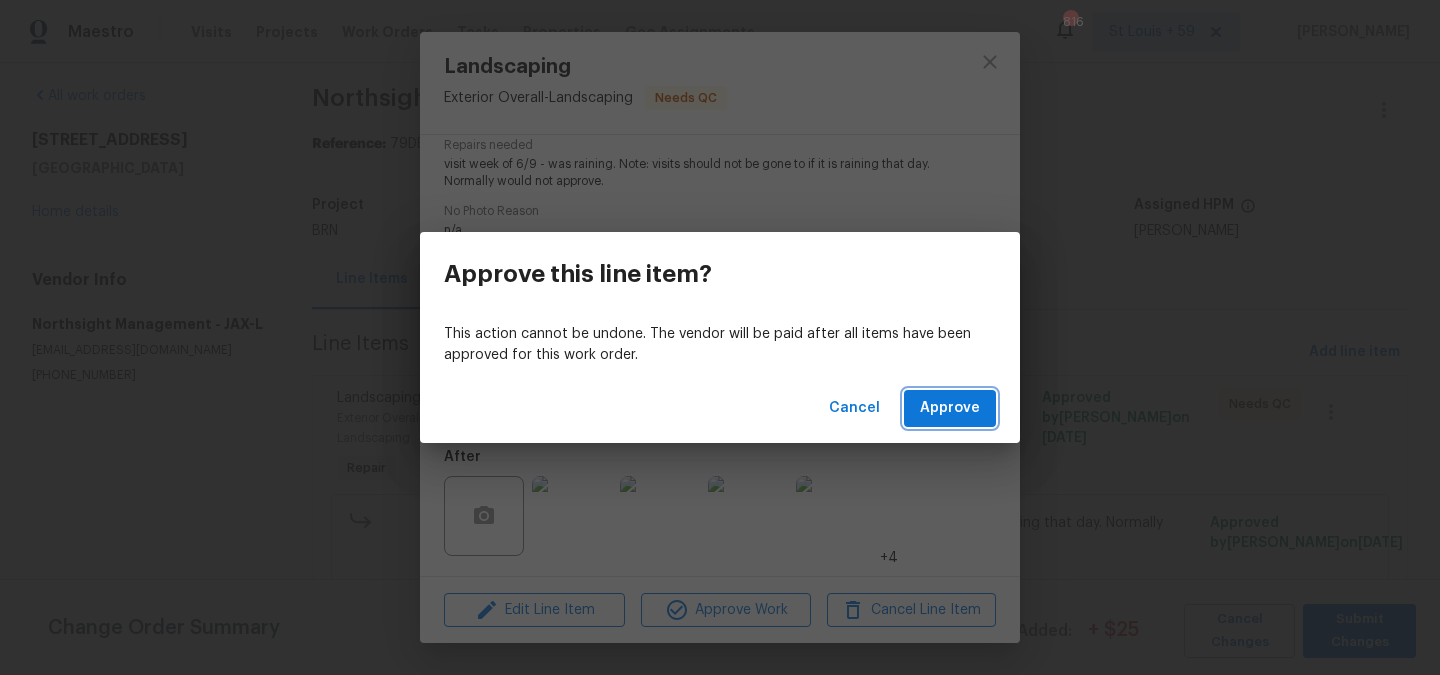 click on "Approve" at bounding box center [950, 408] 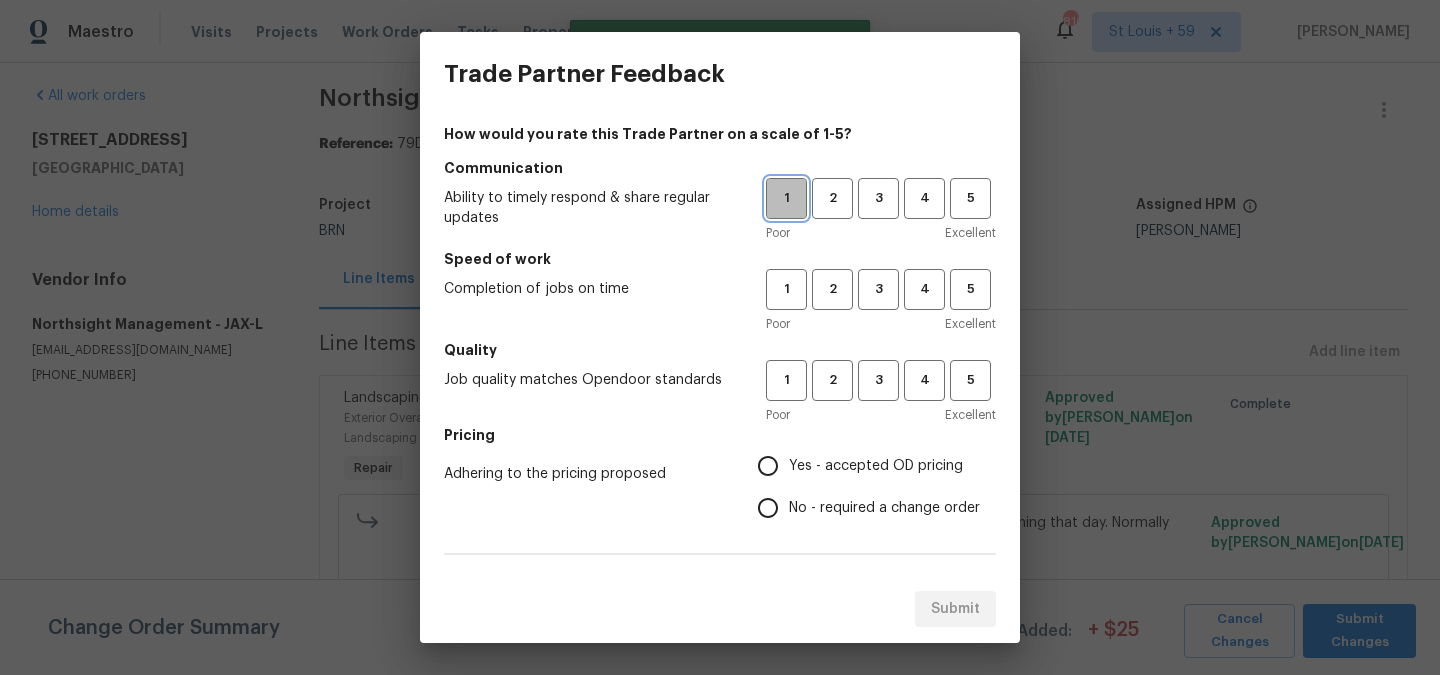 click on "1" at bounding box center [786, 198] 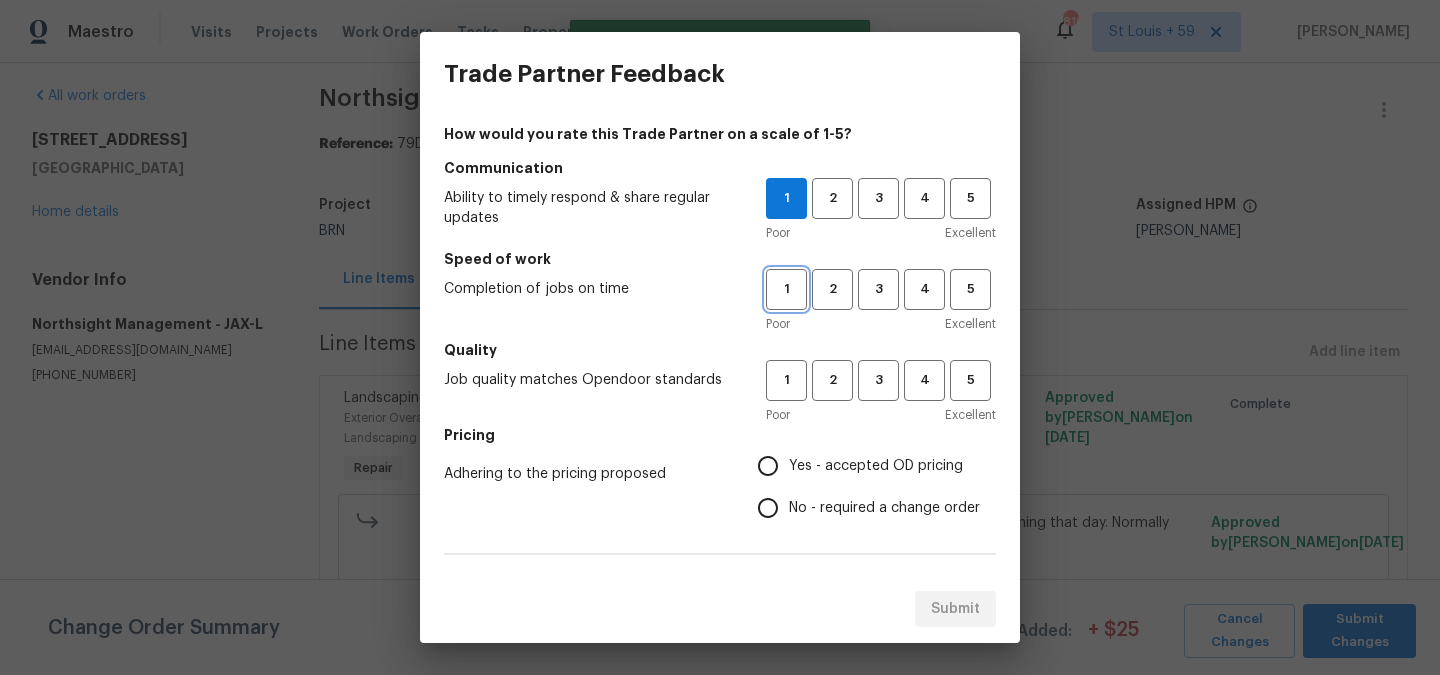 click on "1" at bounding box center [786, 289] 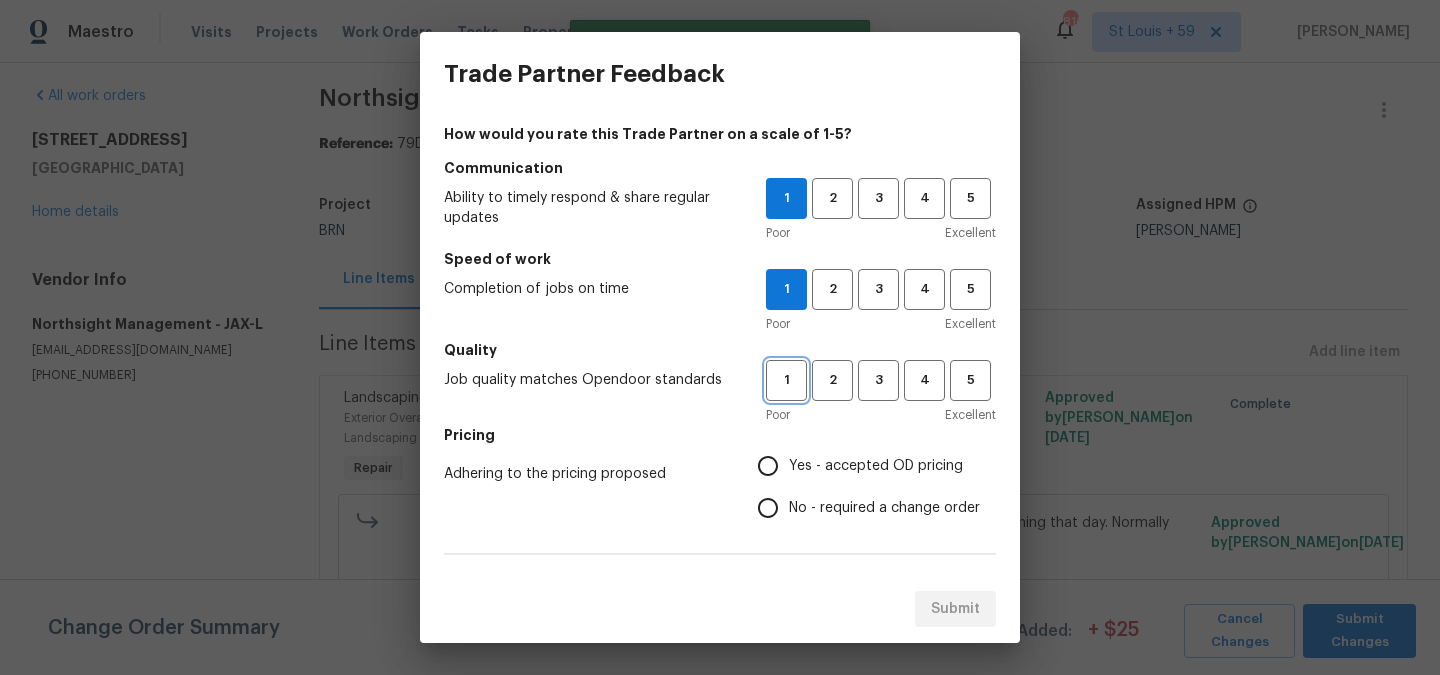 click on "1" at bounding box center (786, 380) 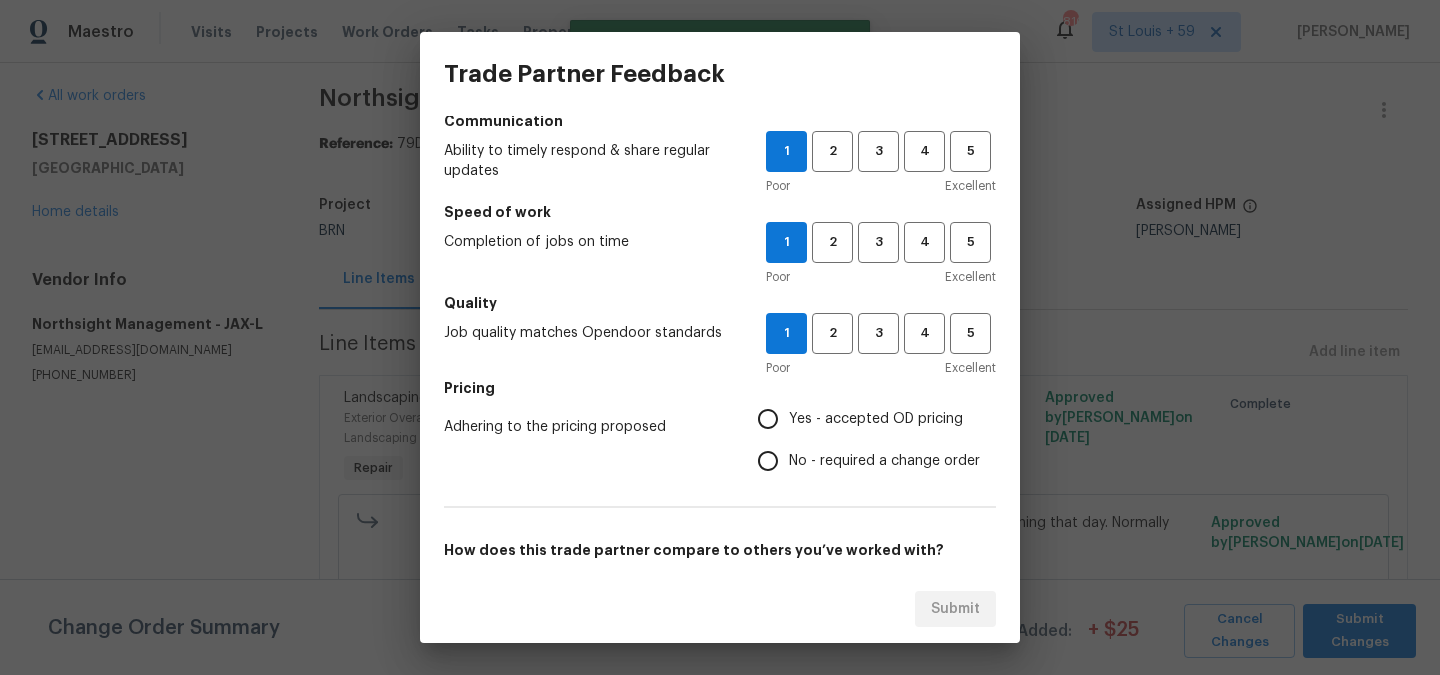 click on "No - required a change order" at bounding box center [768, 461] 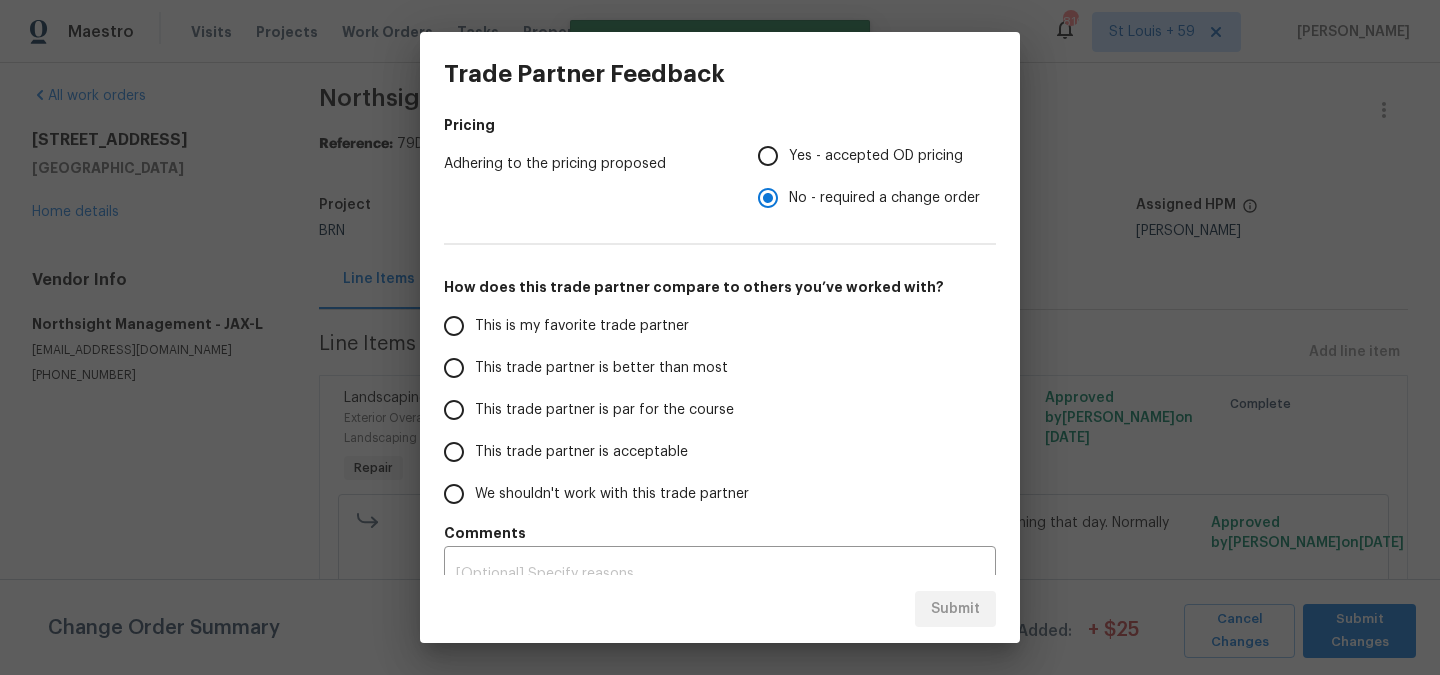 scroll, scrollTop: 340, scrollLeft: 0, axis: vertical 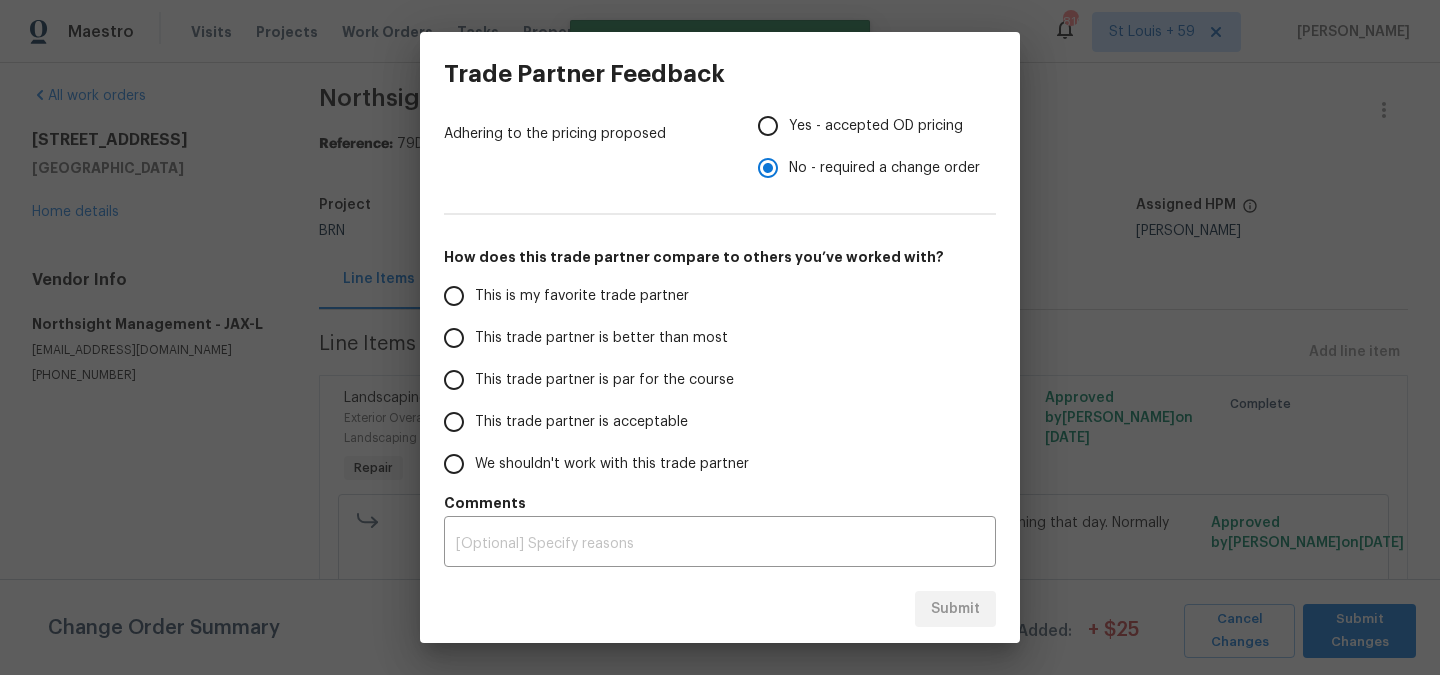 click on "We shouldn't work with this trade partner" at bounding box center (612, 464) 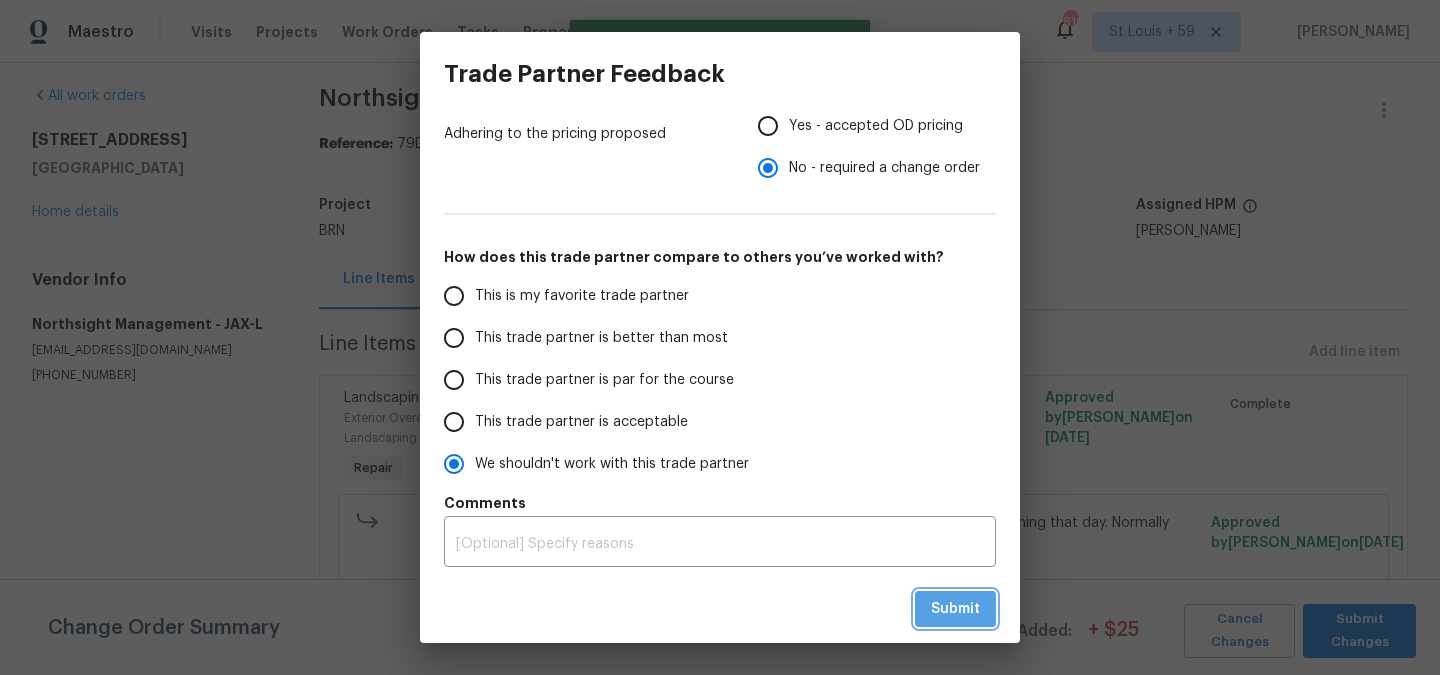 click on "Submit" at bounding box center [955, 609] 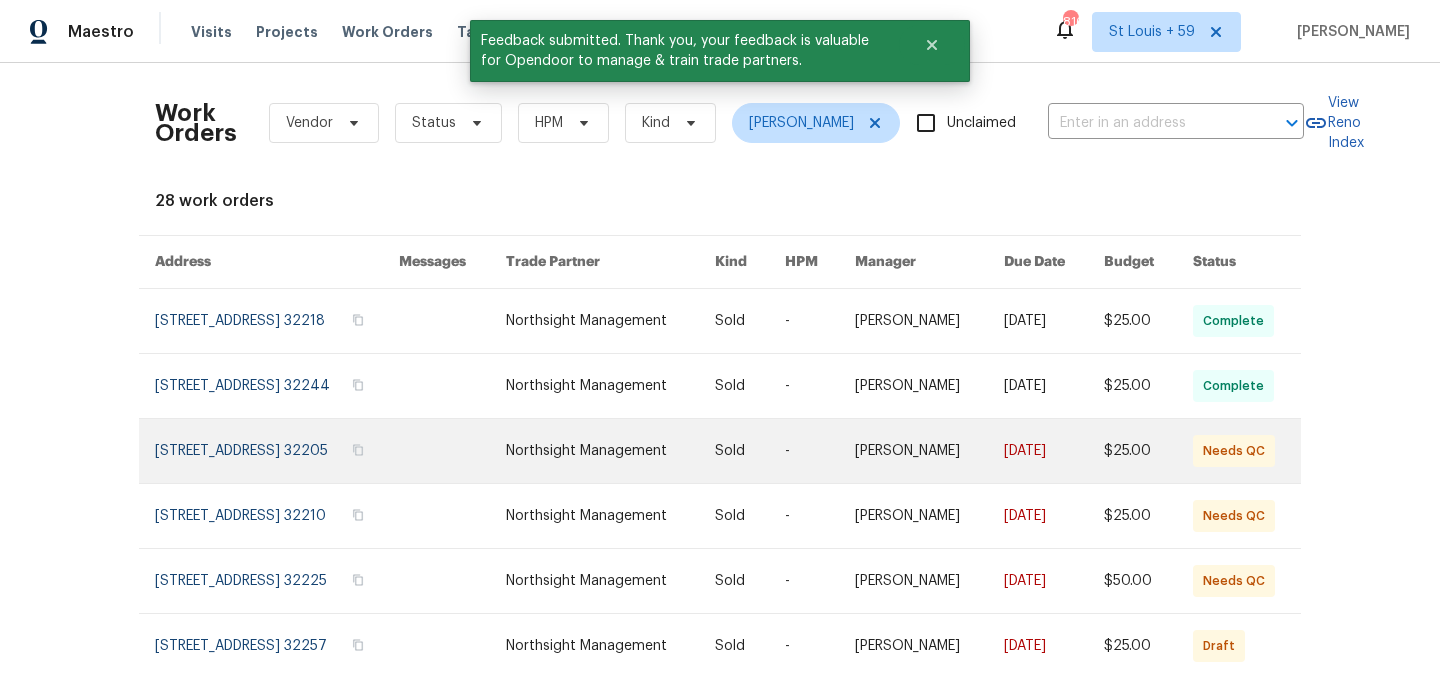click at bounding box center (277, 451) 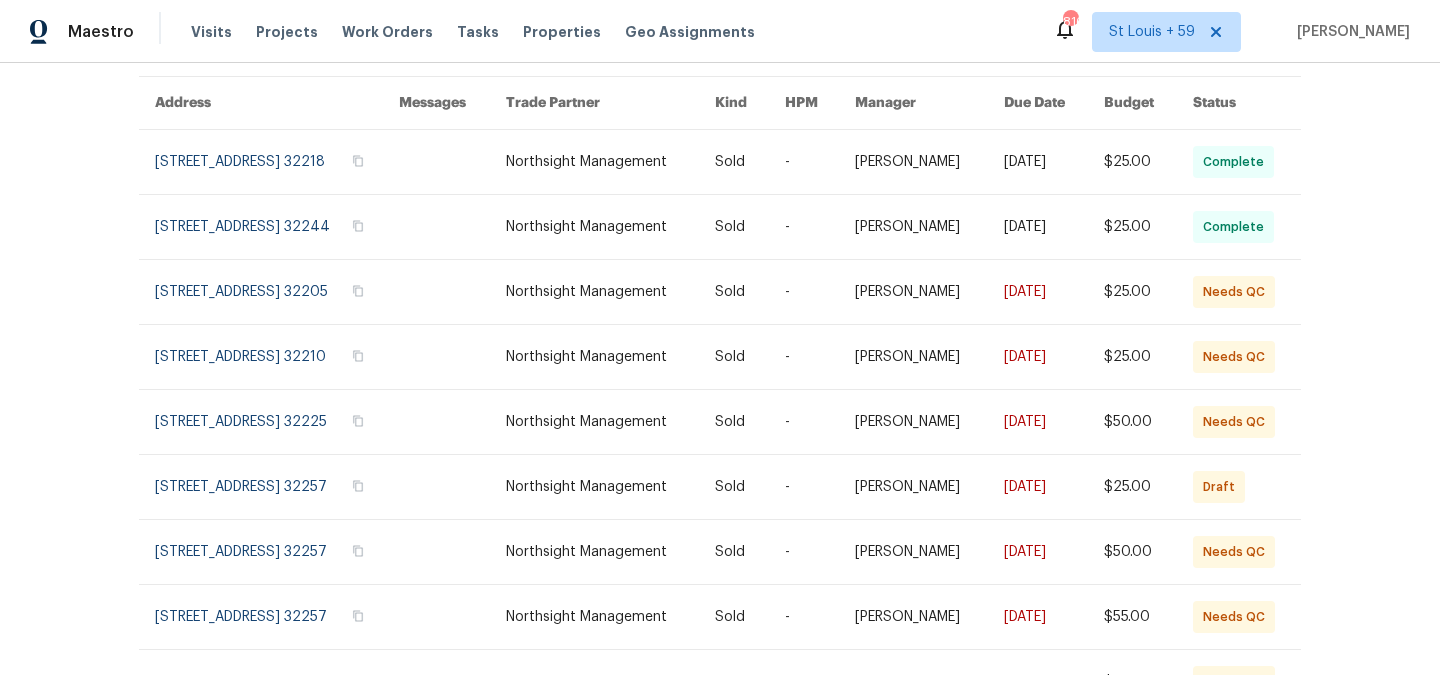 scroll, scrollTop: 157, scrollLeft: 0, axis: vertical 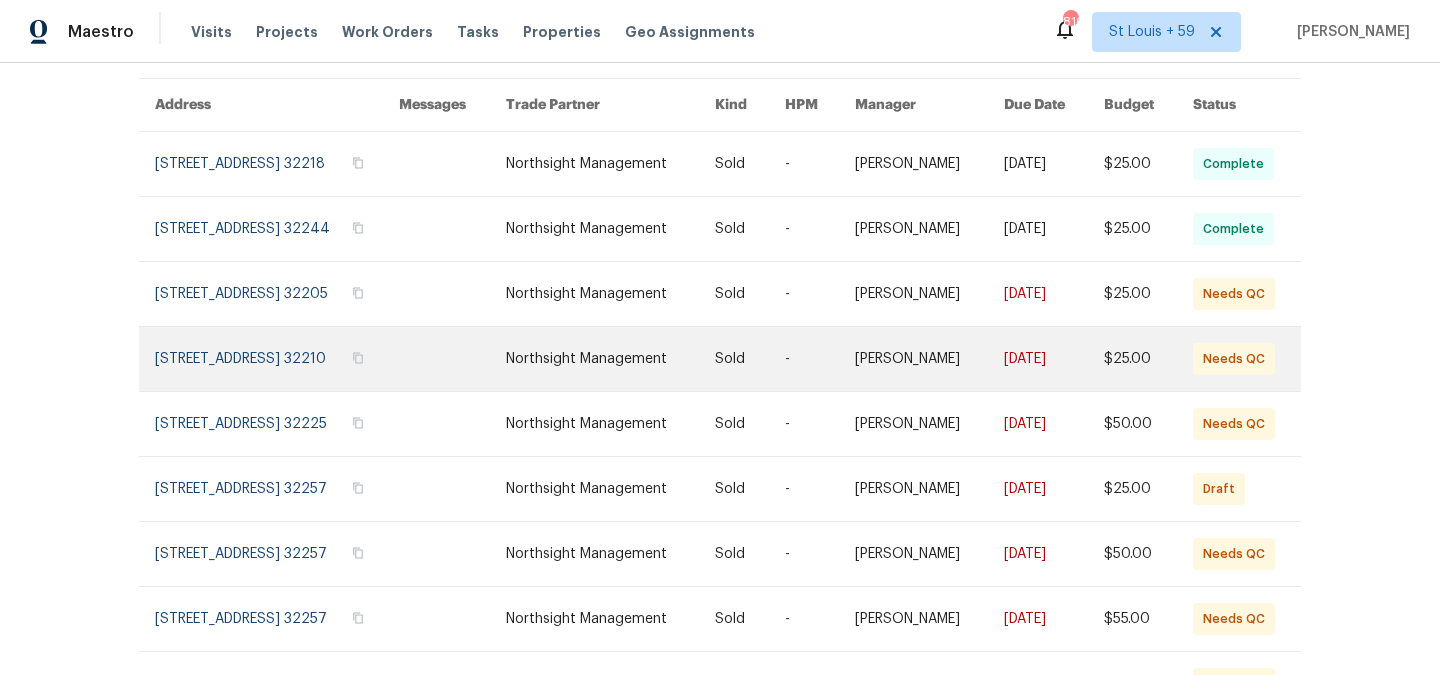 click at bounding box center (277, 359) 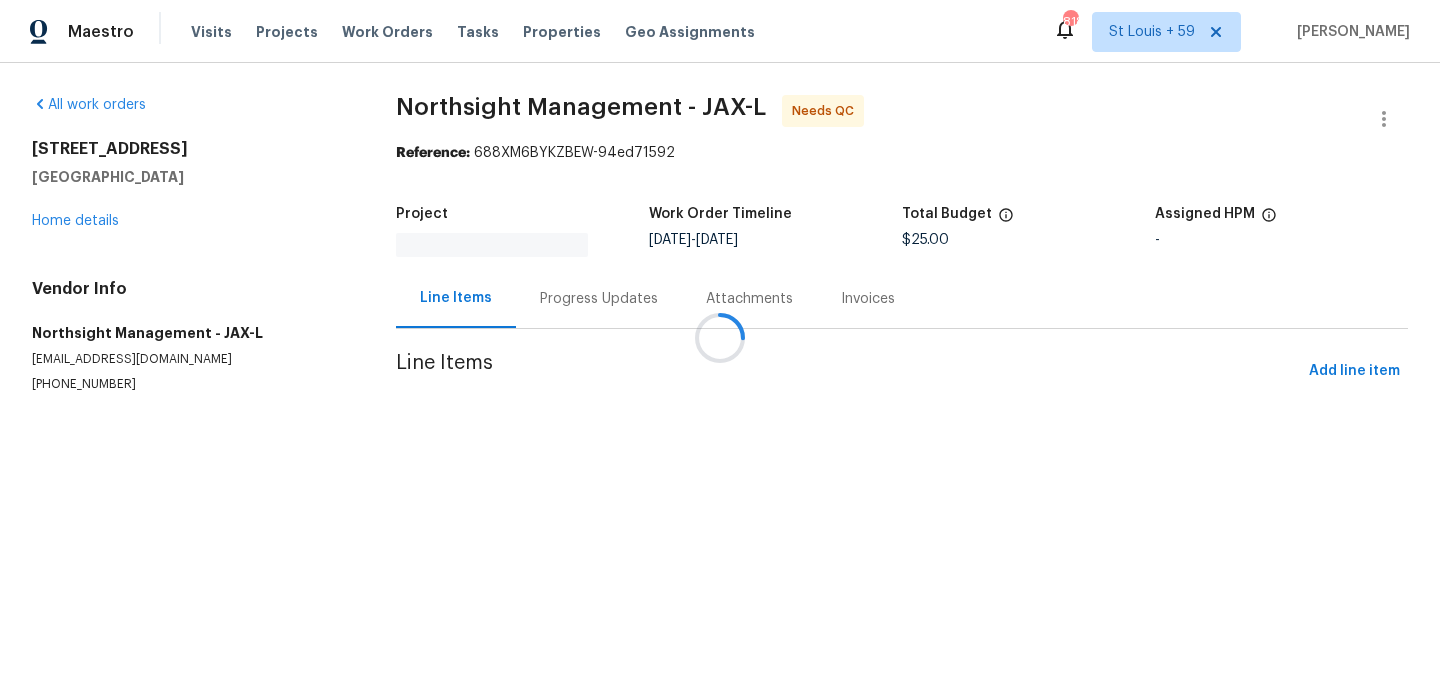 scroll, scrollTop: 0, scrollLeft: 0, axis: both 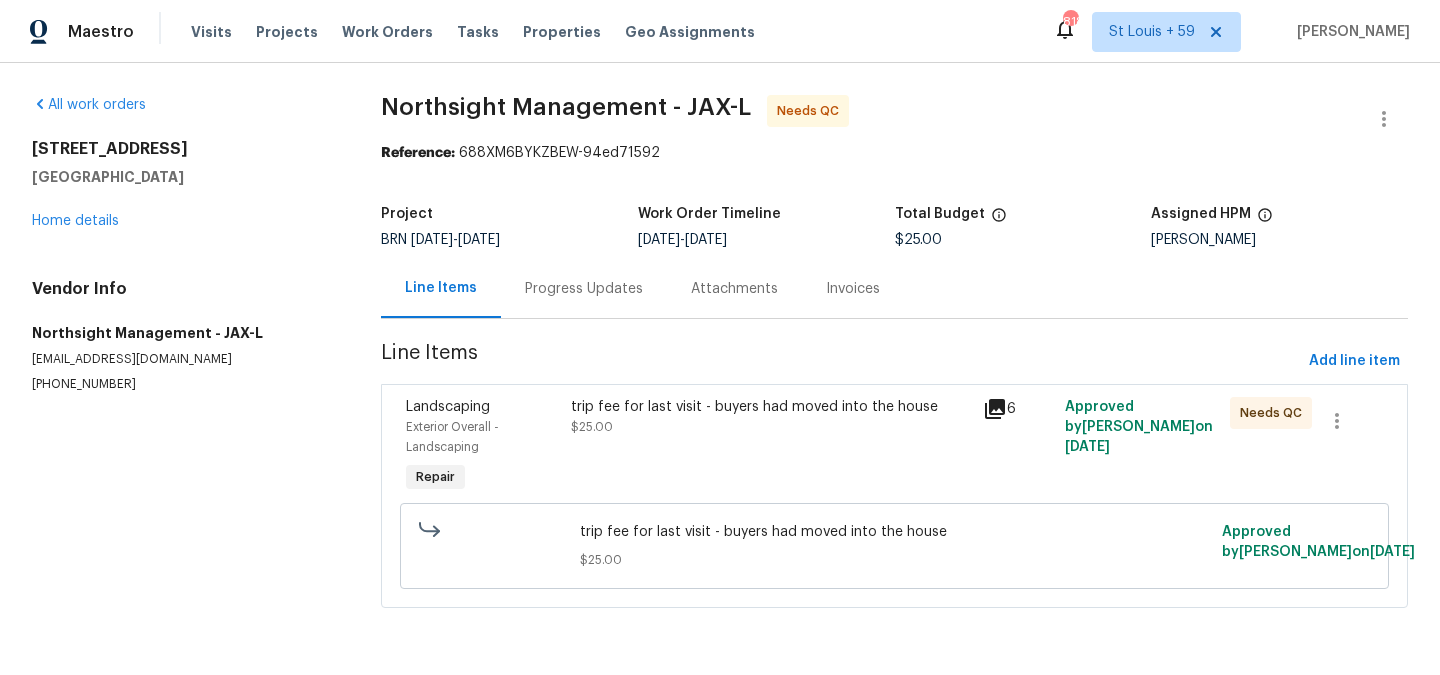 click on "trip fee for last visit - buyers had moved into the house $25.00" at bounding box center (771, 417) 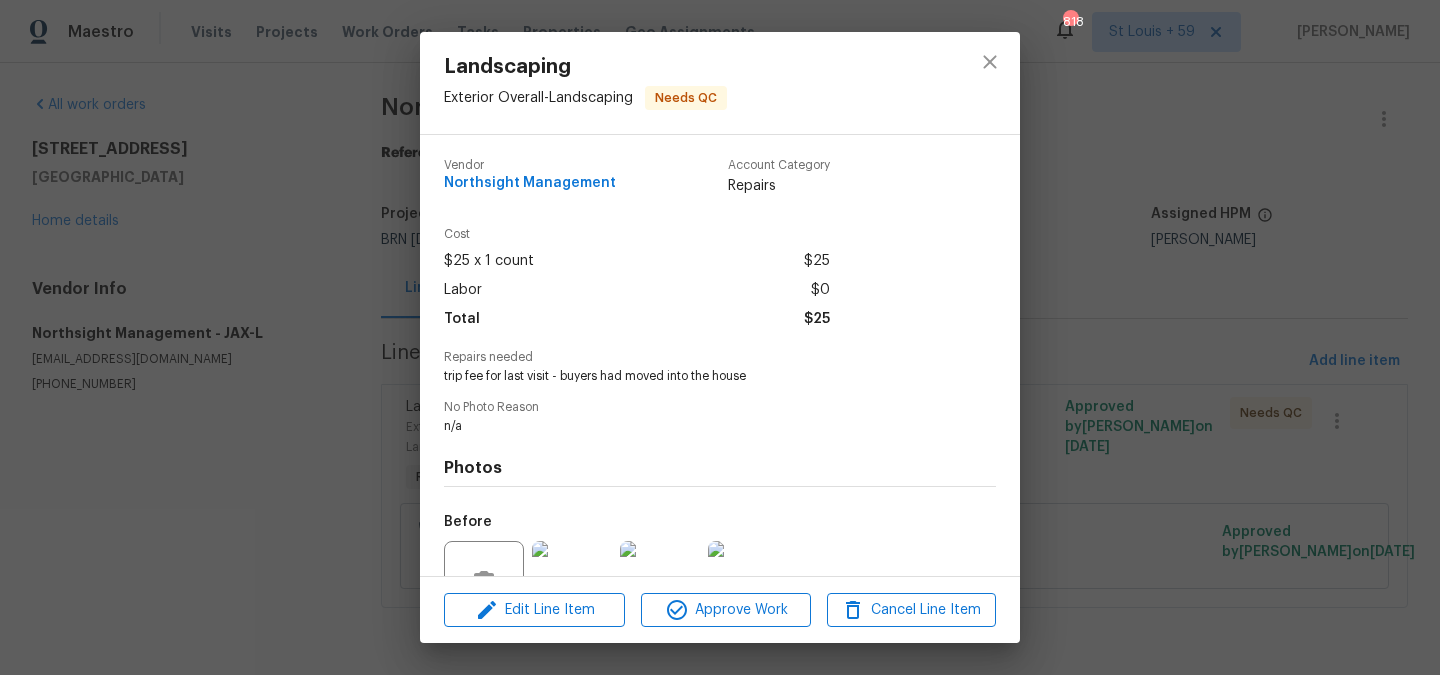 scroll, scrollTop: 195, scrollLeft: 0, axis: vertical 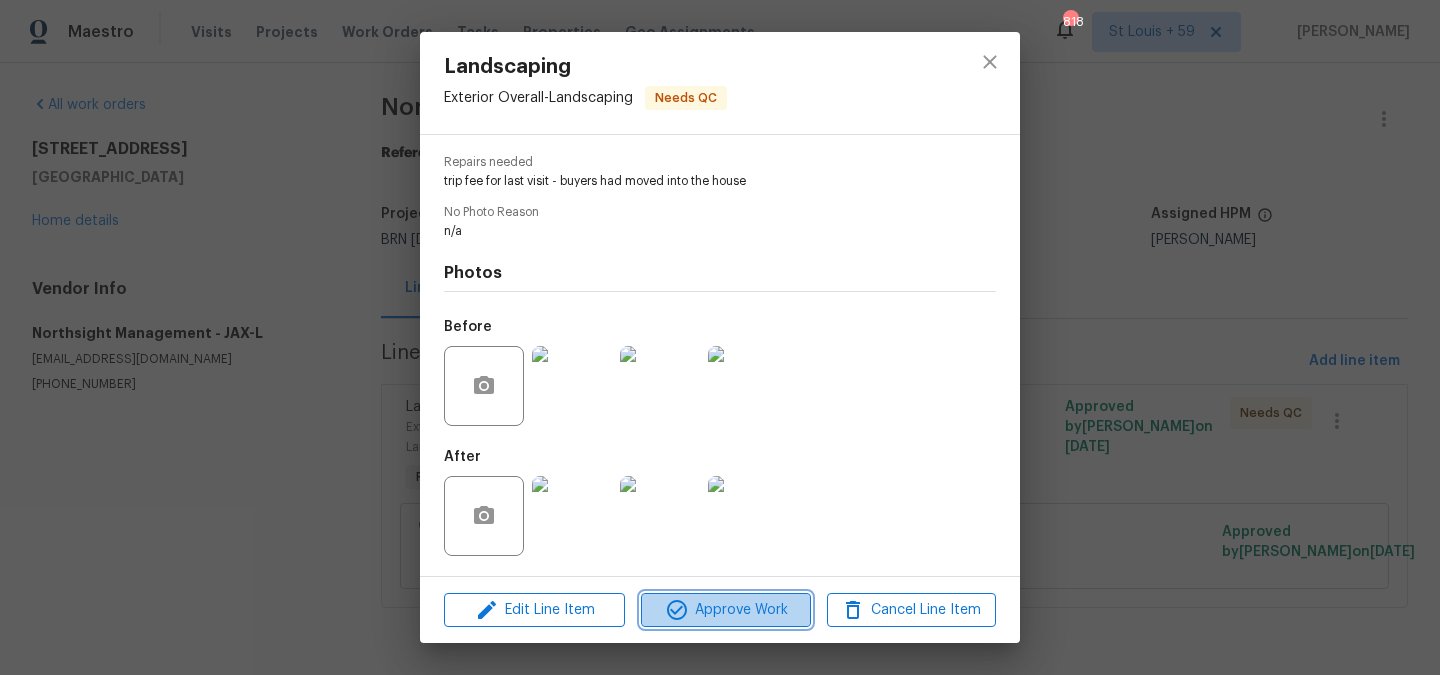 click on "Approve Work" at bounding box center (725, 610) 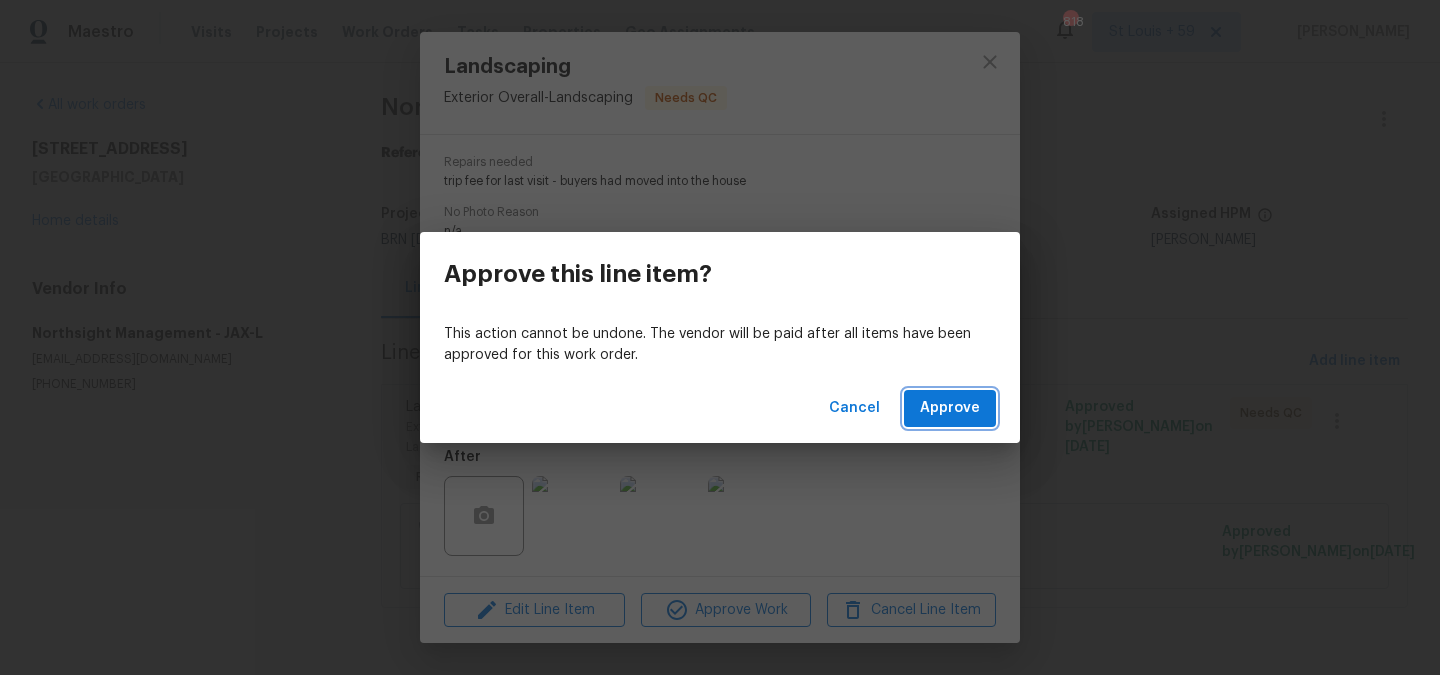 click on "Approve" at bounding box center (950, 408) 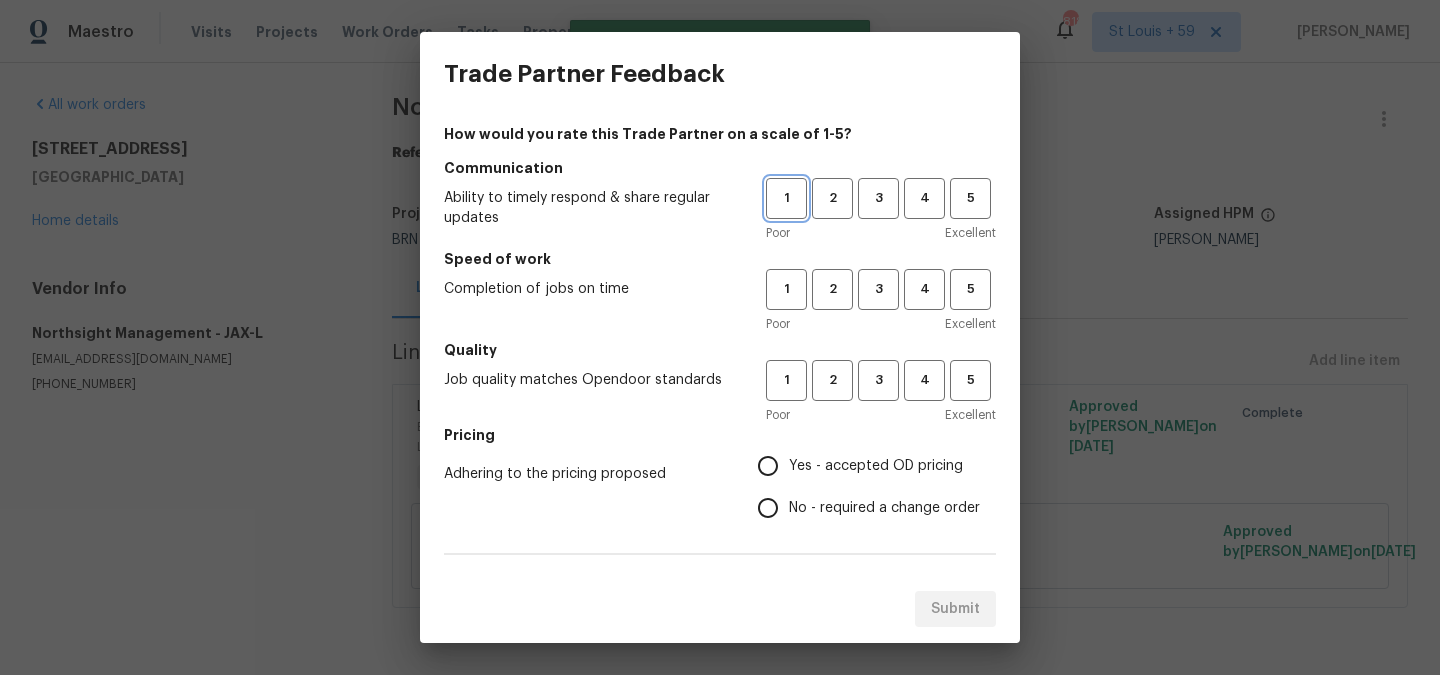 click on "1" at bounding box center [786, 198] 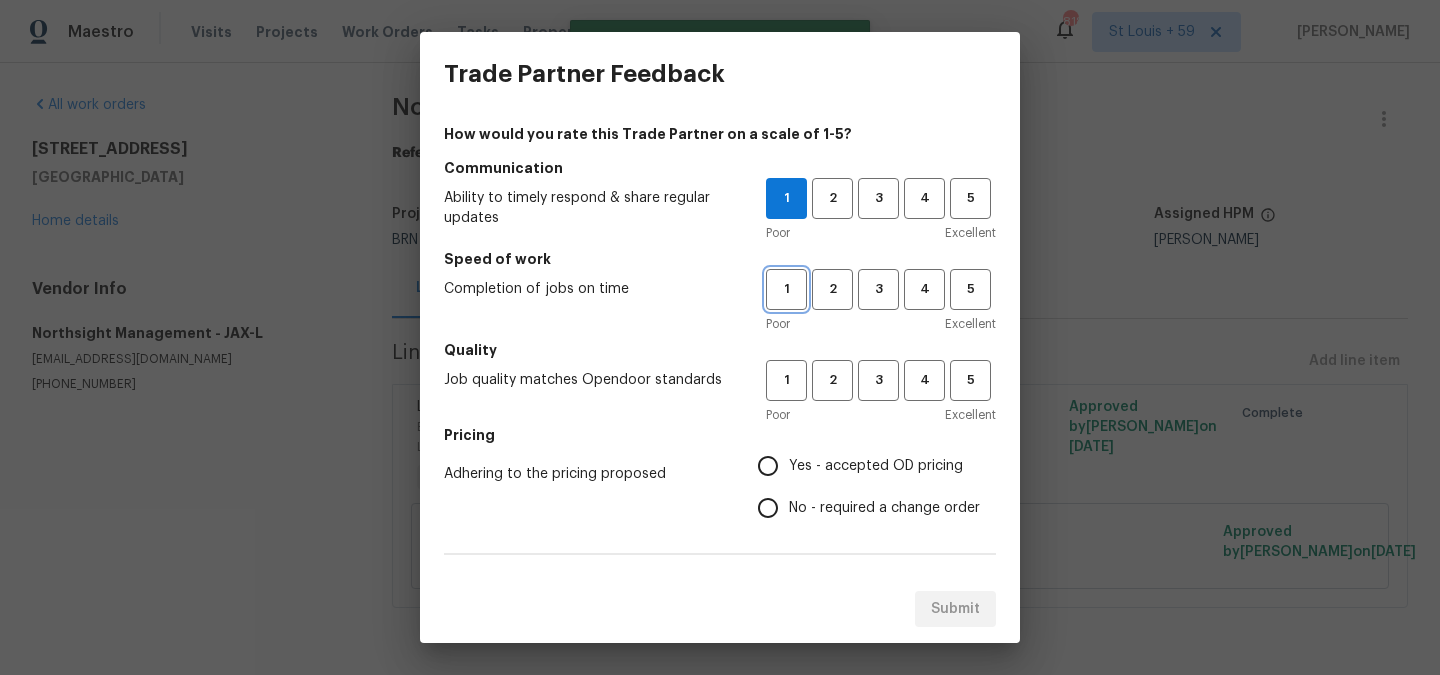 click on "1" at bounding box center (786, 289) 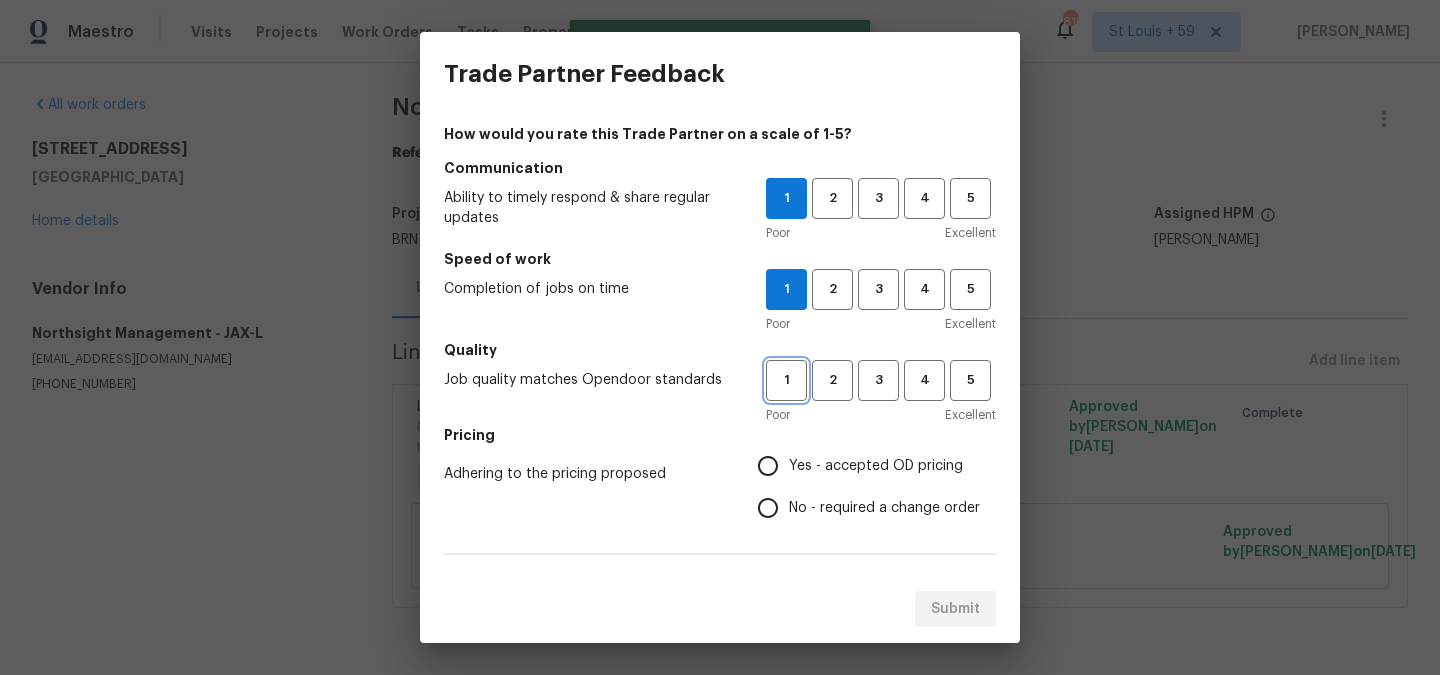 click on "1" at bounding box center [786, 380] 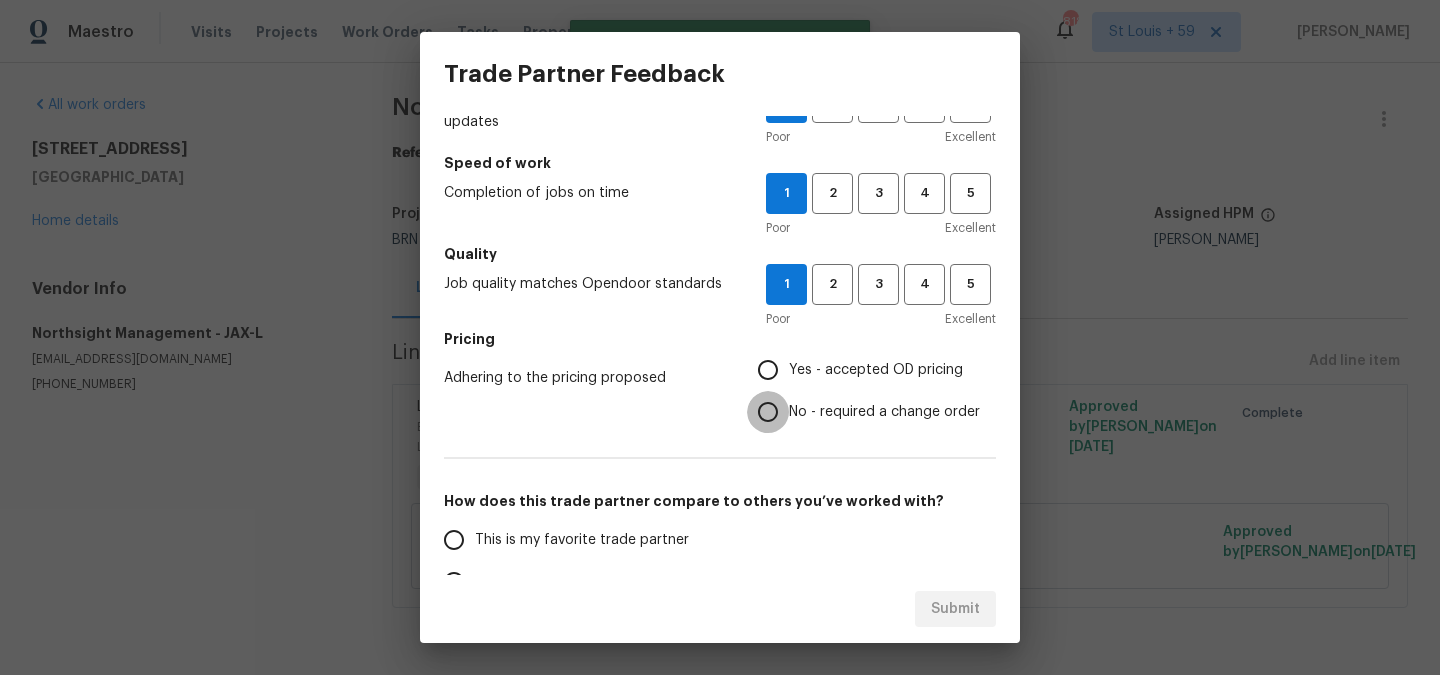 click on "No - required a change order" at bounding box center [768, 412] 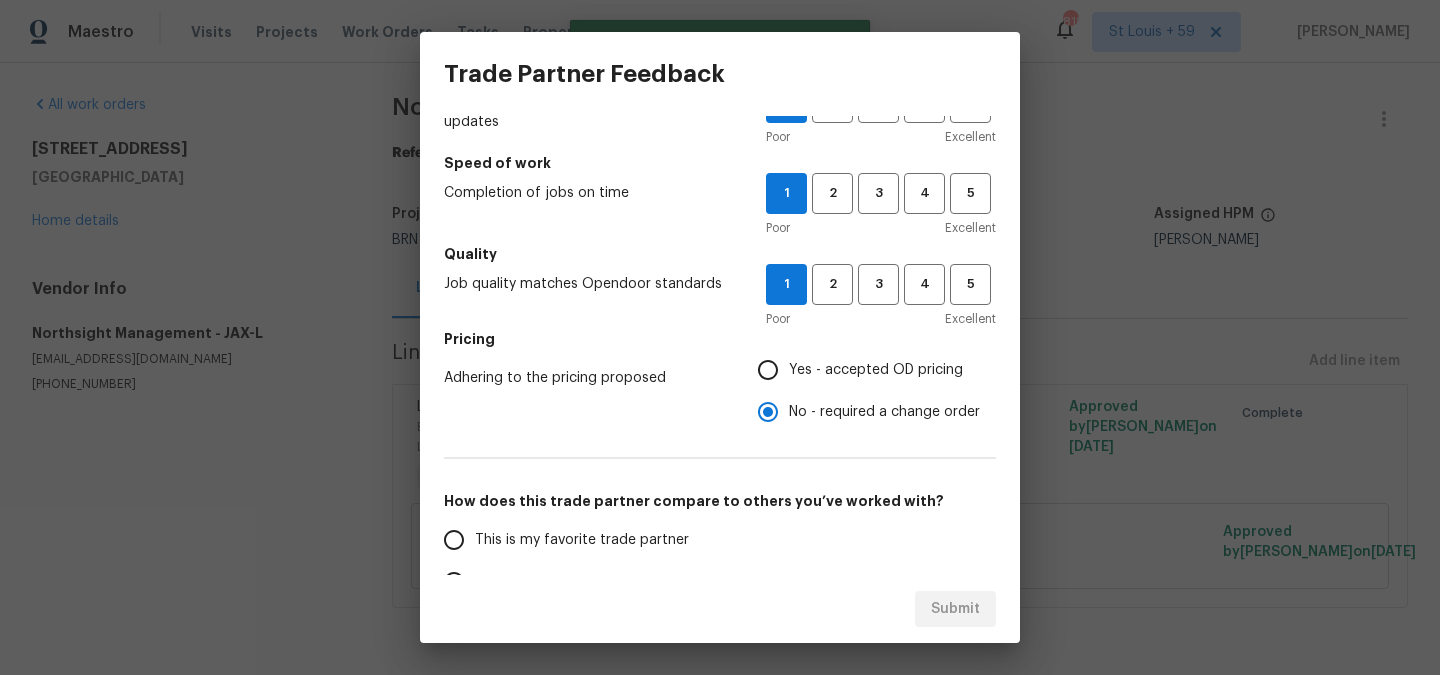 scroll, scrollTop: 340, scrollLeft: 0, axis: vertical 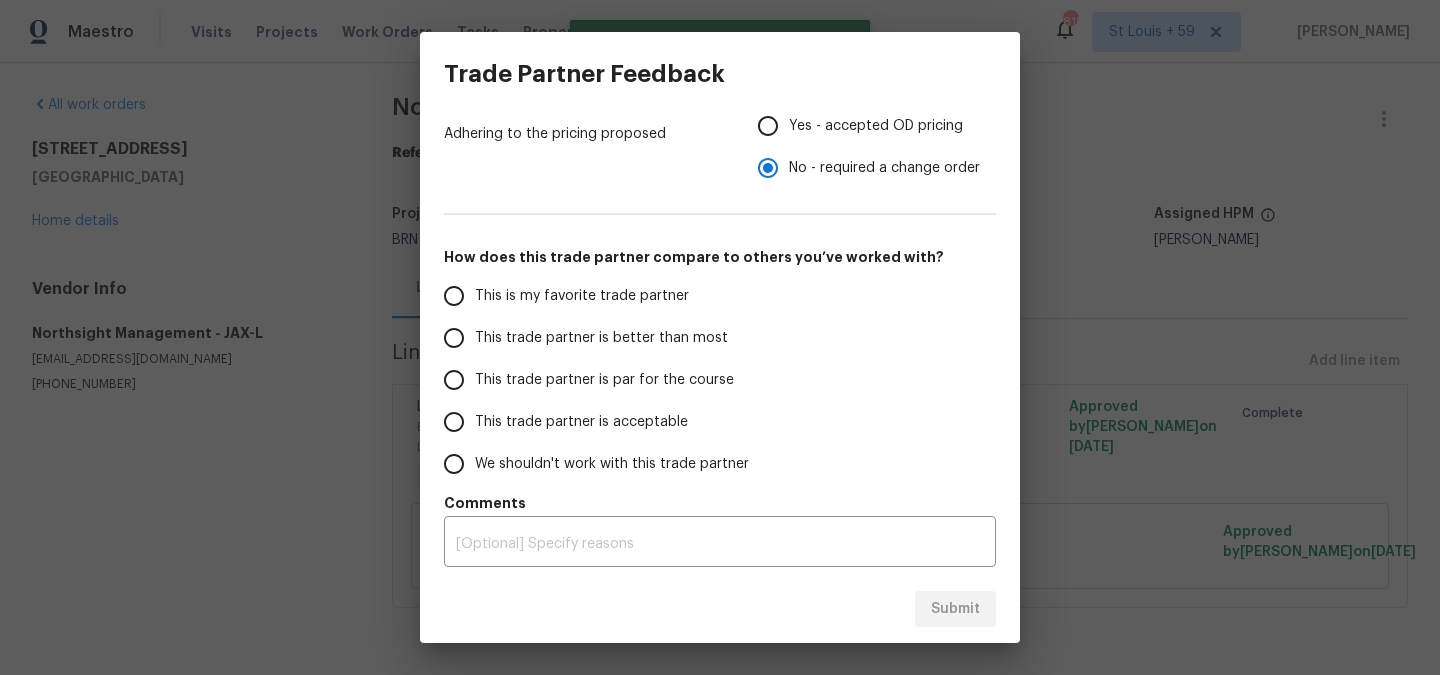 click on "We shouldn't work with this trade partner" at bounding box center [612, 464] 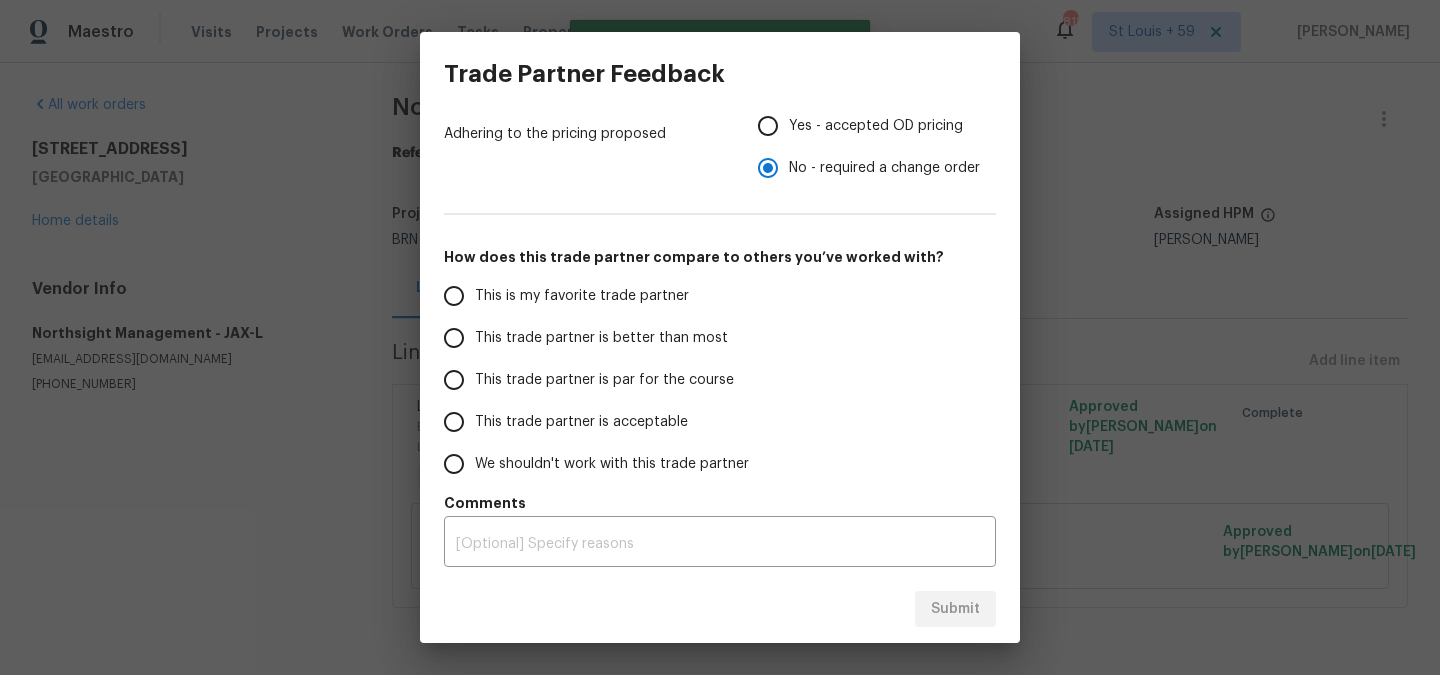 click on "We shouldn't work with this trade partner" at bounding box center (454, 464) 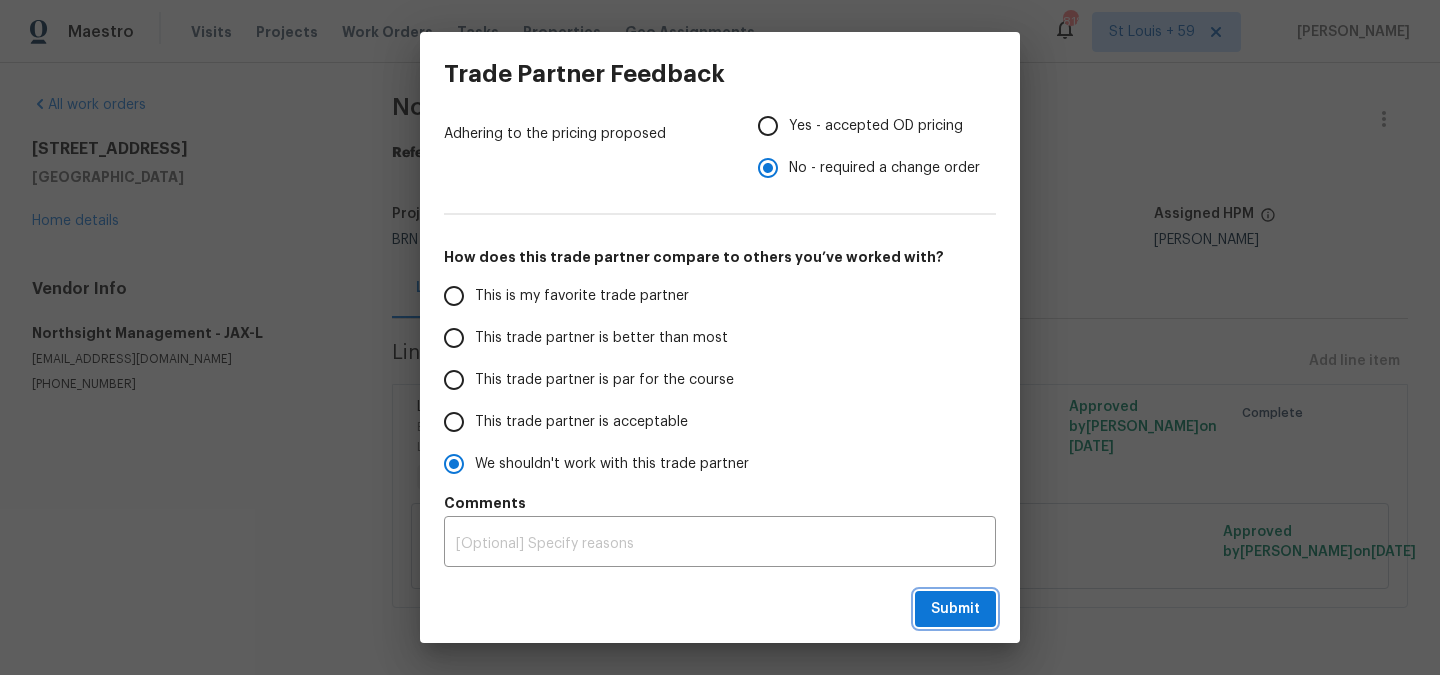 click on "Submit" at bounding box center (955, 609) 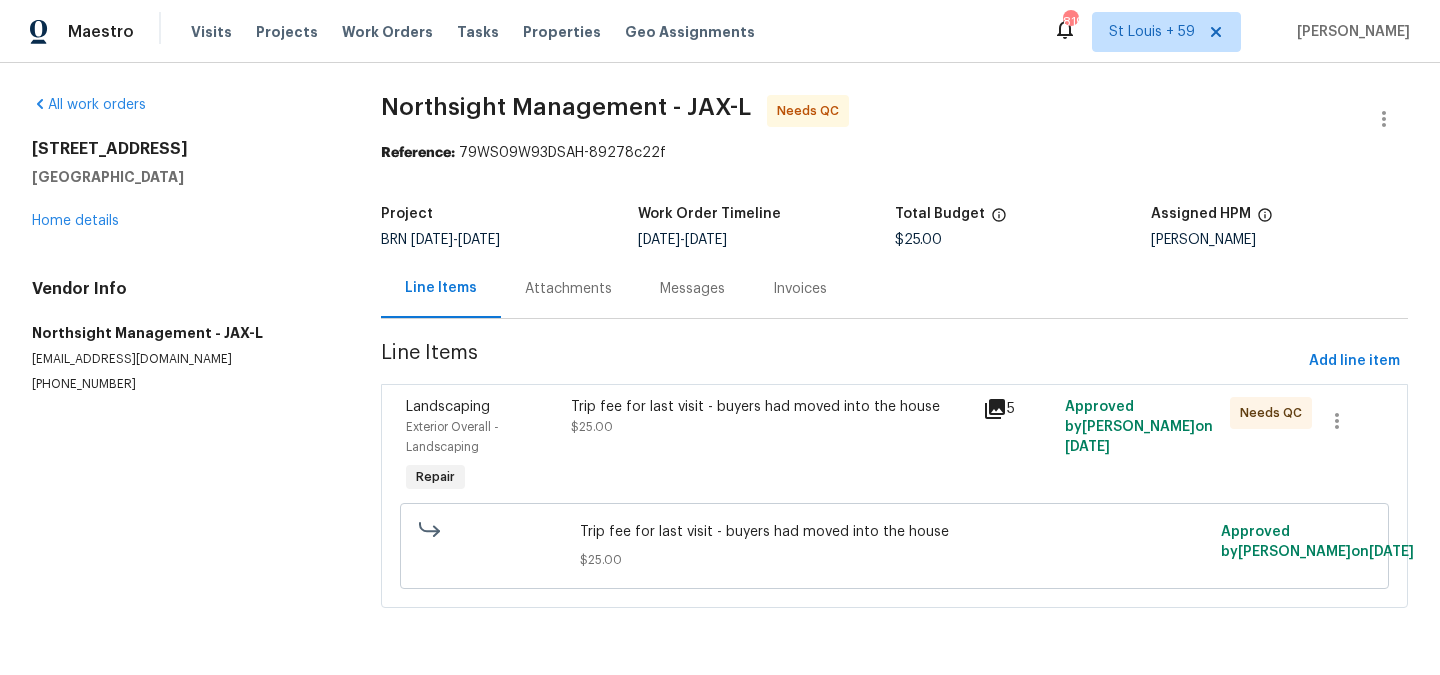 scroll, scrollTop: 0, scrollLeft: 0, axis: both 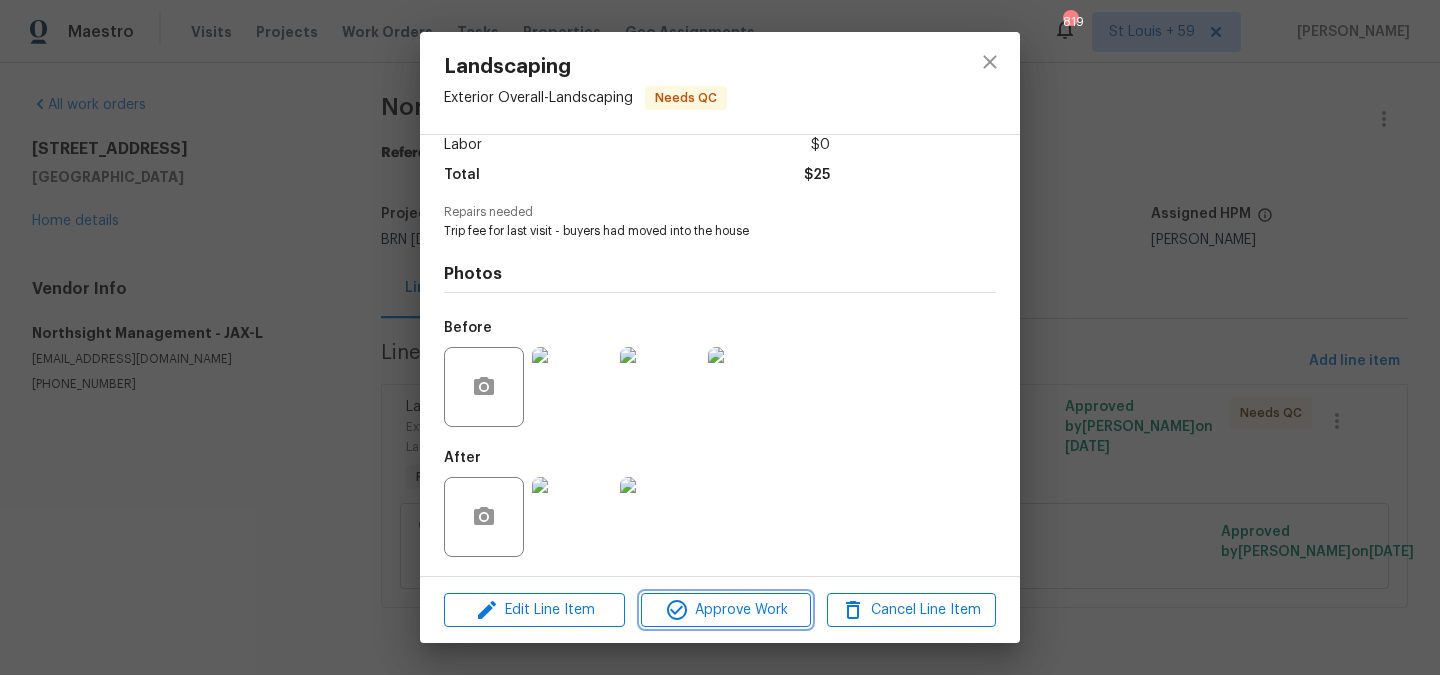 click on "Approve Work" at bounding box center [725, 610] 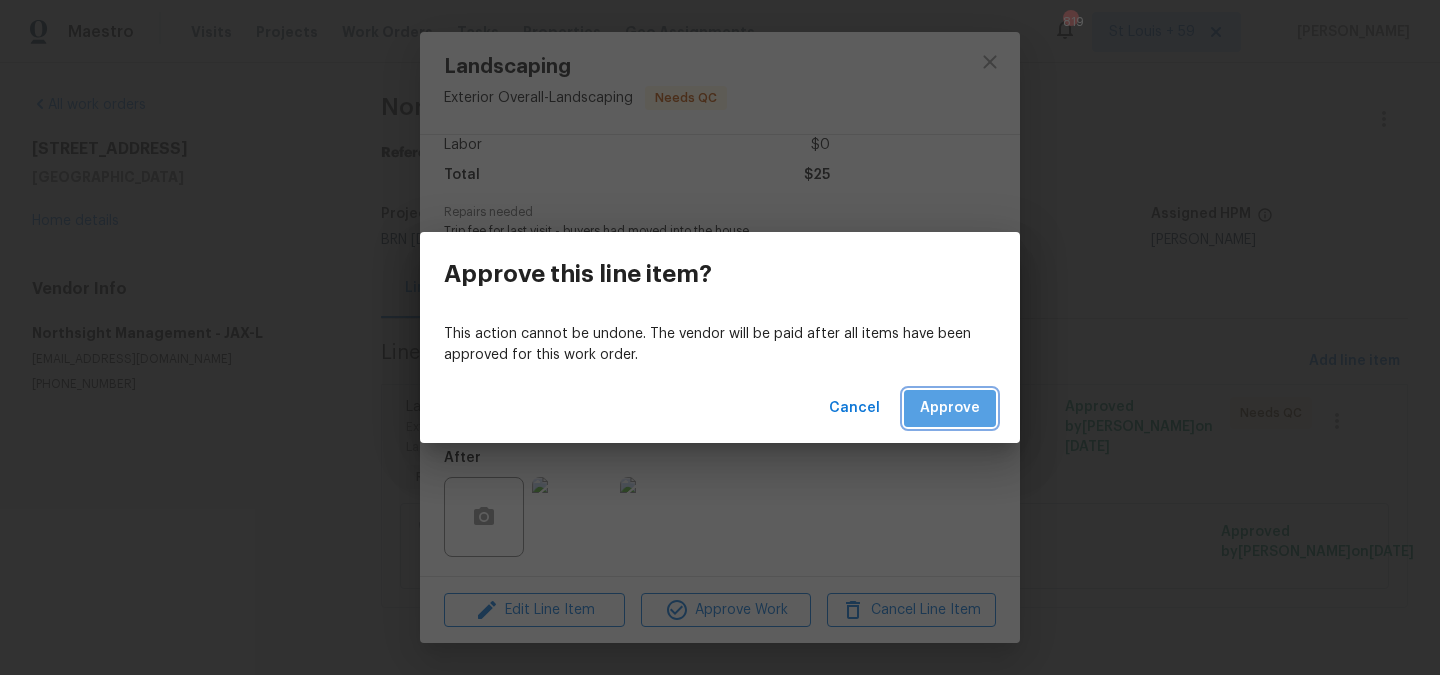 click on "Approve" at bounding box center (950, 408) 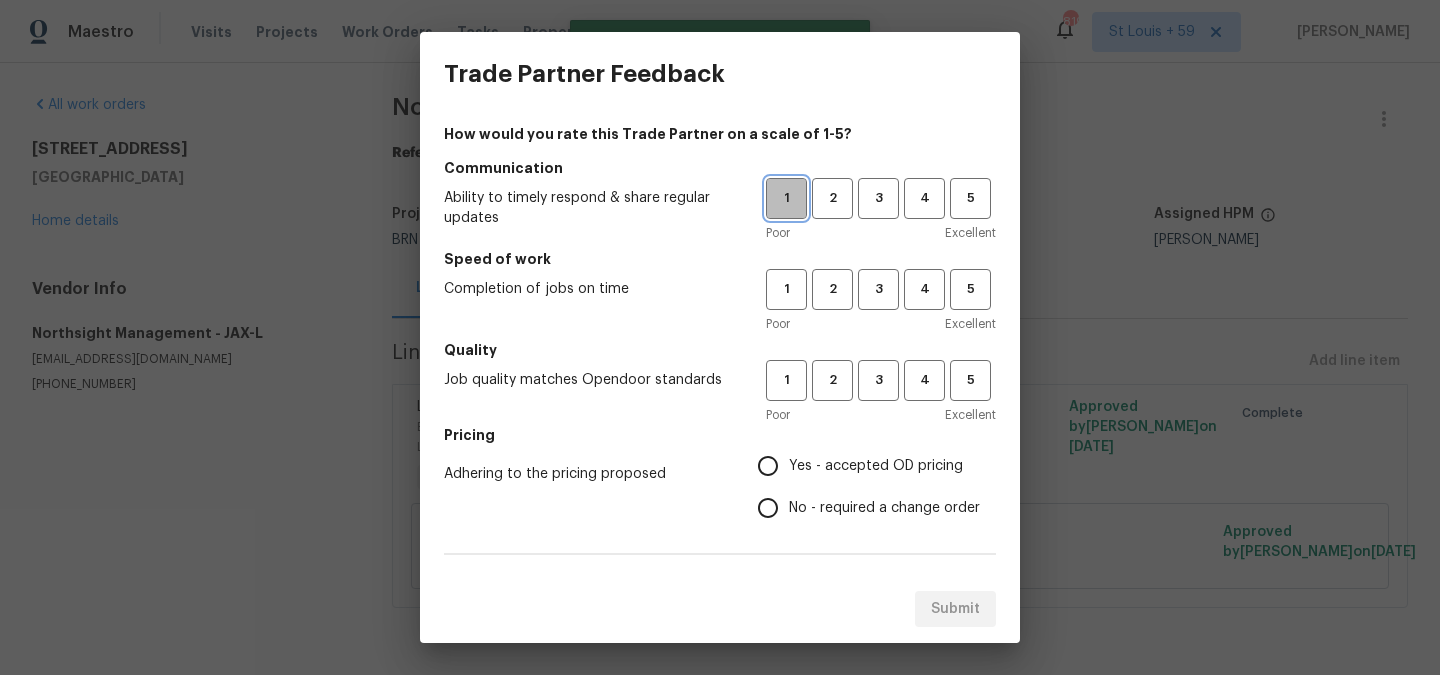 click on "1" at bounding box center (786, 198) 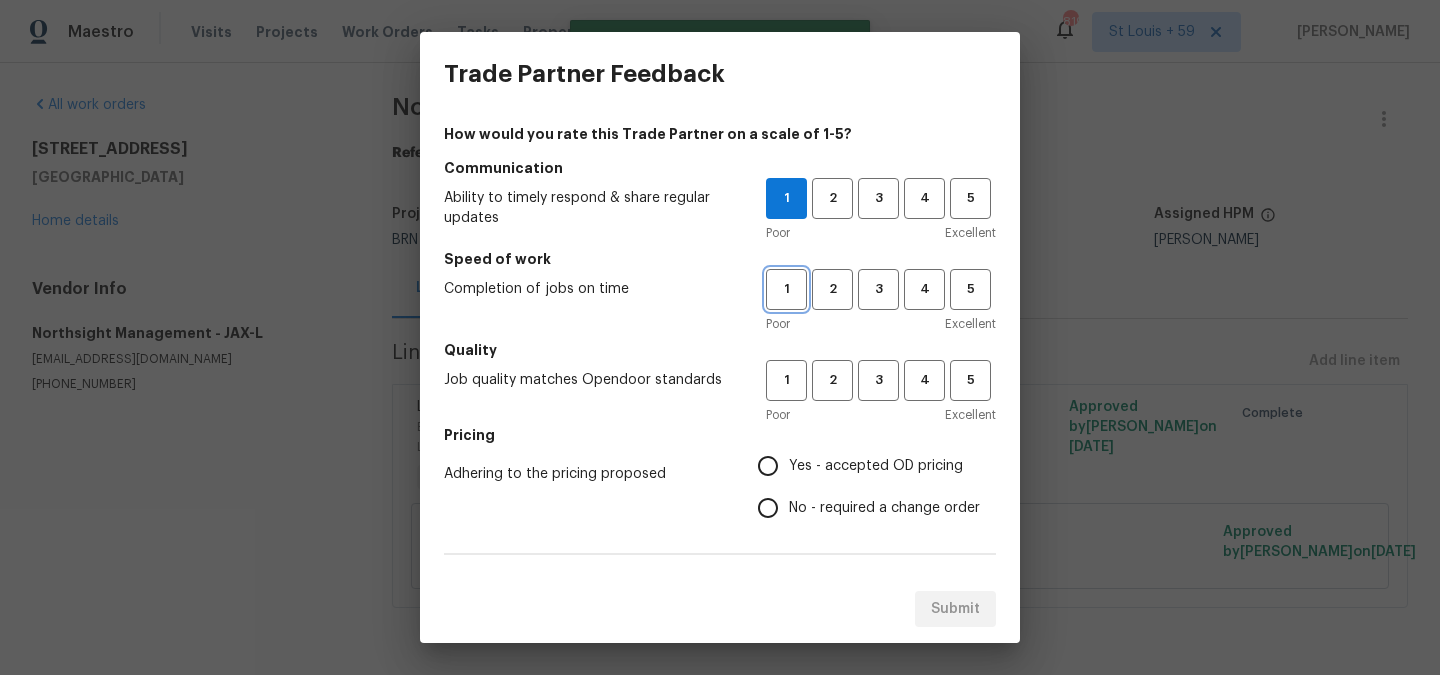 click on "1" at bounding box center (786, 289) 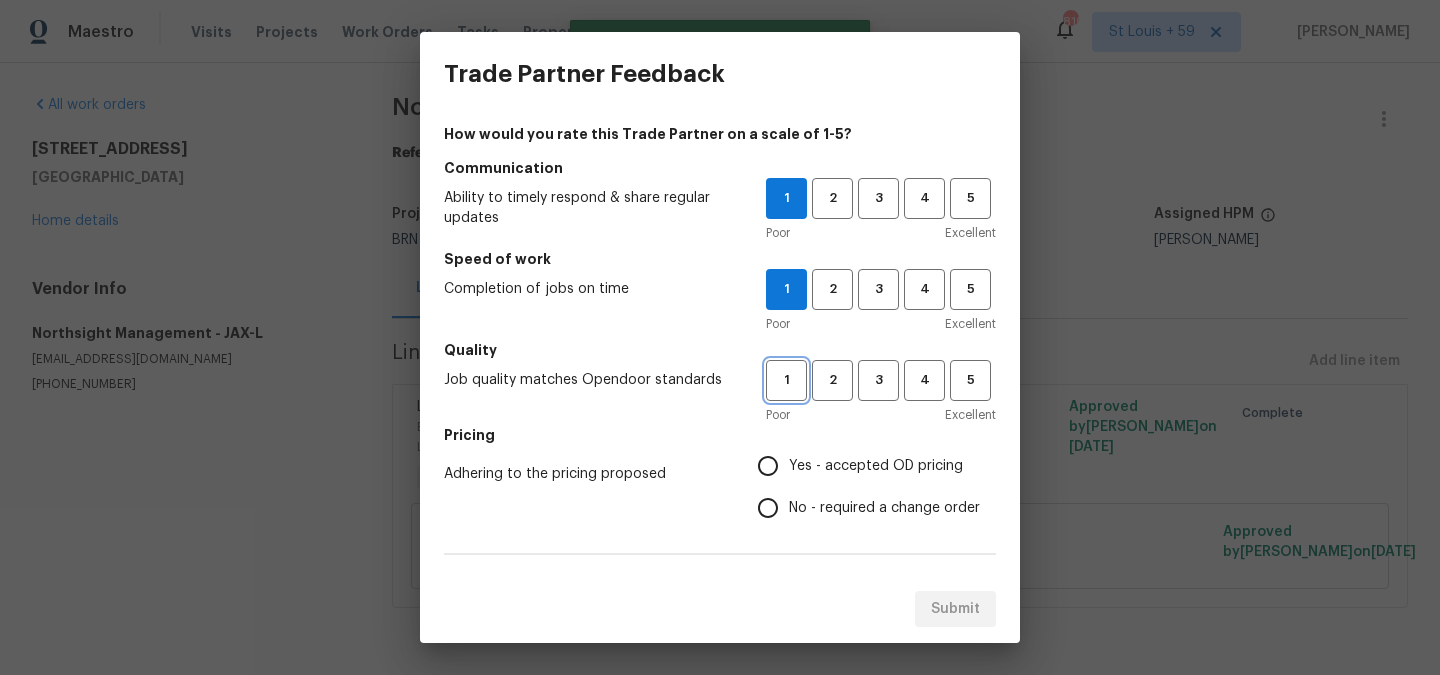 click on "1" at bounding box center (786, 380) 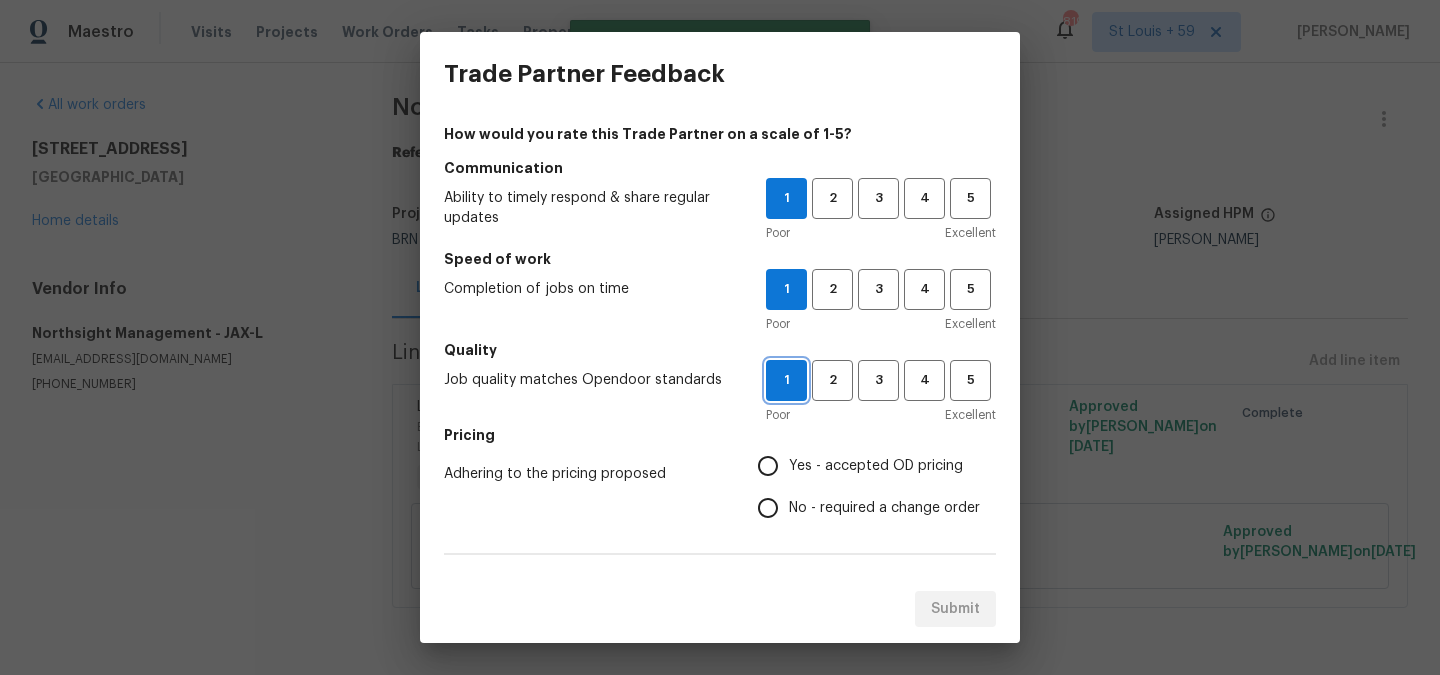 scroll, scrollTop: 214, scrollLeft: 0, axis: vertical 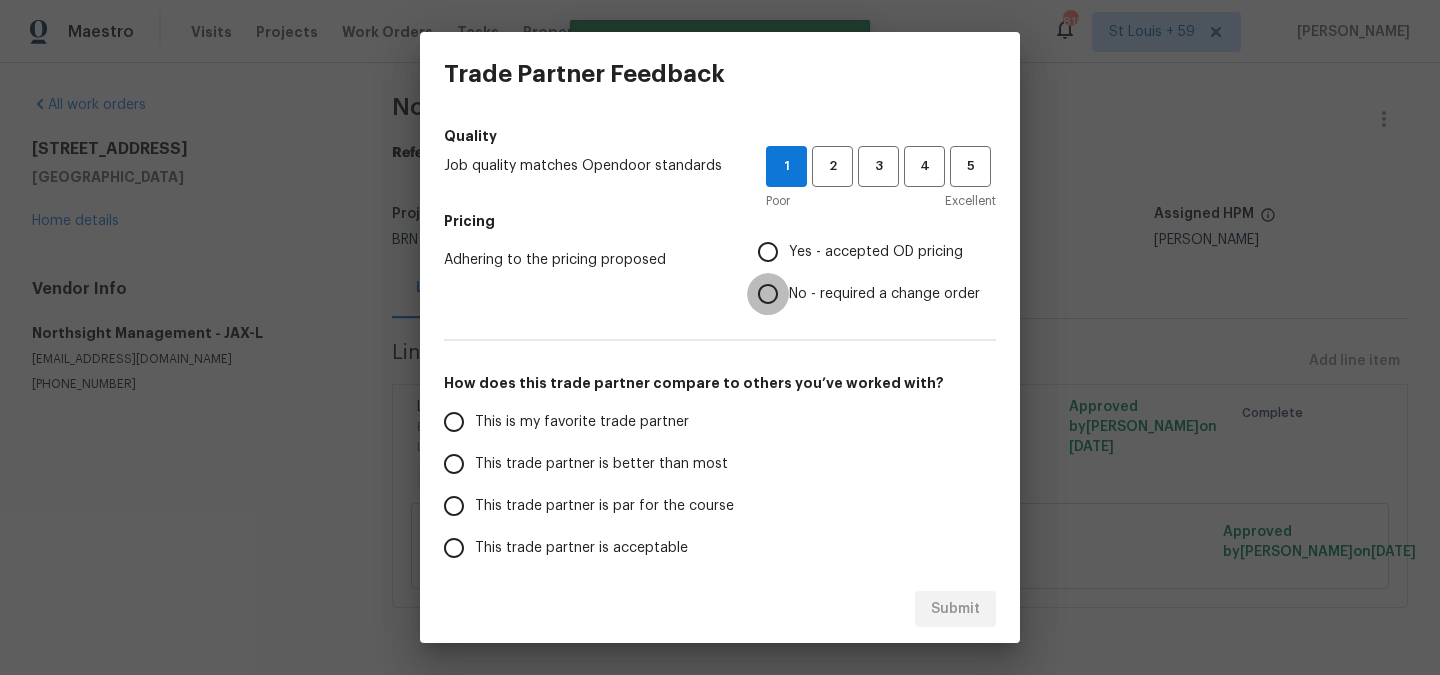 click on "No - required a change order" at bounding box center [768, 294] 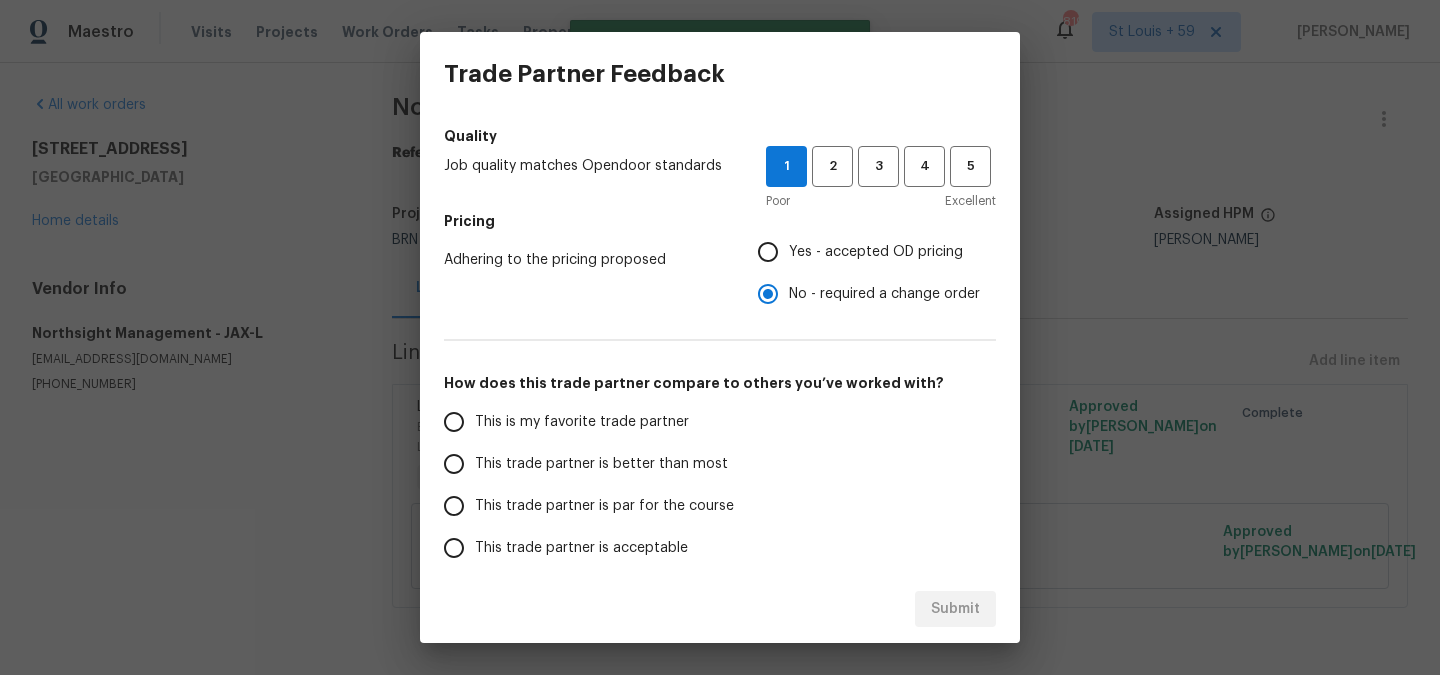 scroll, scrollTop: 340, scrollLeft: 0, axis: vertical 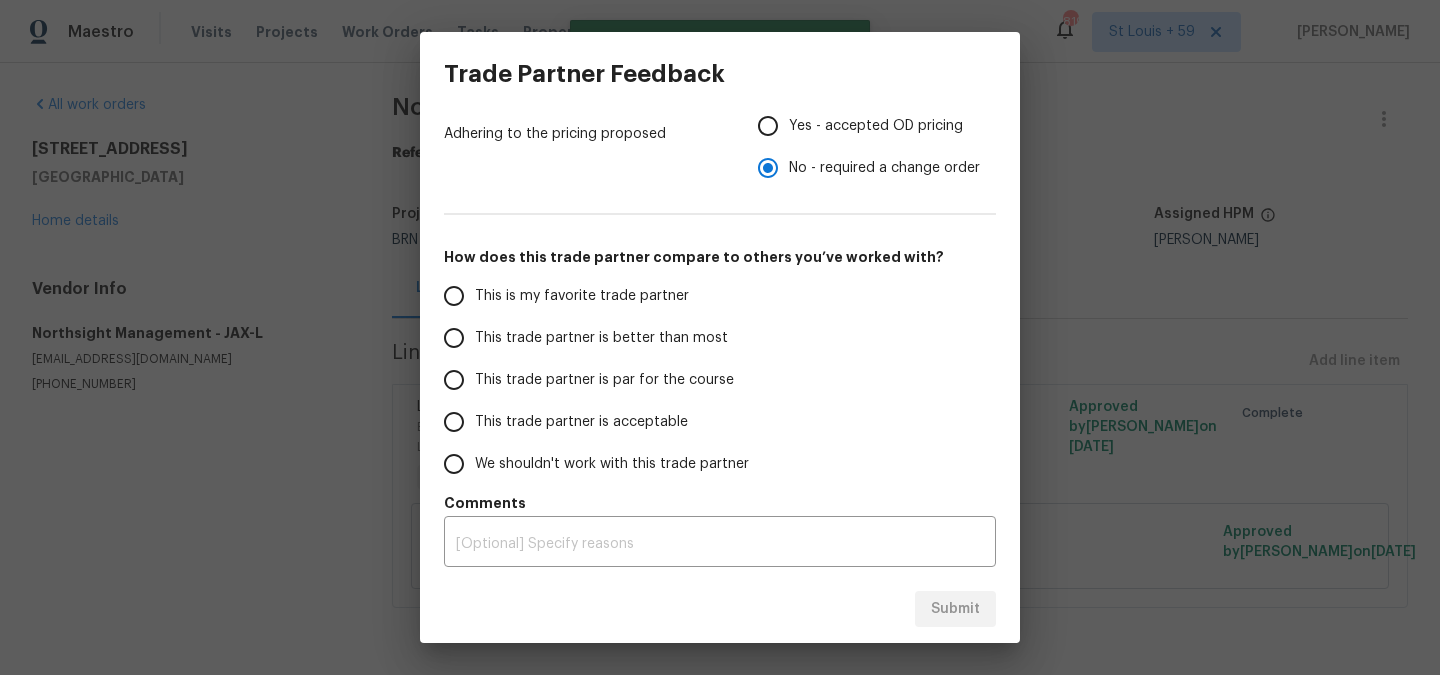 click on "We shouldn't work with this trade partner" at bounding box center (612, 464) 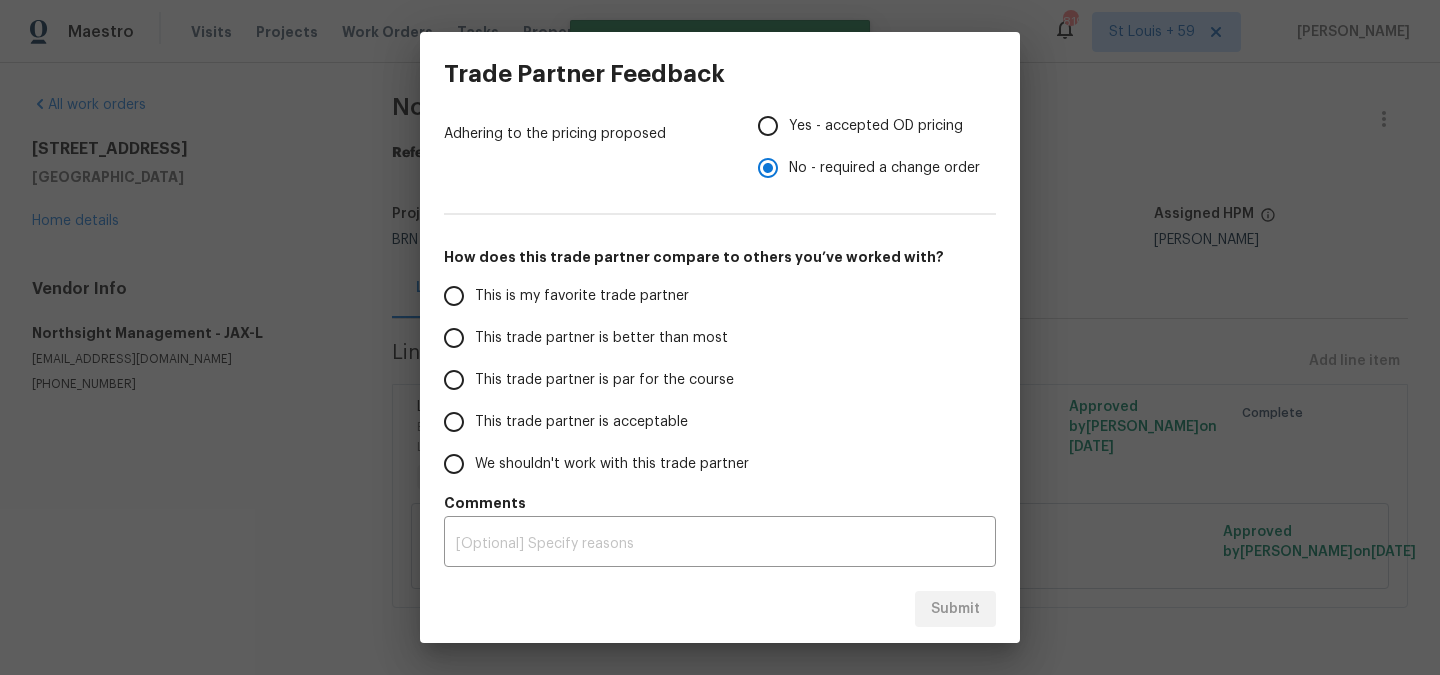 click on "We shouldn't work with this trade partner" at bounding box center (454, 464) 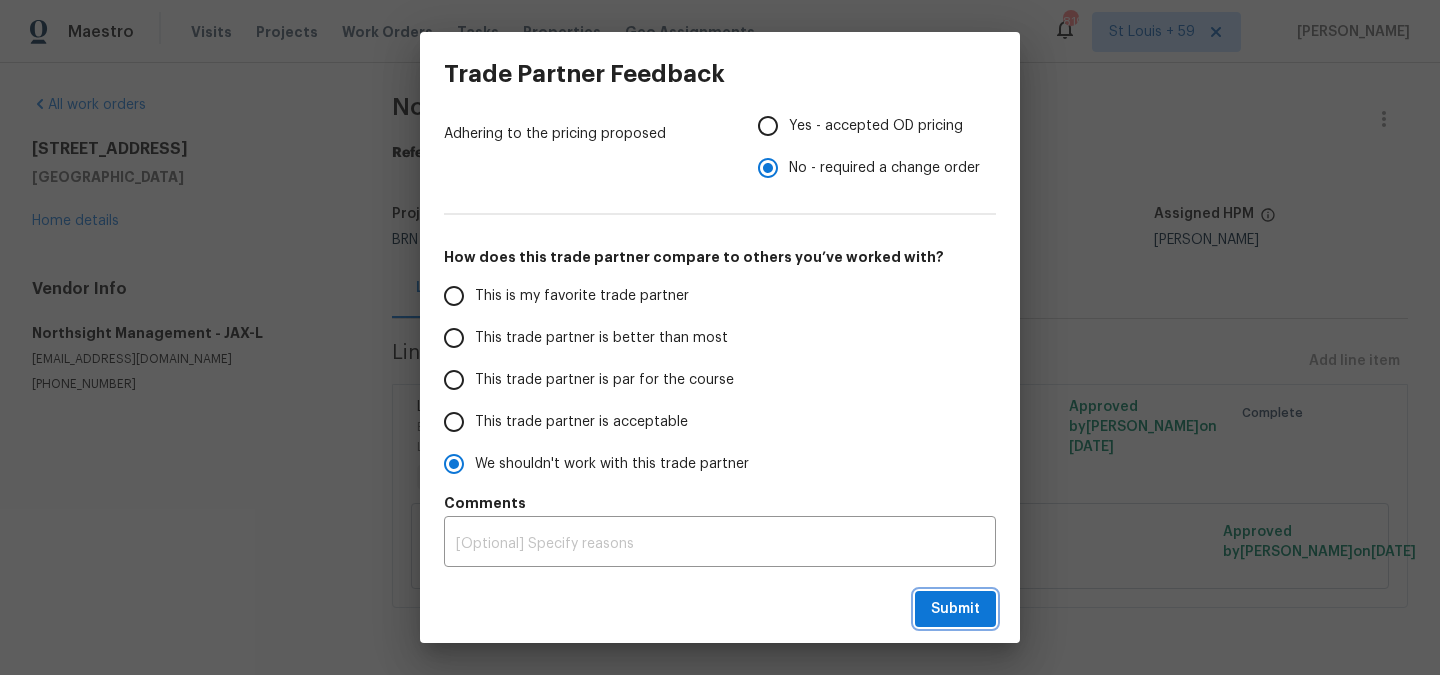 click on "Submit" at bounding box center (955, 609) 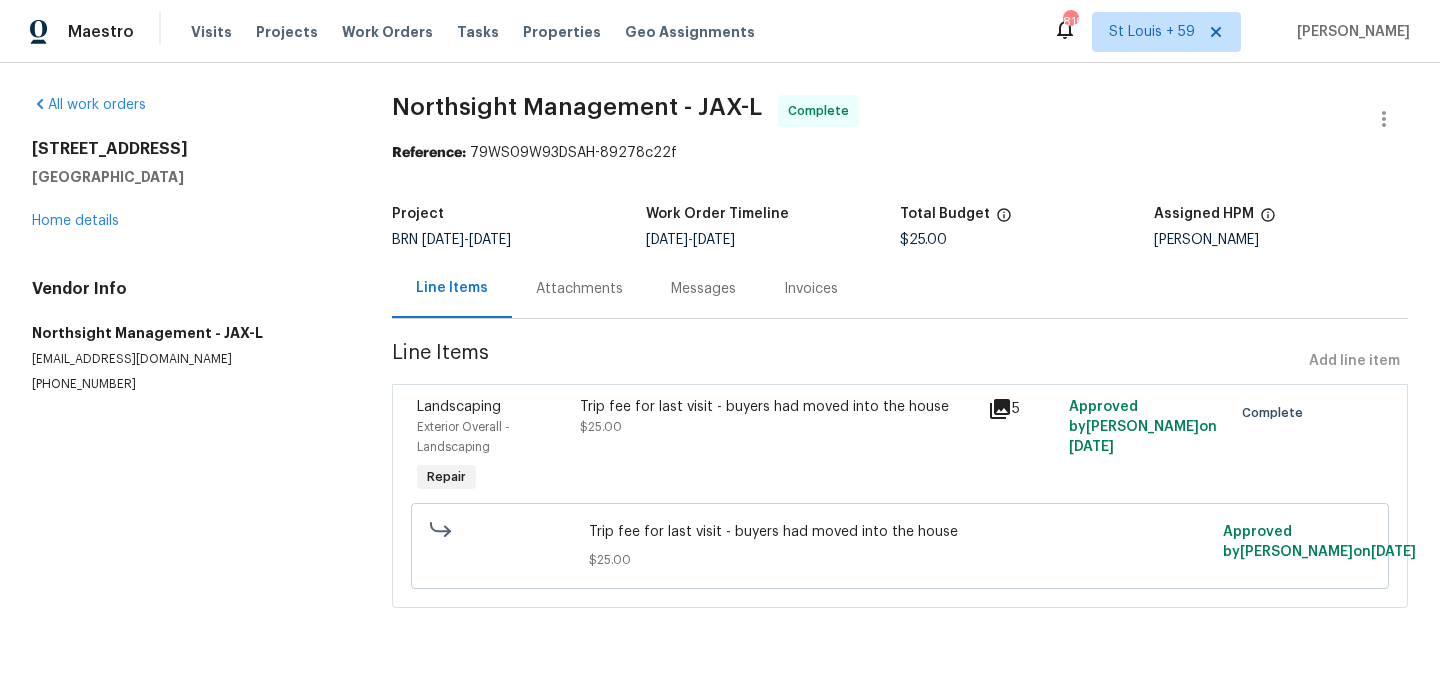 radio on "false" 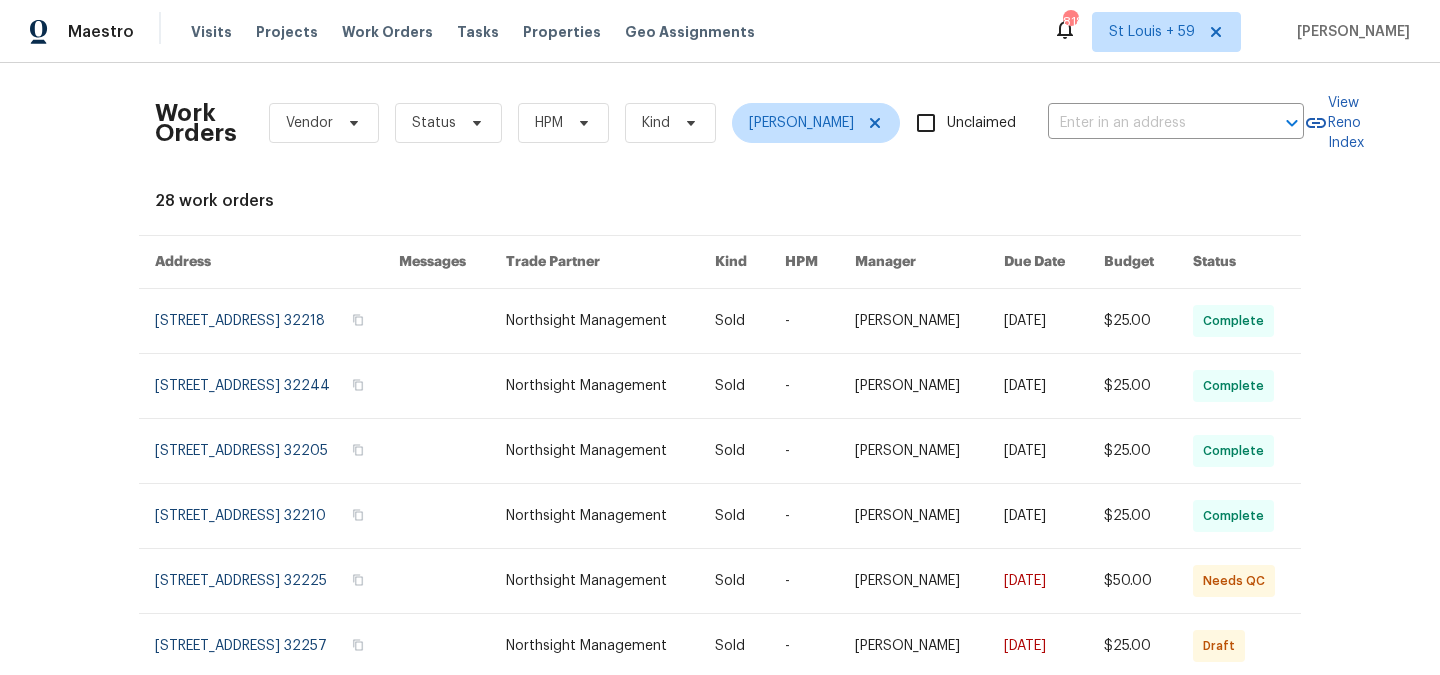 scroll, scrollTop: 0, scrollLeft: 0, axis: both 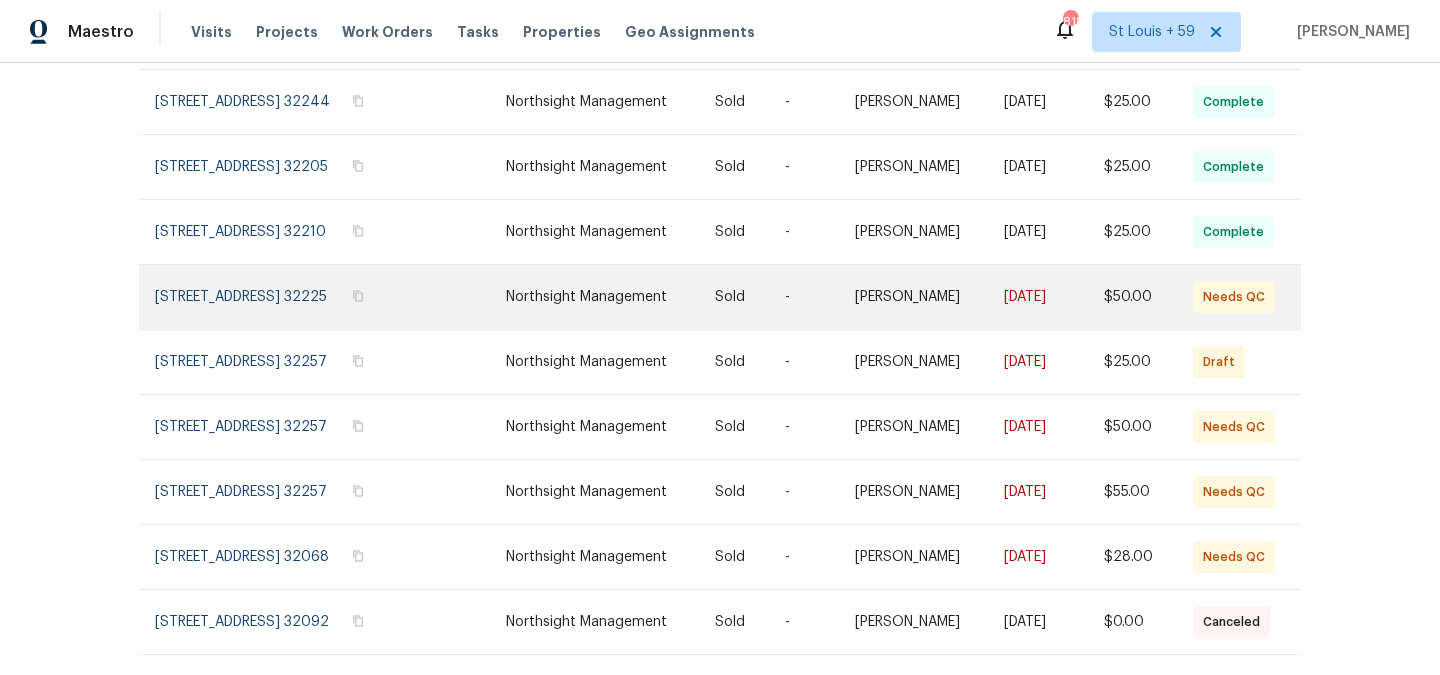 click at bounding box center (277, 297) 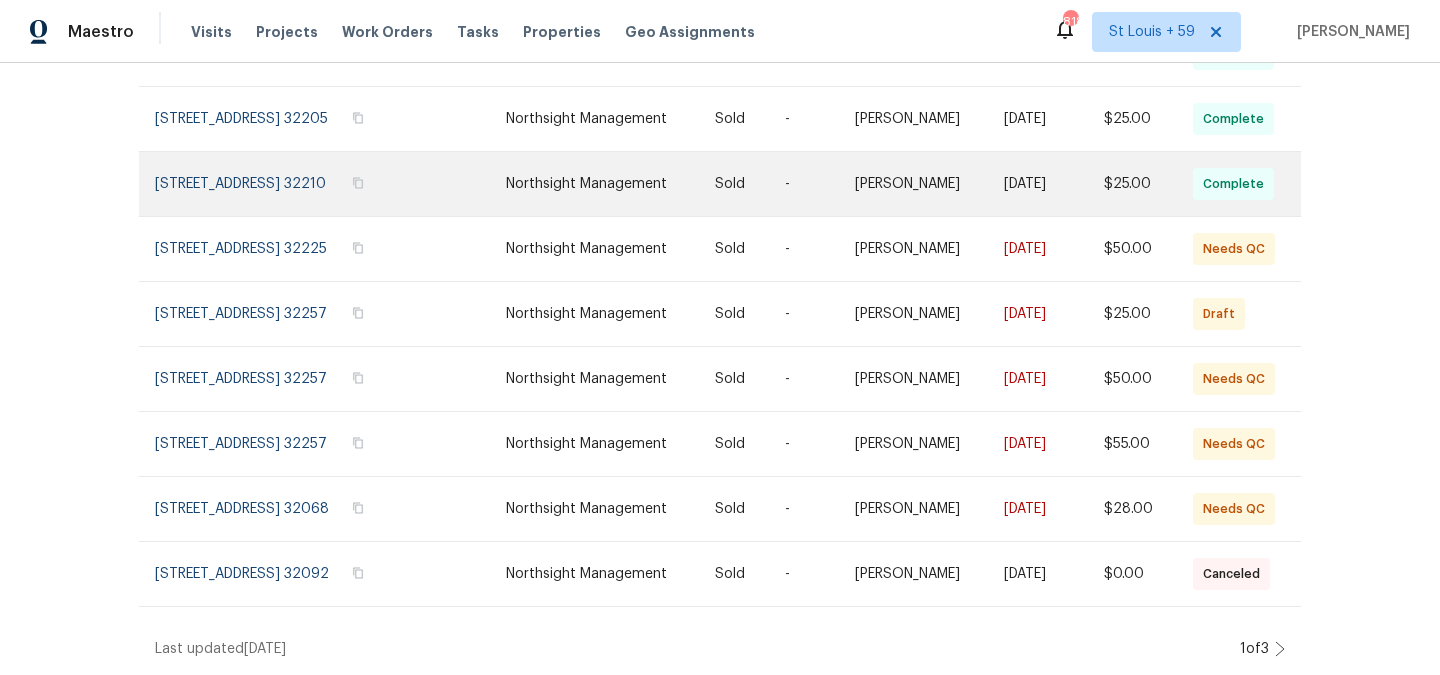 scroll, scrollTop: 412, scrollLeft: 0, axis: vertical 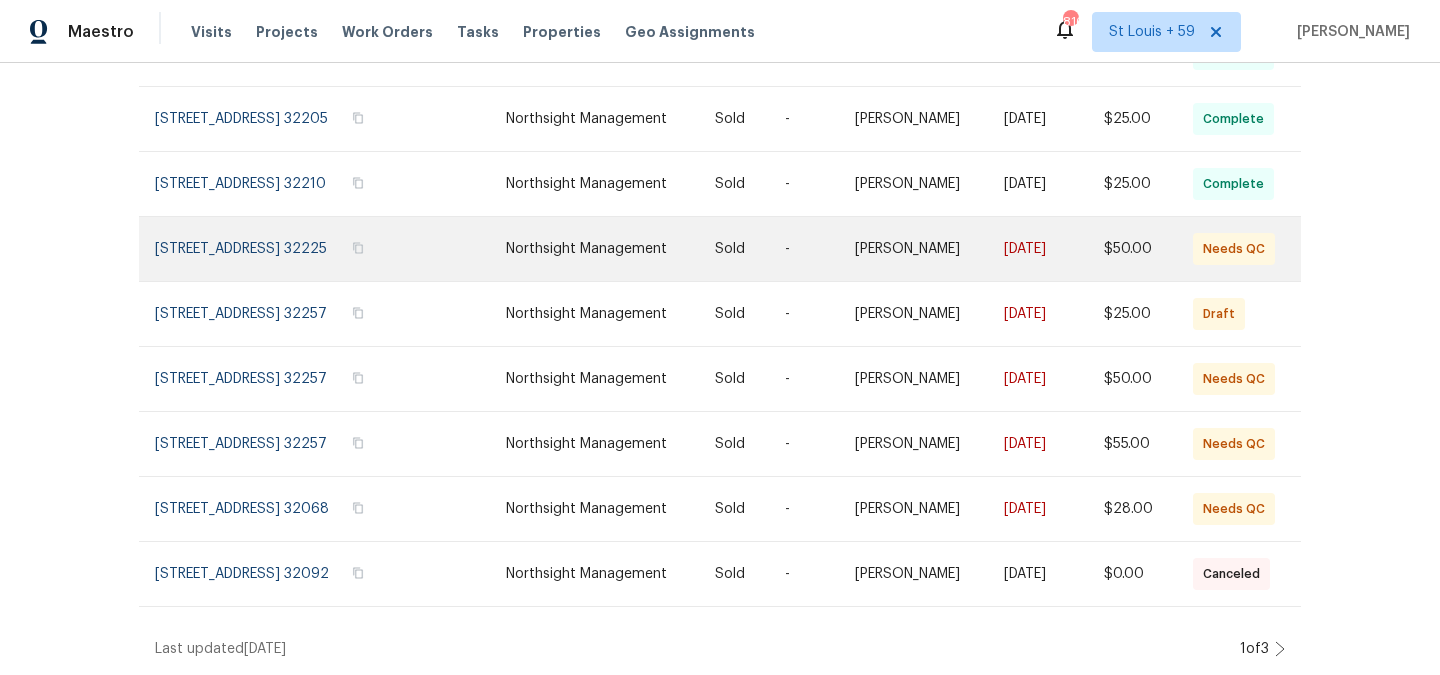 click at bounding box center [277, 249] 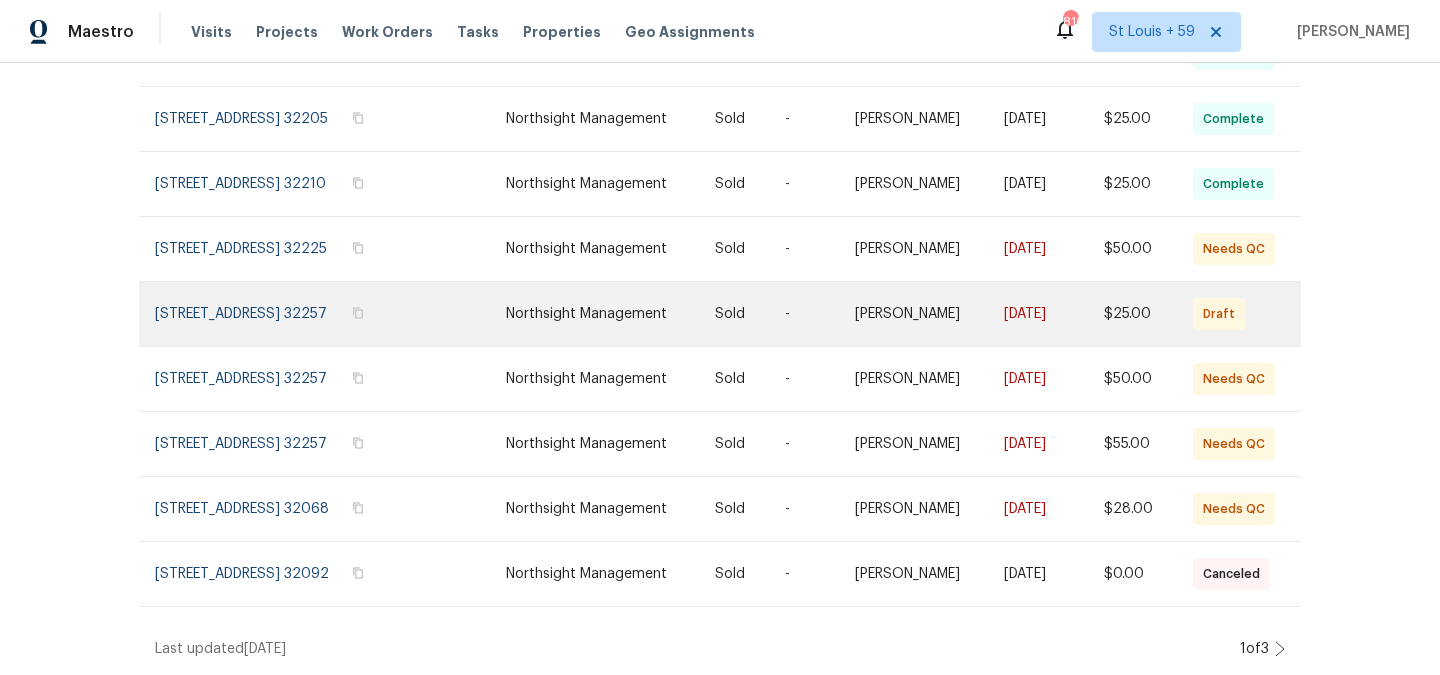 click at bounding box center (277, 314) 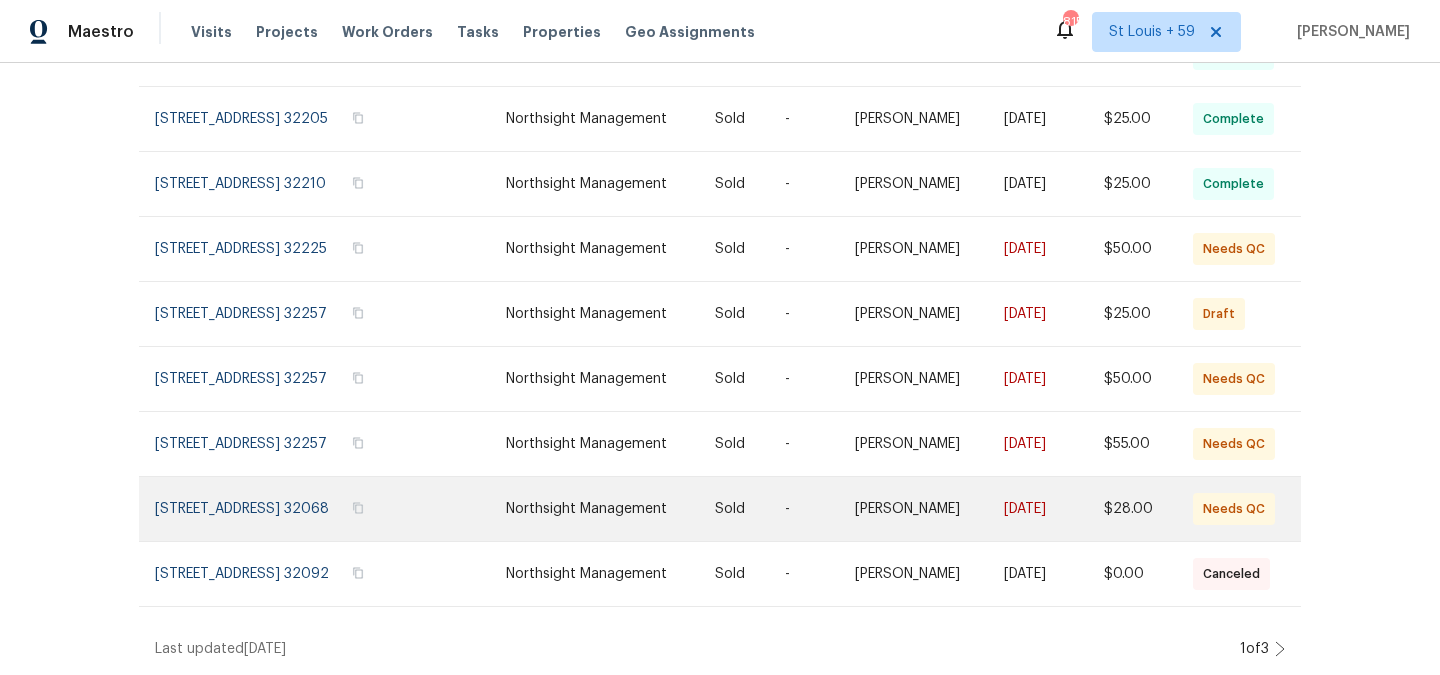 click at bounding box center (277, 509) 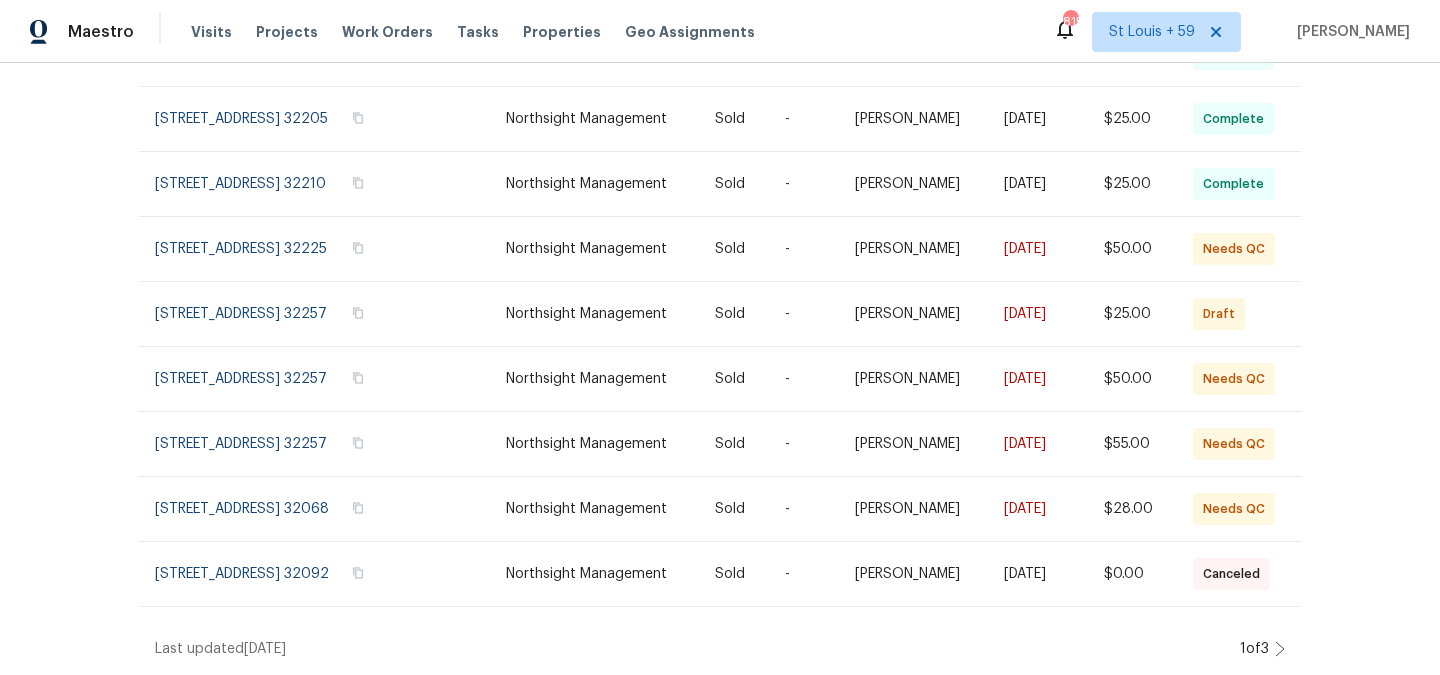 click 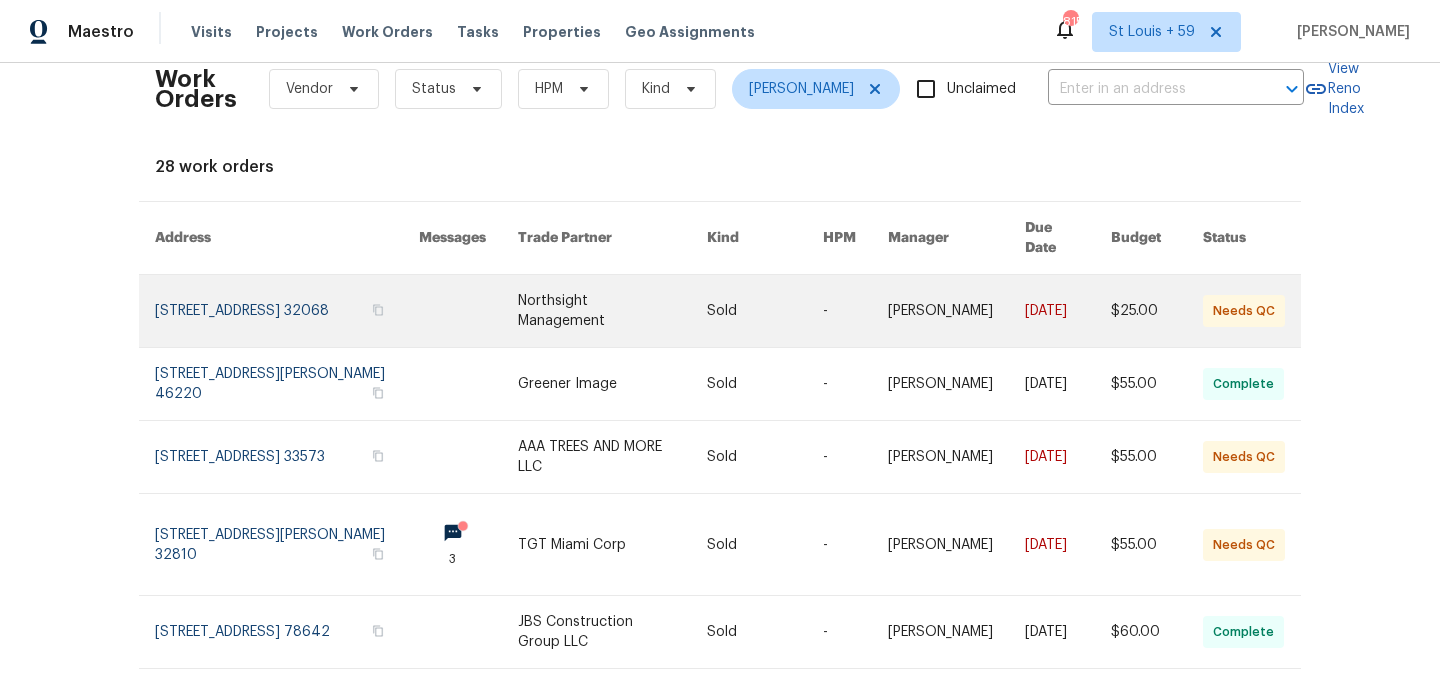 scroll, scrollTop: 36, scrollLeft: 0, axis: vertical 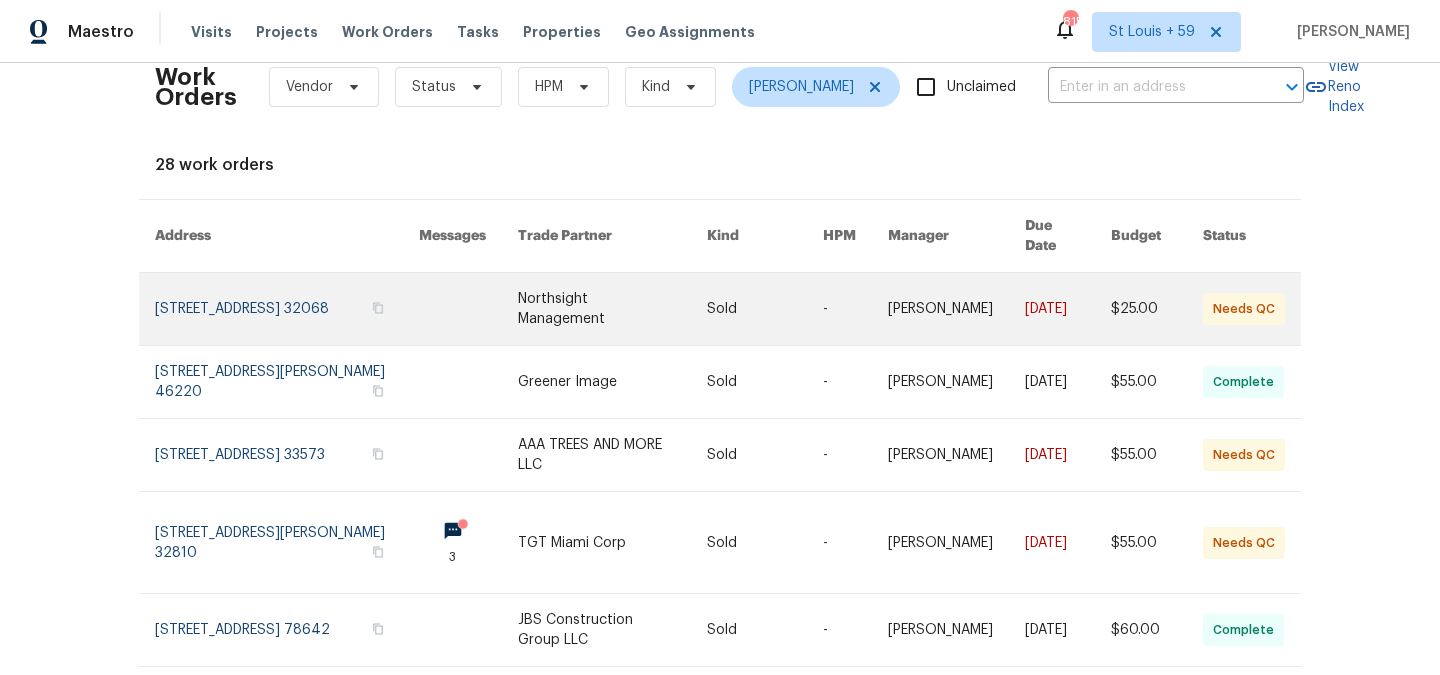 click at bounding box center [287, 309] 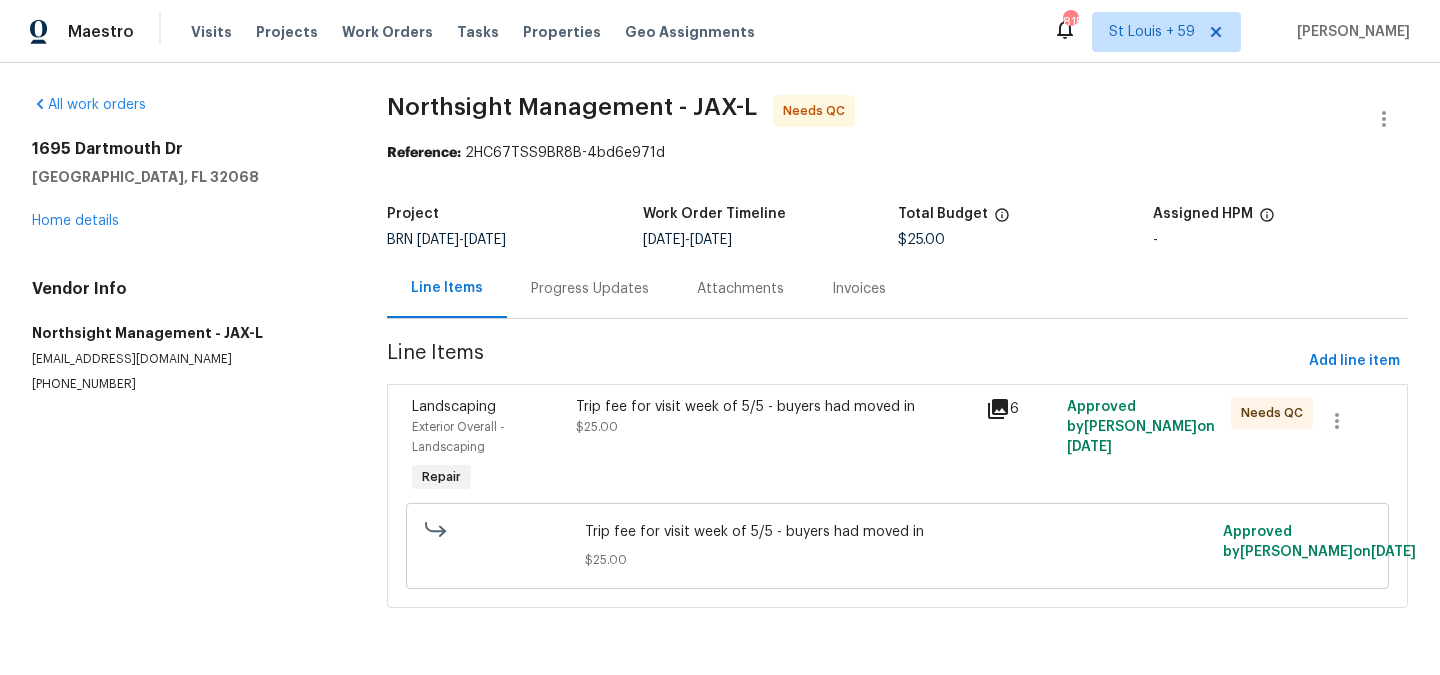 click on "Trip fee for visit week of 5/5 - buyers had moved in" at bounding box center [774, 407] 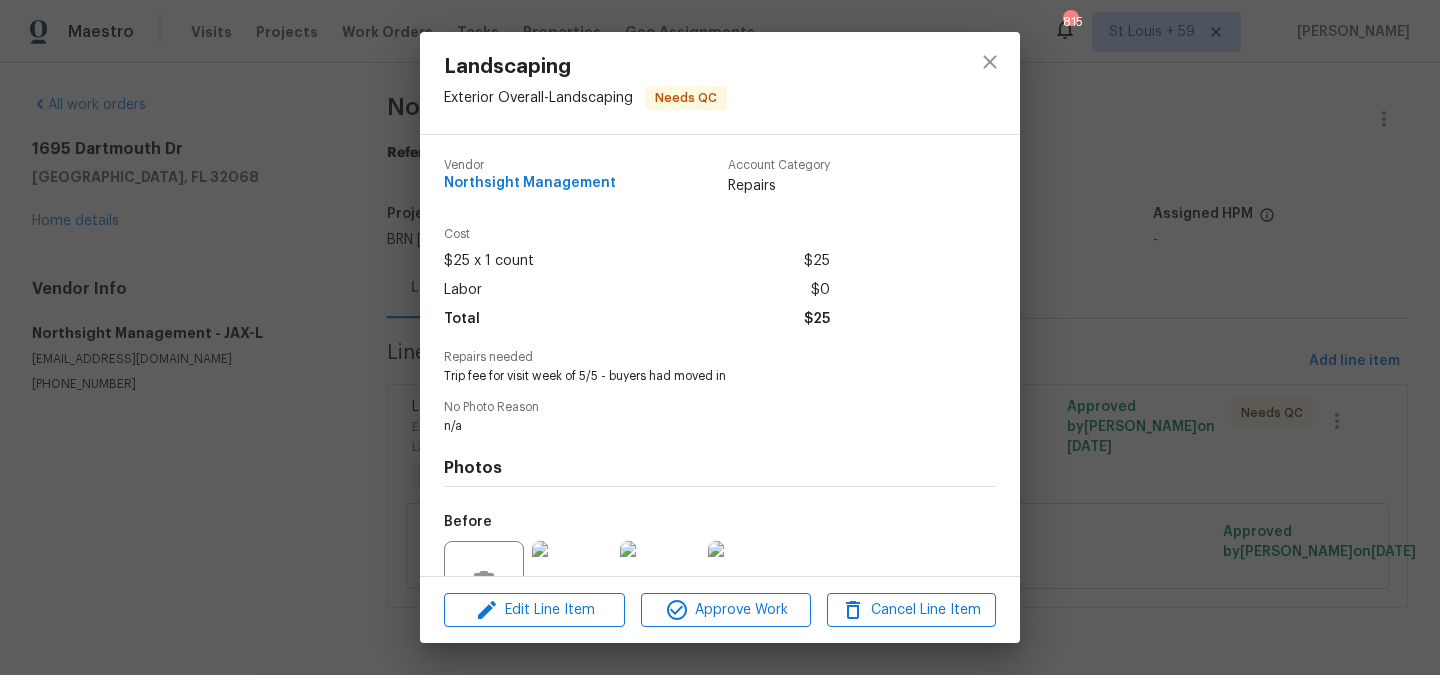 scroll, scrollTop: 195, scrollLeft: 0, axis: vertical 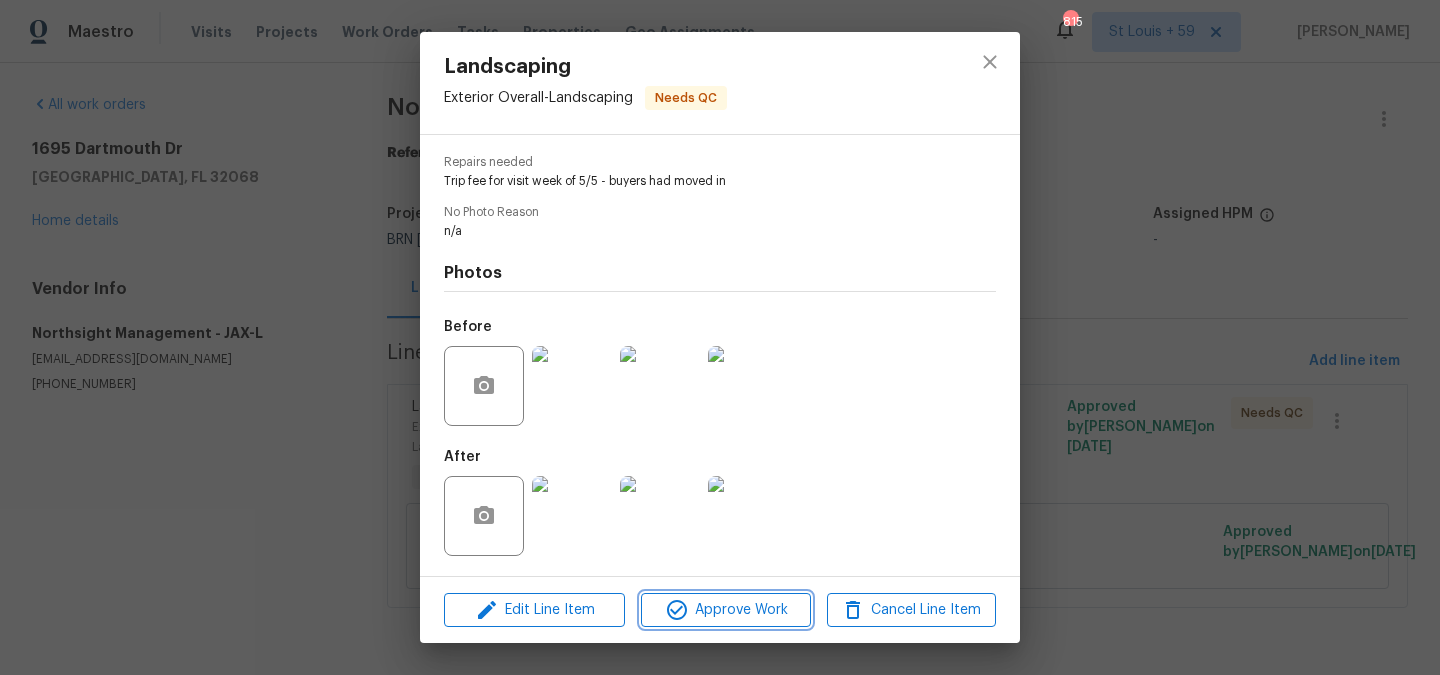 click on "Approve Work" at bounding box center (725, 610) 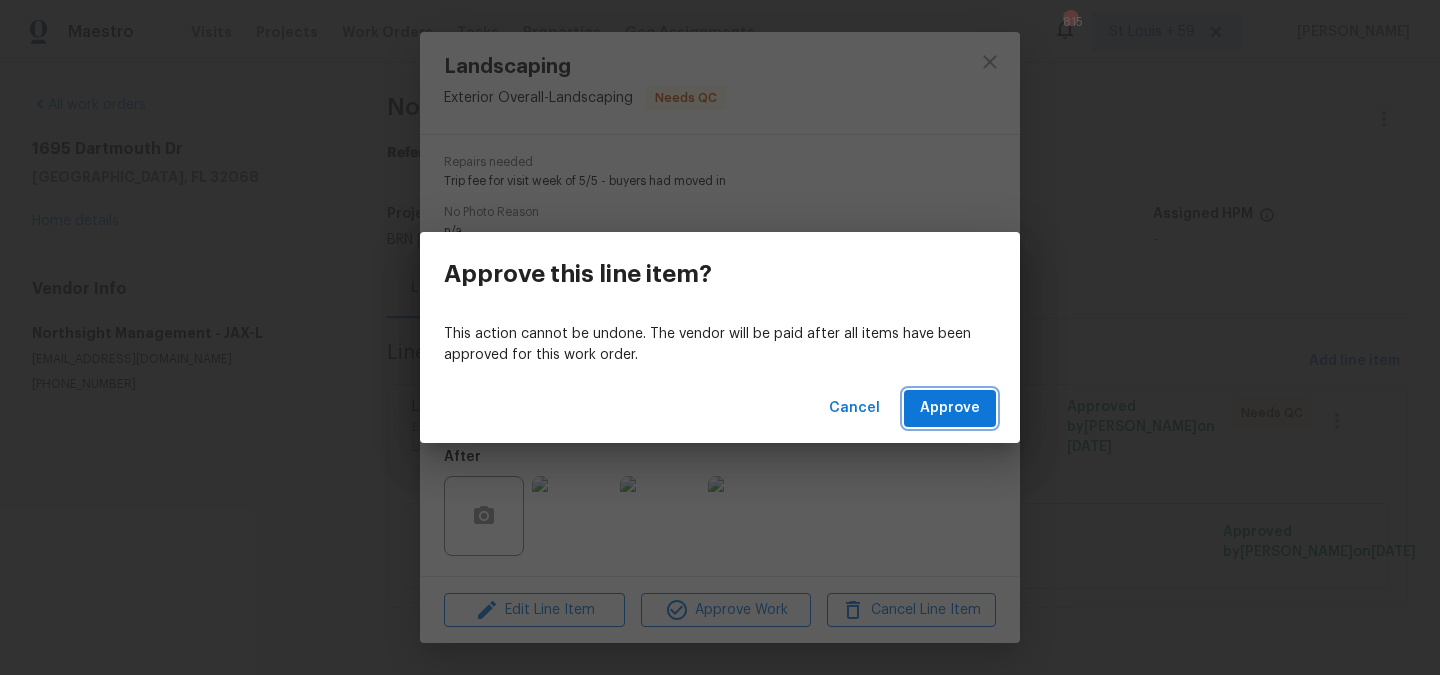 click on "Approve" at bounding box center (950, 408) 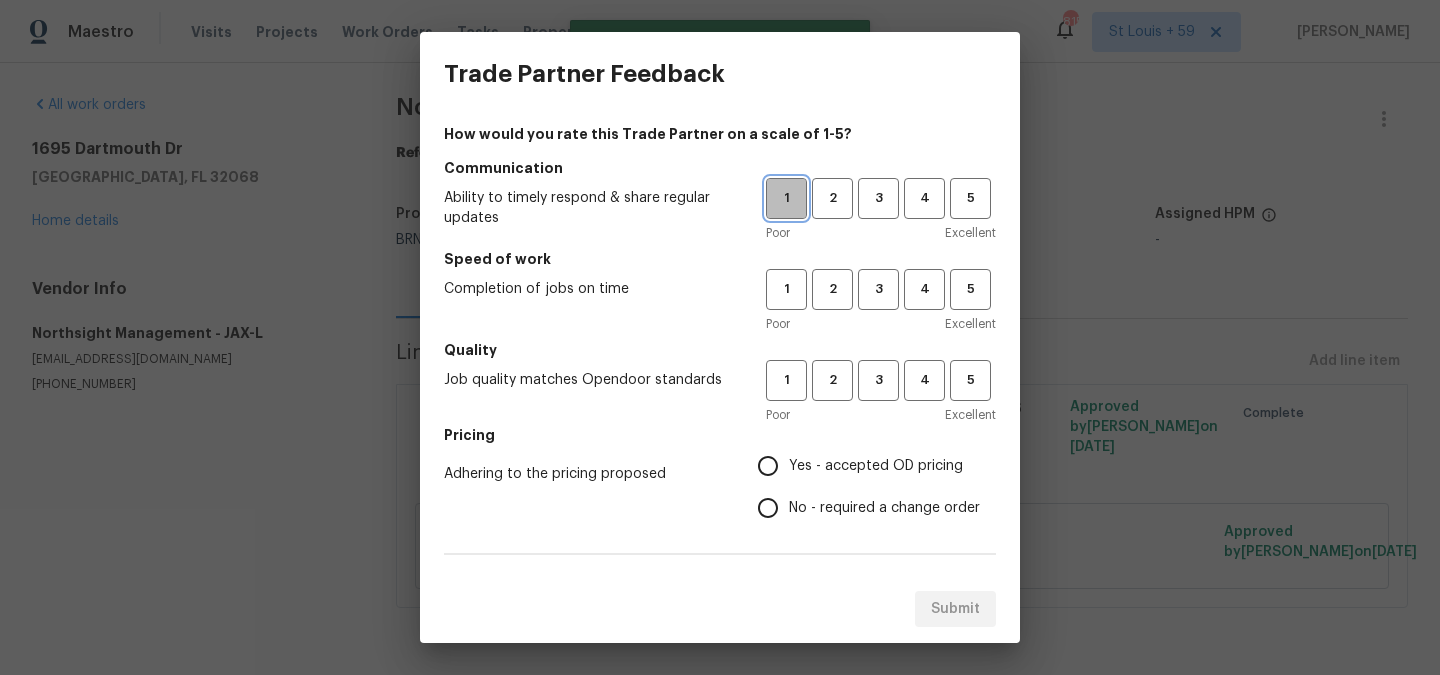click on "1" at bounding box center (786, 198) 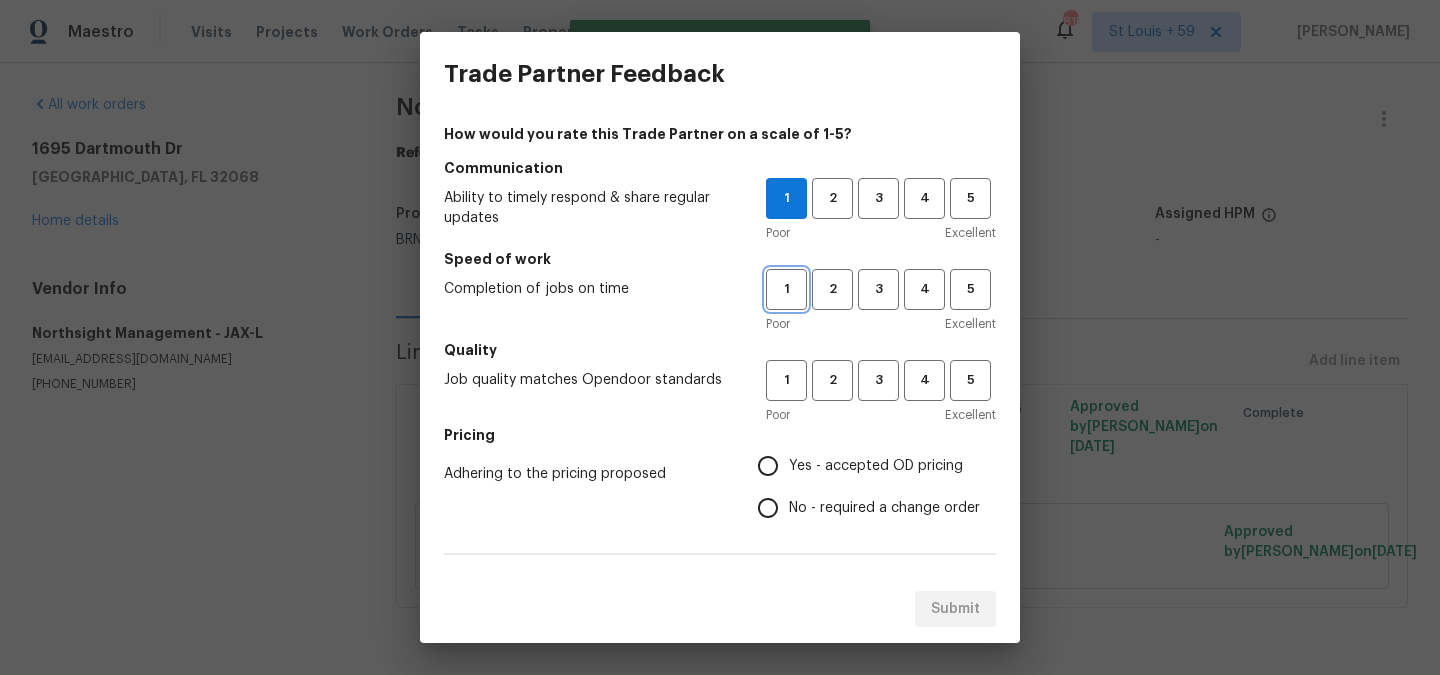 click on "1" at bounding box center [786, 289] 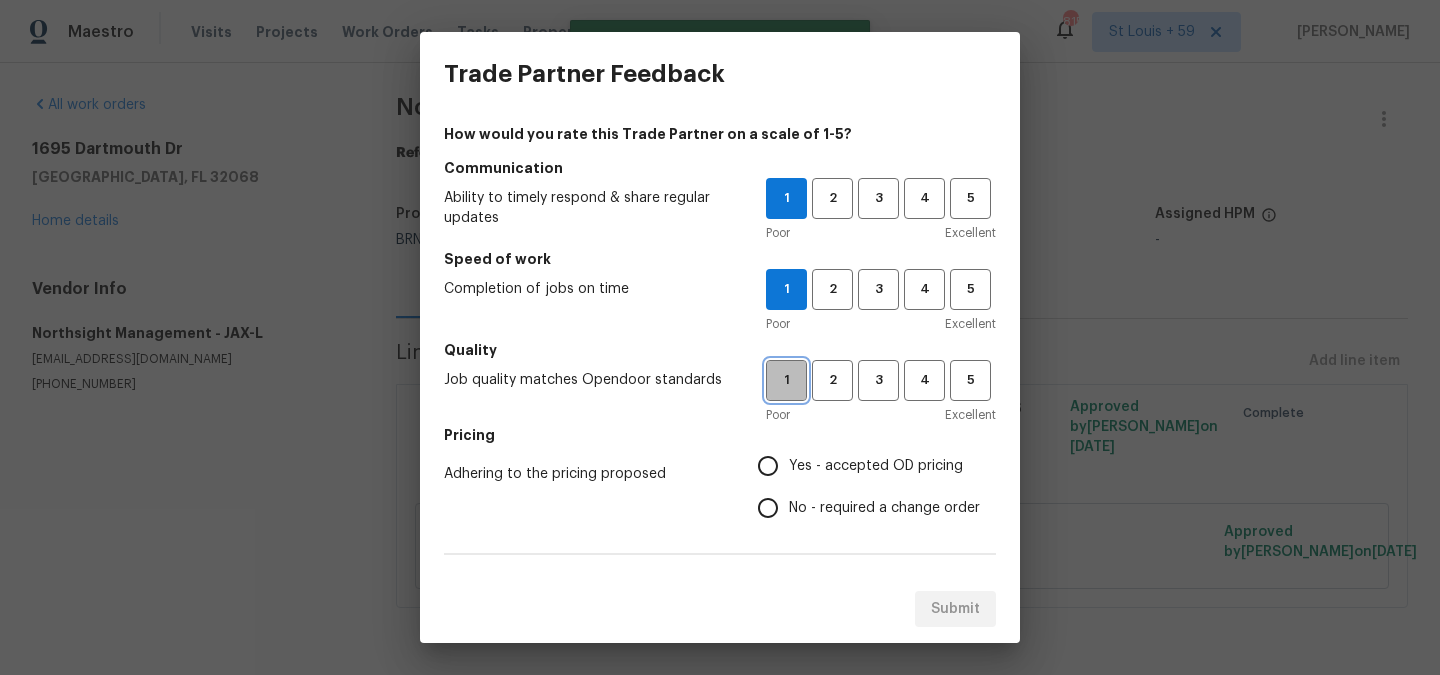 click on "1" at bounding box center [786, 380] 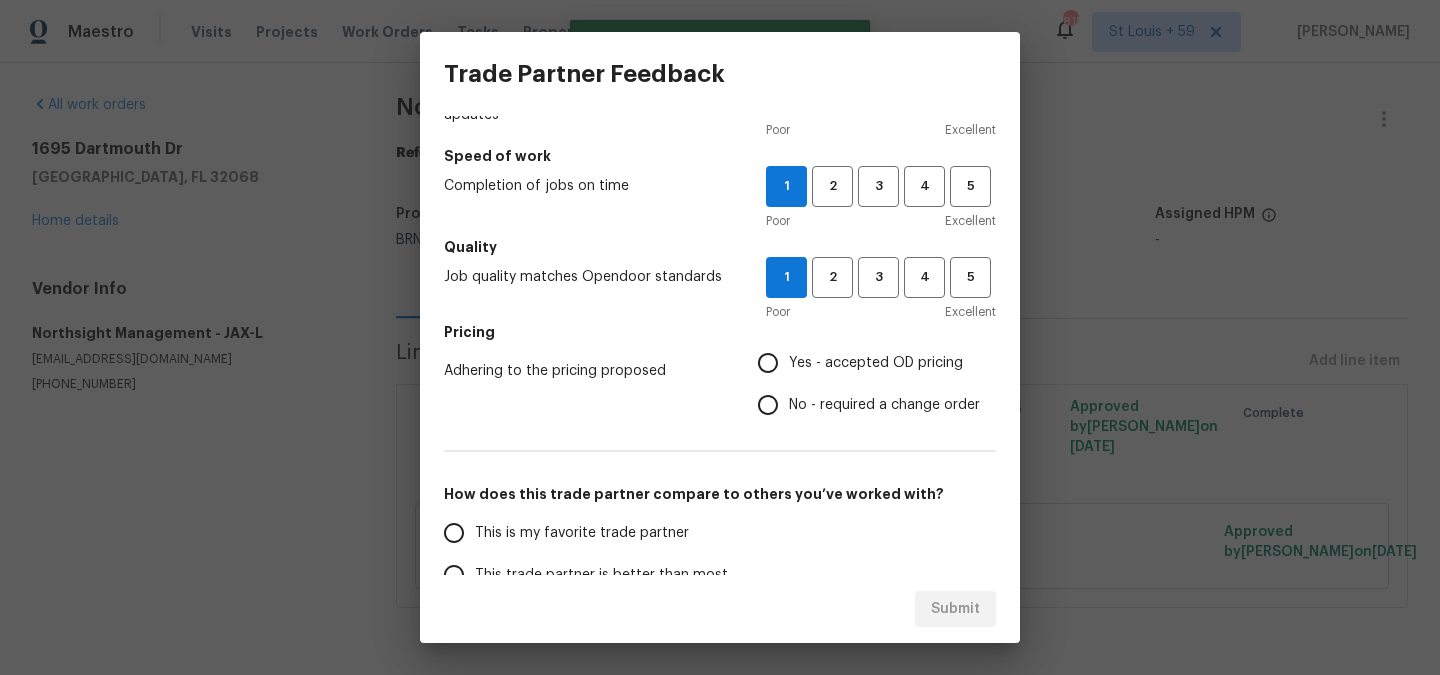 click on "No - required a change order" at bounding box center (768, 405) 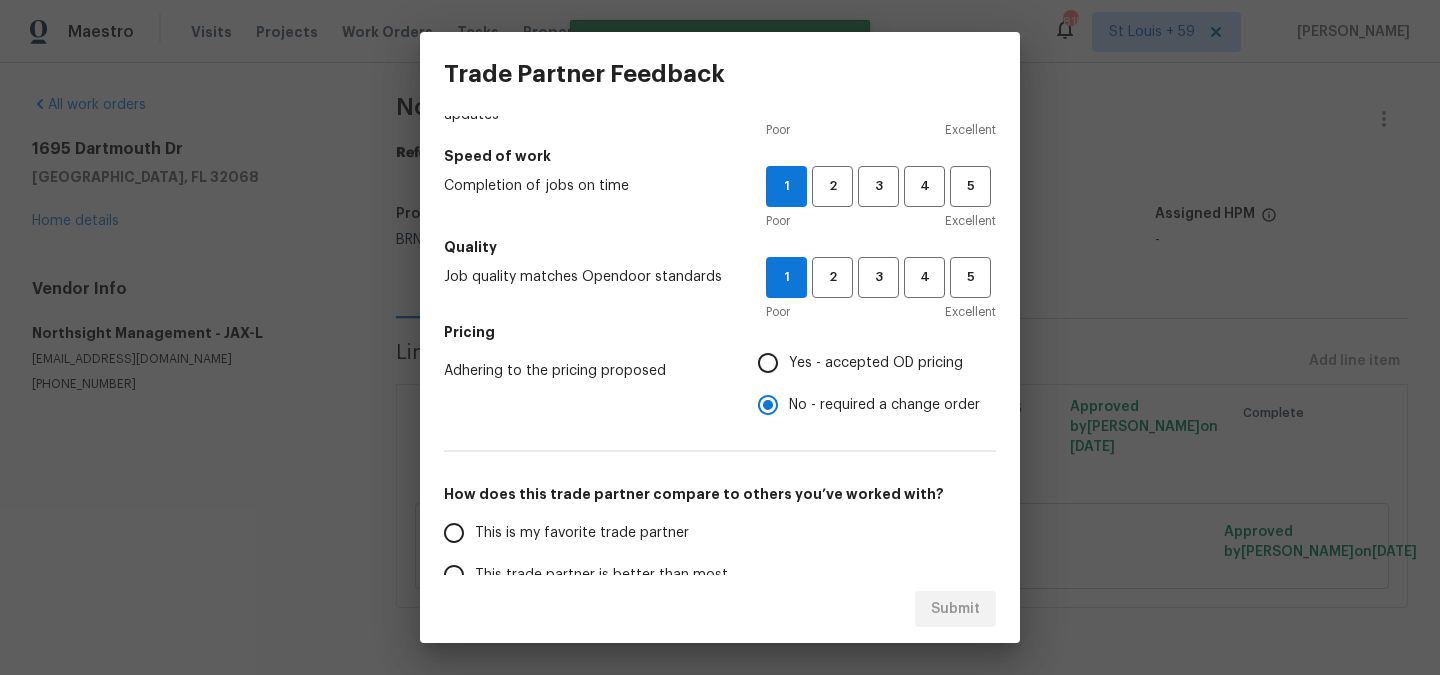 scroll, scrollTop: 340, scrollLeft: 0, axis: vertical 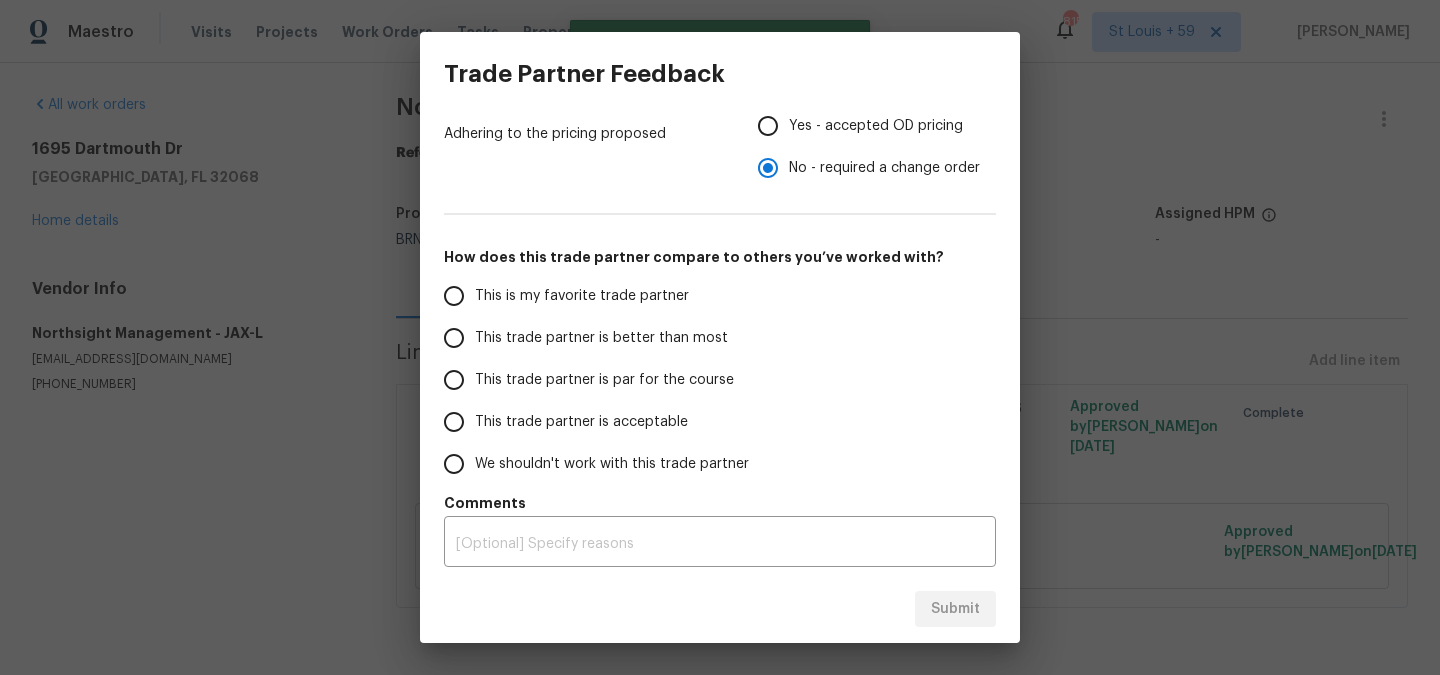 click on "We shouldn't work with this trade partner" at bounding box center [612, 464] 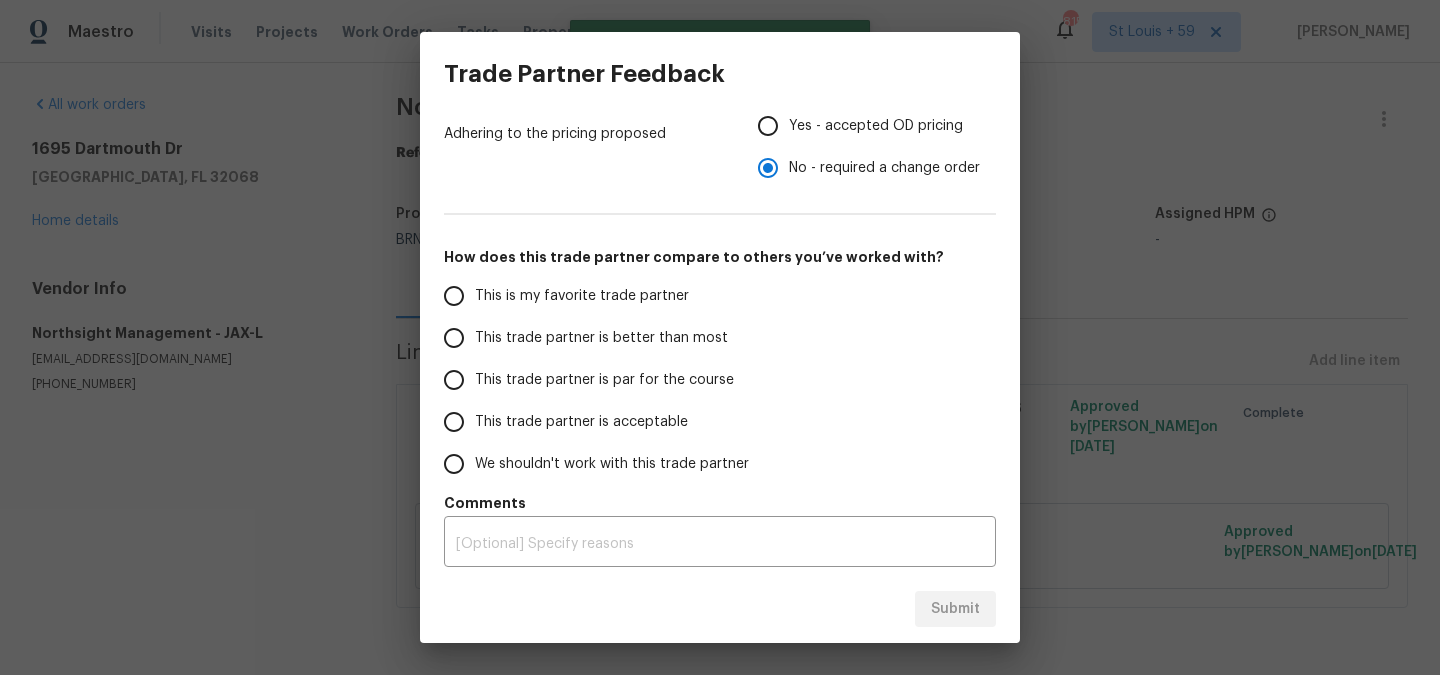 click on "We shouldn't work with this trade partner" at bounding box center [454, 464] 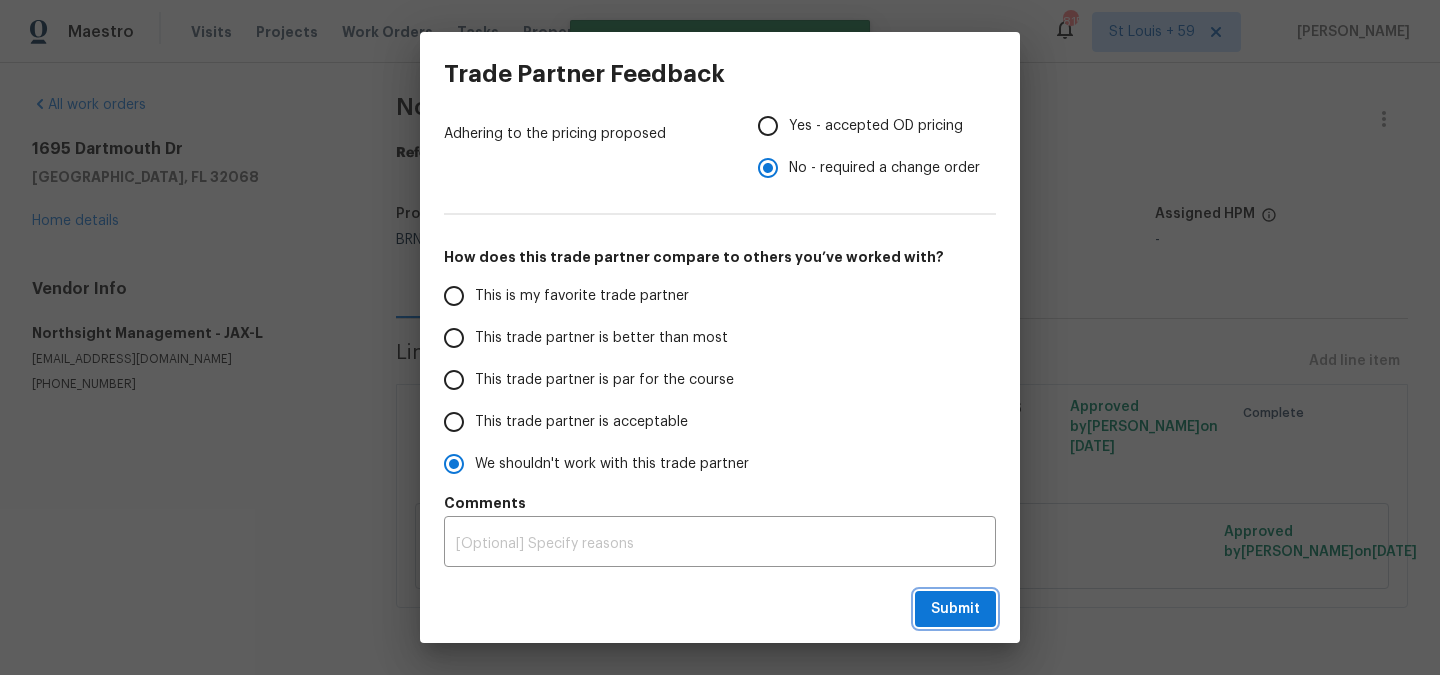 click on "Submit" at bounding box center (955, 609) 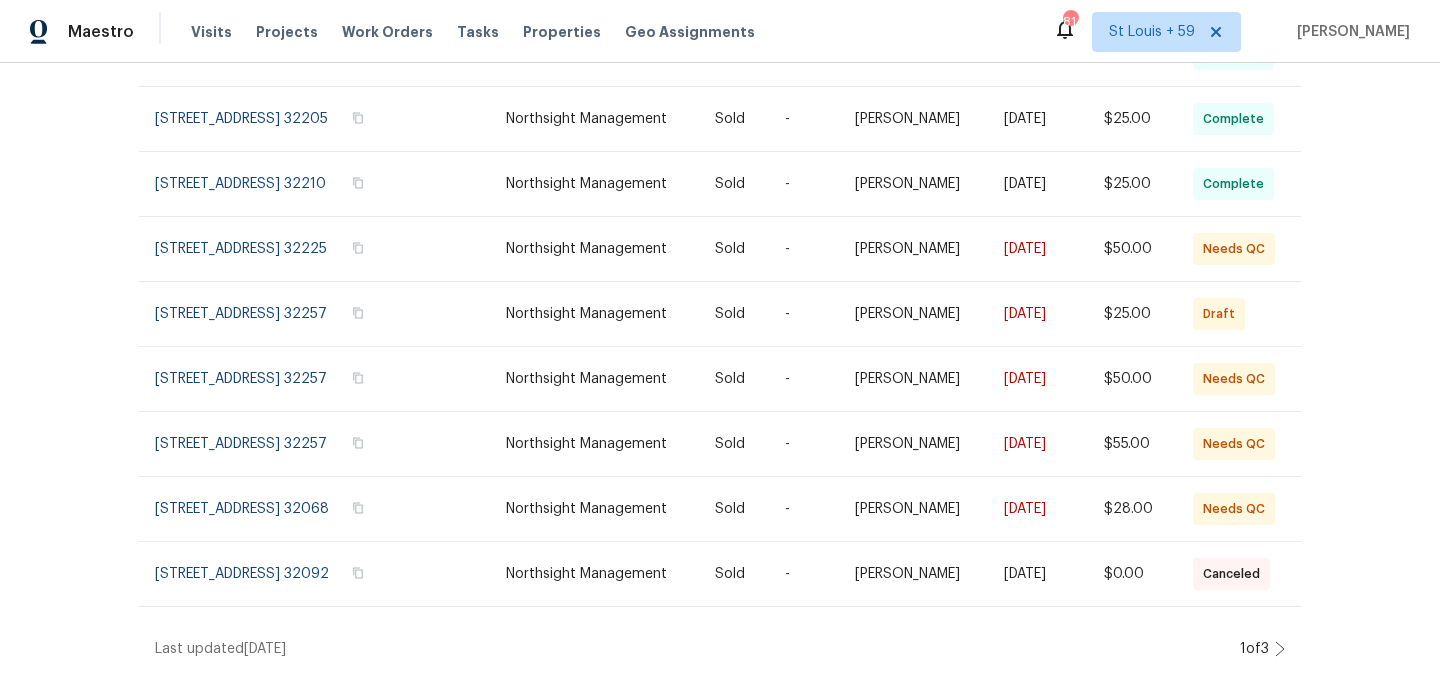 scroll, scrollTop: 338, scrollLeft: 0, axis: vertical 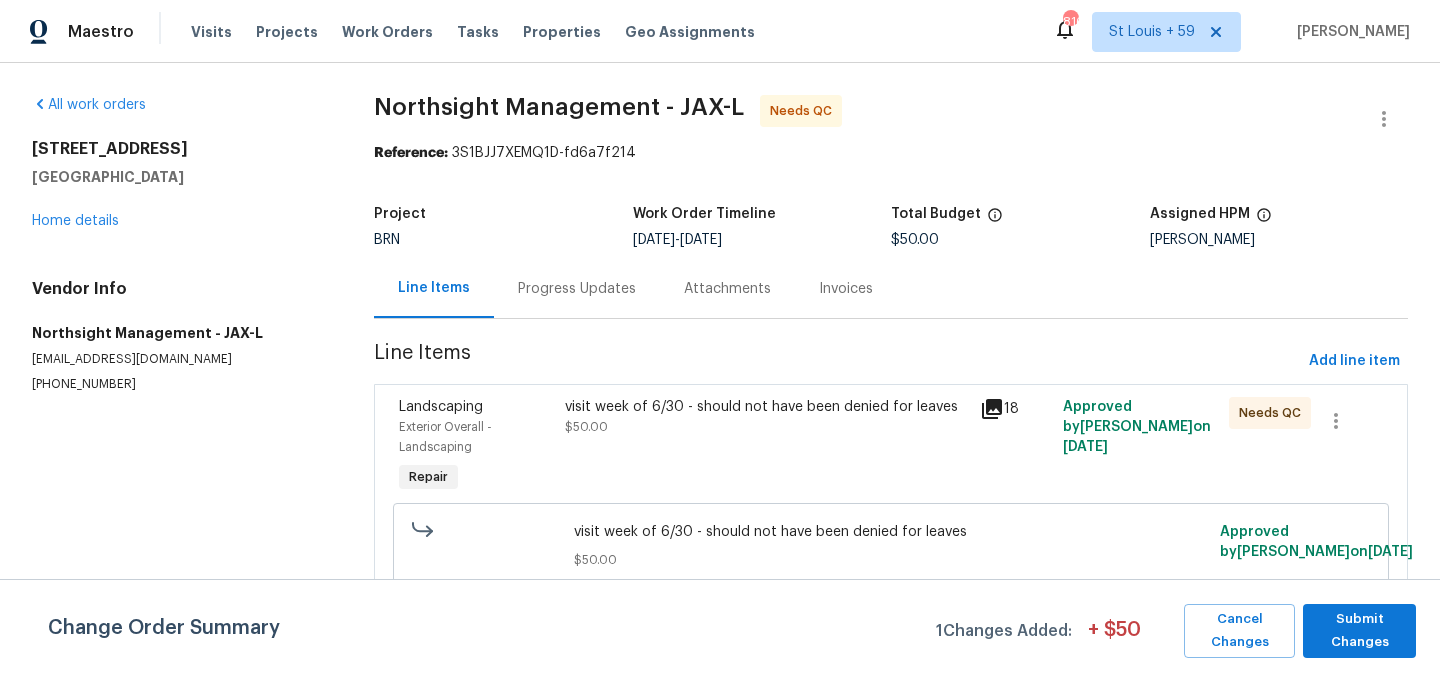 click on "Landscaping Exterior Overall - Landscaping Repair visit week of 6/30 - should not have been denied for leaves $50.00   18 Approved by  [PERSON_NAME]  on   [DATE] Needs QC visit week of 6/30 - should not have been denied for leaves $50.00 Approved by  [PERSON_NAME]  on  [DATE]" at bounding box center (891, 496) 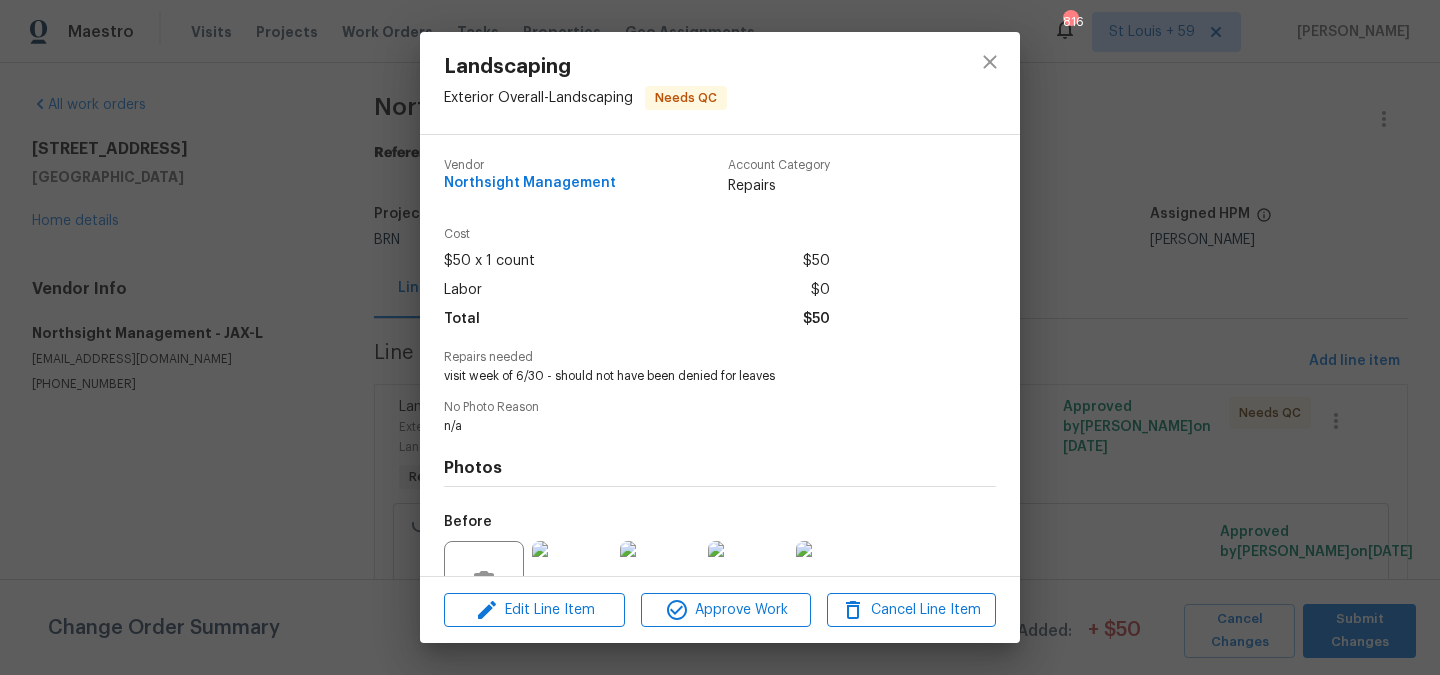 scroll, scrollTop: 195, scrollLeft: 0, axis: vertical 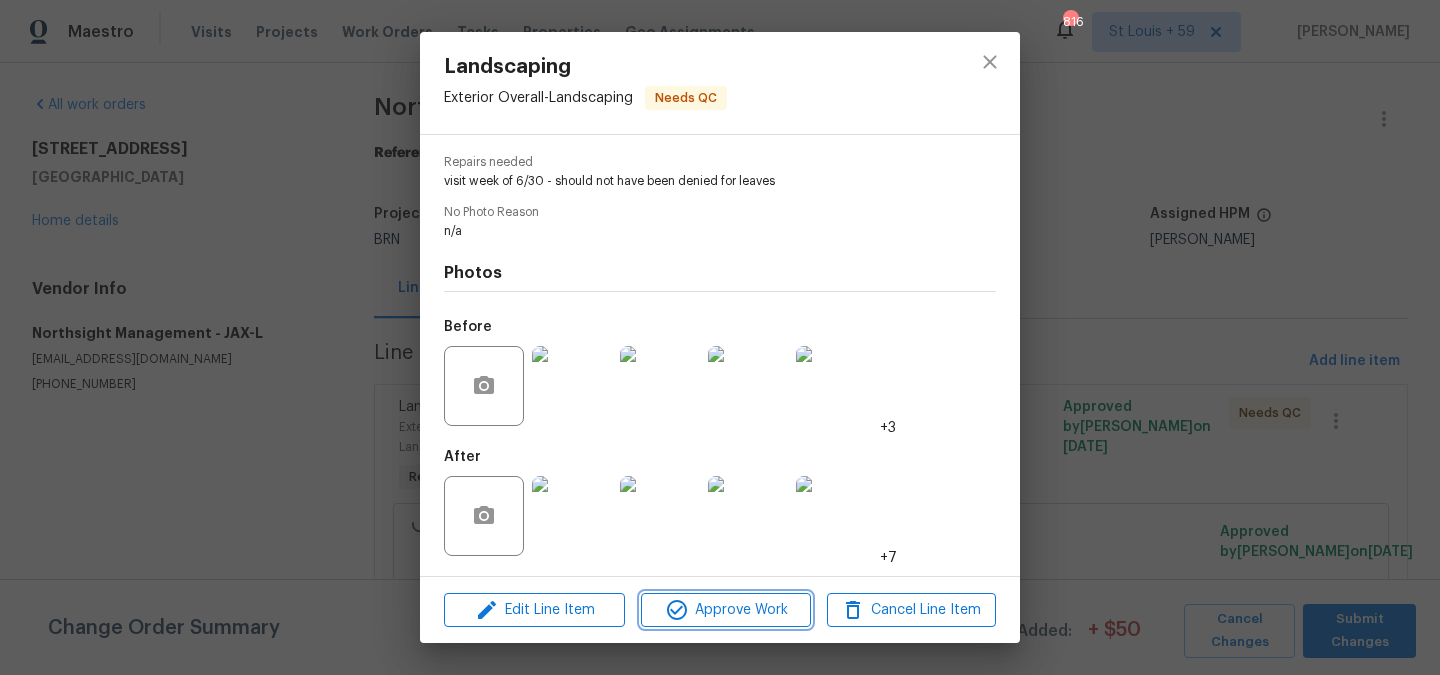 click on "Approve Work" at bounding box center [725, 610] 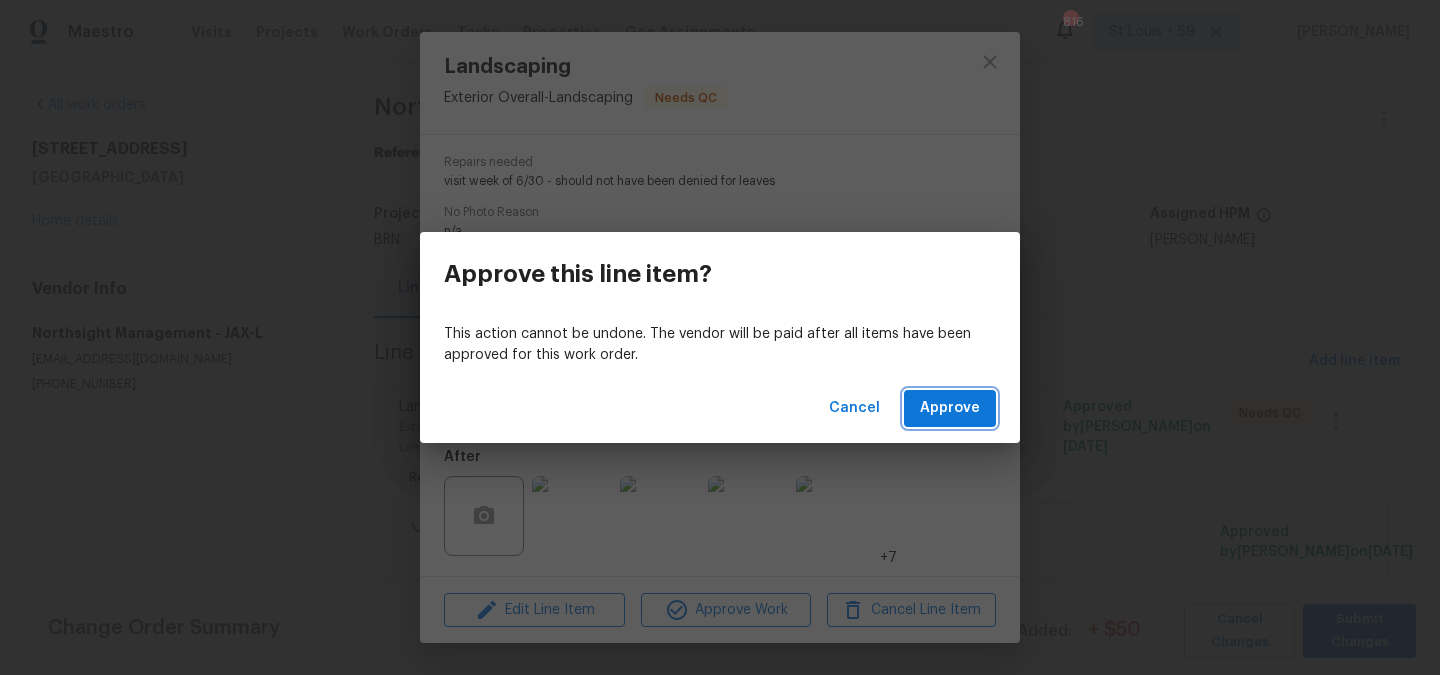click on "Approve" at bounding box center [950, 408] 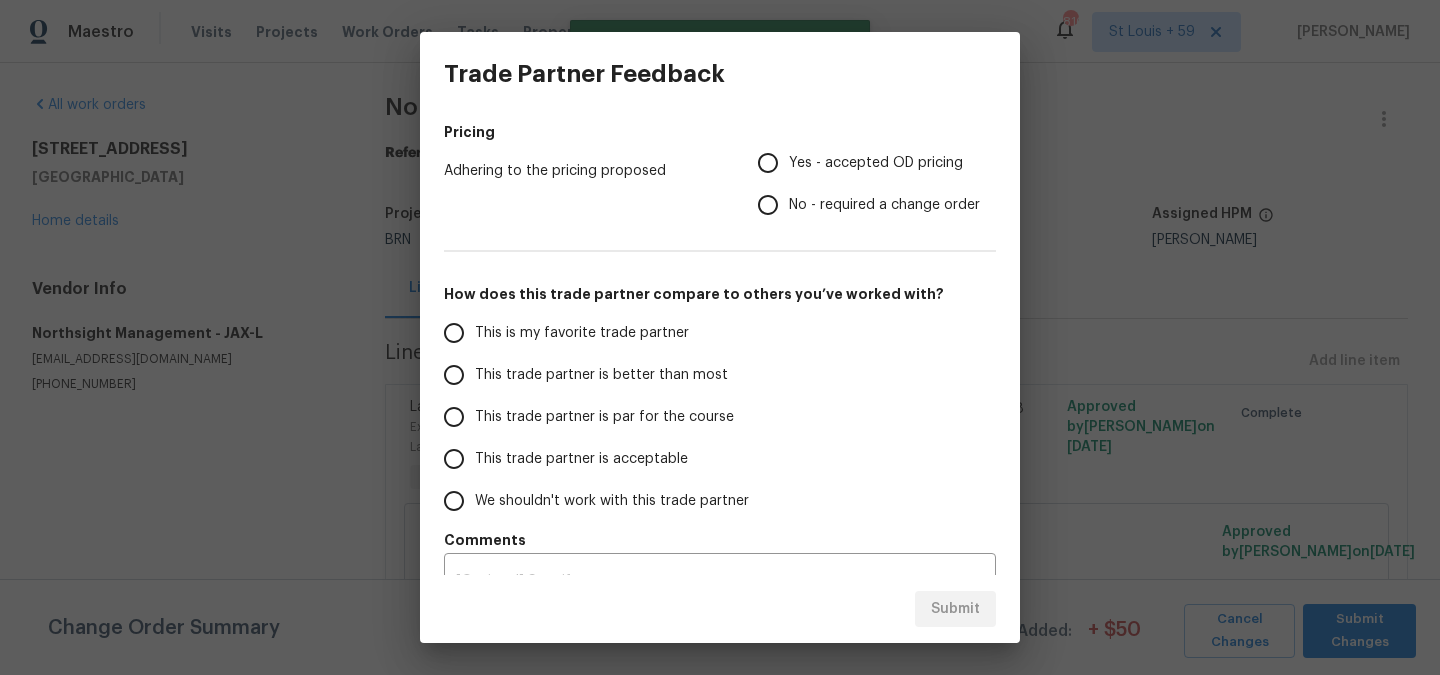 scroll, scrollTop: 0, scrollLeft: 0, axis: both 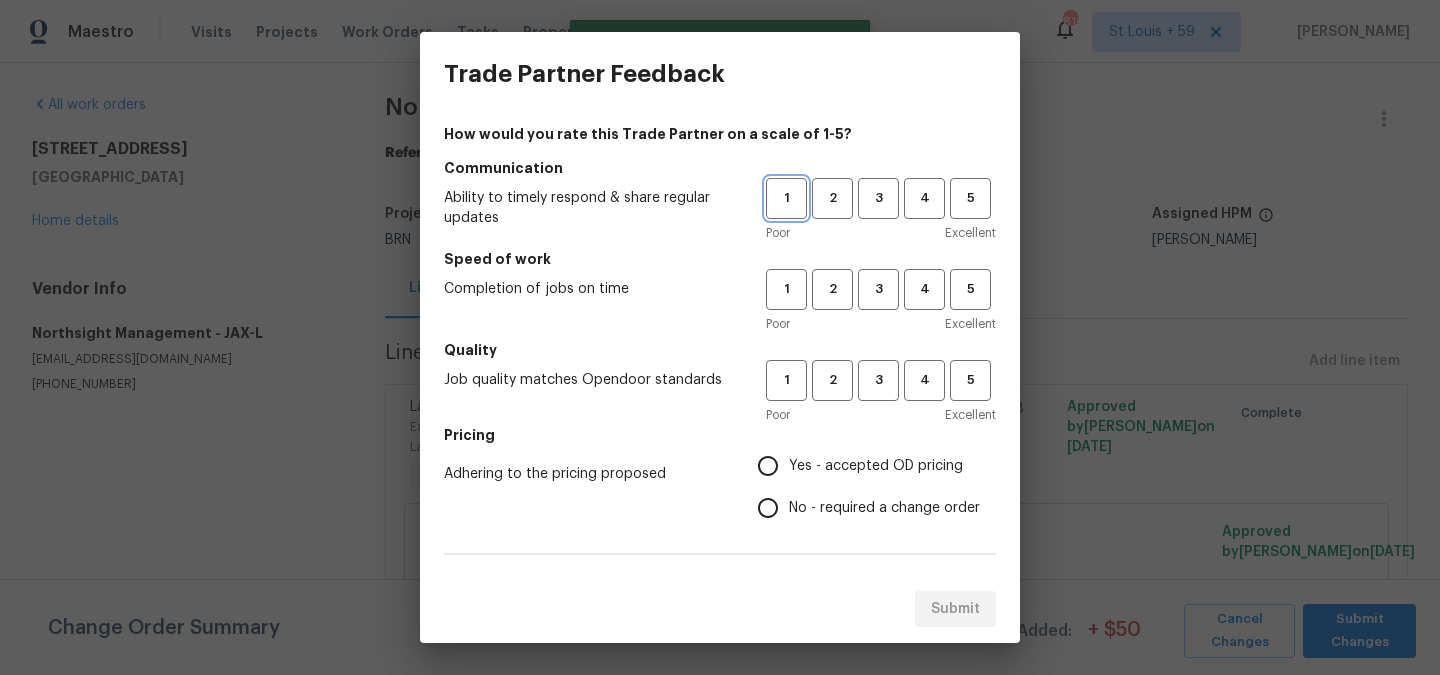 click on "1" at bounding box center (786, 198) 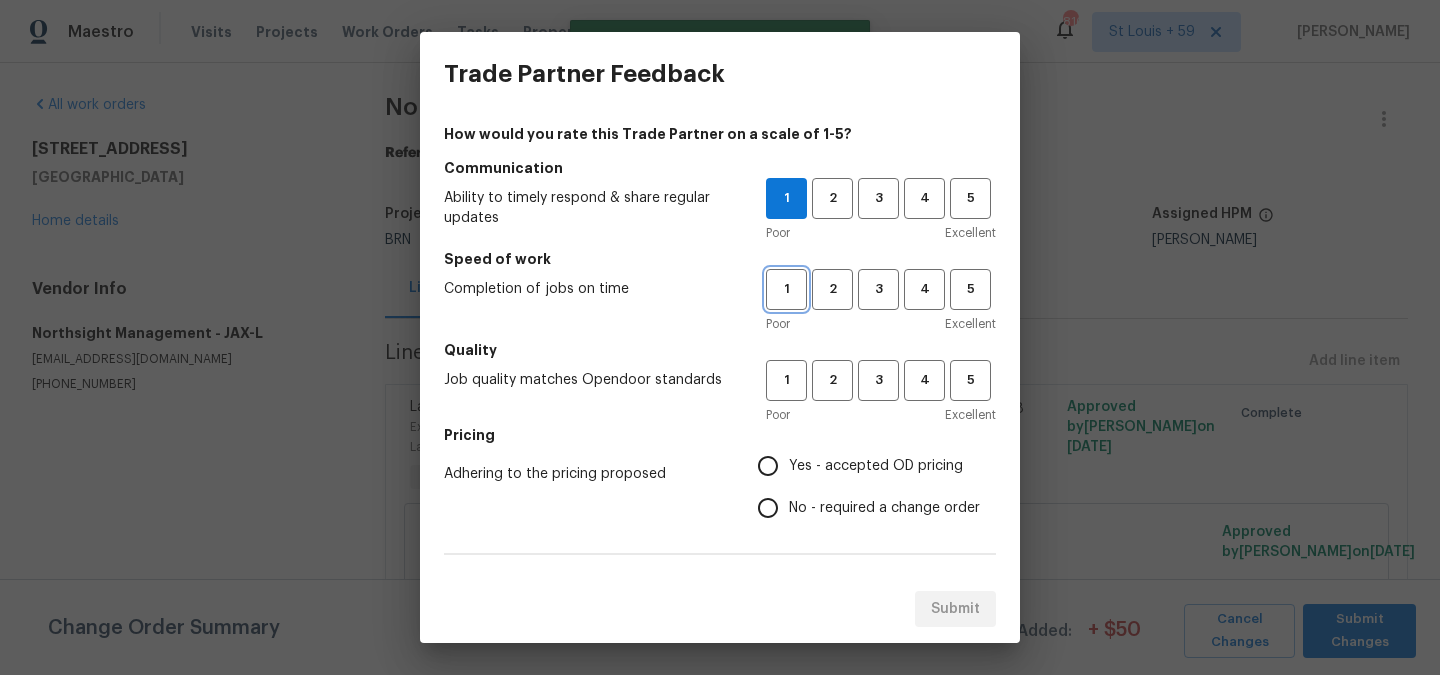 click on "1" at bounding box center [786, 289] 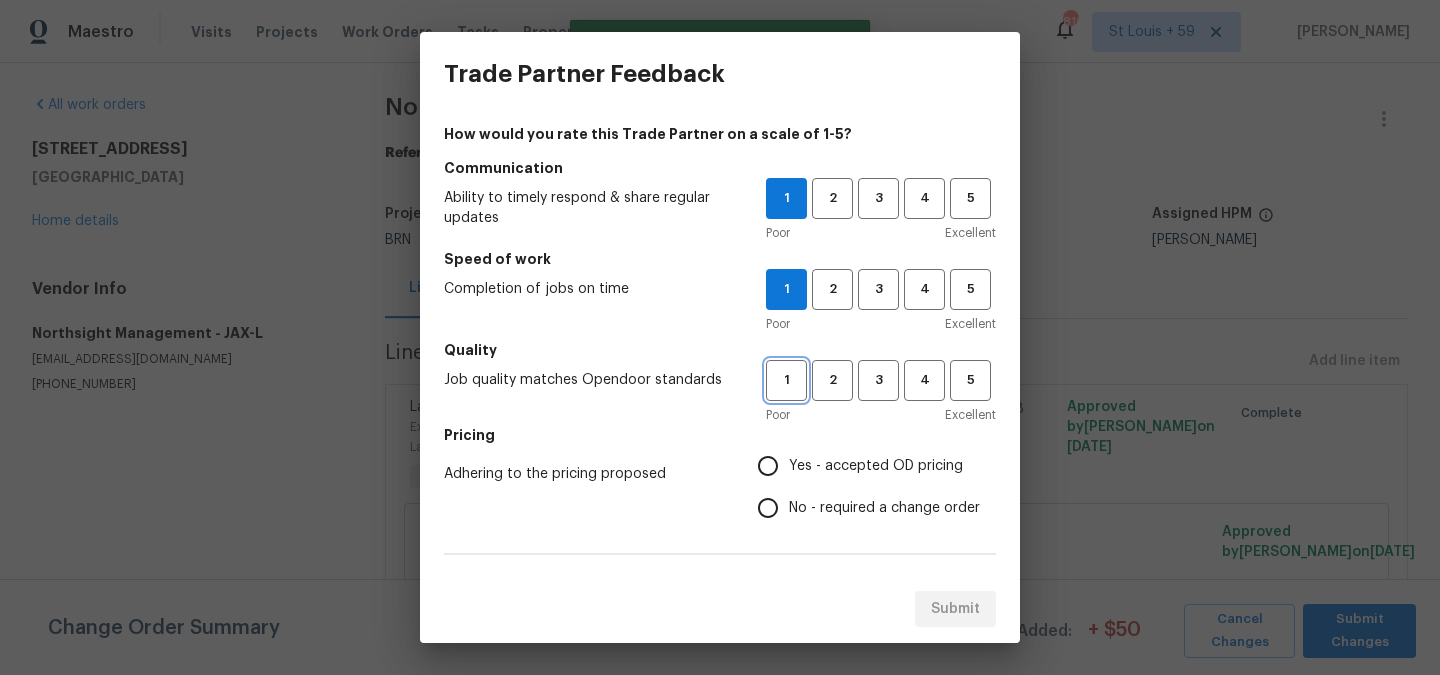click on "1" at bounding box center [786, 380] 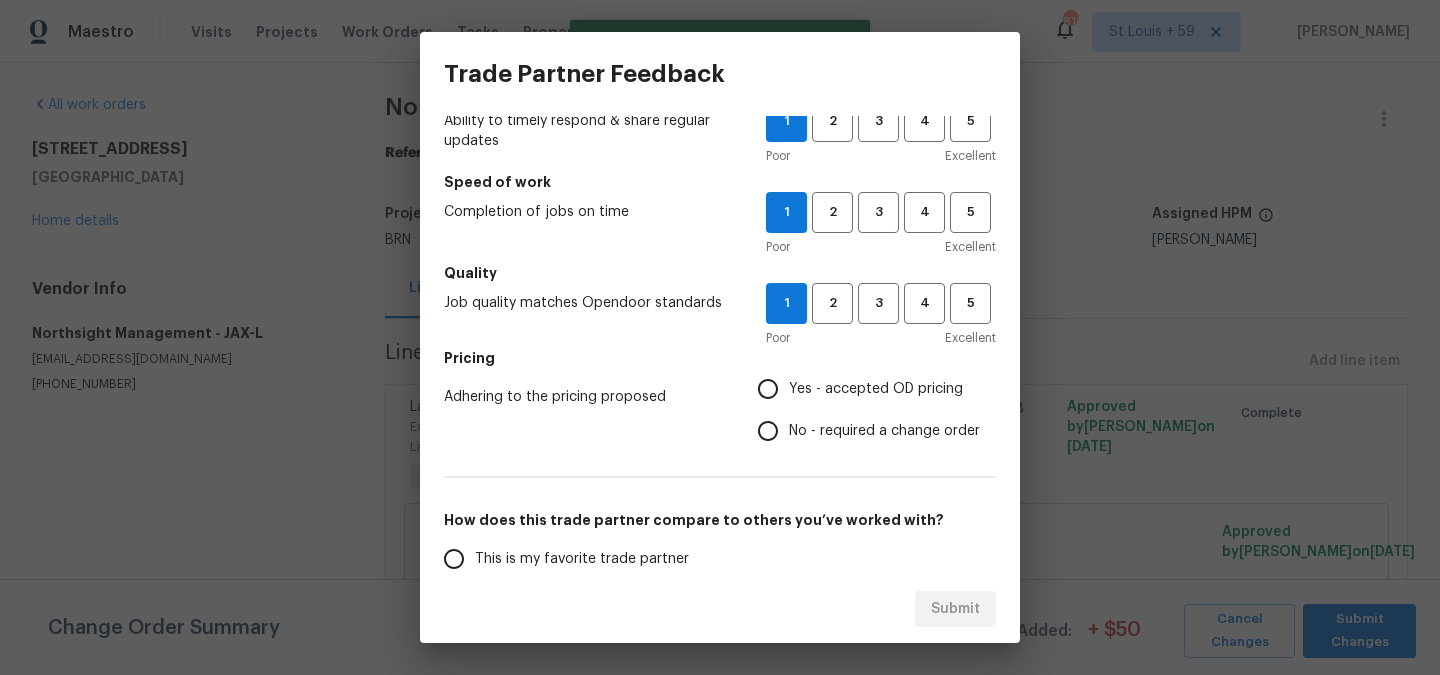 click on "No - required a change order" at bounding box center [768, 431] 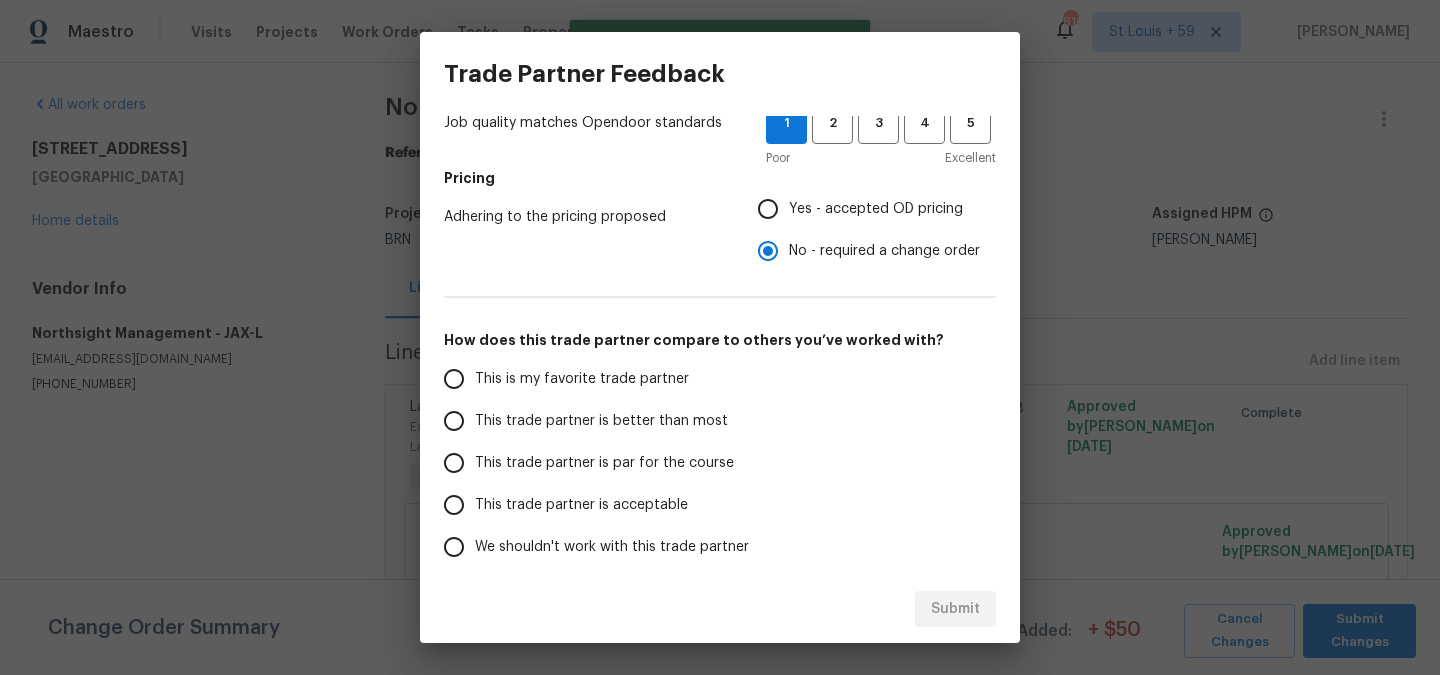 scroll, scrollTop: 340, scrollLeft: 0, axis: vertical 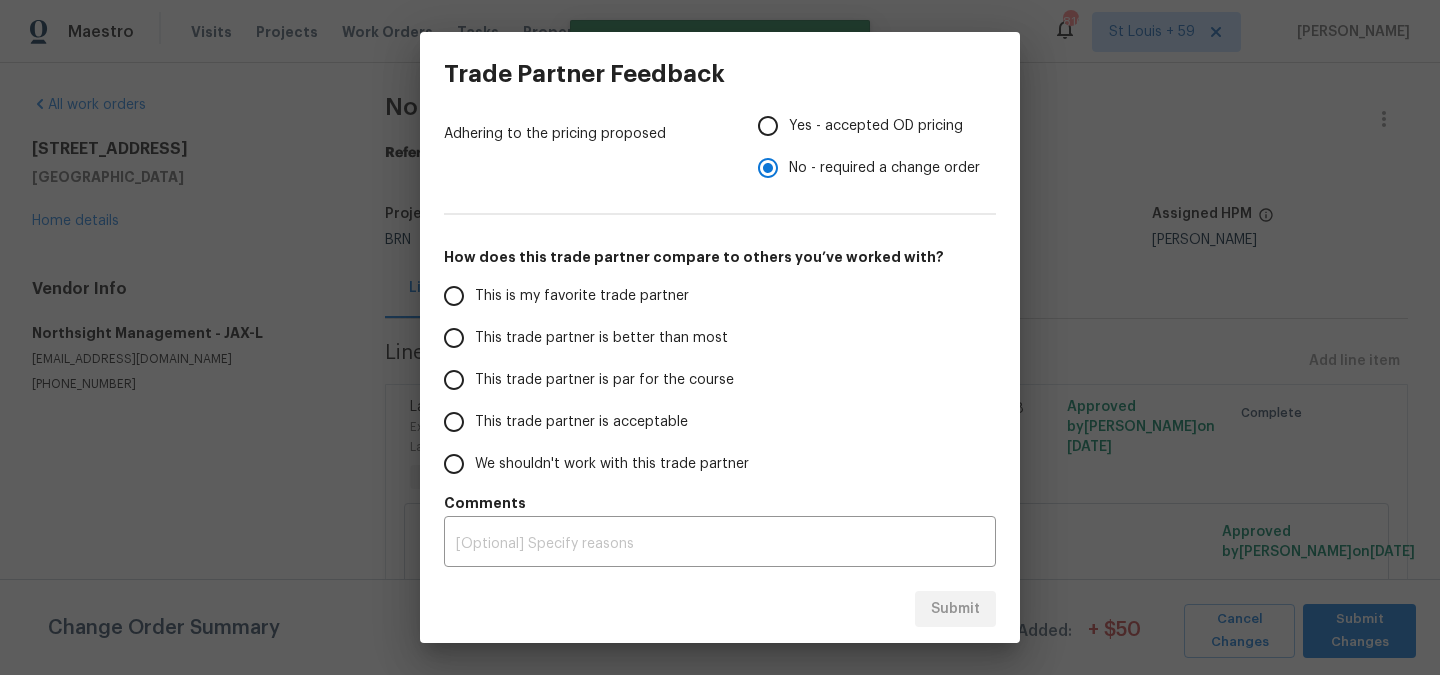 click on "We shouldn't work with this trade partner" at bounding box center (591, 464) 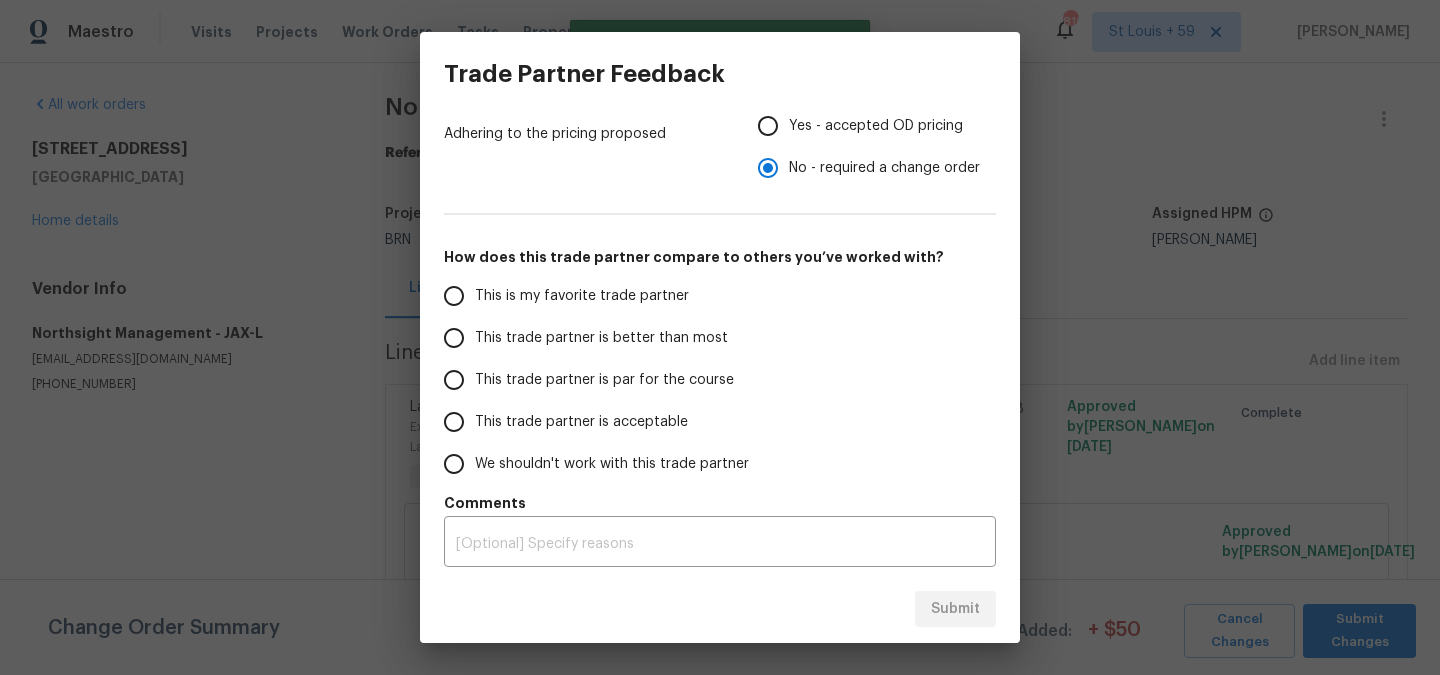 click on "We shouldn't work with this trade partner" at bounding box center [454, 464] 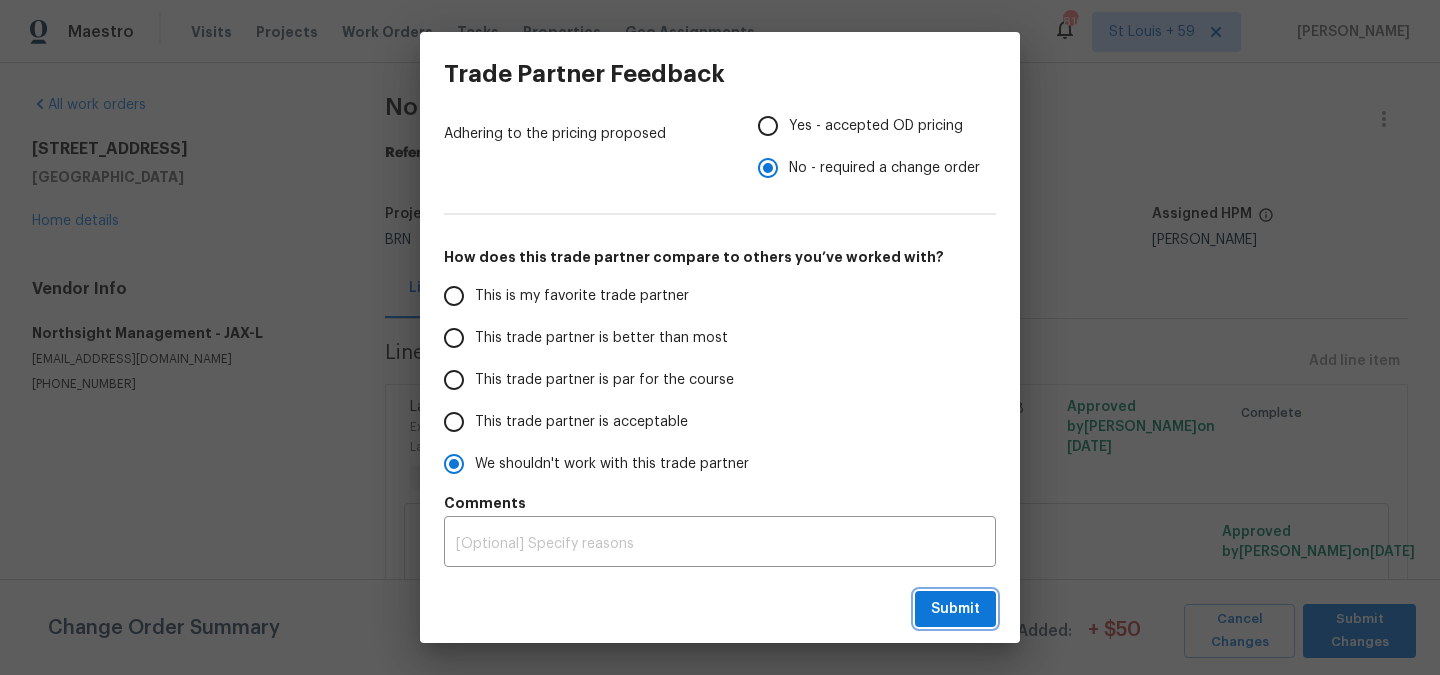 click on "Submit" at bounding box center [955, 609] 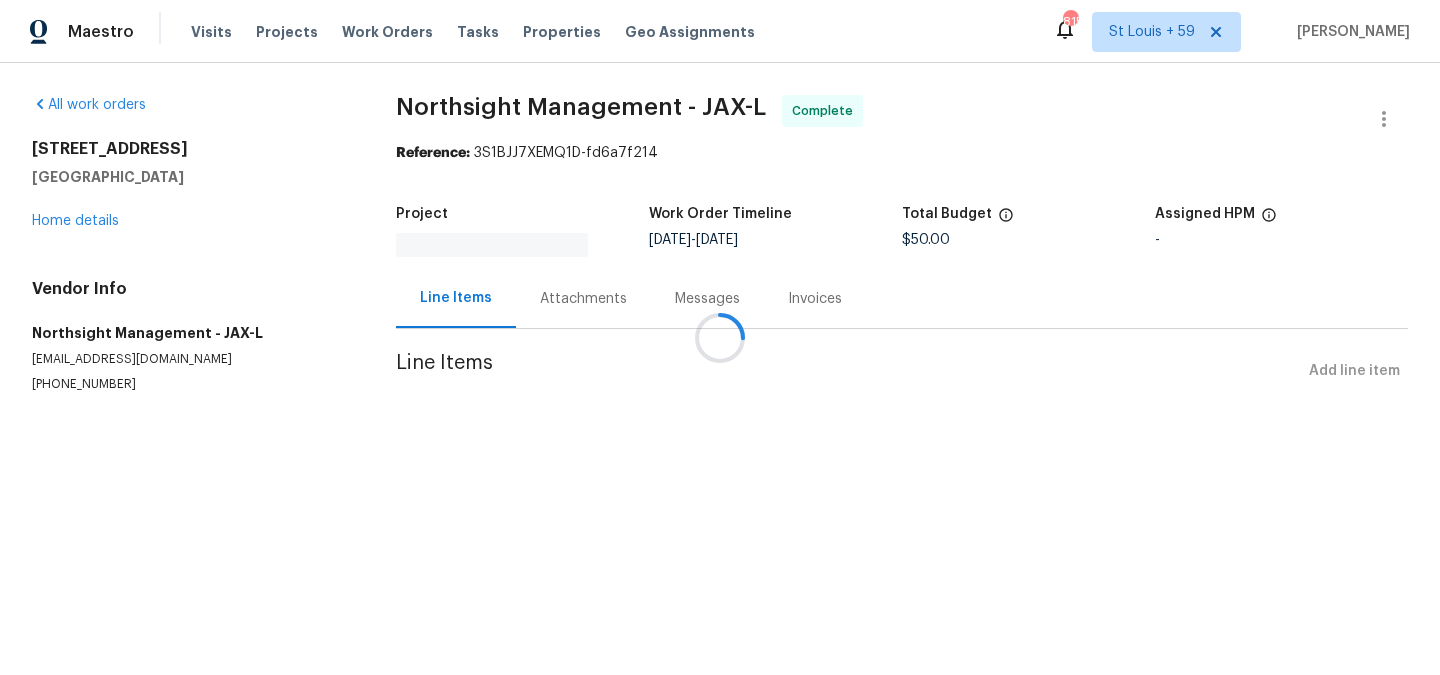 scroll, scrollTop: 0, scrollLeft: 0, axis: both 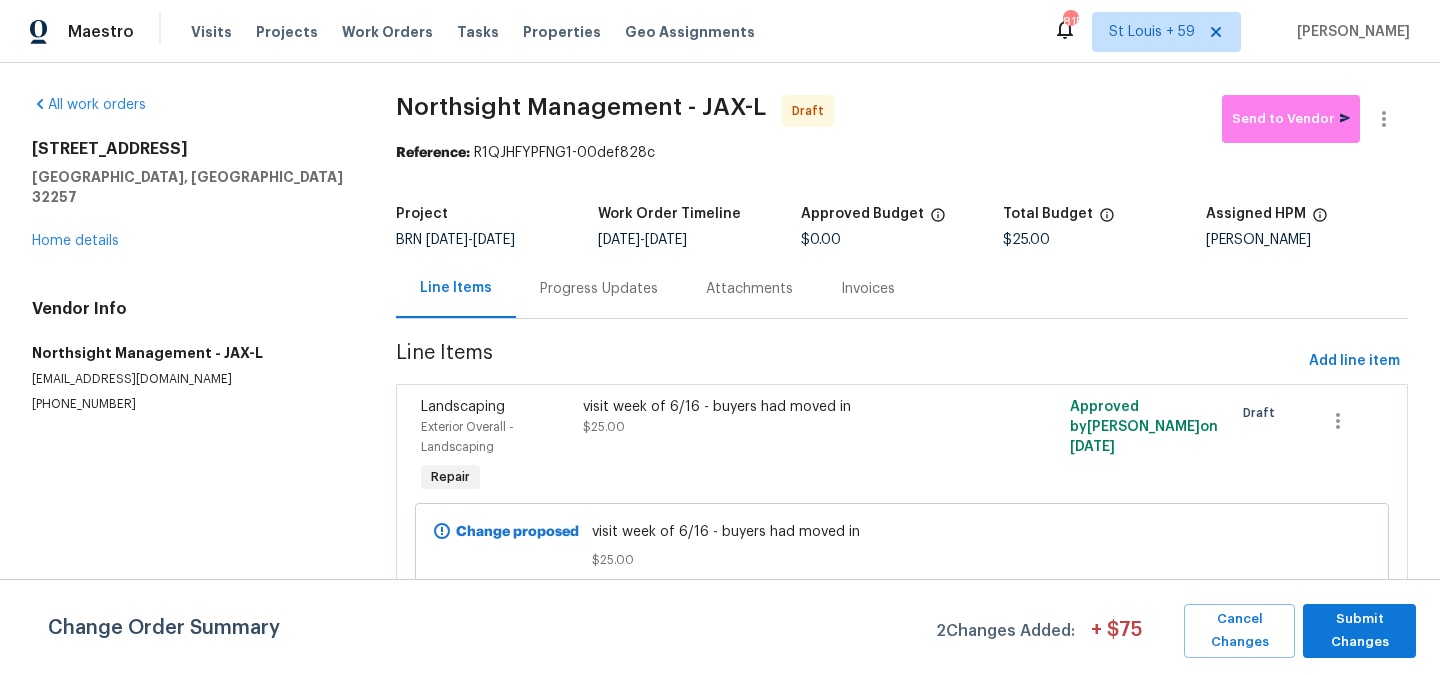 click on "visit week of 6/16 - buyers had moved in" at bounding box center (780, 407) 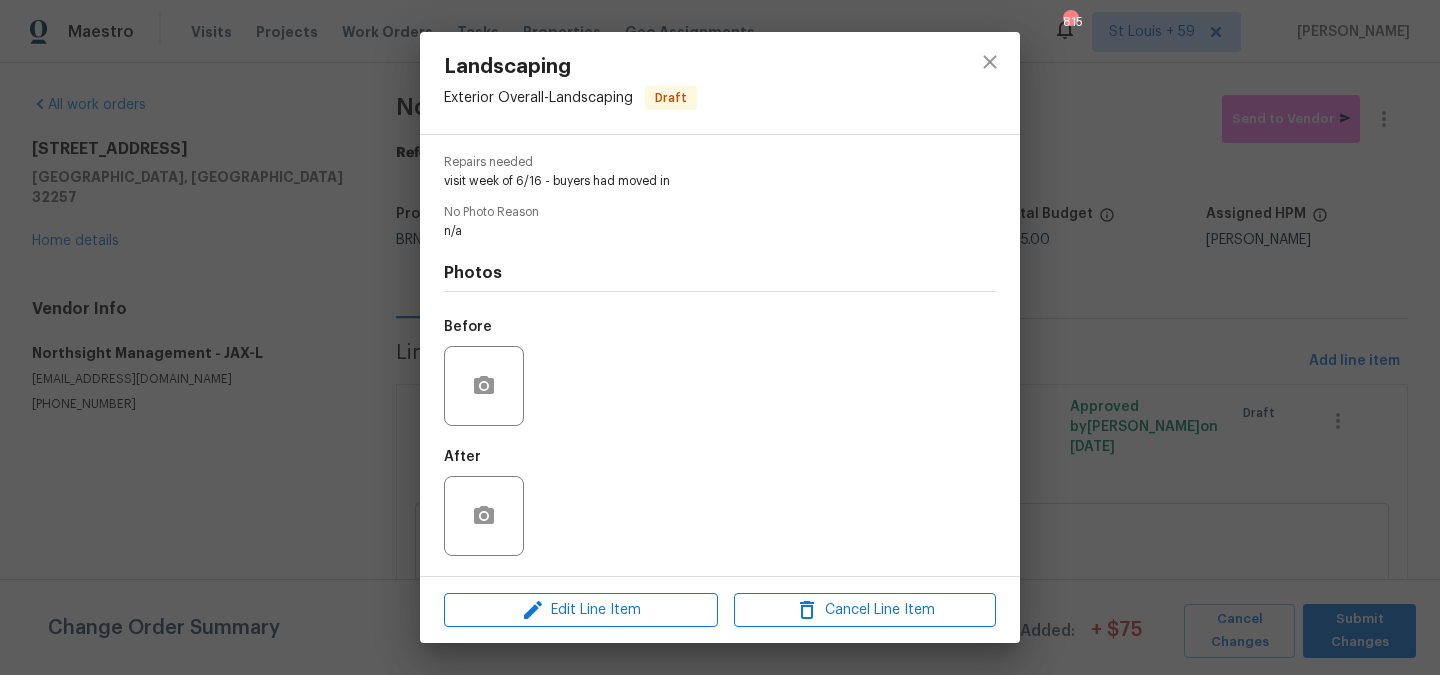 scroll, scrollTop: 0, scrollLeft: 0, axis: both 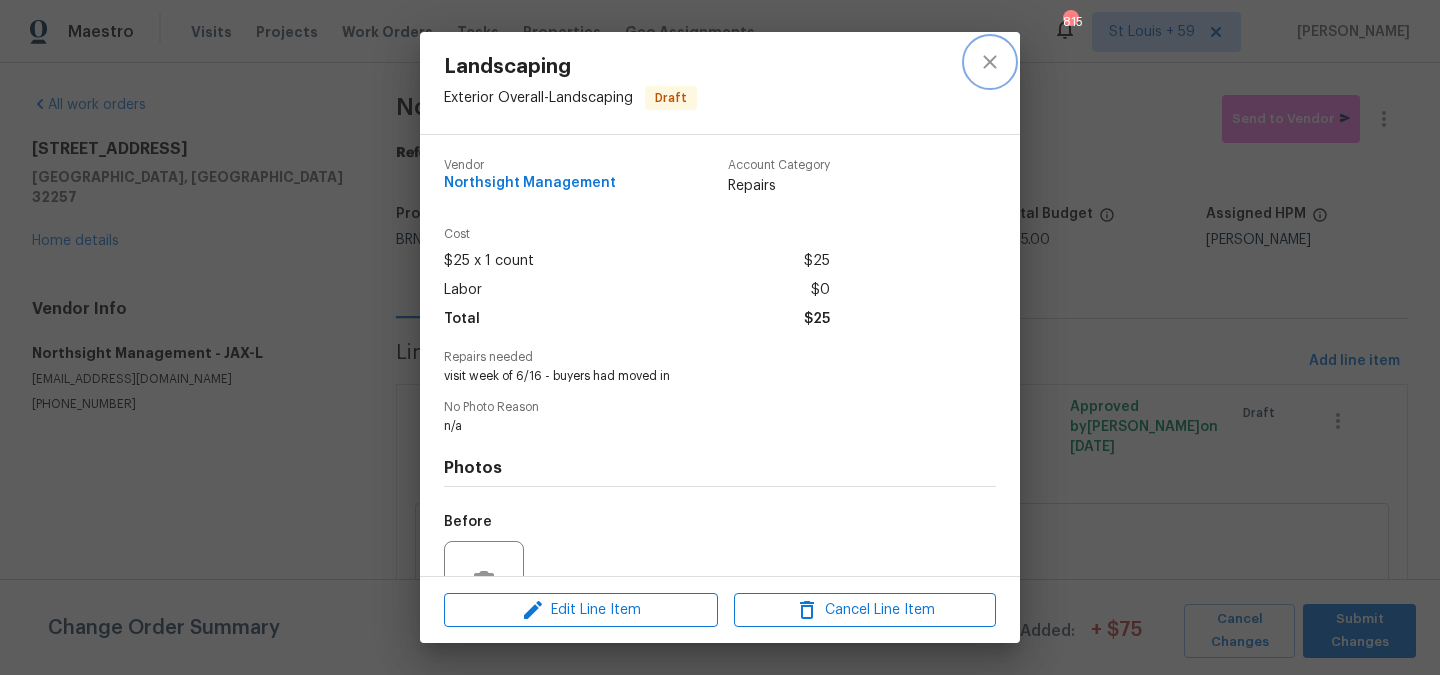 click 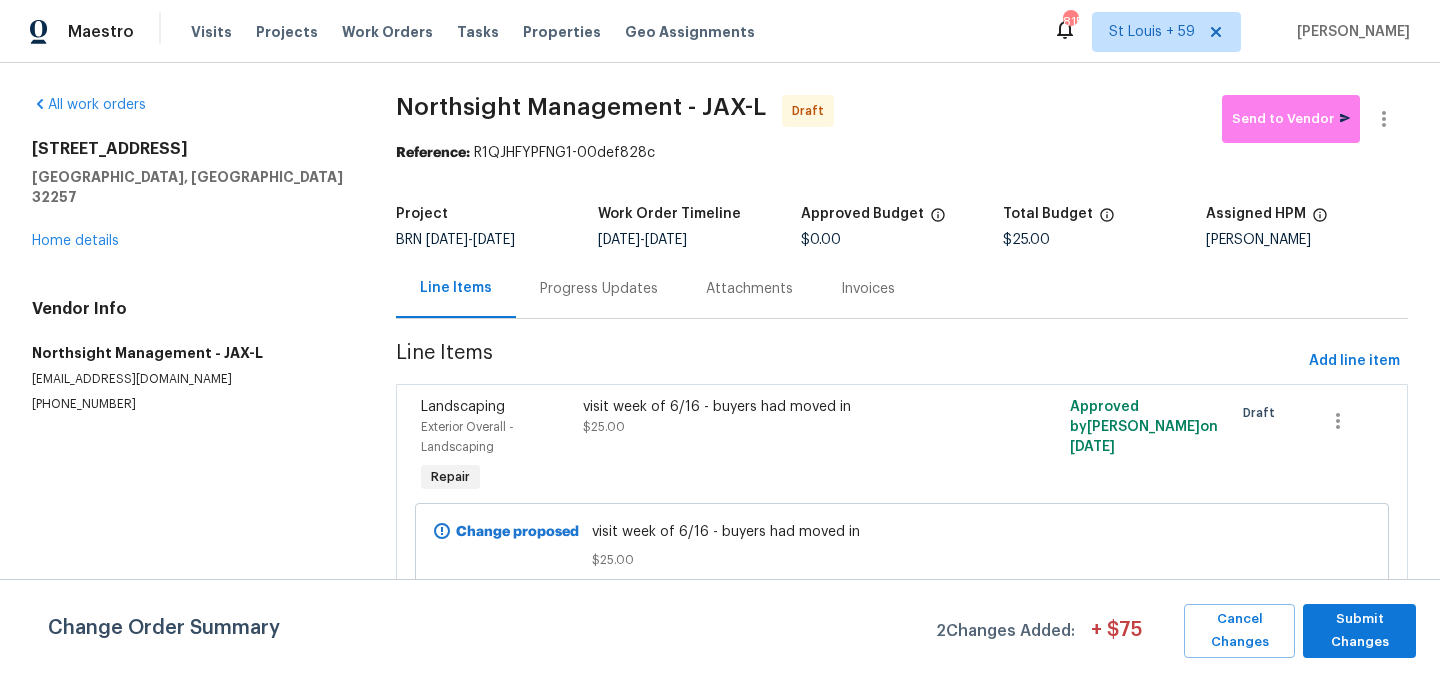 click on "Progress Updates" at bounding box center [599, 289] 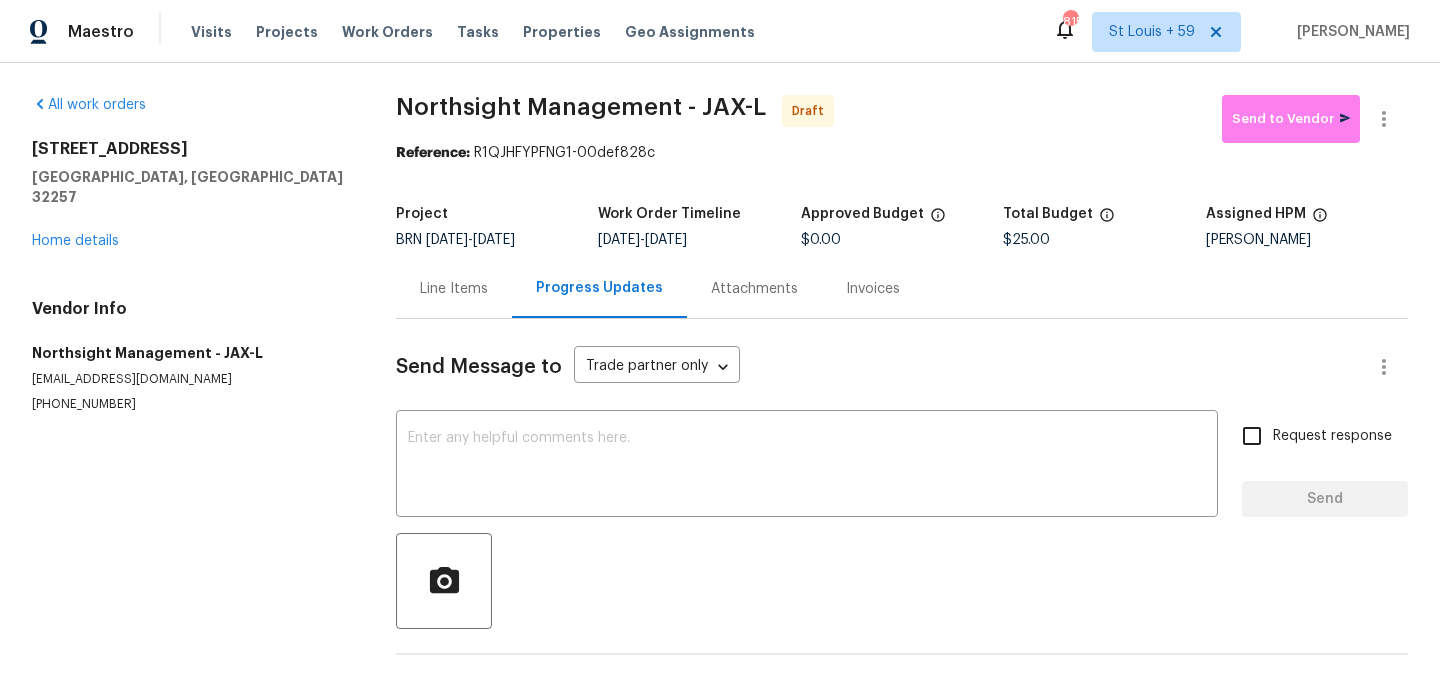 scroll, scrollTop: 68, scrollLeft: 0, axis: vertical 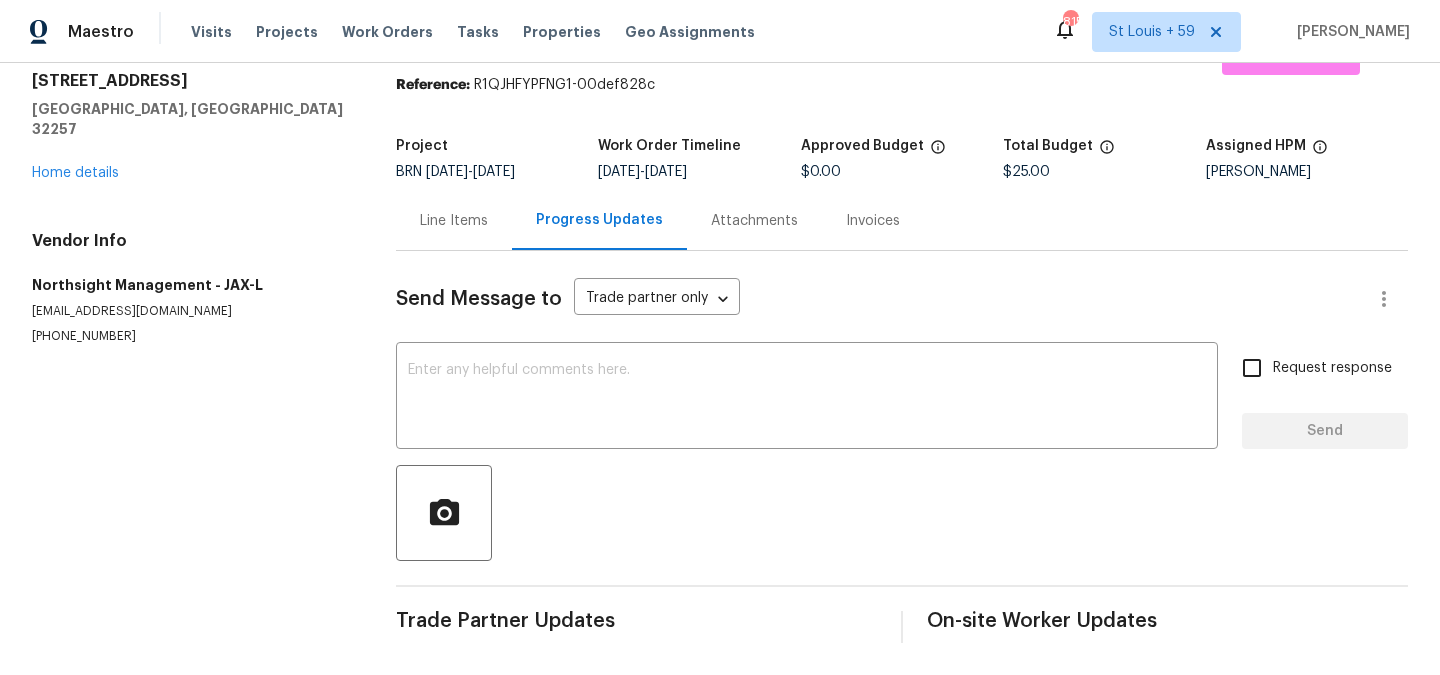 click on "Line Items" at bounding box center (454, 221) 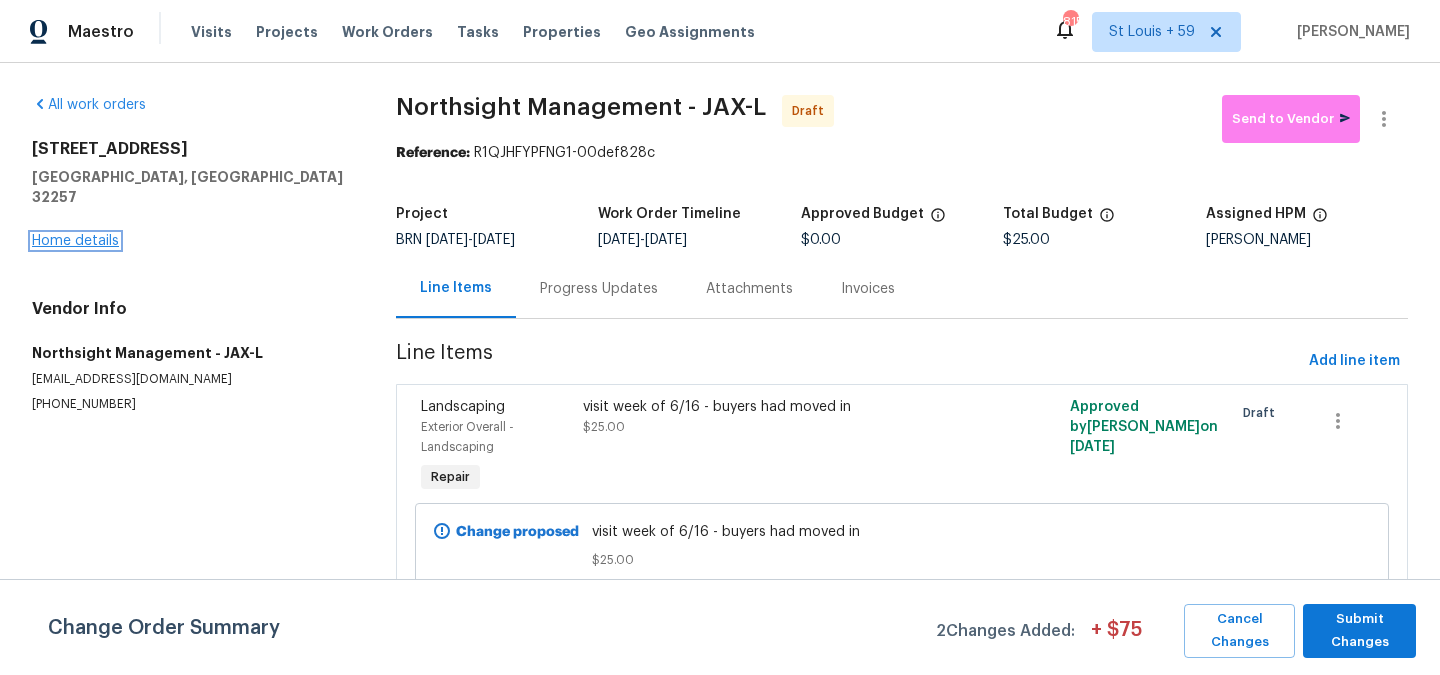 click on "Home details" at bounding box center (75, 241) 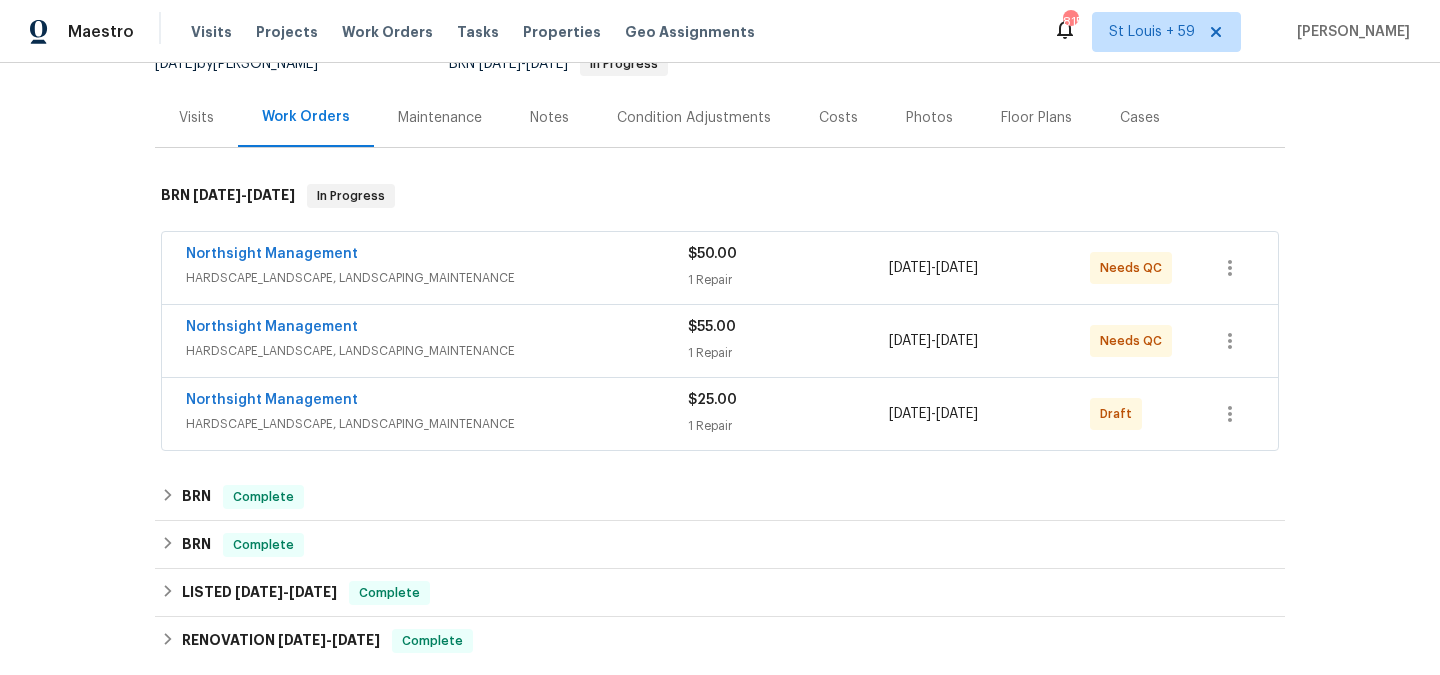 scroll, scrollTop: 216, scrollLeft: 0, axis: vertical 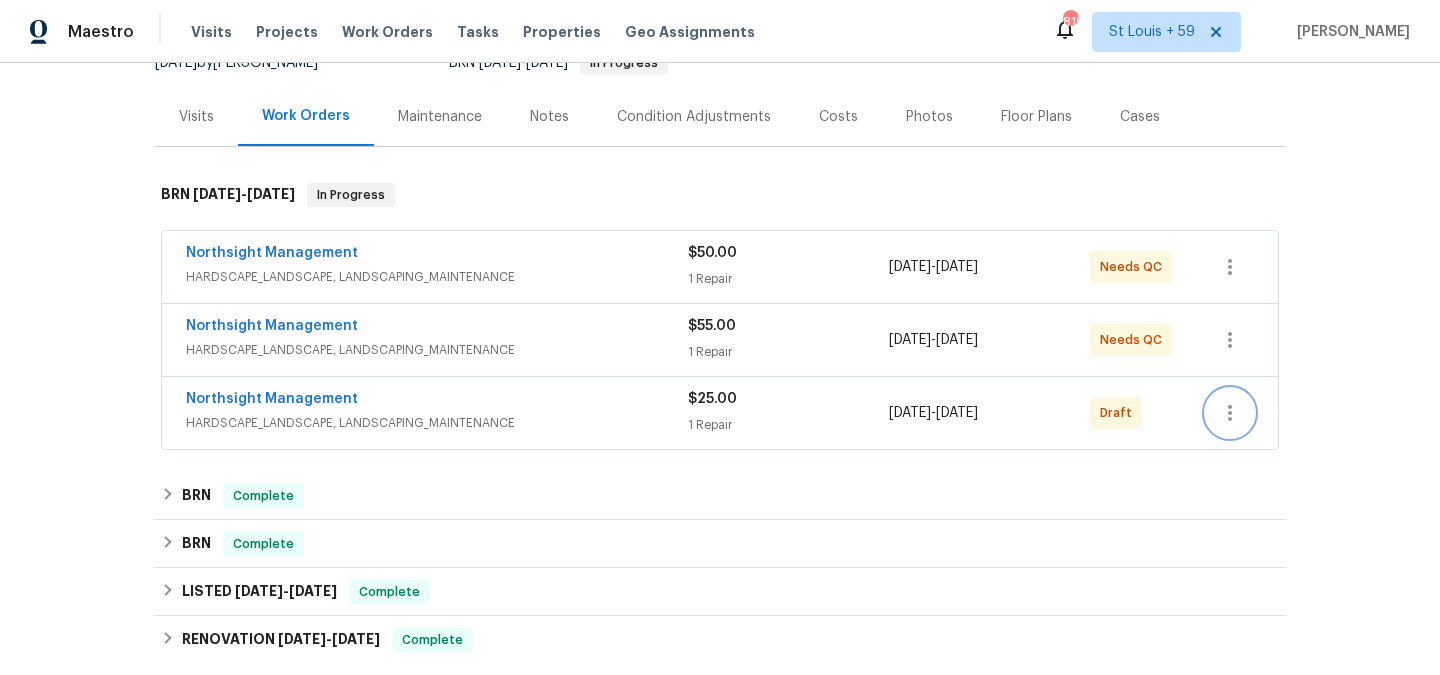 click 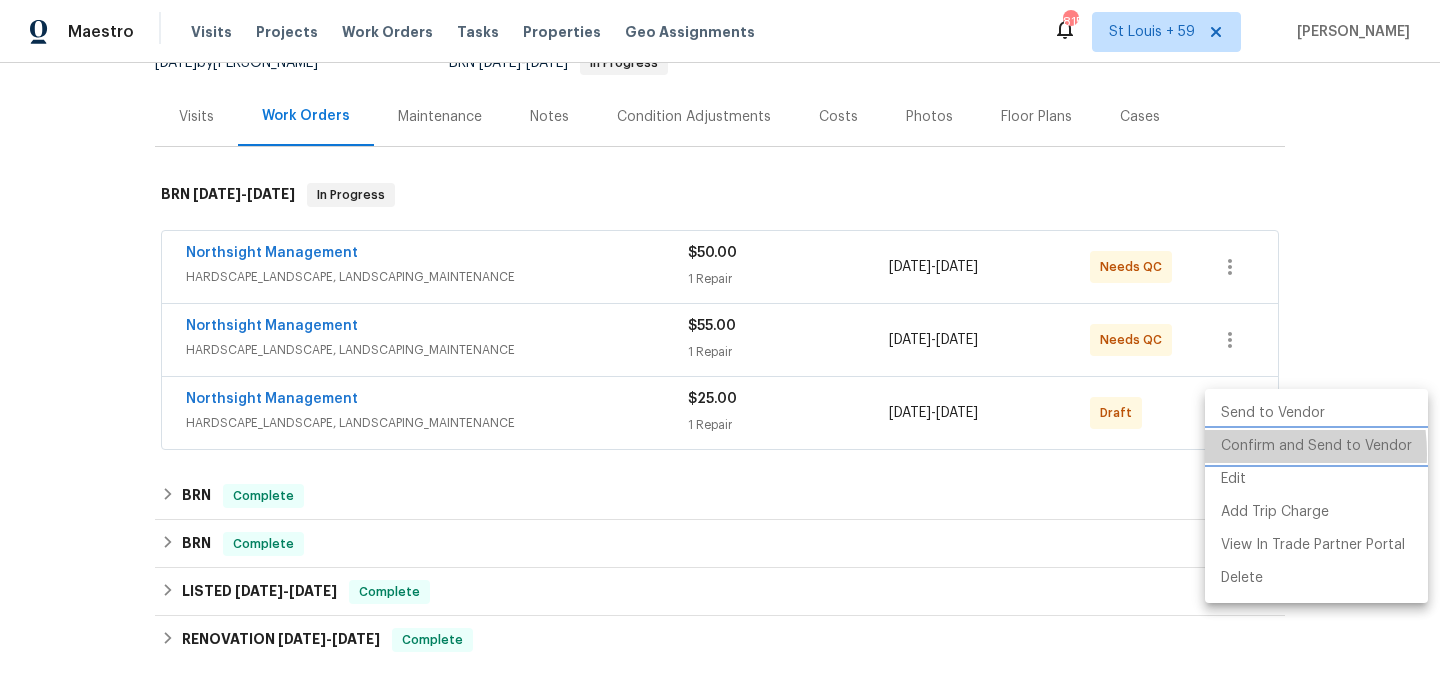 click on "Confirm and Send to Vendor" at bounding box center (1316, 446) 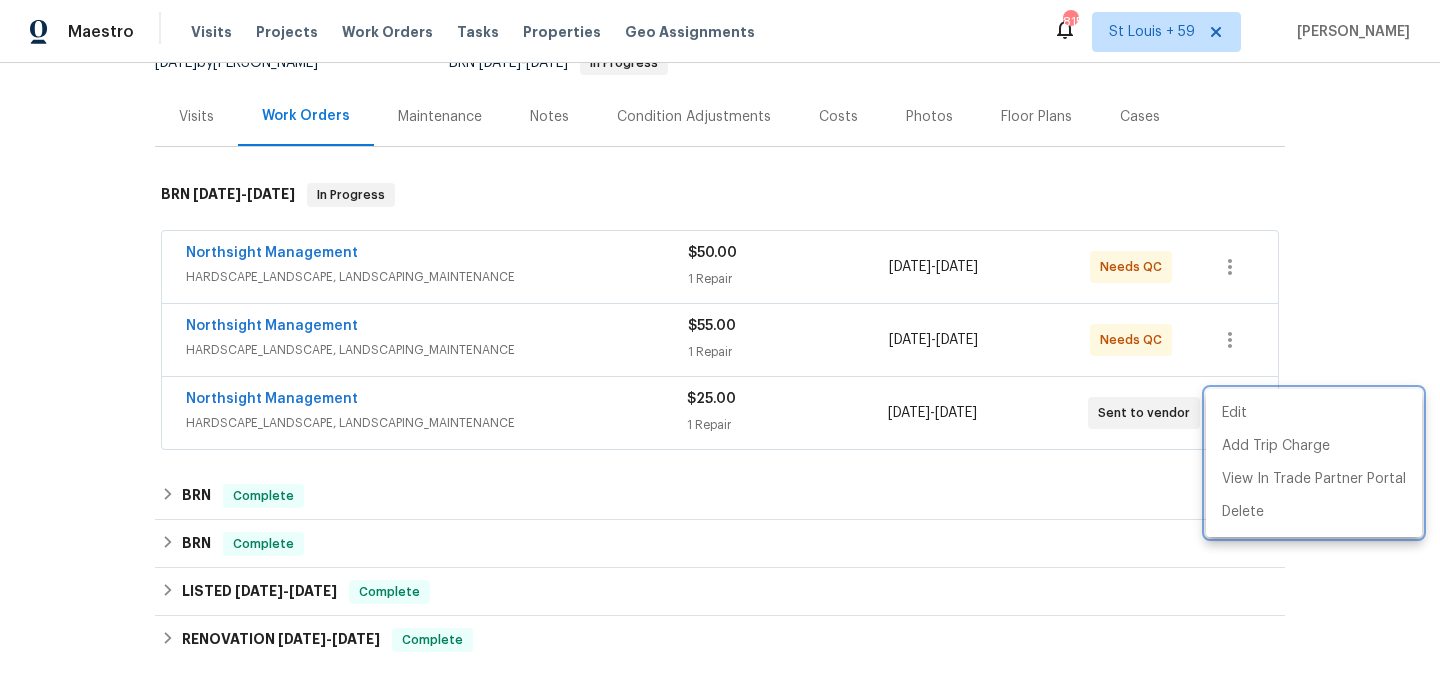 click at bounding box center [720, 337] 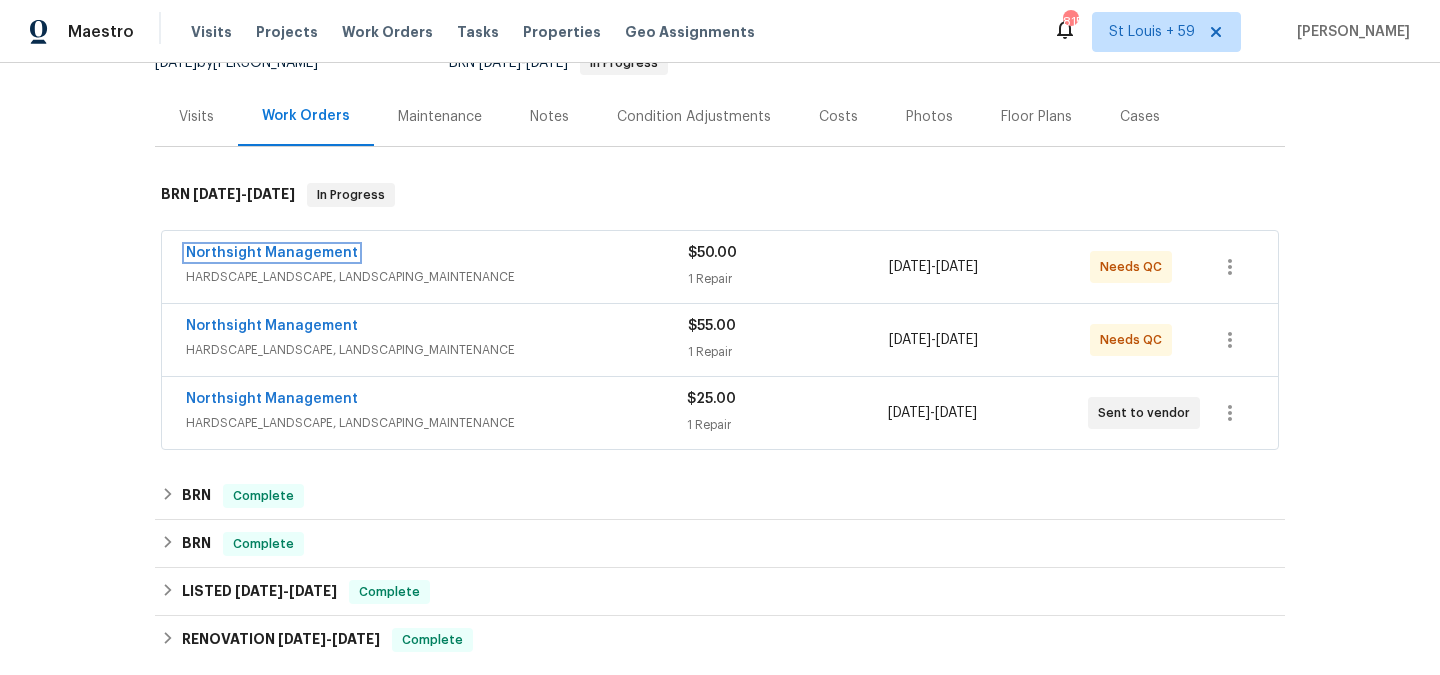 click on "Northsight Management" at bounding box center [272, 253] 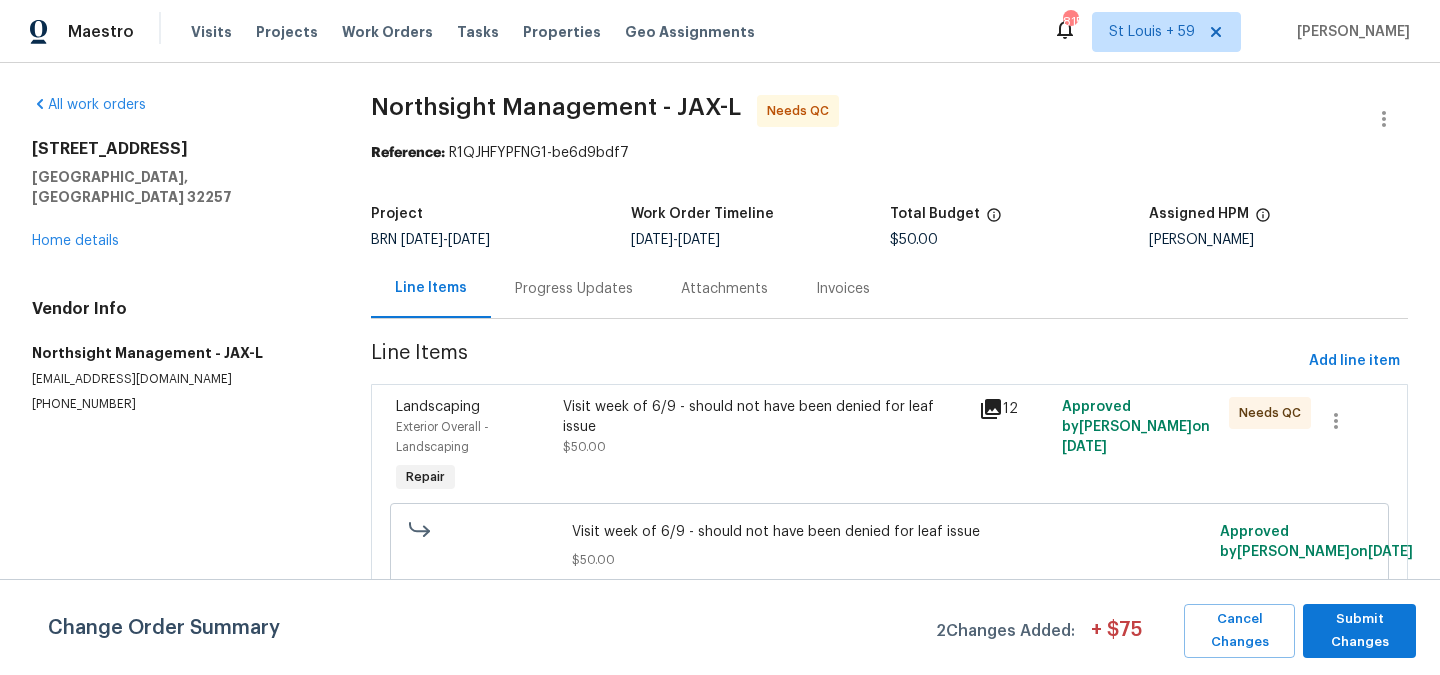 click on "Line Items" at bounding box center [836, 361] 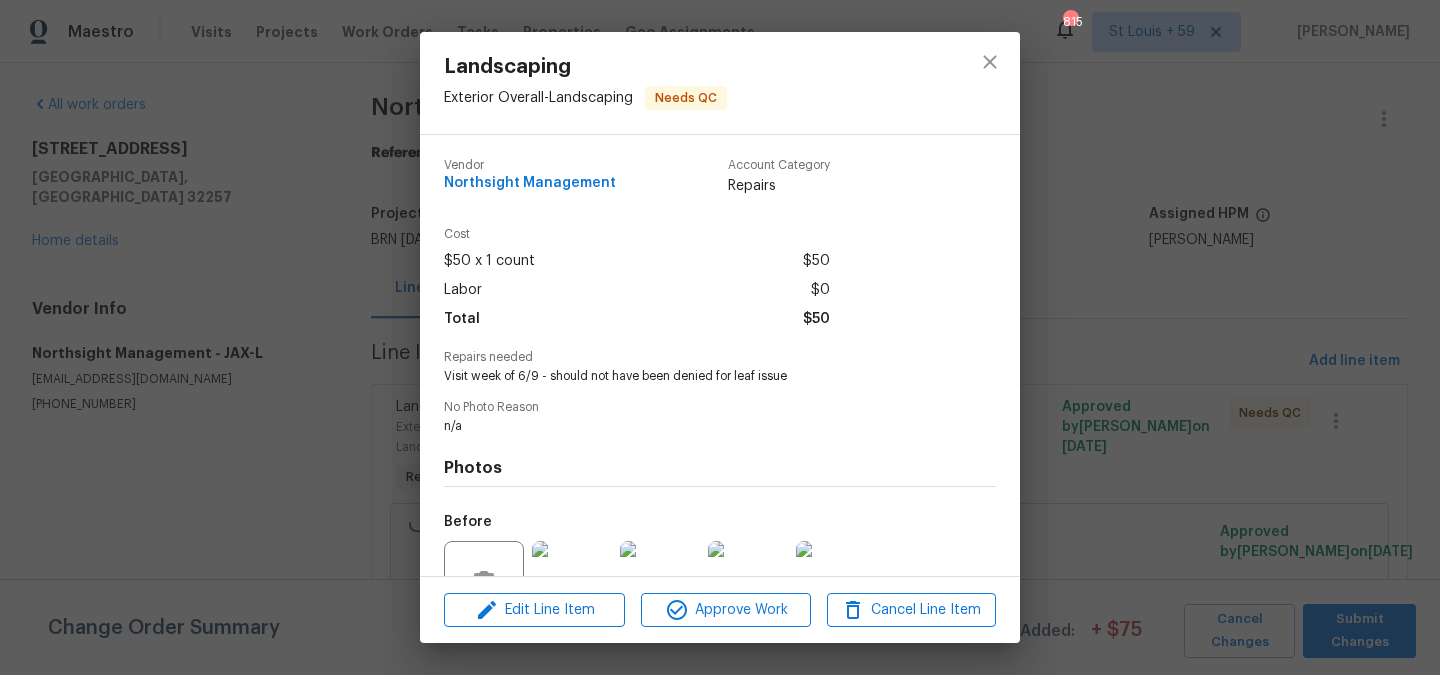 scroll, scrollTop: 195, scrollLeft: 0, axis: vertical 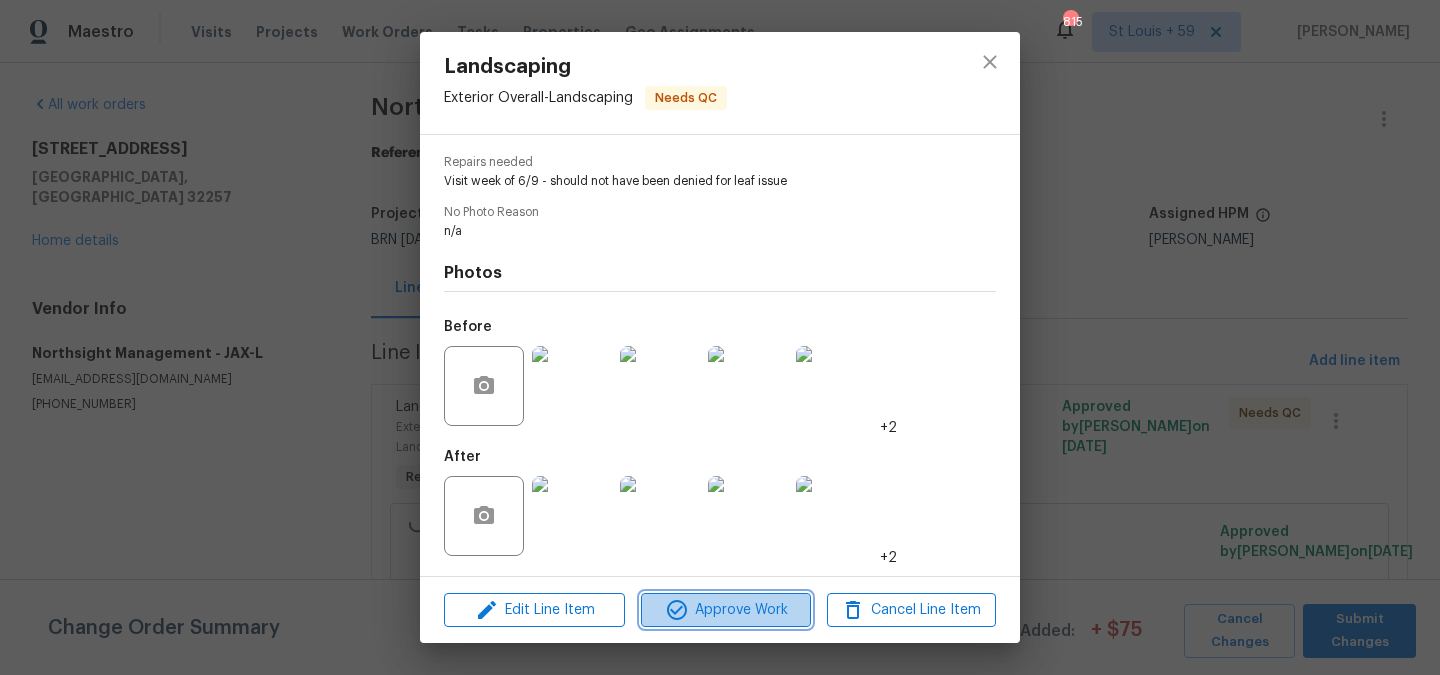 click on "Approve Work" at bounding box center [725, 610] 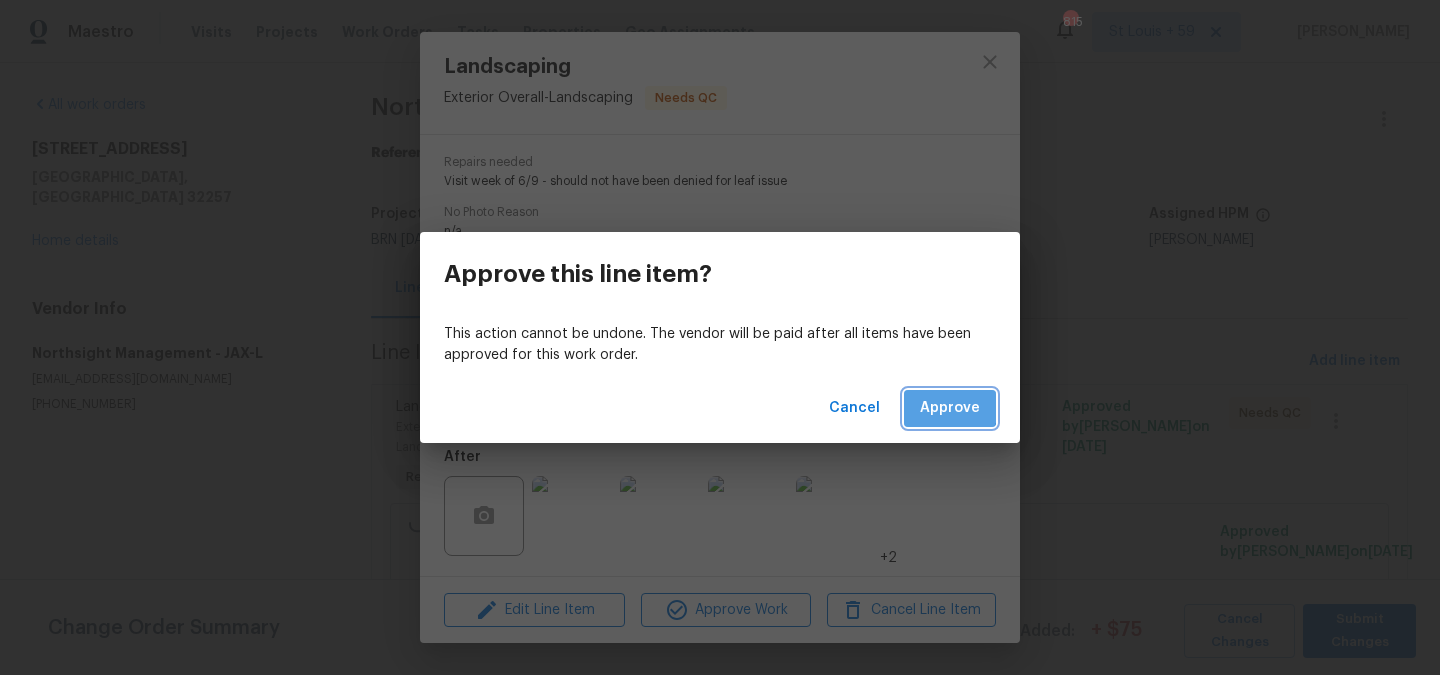 click on "Approve" at bounding box center [950, 408] 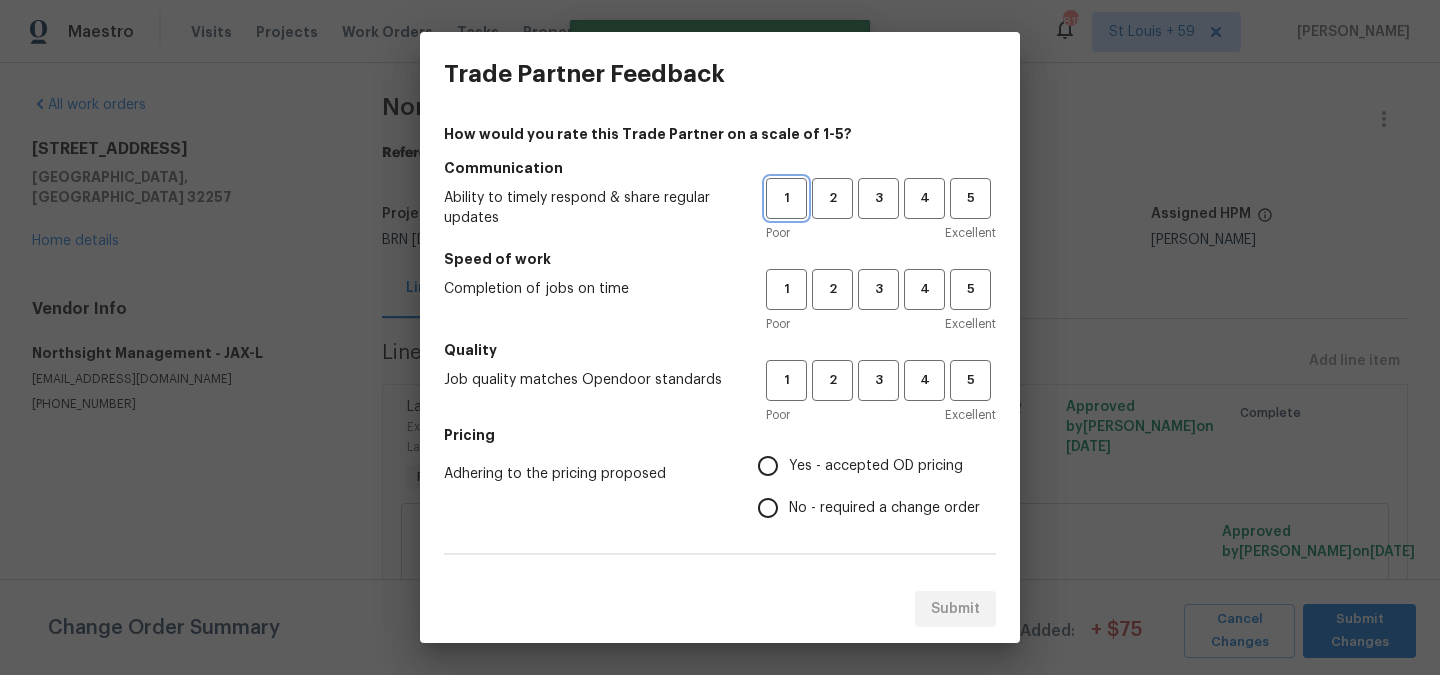 click on "1" at bounding box center [786, 198] 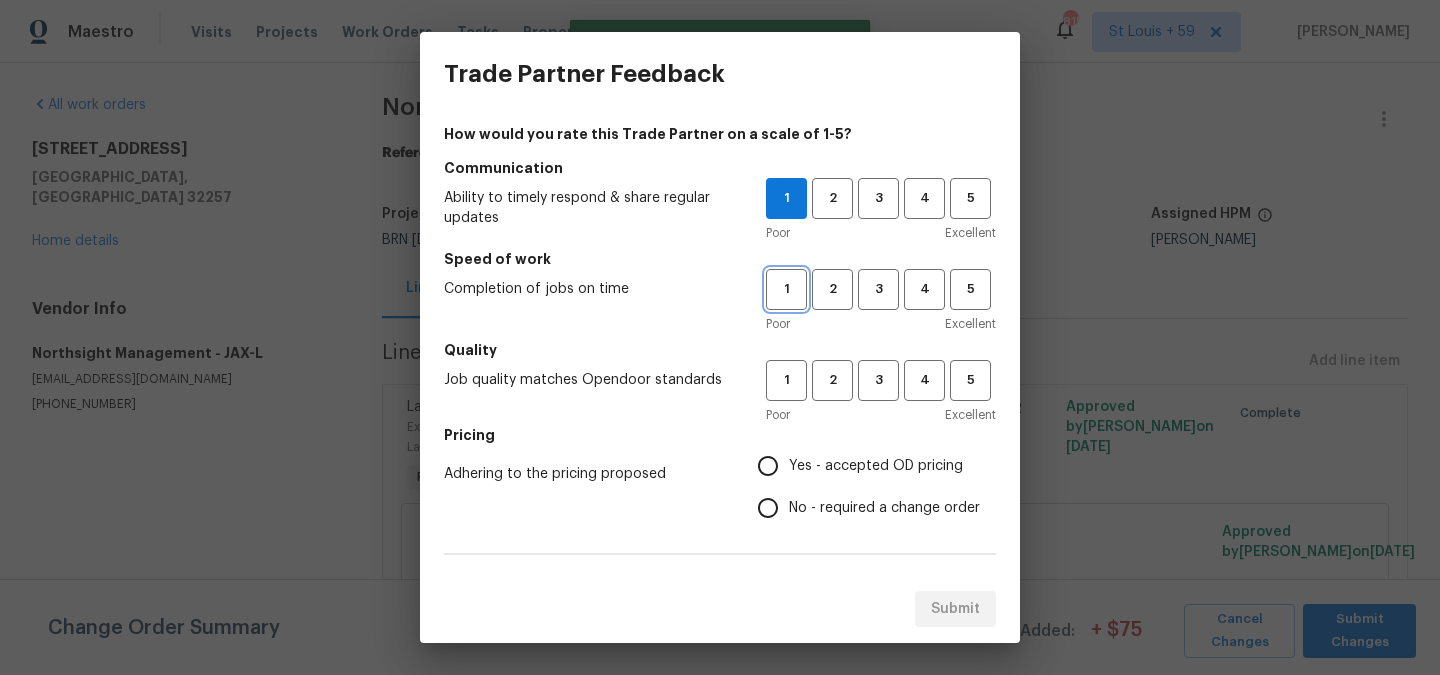 click on "1" at bounding box center [786, 289] 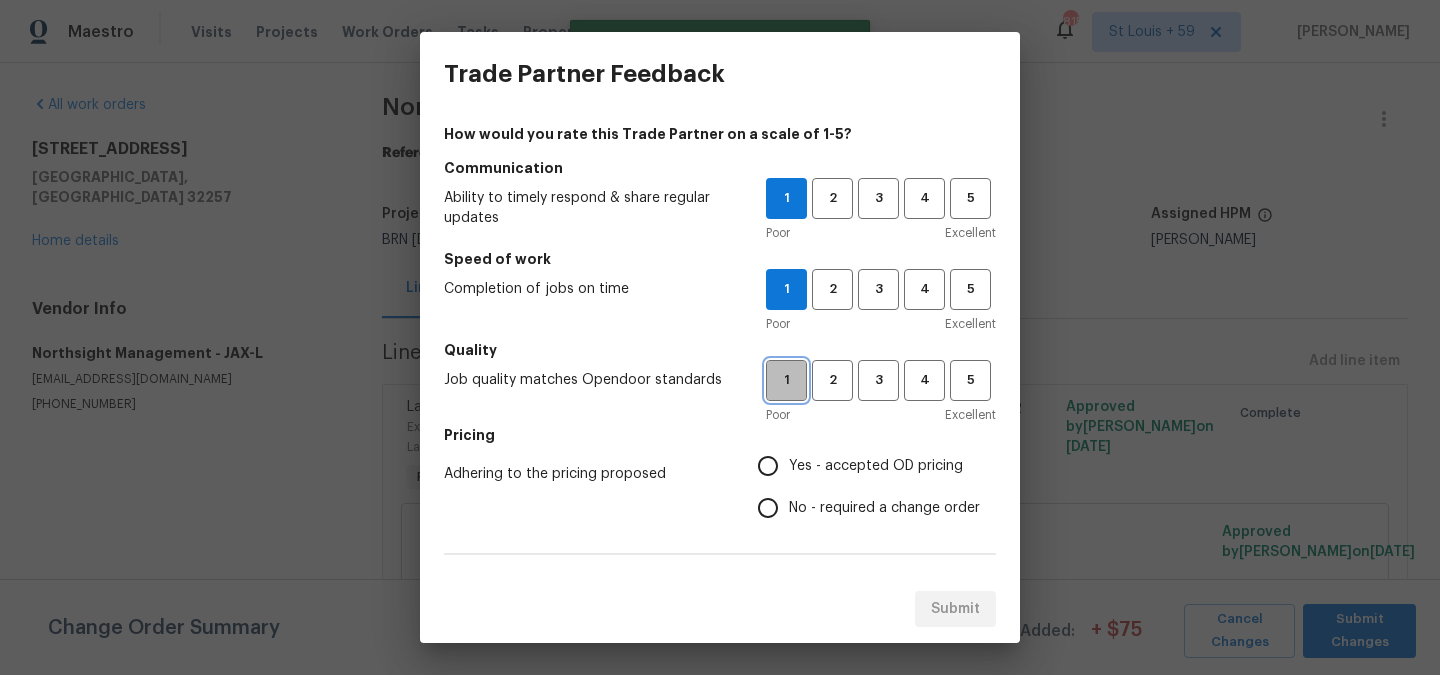 click on "1" at bounding box center (786, 380) 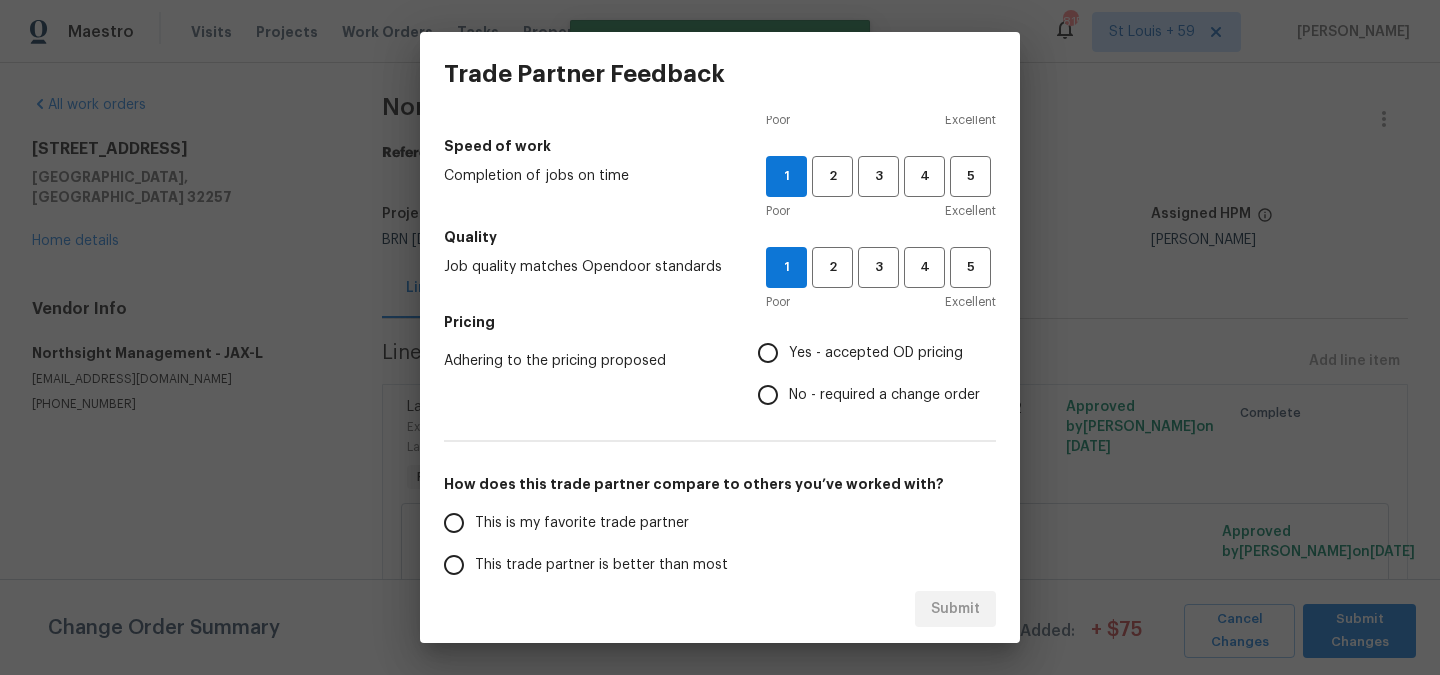 click on "No - required a change order" at bounding box center (768, 395) 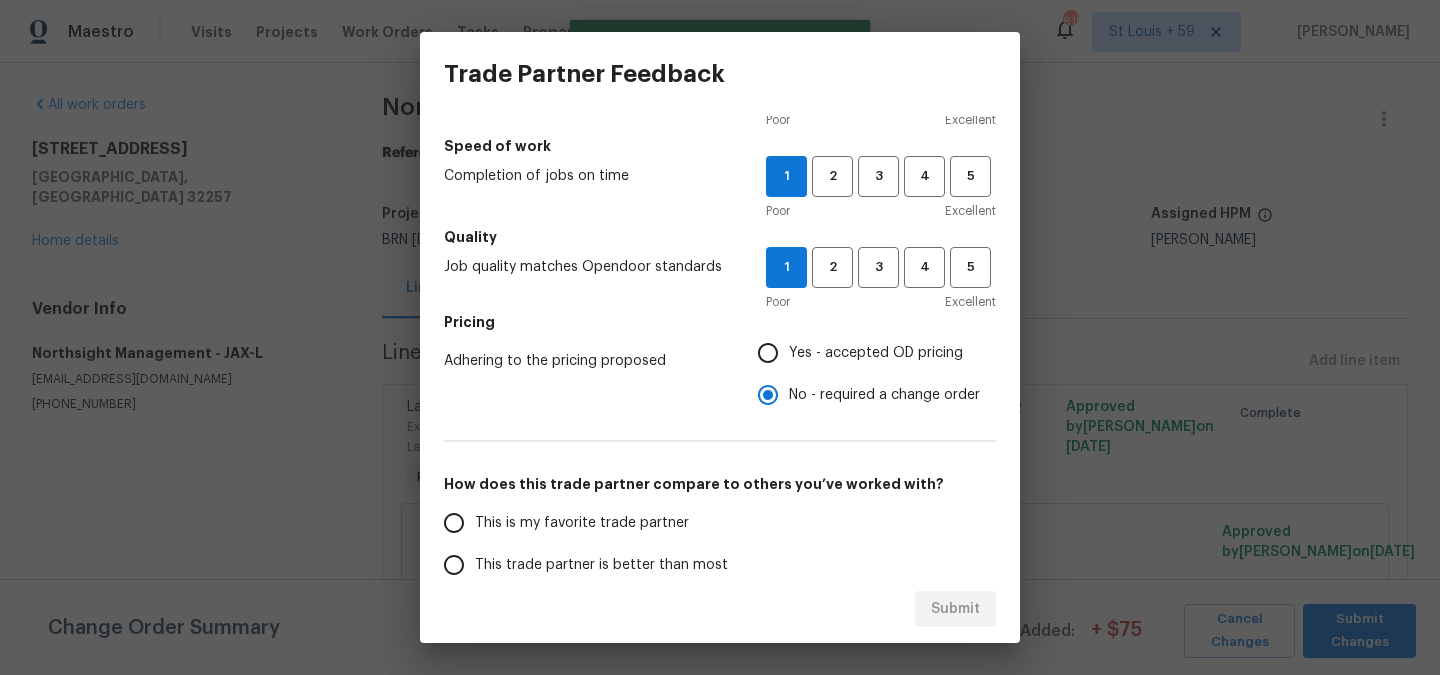 scroll, scrollTop: 340, scrollLeft: 0, axis: vertical 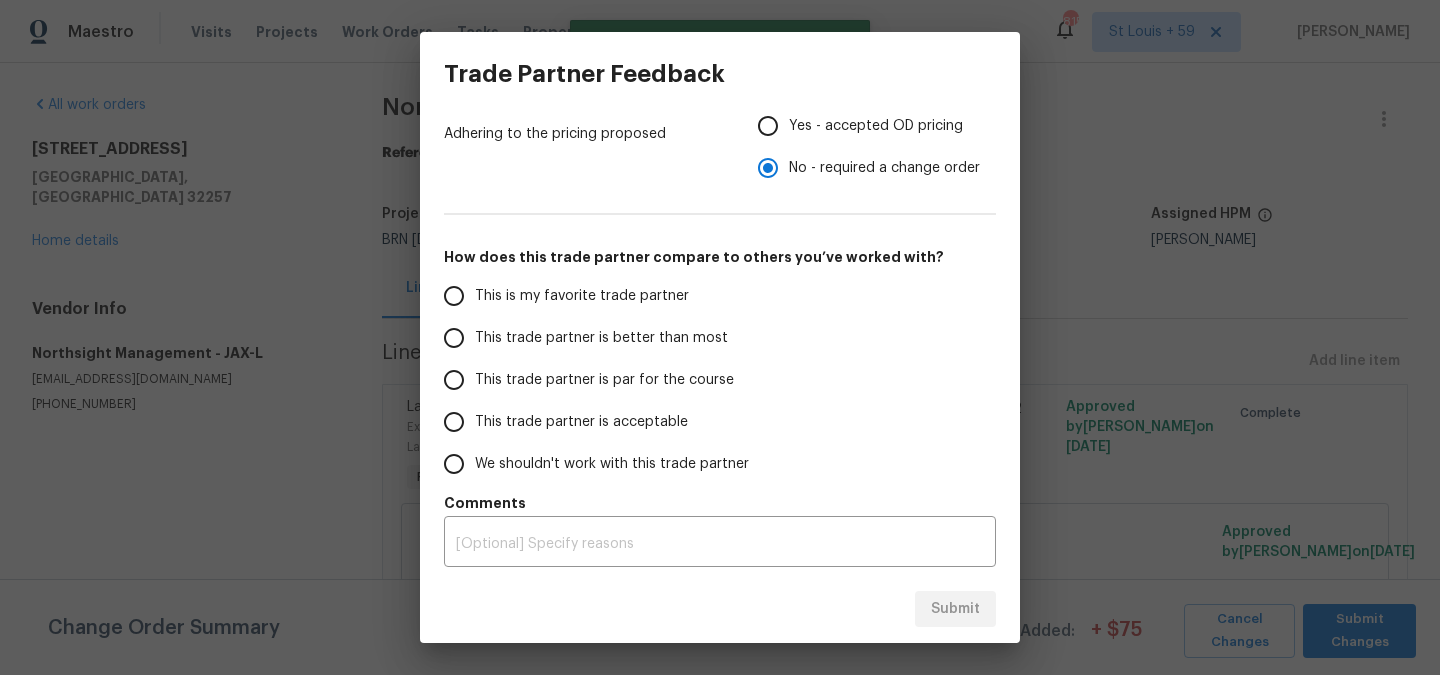 click on "We shouldn't work with this trade partner" at bounding box center (612, 464) 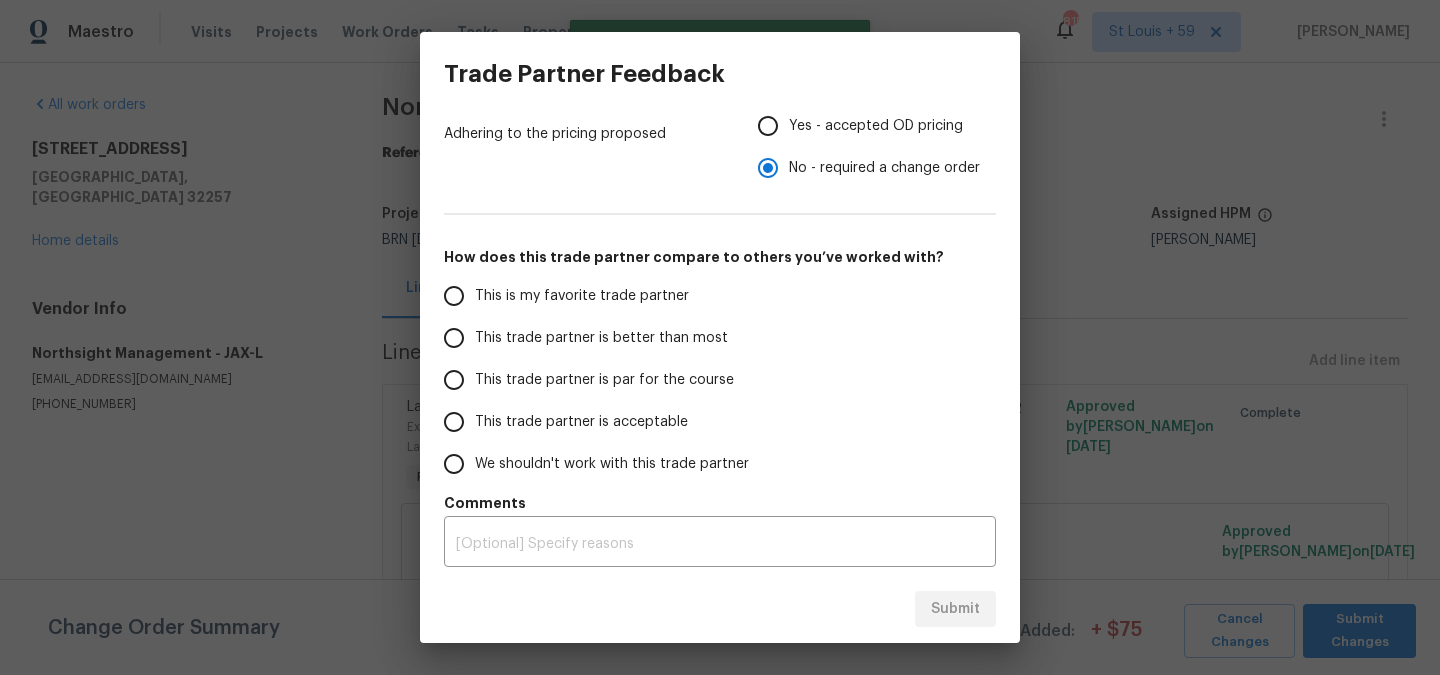 click on "We shouldn't work with this trade partner" at bounding box center (454, 464) 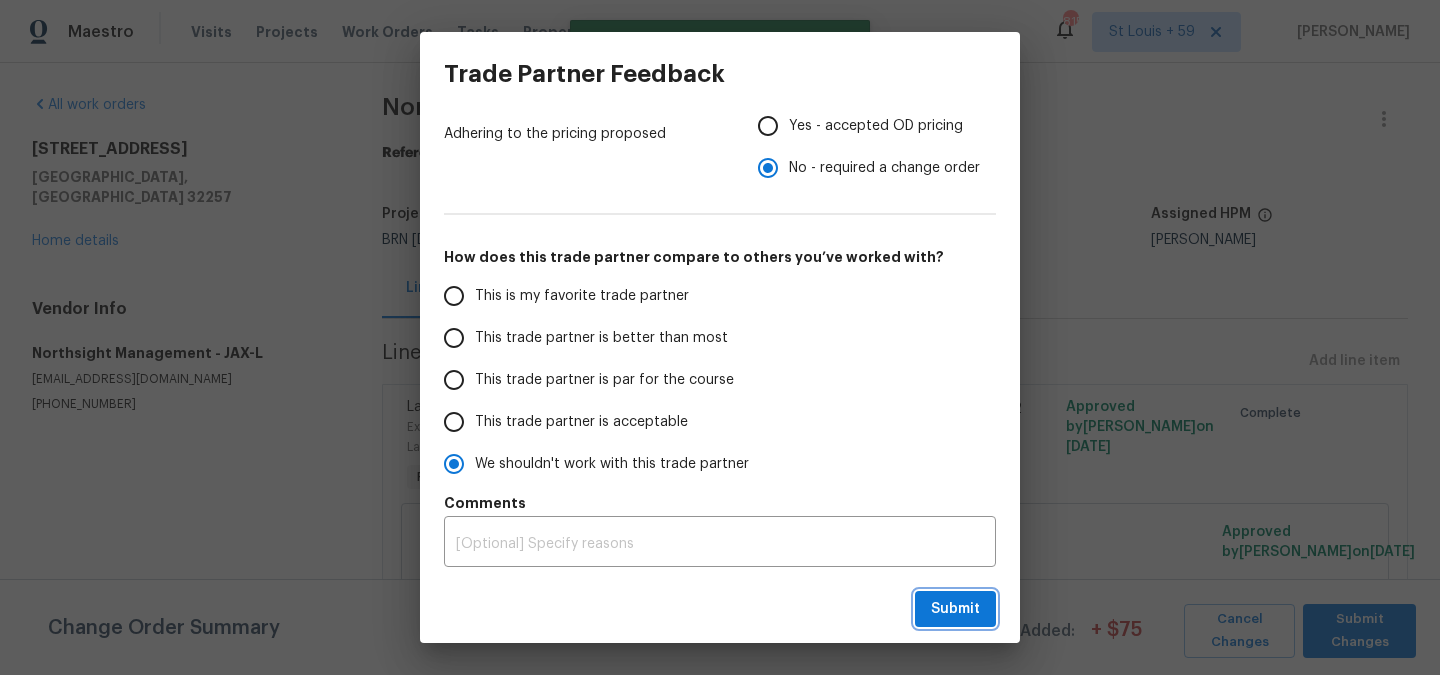 click on "Submit" at bounding box center (955, 609) 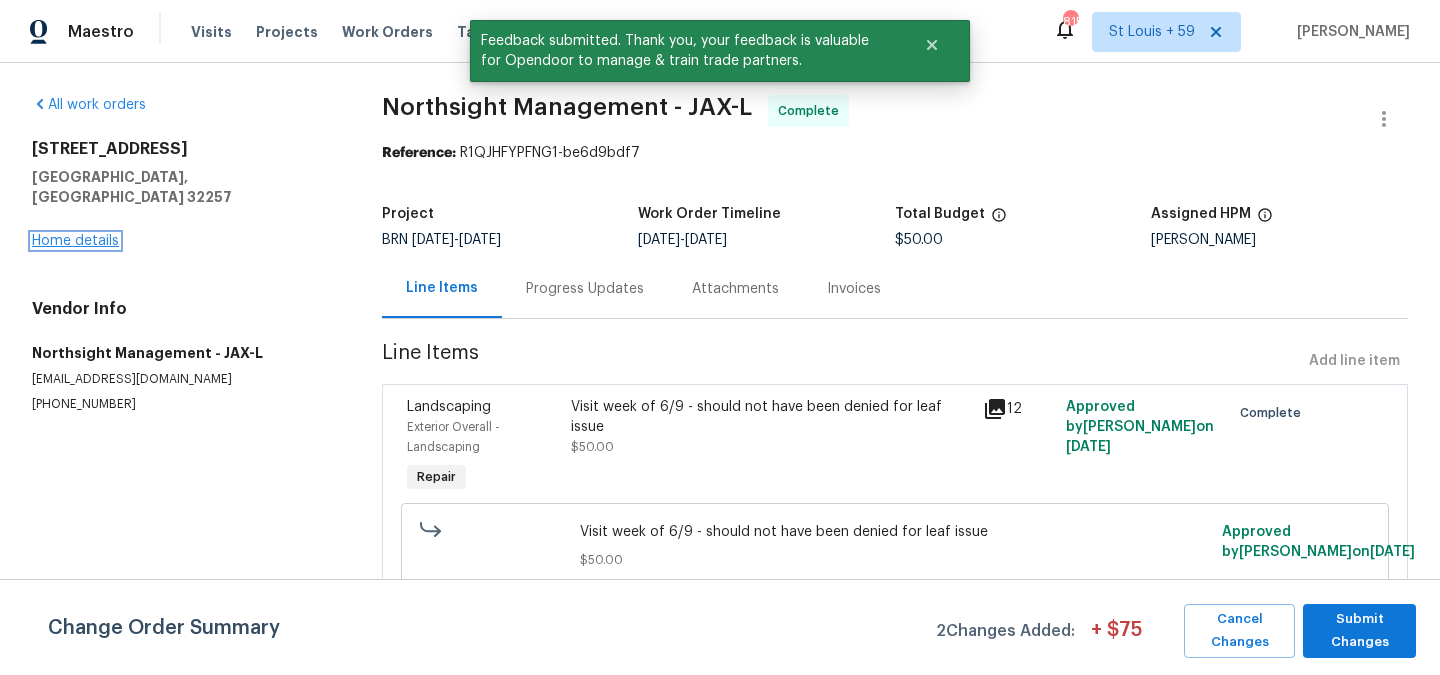 click on "Home details" at bounding box center [75, 241] 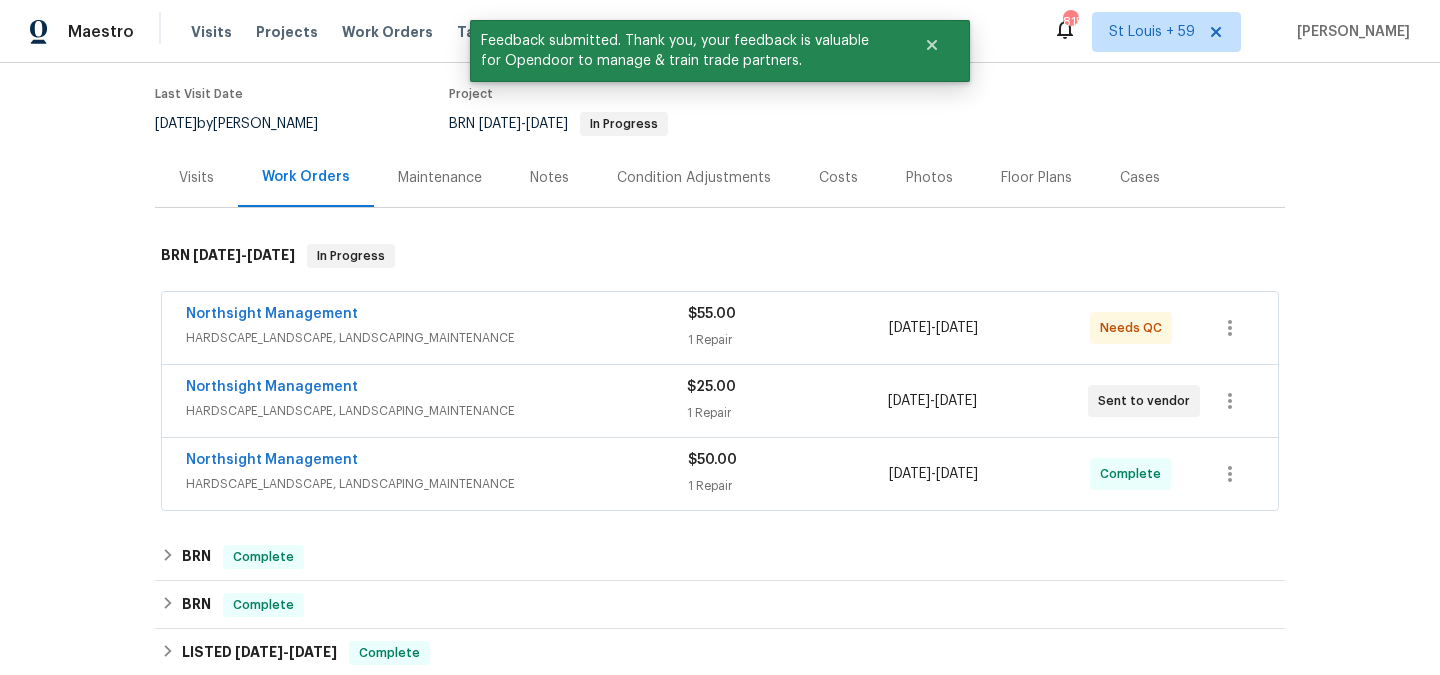 scroll, scrollTop: 176, scrollLeft: 0, axis: vertical 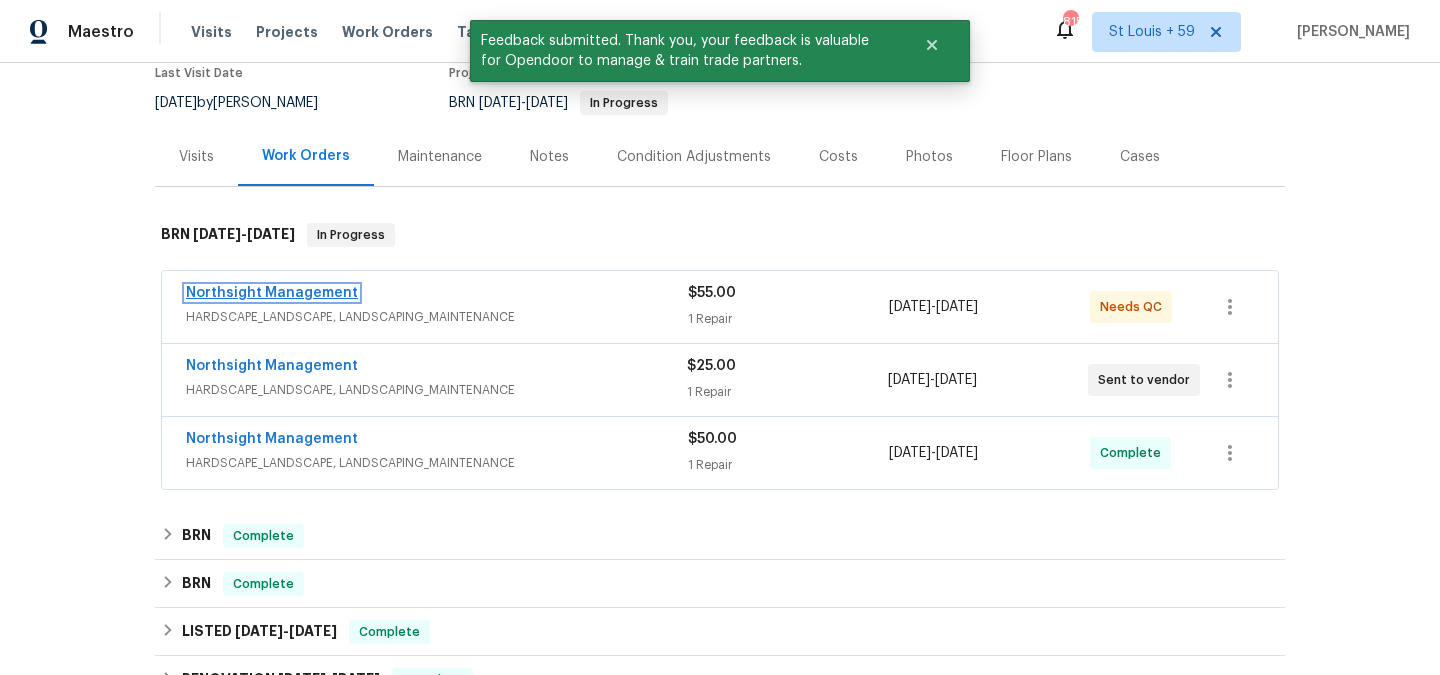 click on "Northsight Management" at bounding box center [272, 293] 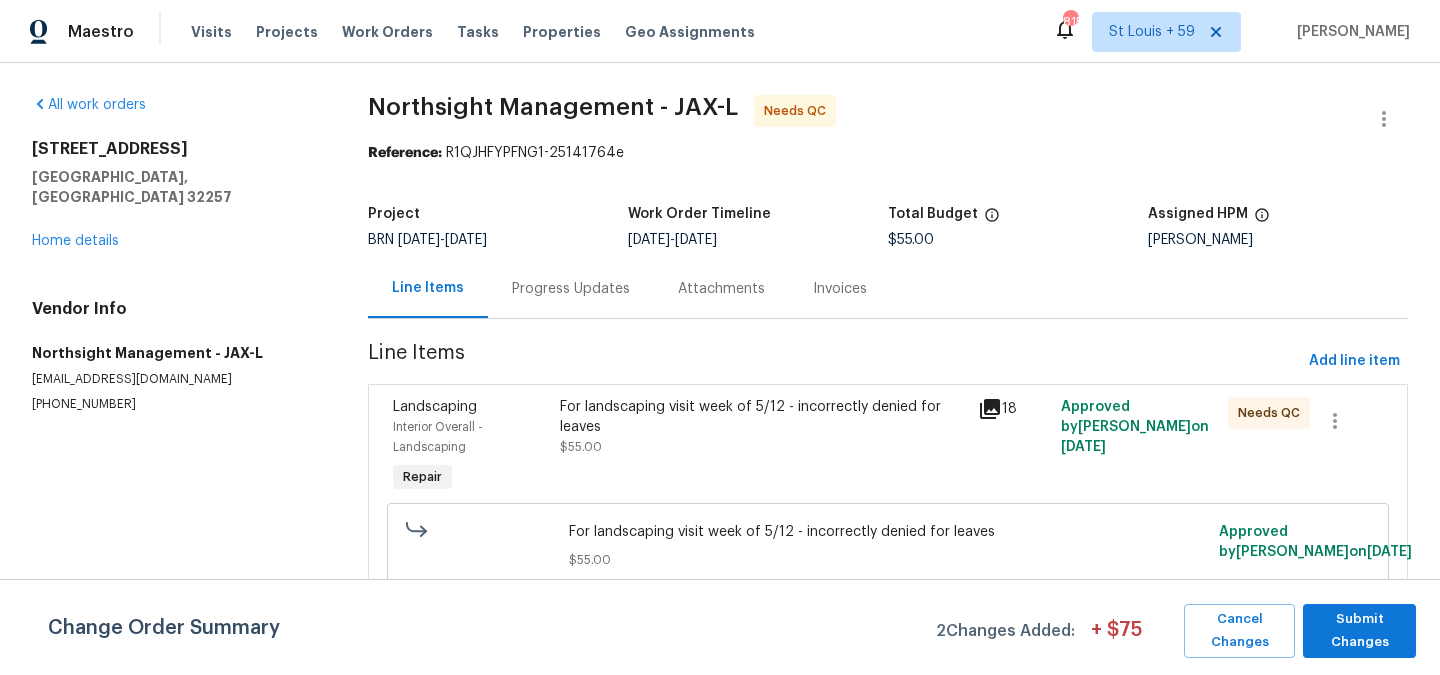 click on "For landscaping visit week of 5/12 - incorrectly denied for leaves" at bounding box center (762, 417) 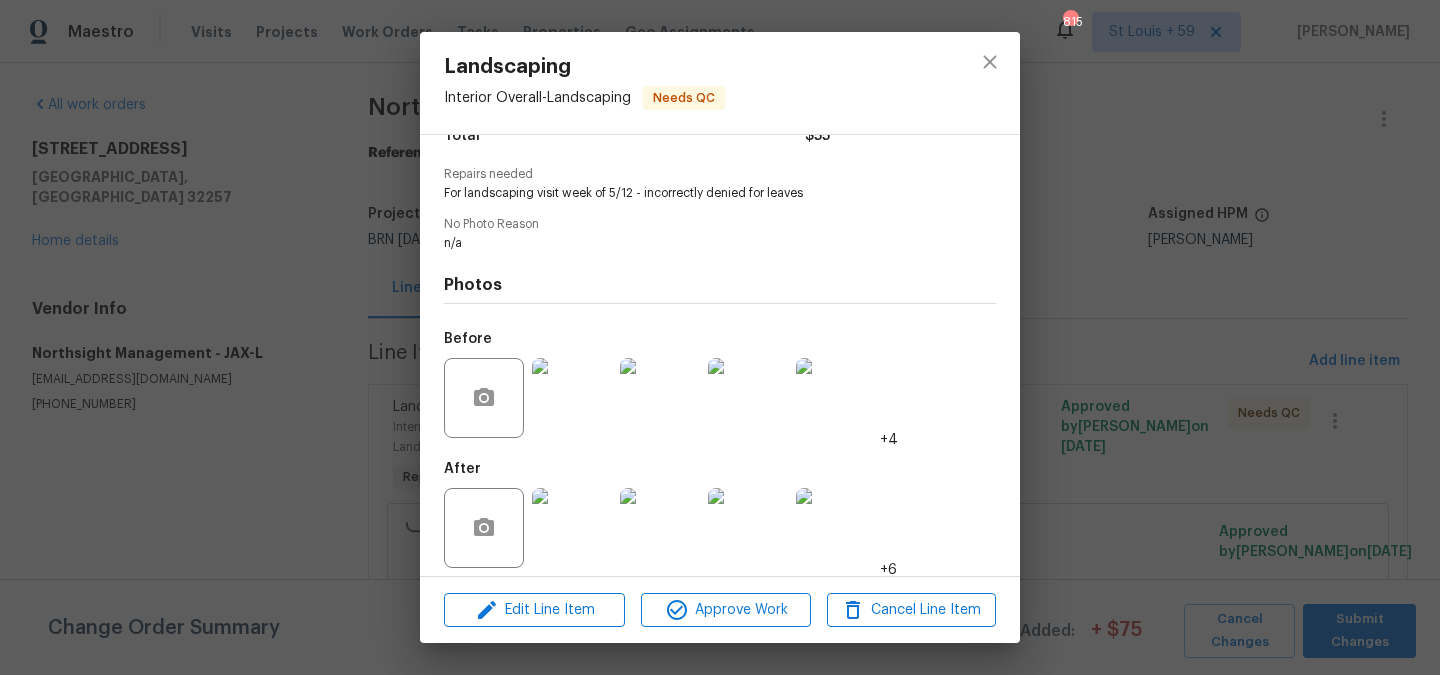 scroll, scrollTop: 195, scrollLeft: 0, axis: vertical 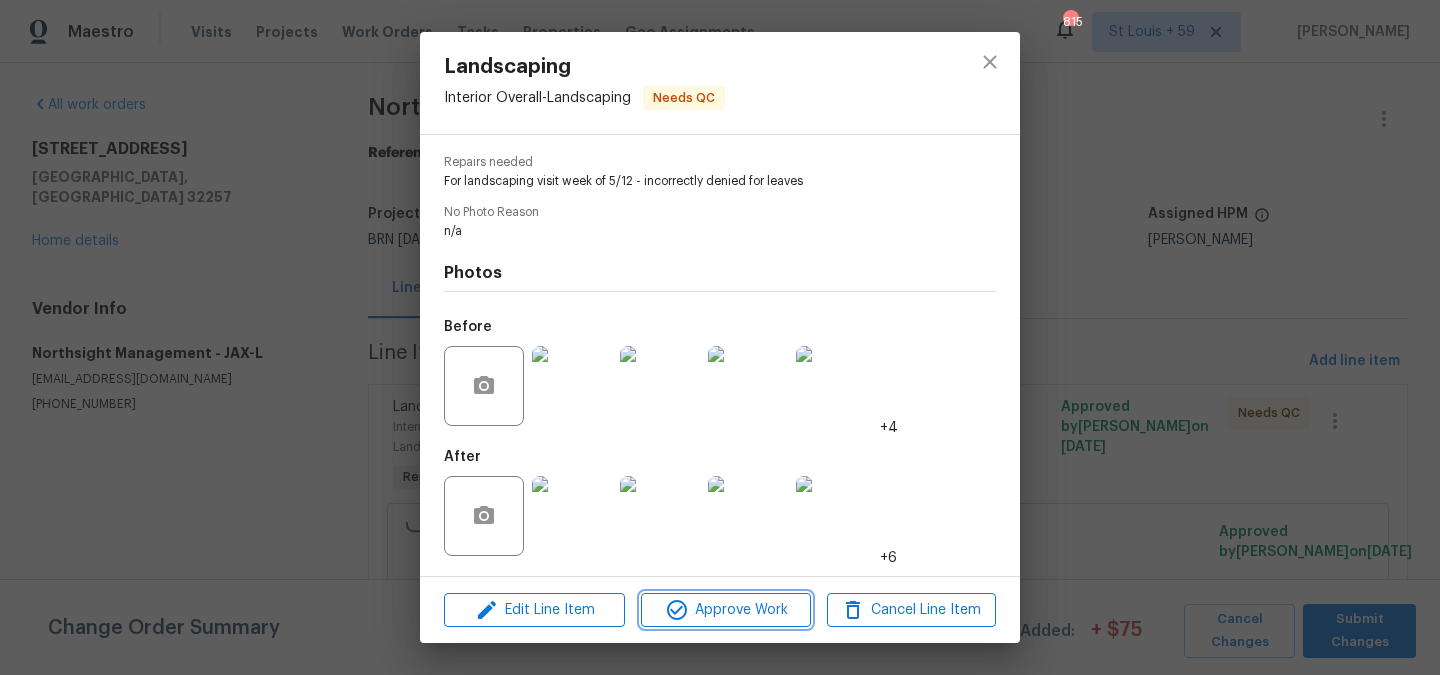 click on "Approve Work" at bounding box center (725, 610) 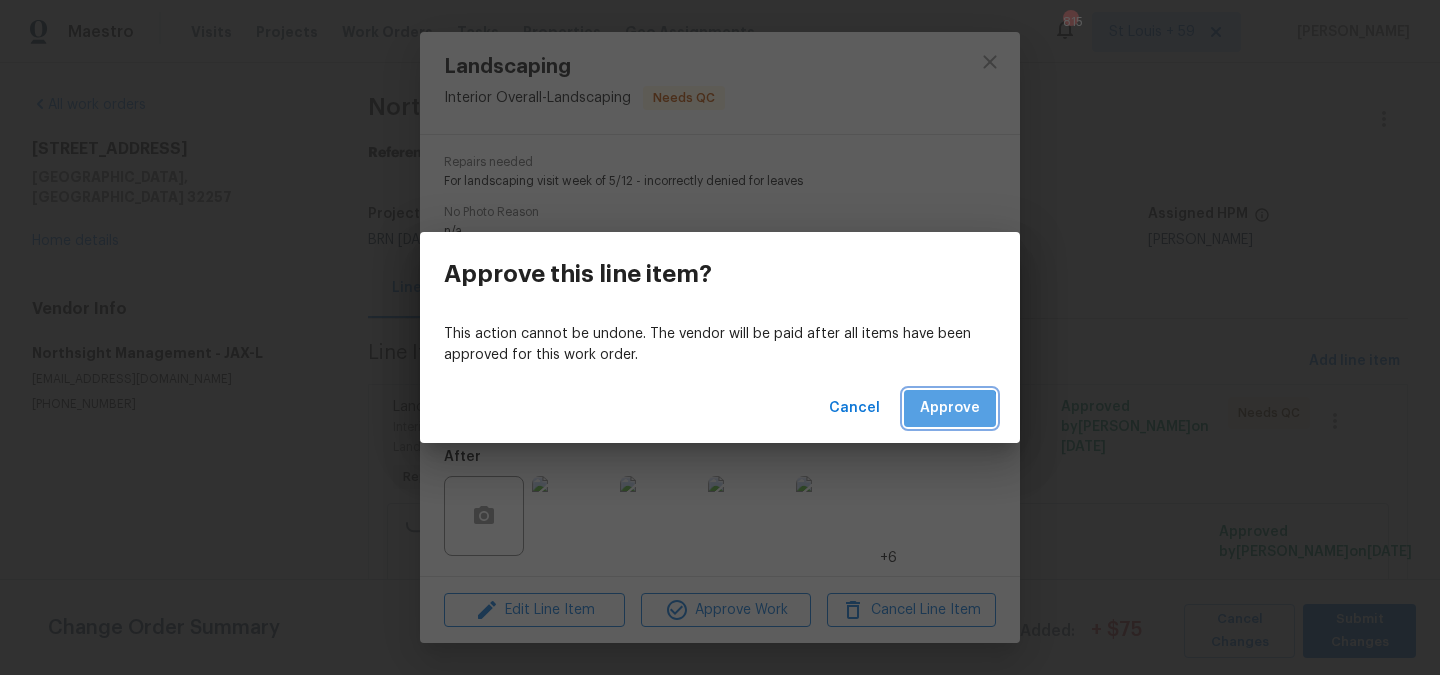 click on "Approve" at bounding box center [950, 408] 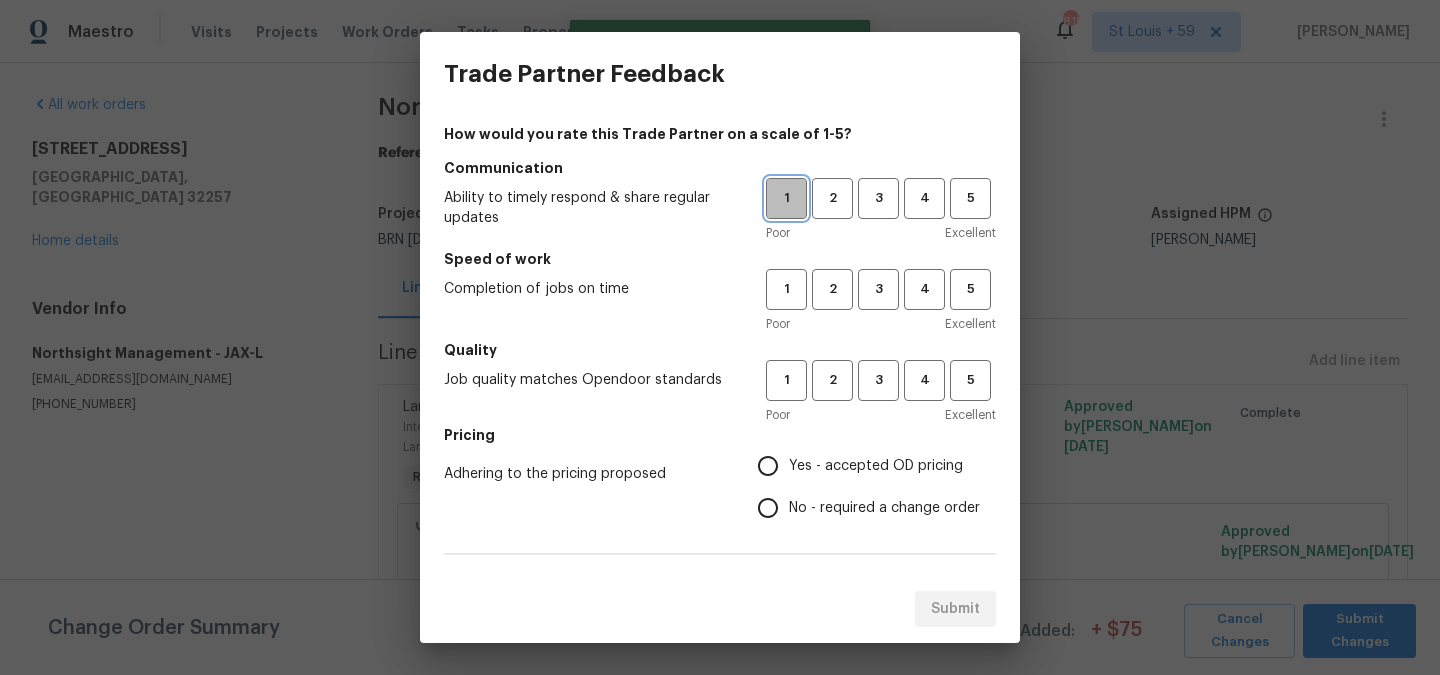 click on "1" at bounding box center (786, 198) 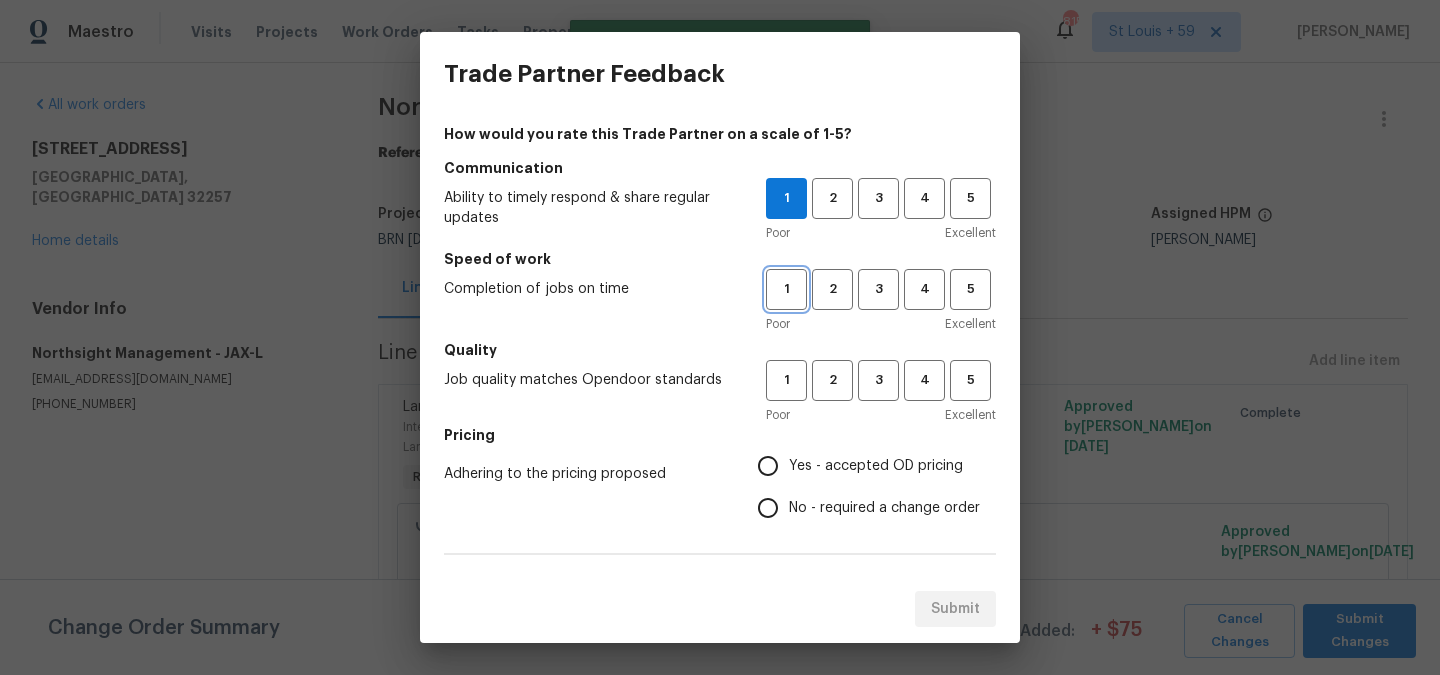 click on "1" at bounding box center [786, 289] 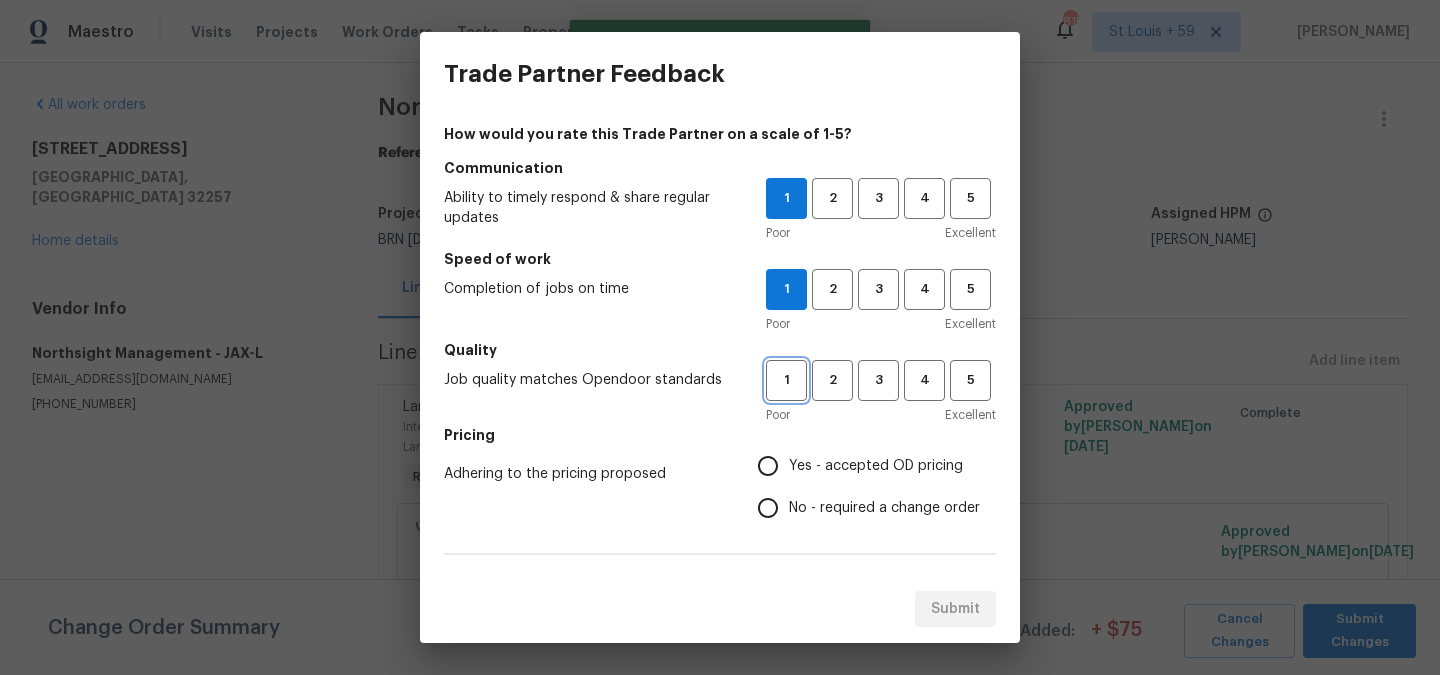 click on "1" at bounding box center (786, 380) 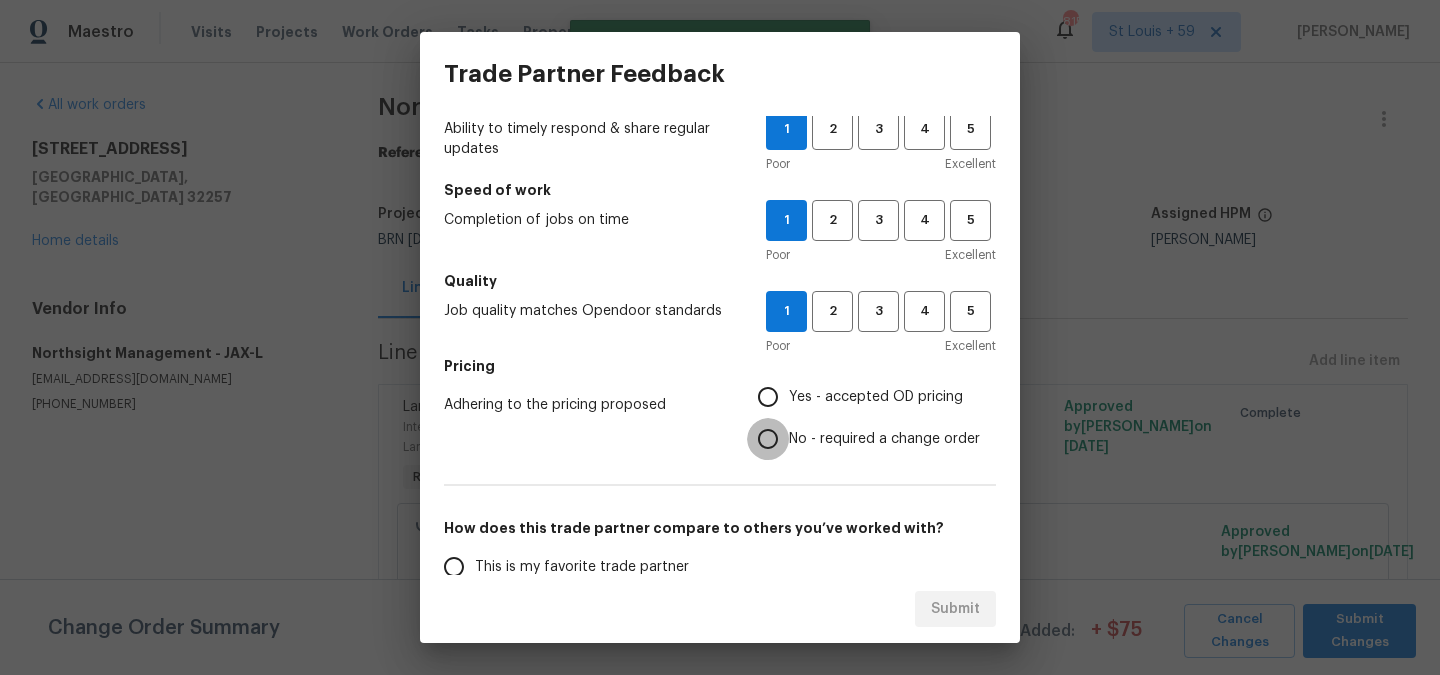 click on "No - required a change order" at bounding box center [768, 439] 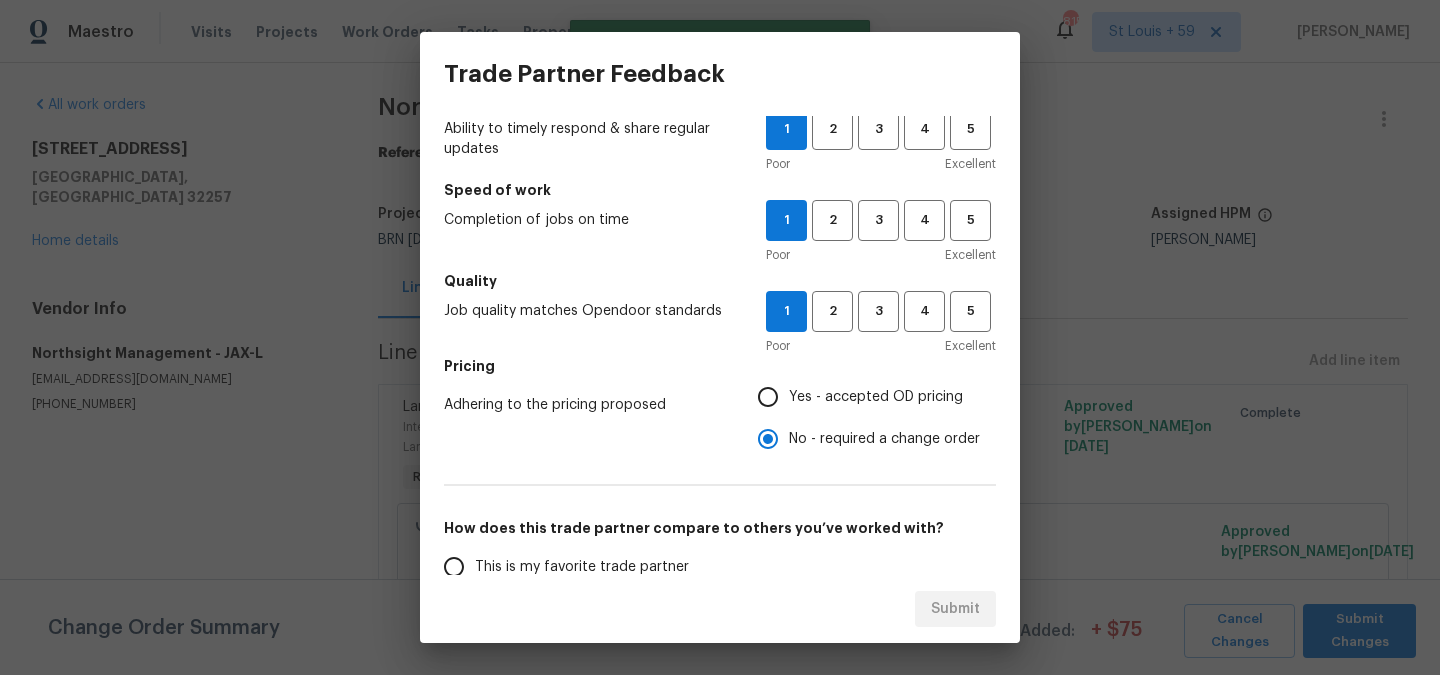 scroll, scrollTop: 340, scrollLeft: 0, axis: vertical 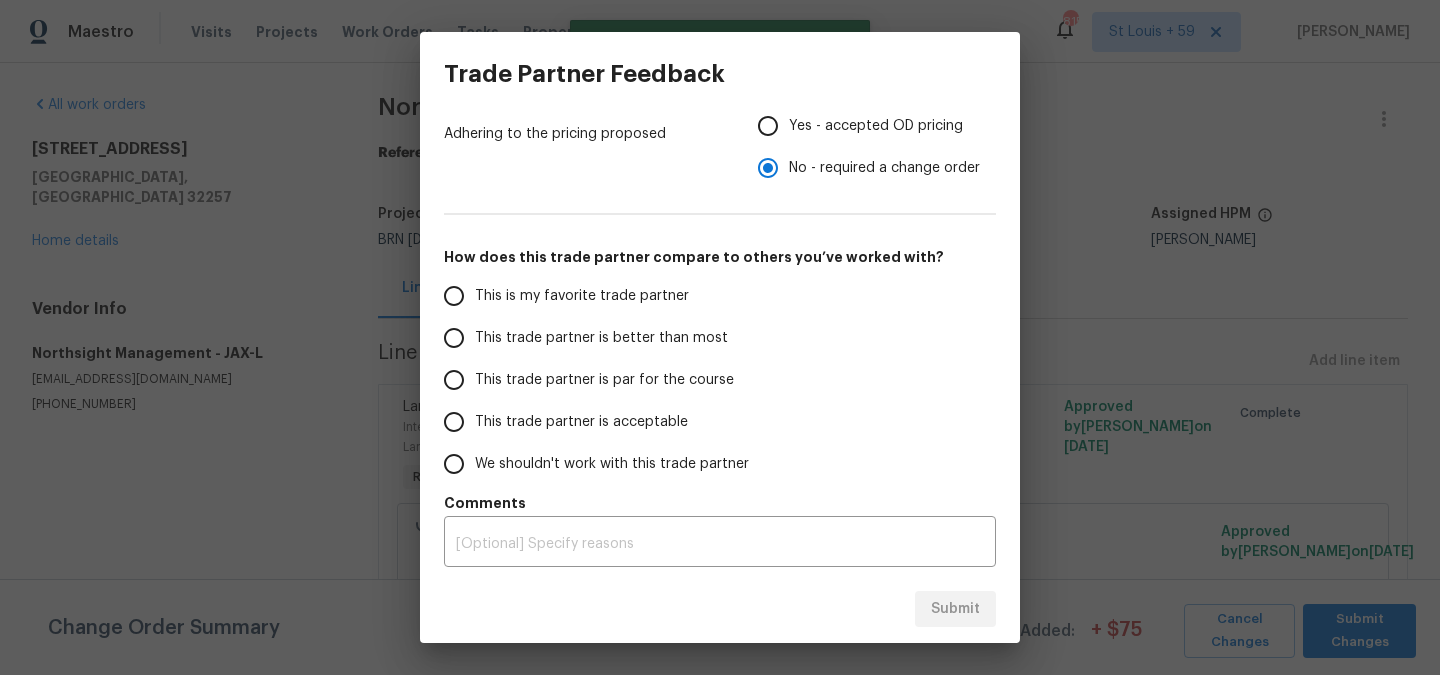 click on "We shouldn't work with this trade partner" at bounding box center (612, 464) 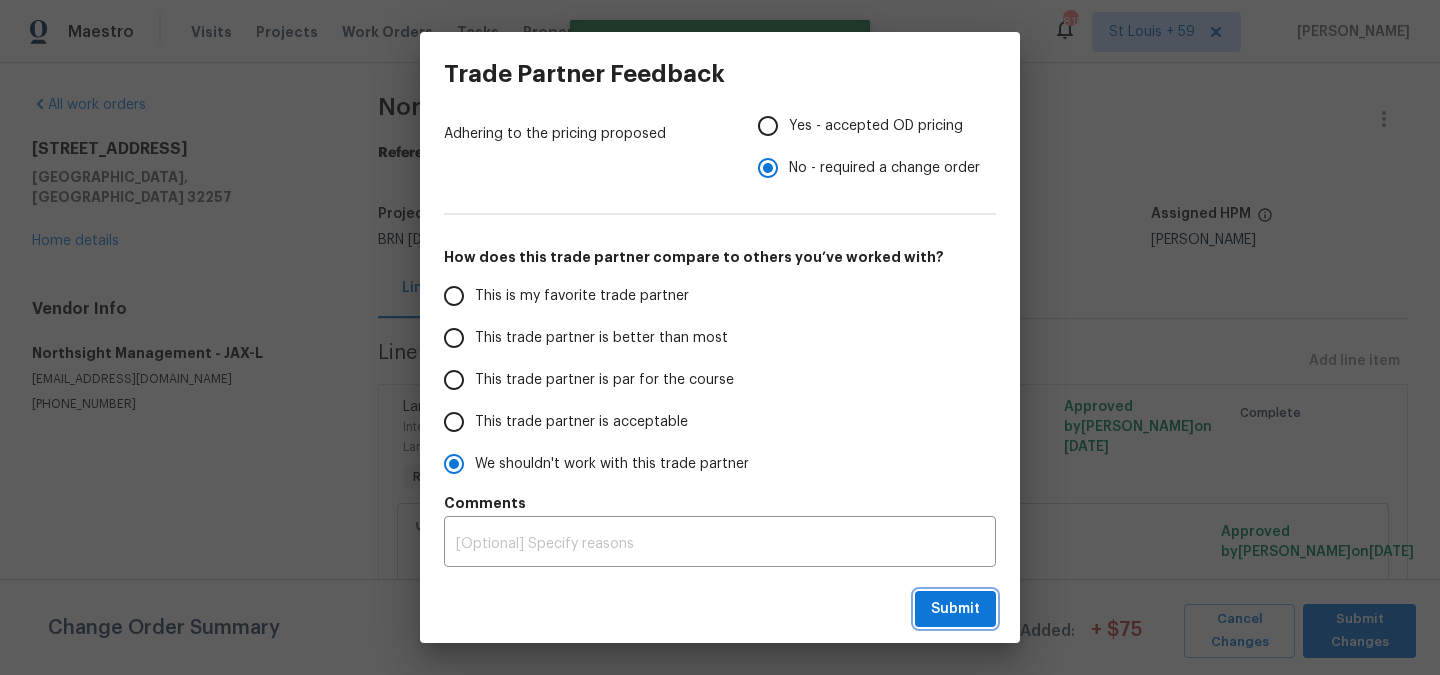 click on "Submit" at bounding box center (955, 609) 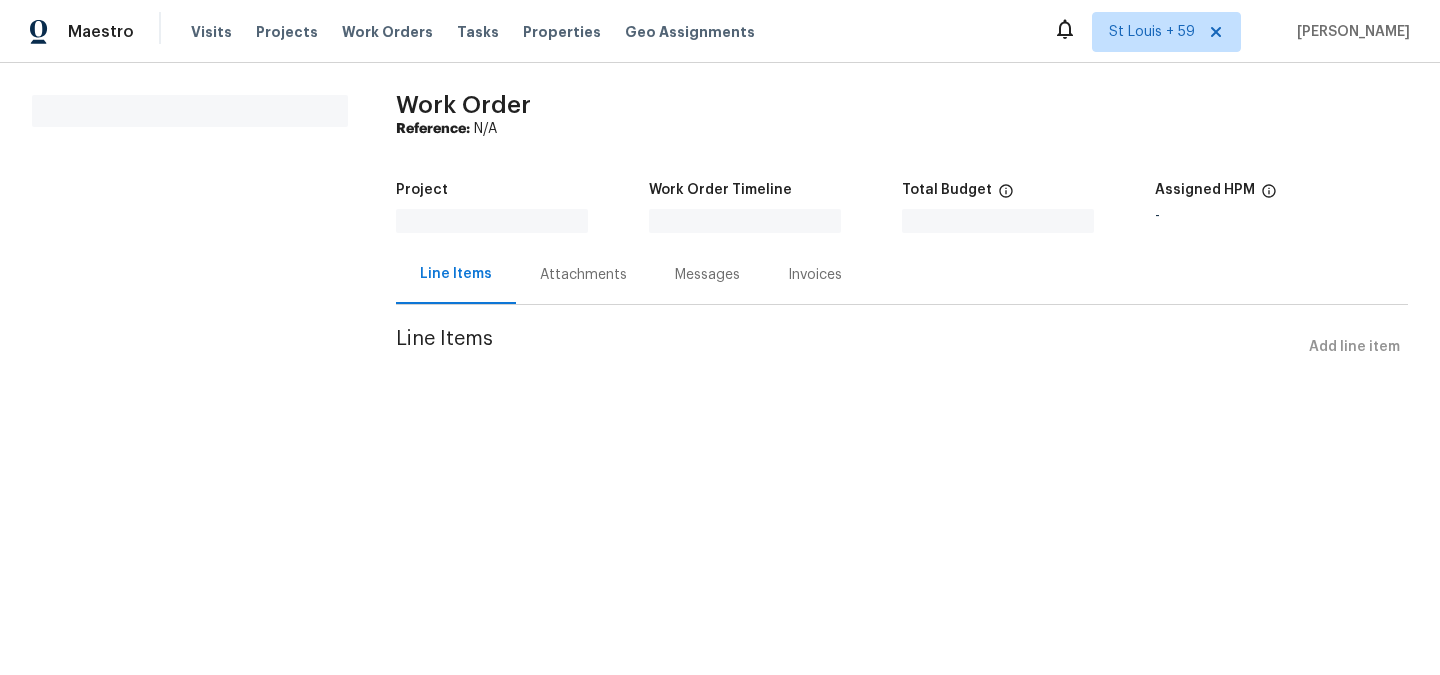 scroll, scrollTop: 0, scrollLeft: 0, axis: both 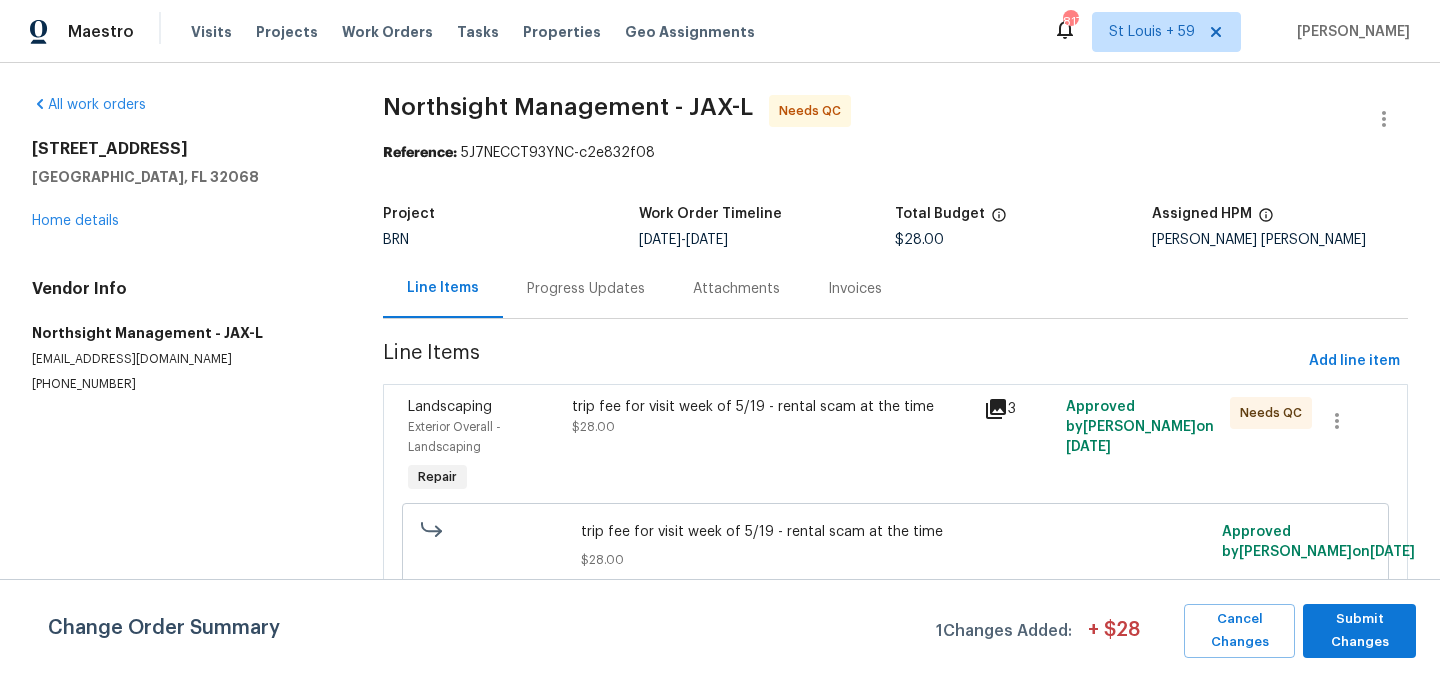 click on "trip fee for visit week of 5/19 - rental scam at the time $28.00" at bounding box center [771, 417] 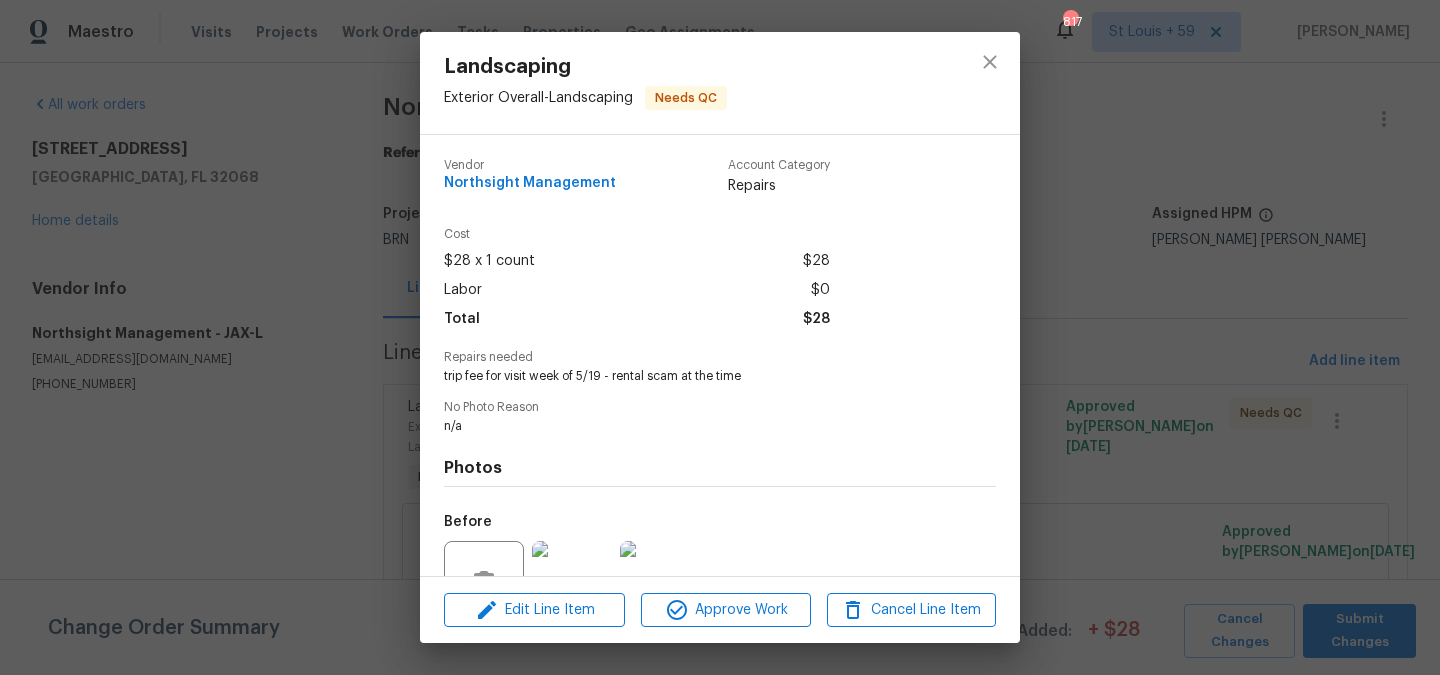 scroll, scrollTop: 195, scrollLeft: 0, axis: vertical 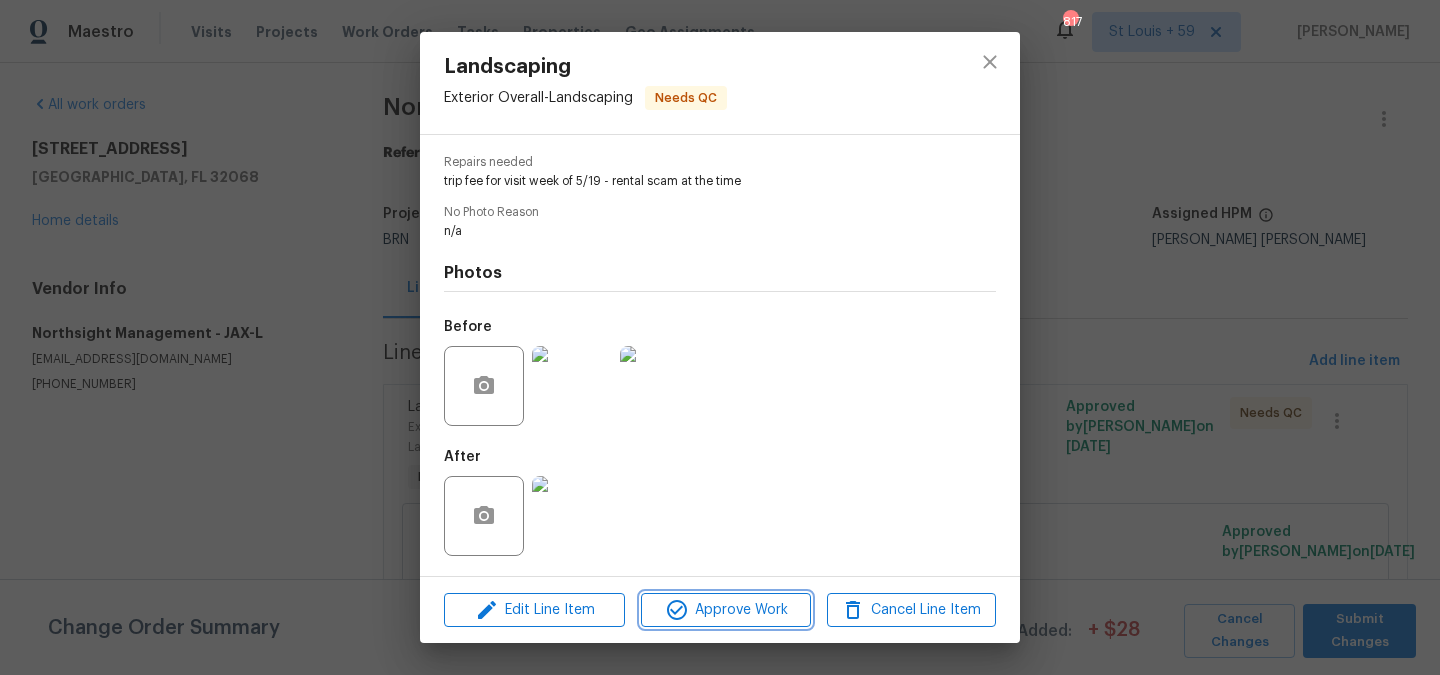 click on "Approve Work" at bounding box center [725, 610] 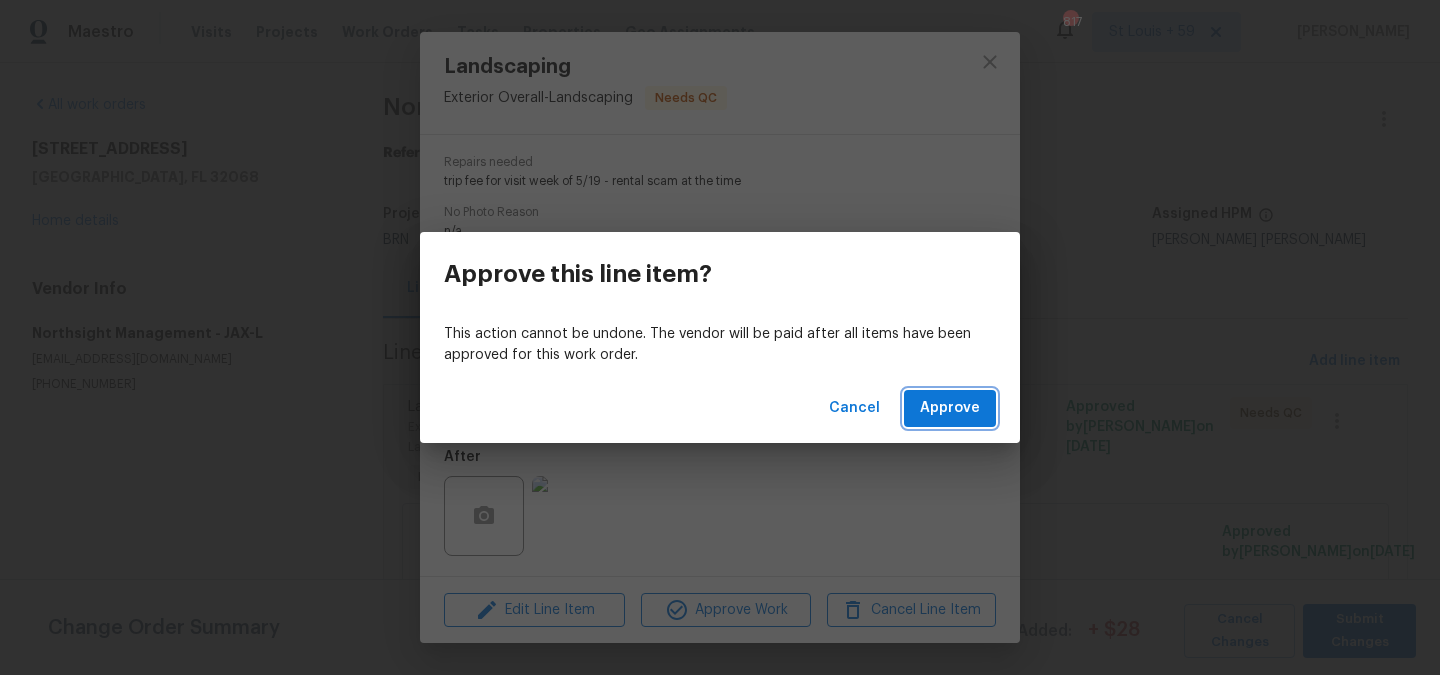 click on "Approve" at bounding box center [950, 408] 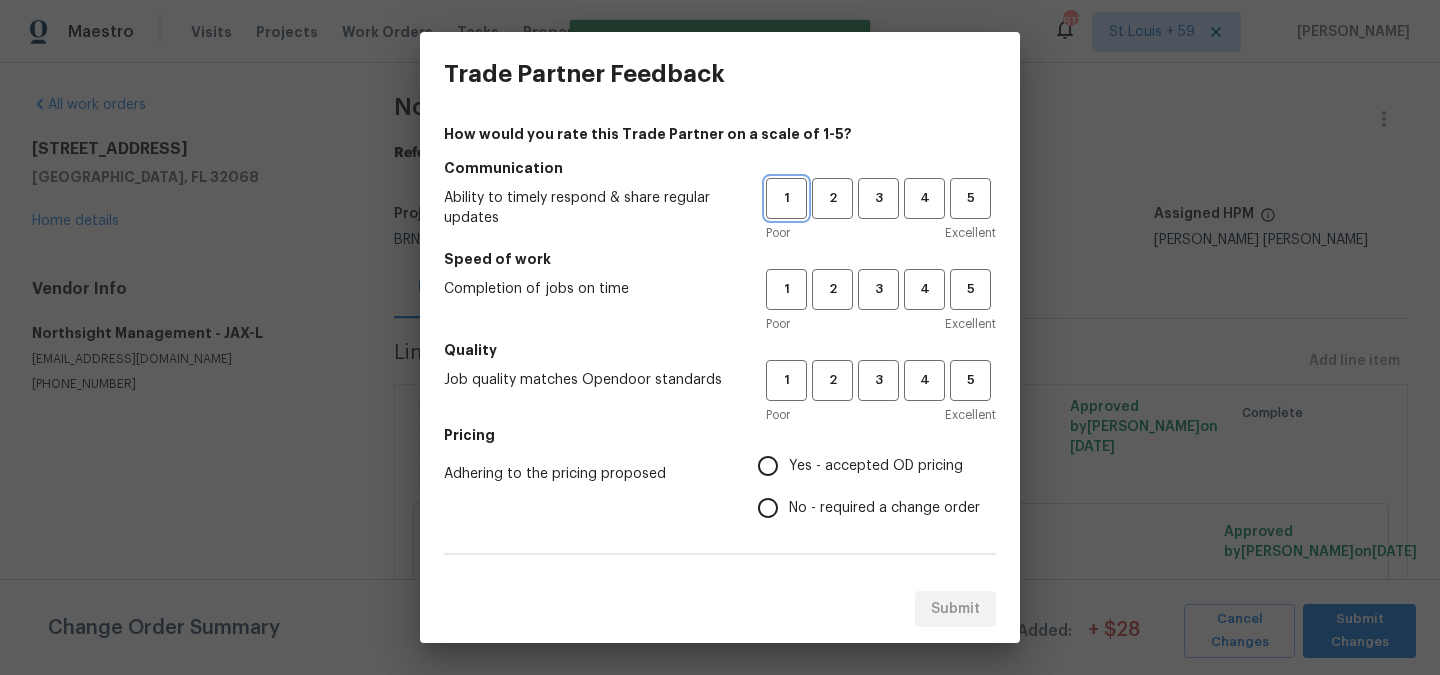 click on "1" at bounding box center (786, 198) 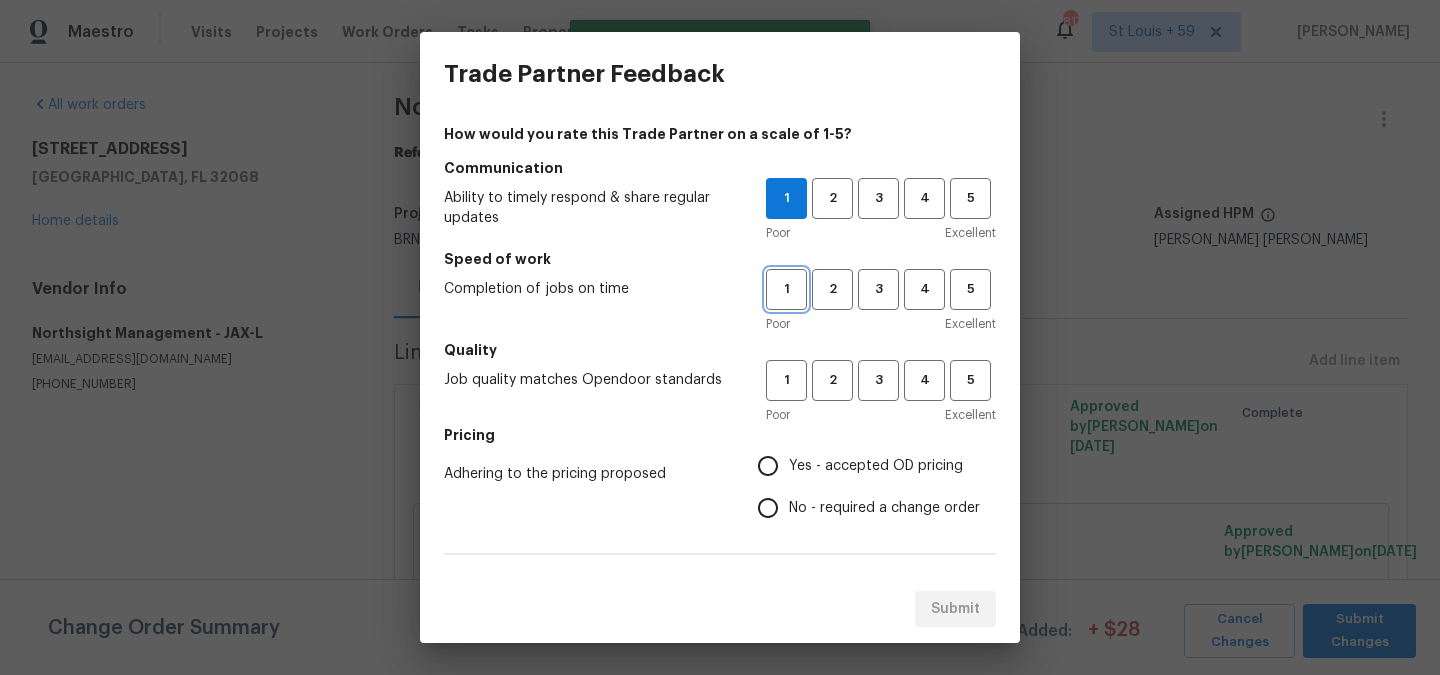 click on "1" at bounding box center [786, 289] 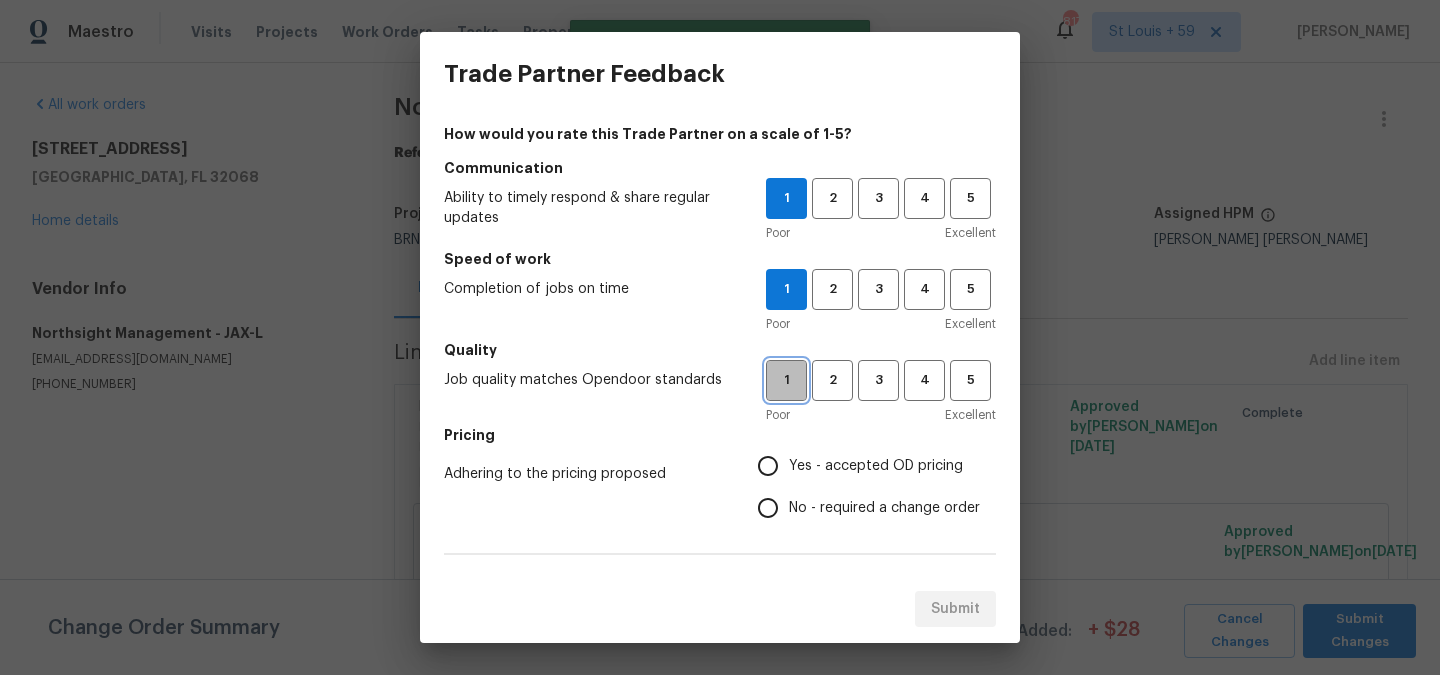 click on "1" at bounding box center (786, 380) 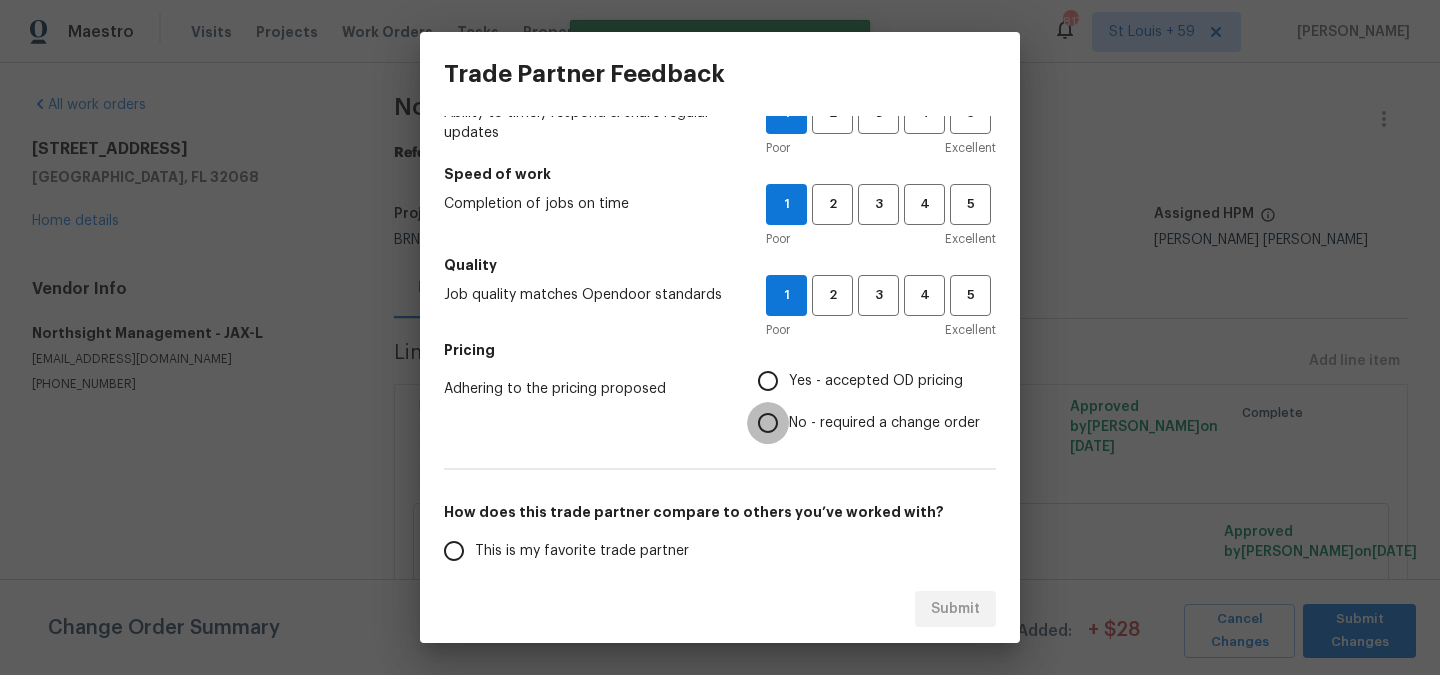 click on "No - required a change order" at bounding box center (768, 423) 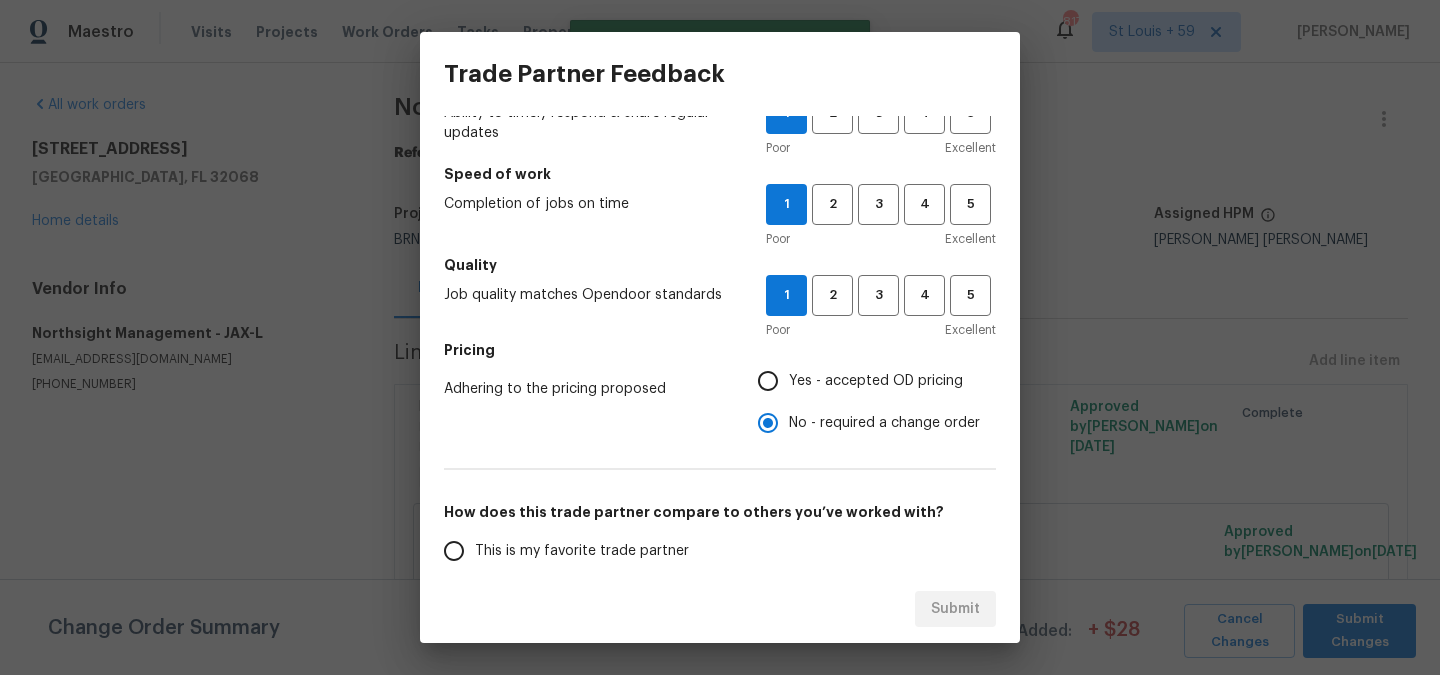 scroll, scrollTop: 340, scrollLeft: 0, axis: vertical 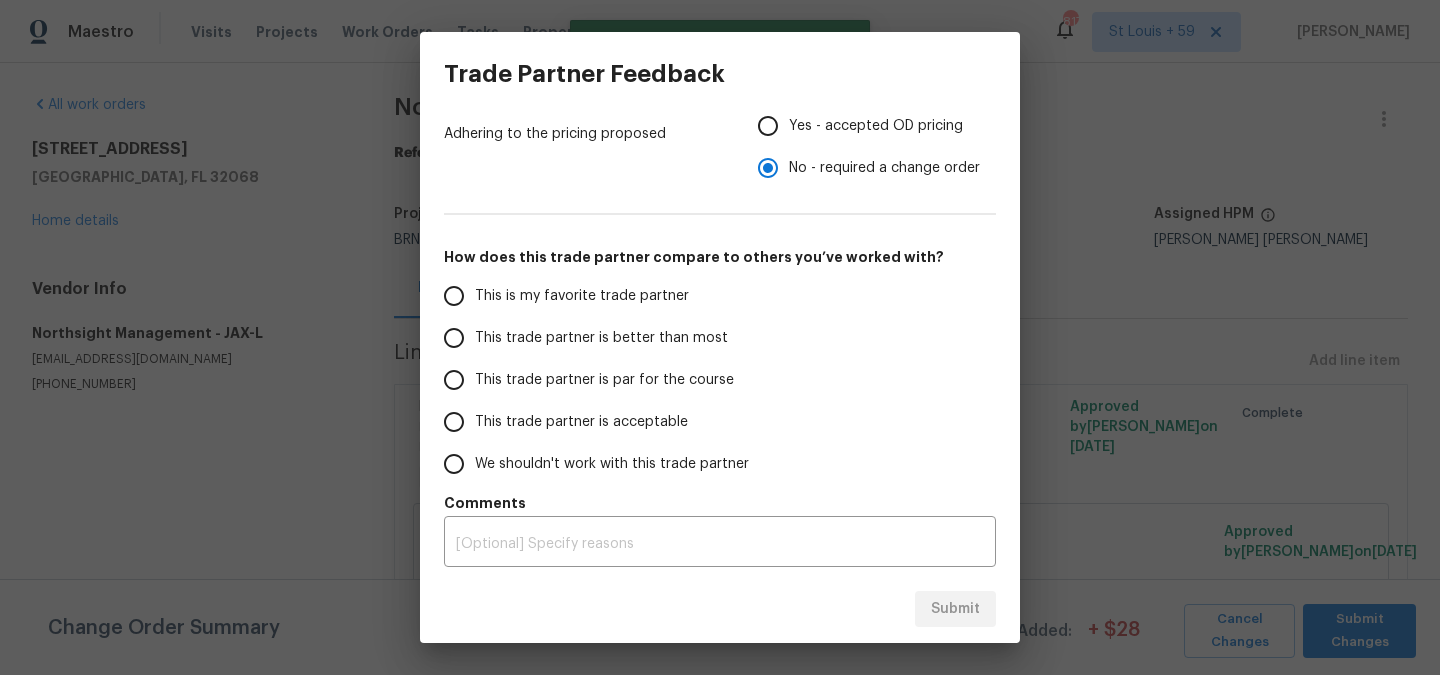 click on "We shouldn't work with this trade partner" at bounding box center (612, 464) 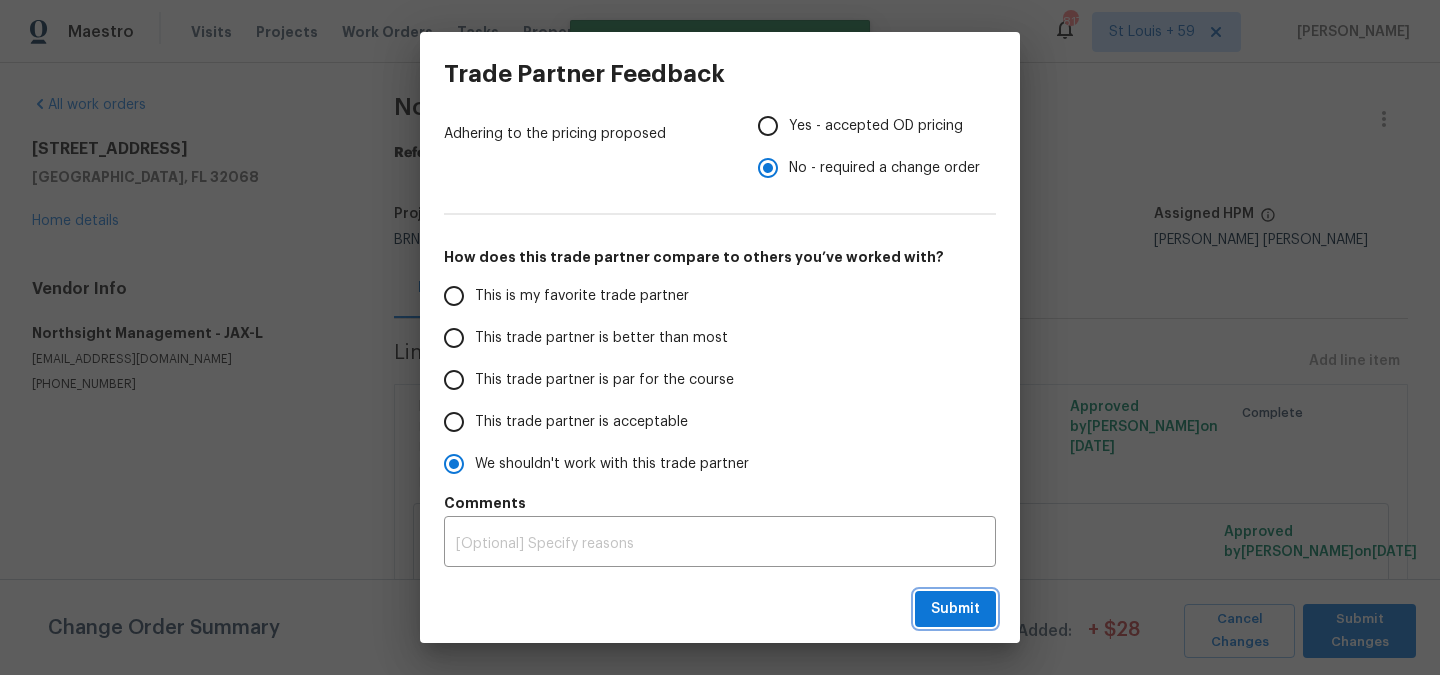 click on "Submit" at bounding box center [955, 609] 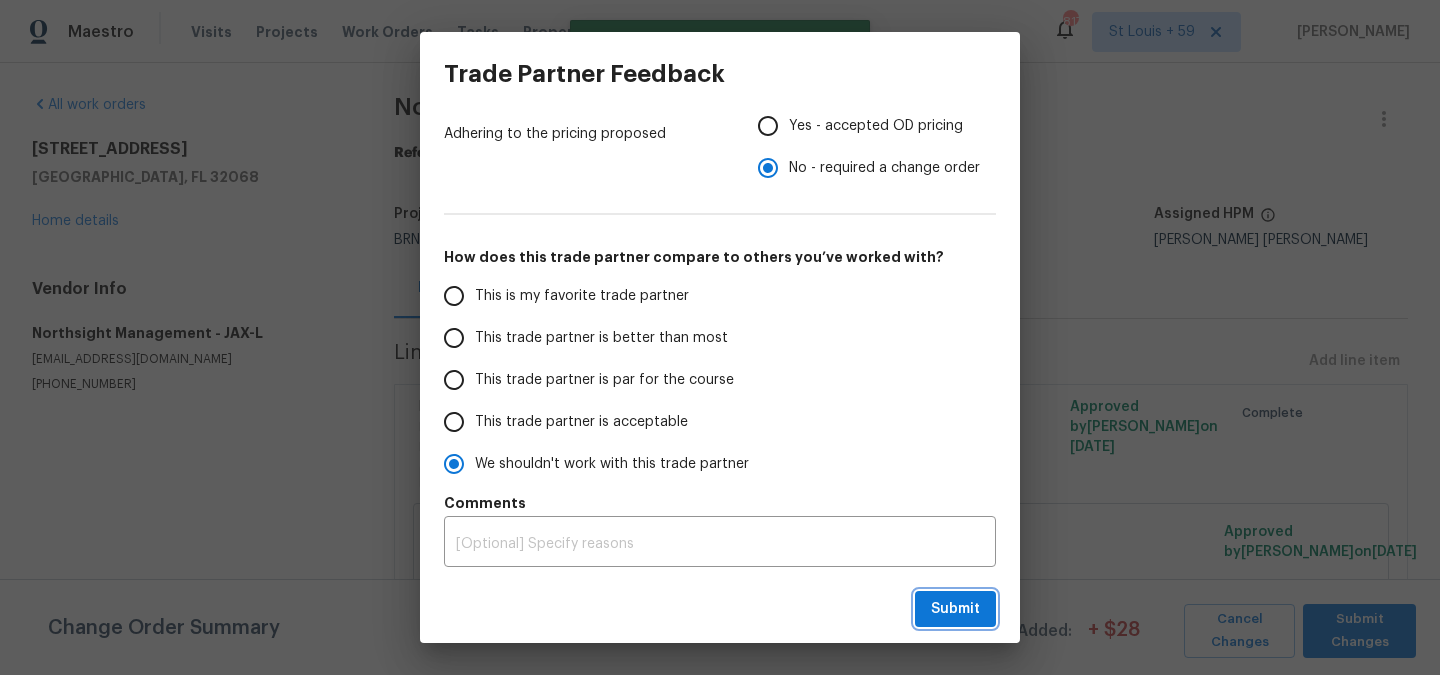 radio on "true" 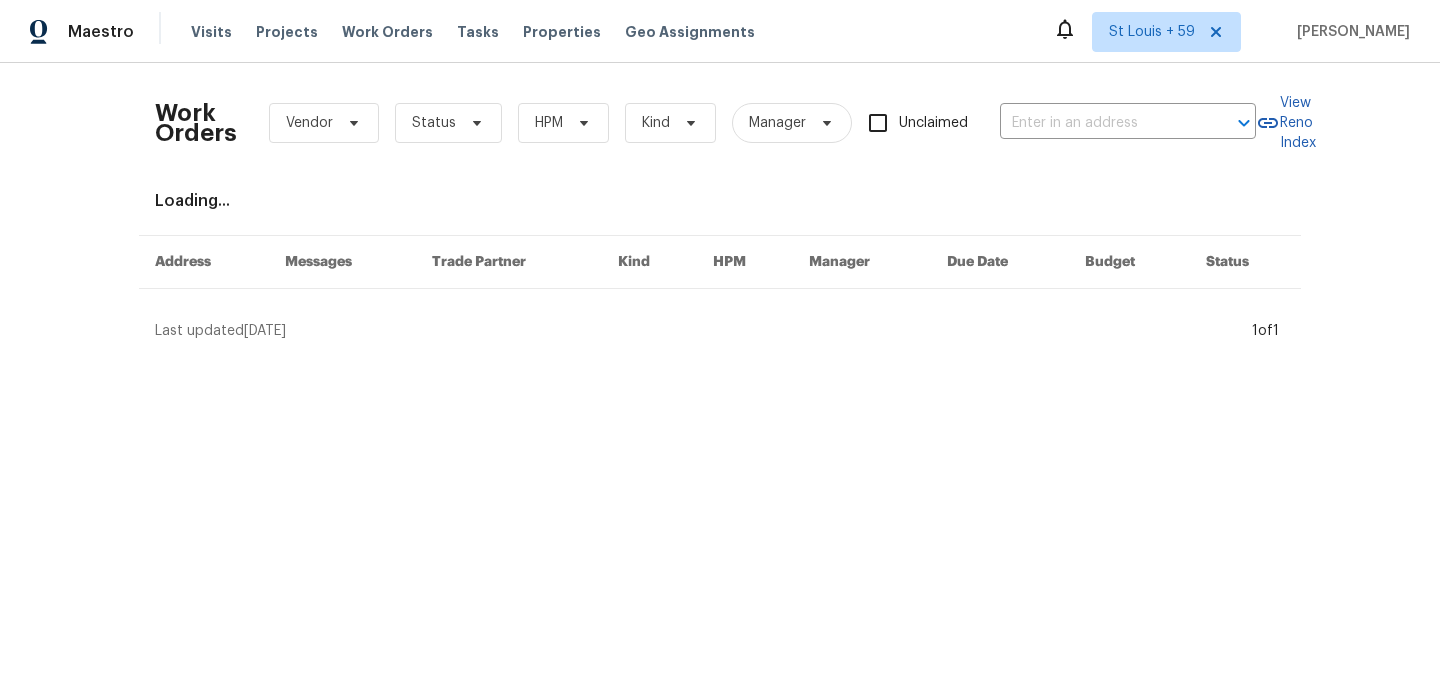 scroll, scrollTop: 0, scrollLeft: 0, axis: both 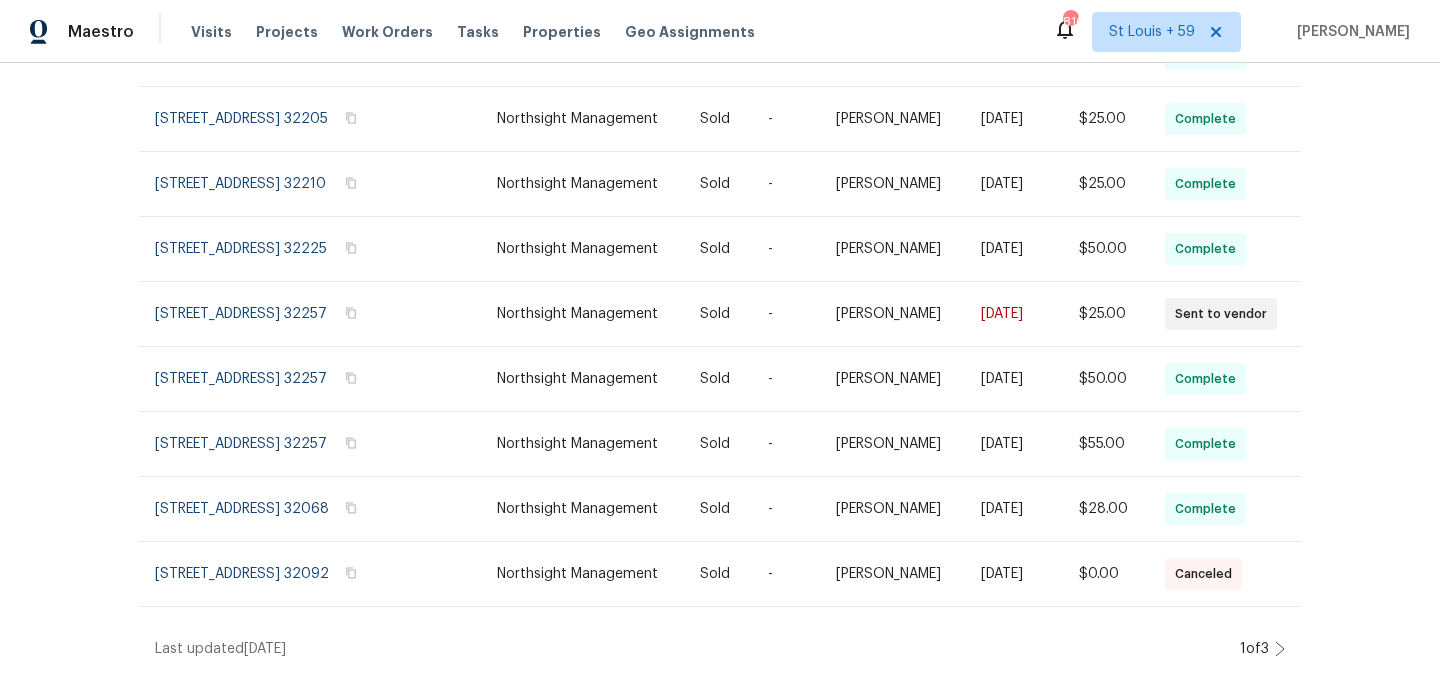 click 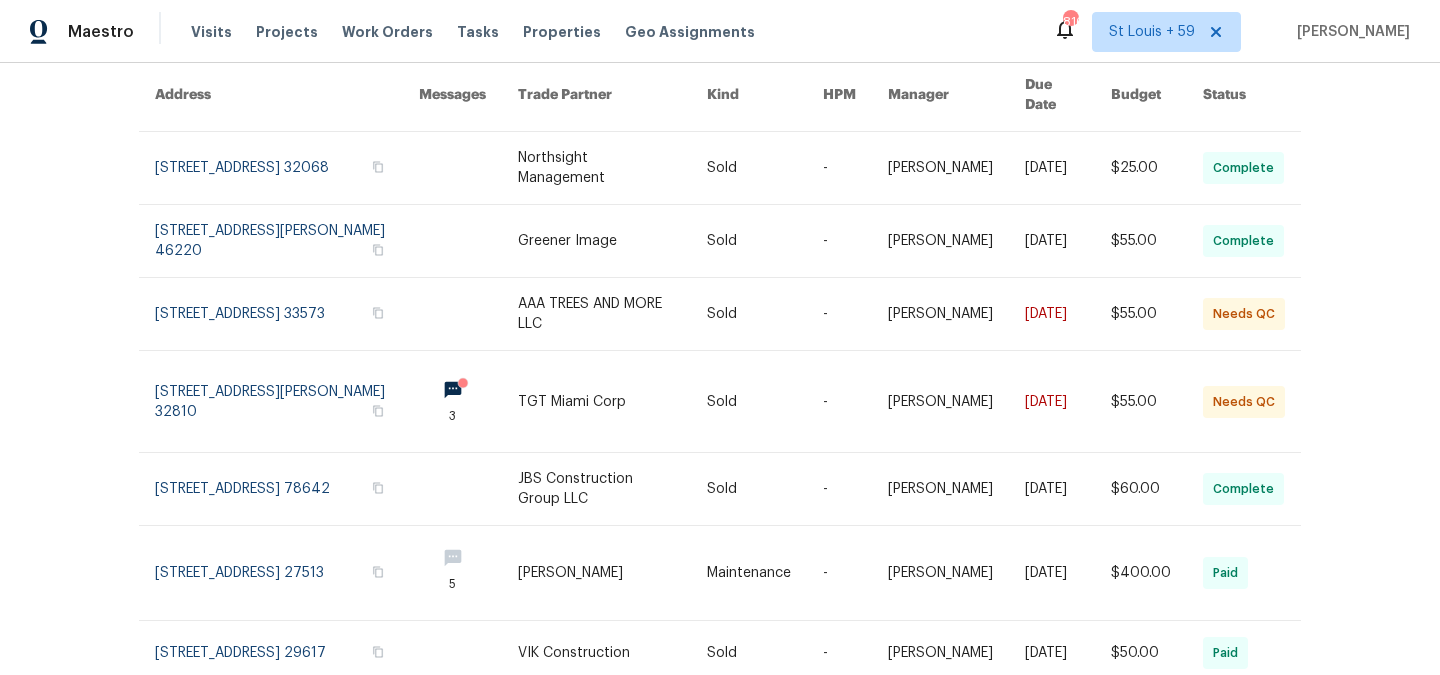 scroll, scrollTop: 268, scrollLeft: 0, axis: vertical 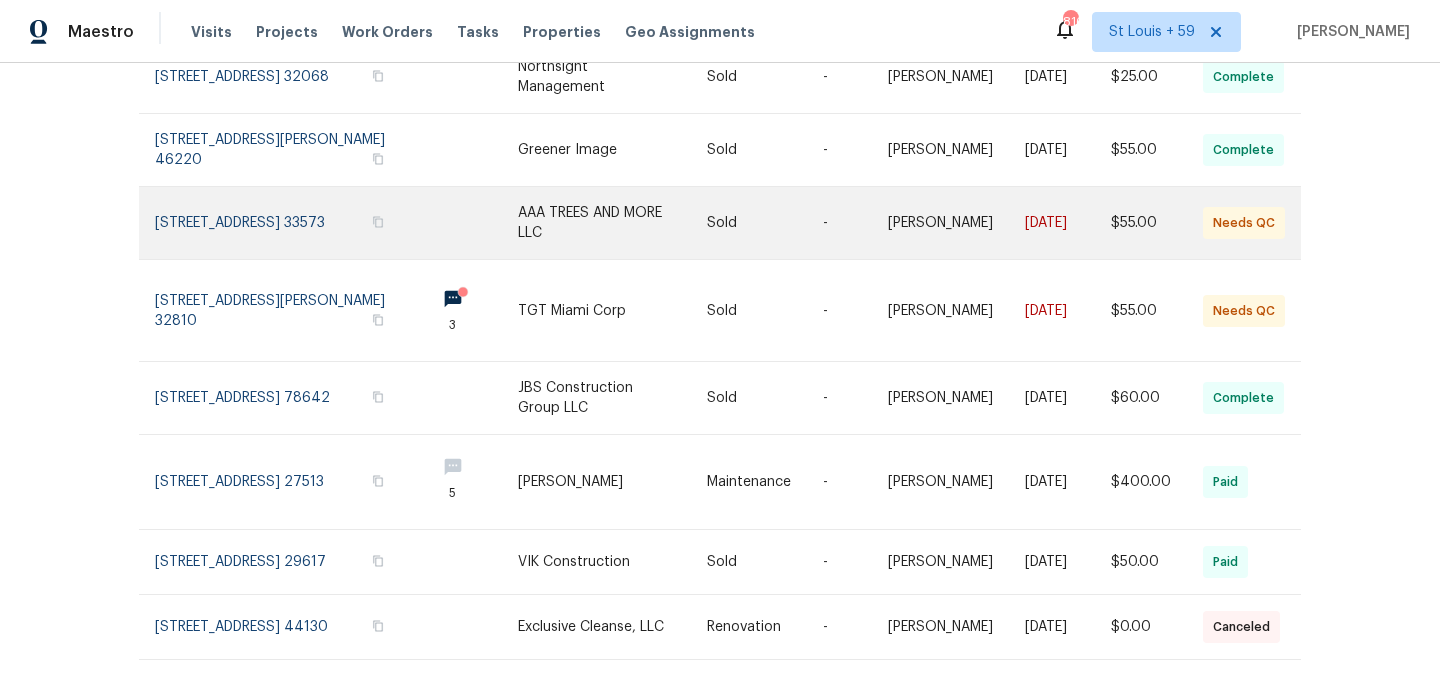 click at bounding box center (287, 223) 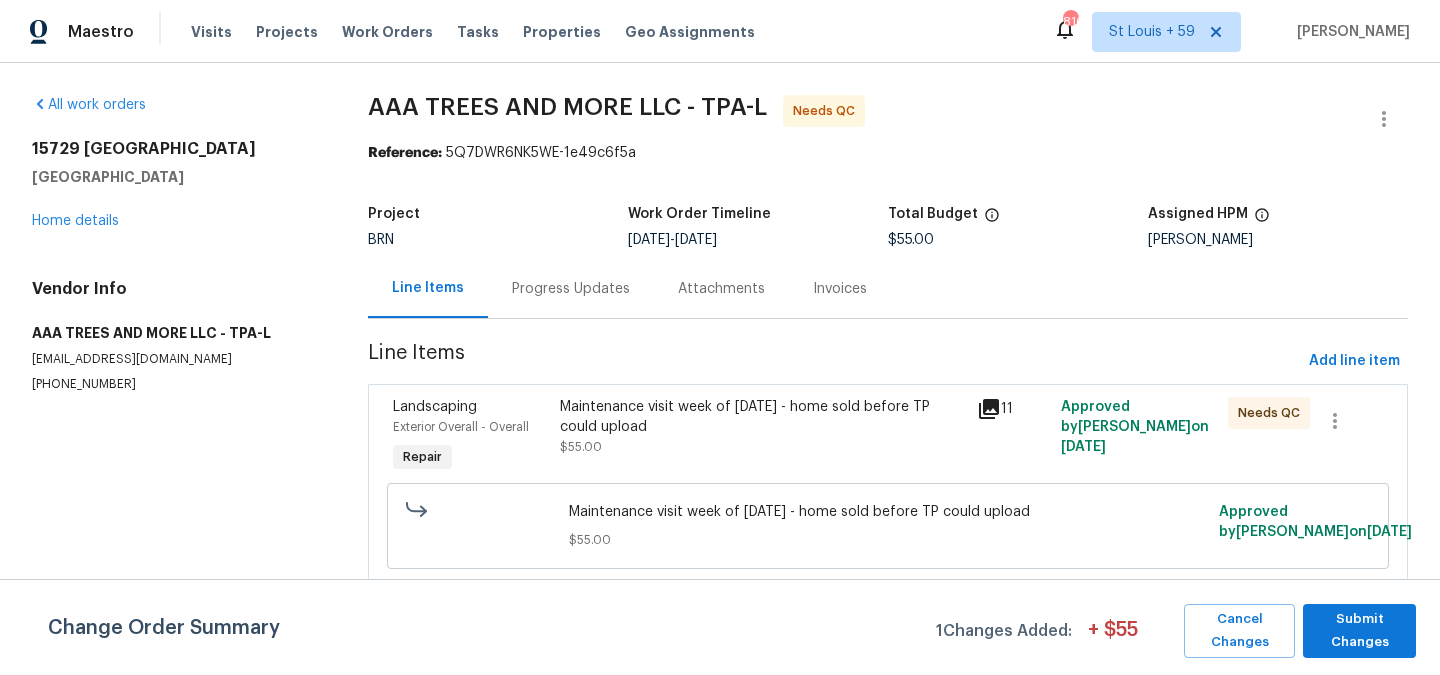 click on "Progress Updates" at bounding box center [571, 289] 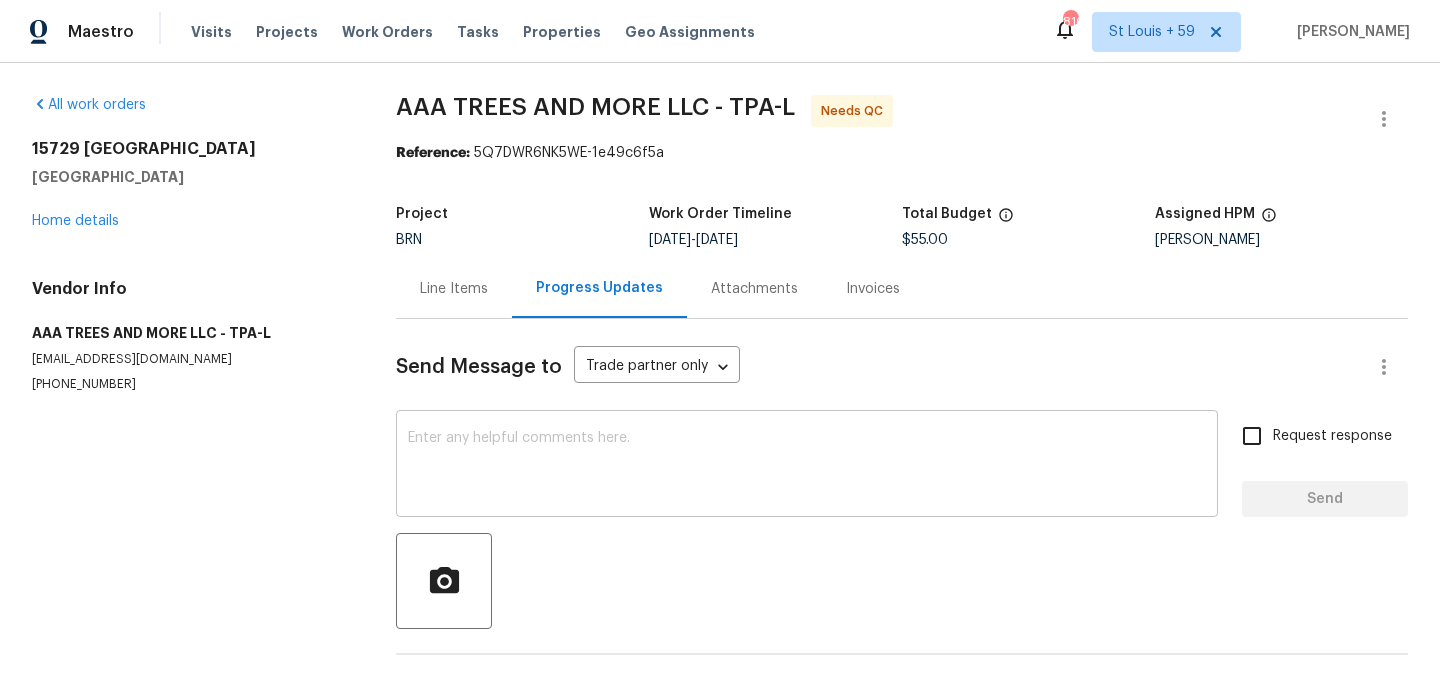 scroll, scrollTop: 68, scrollLeft: 0, axis: vertical 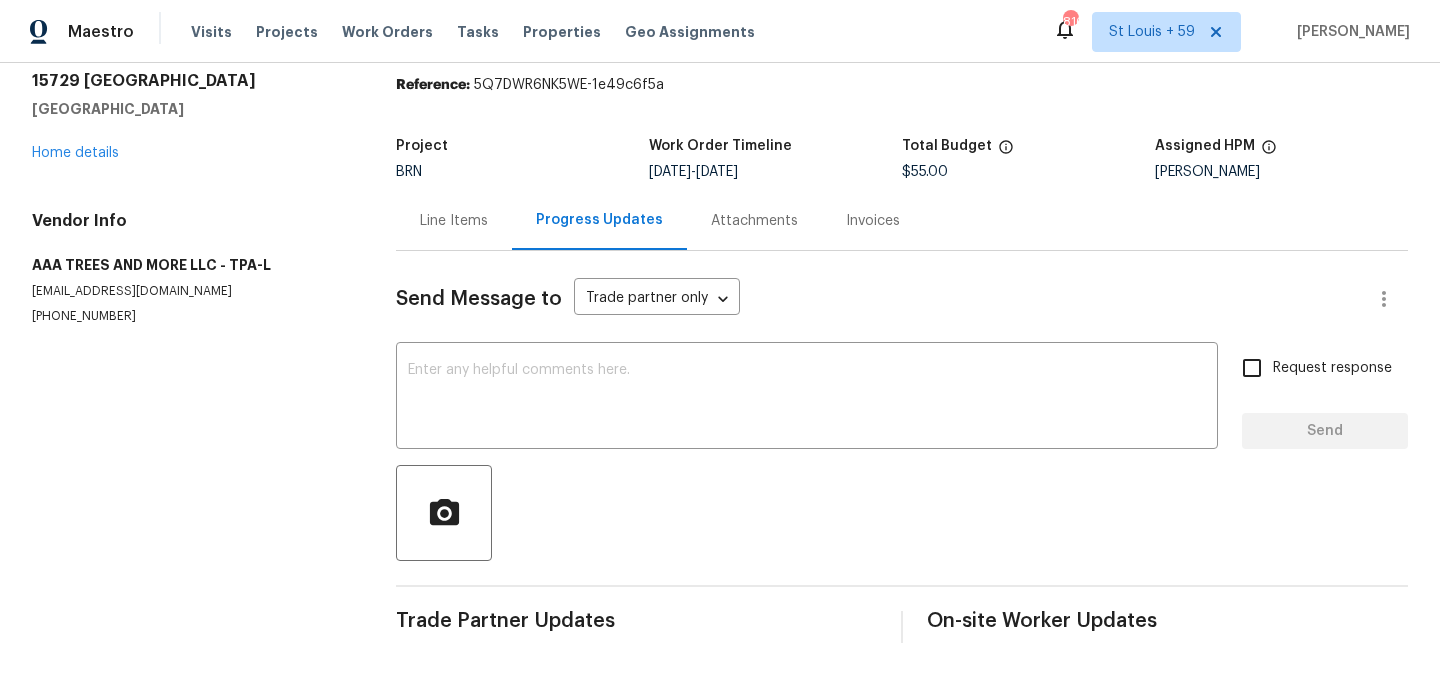 click on "Line Items" at bounding box center (454, 220) 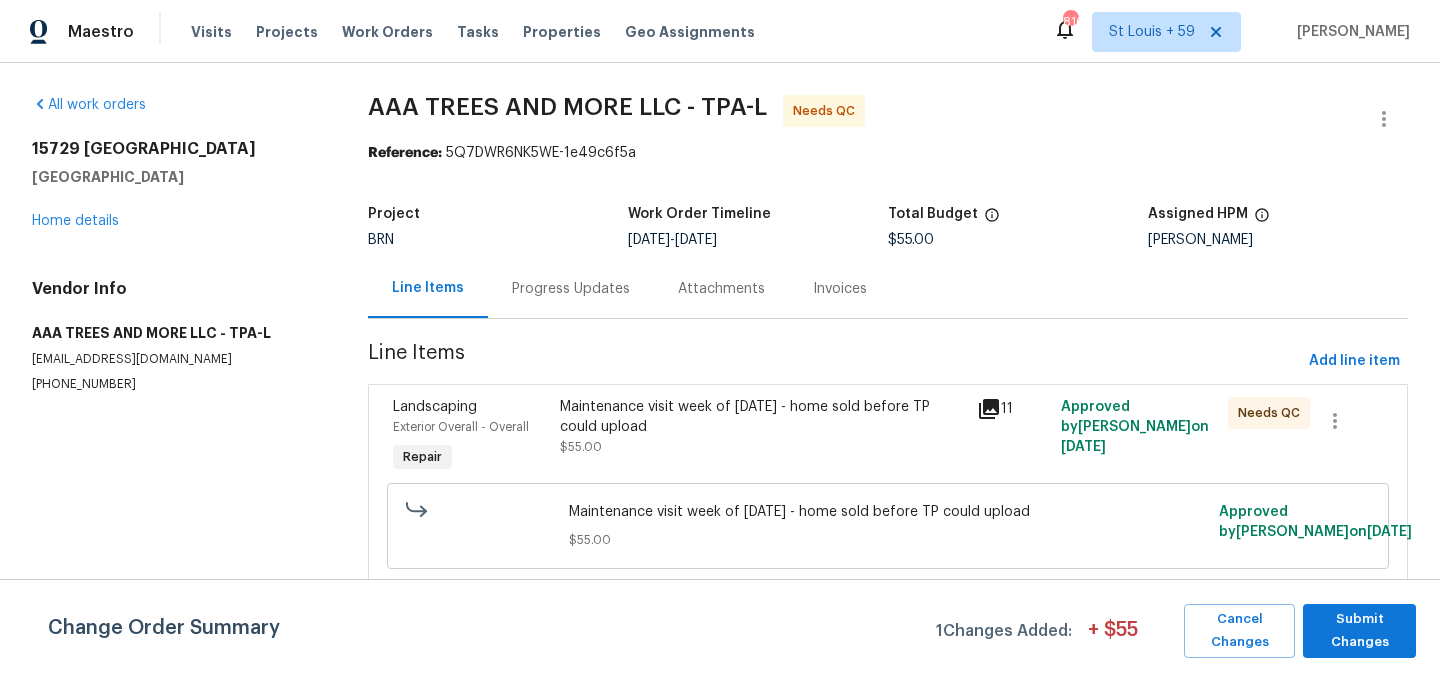 click on "Maintenance visit week of 6/30/25 - home sold before TP could upload" at bounding box center [762, 417] 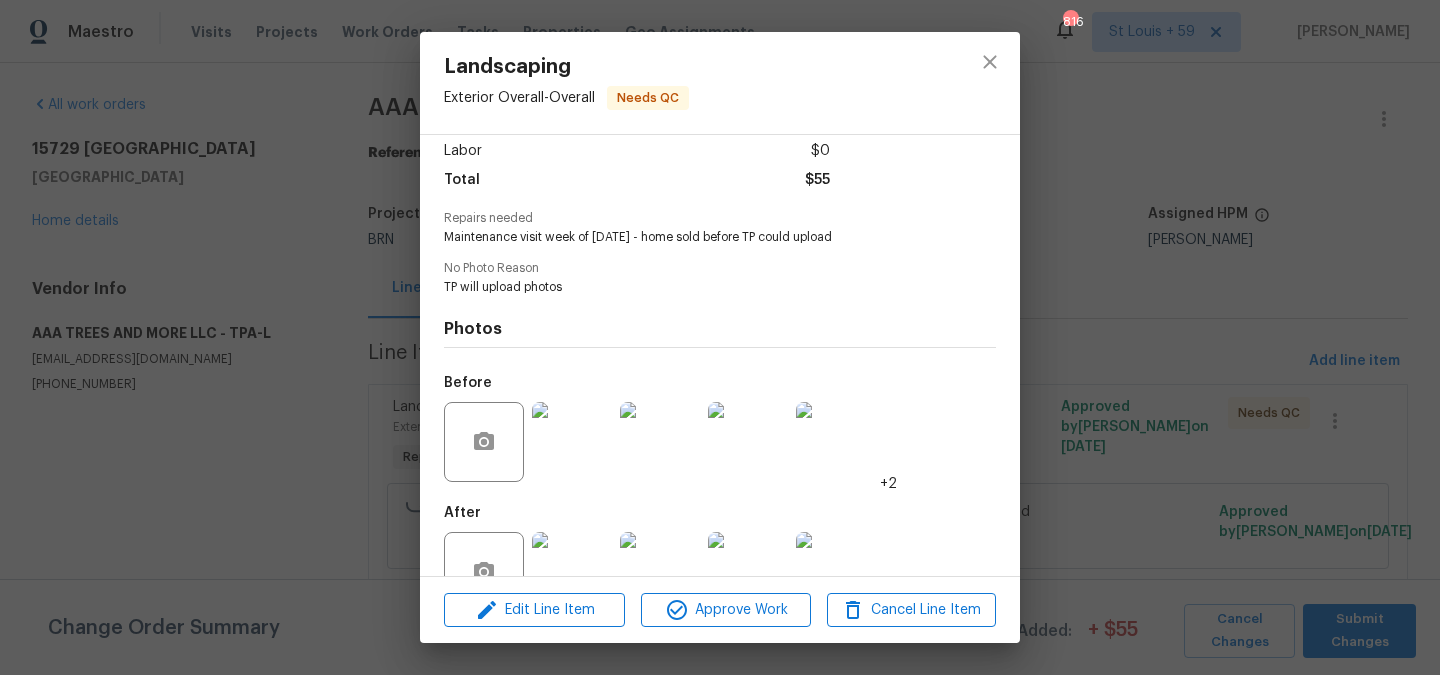 scroll, scrollTop: 195, scrollLeft: 0, axis: vertical 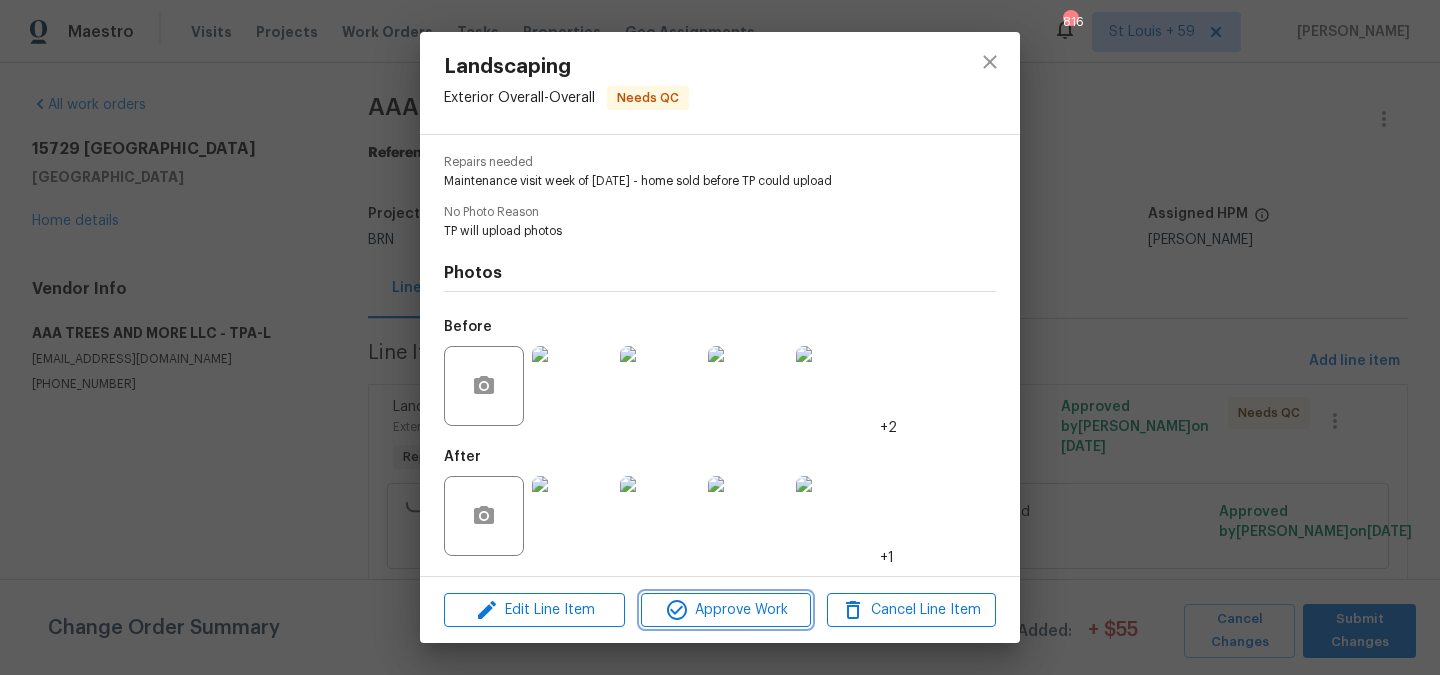 click on "Approve Work" at bounding box center [725, 610] 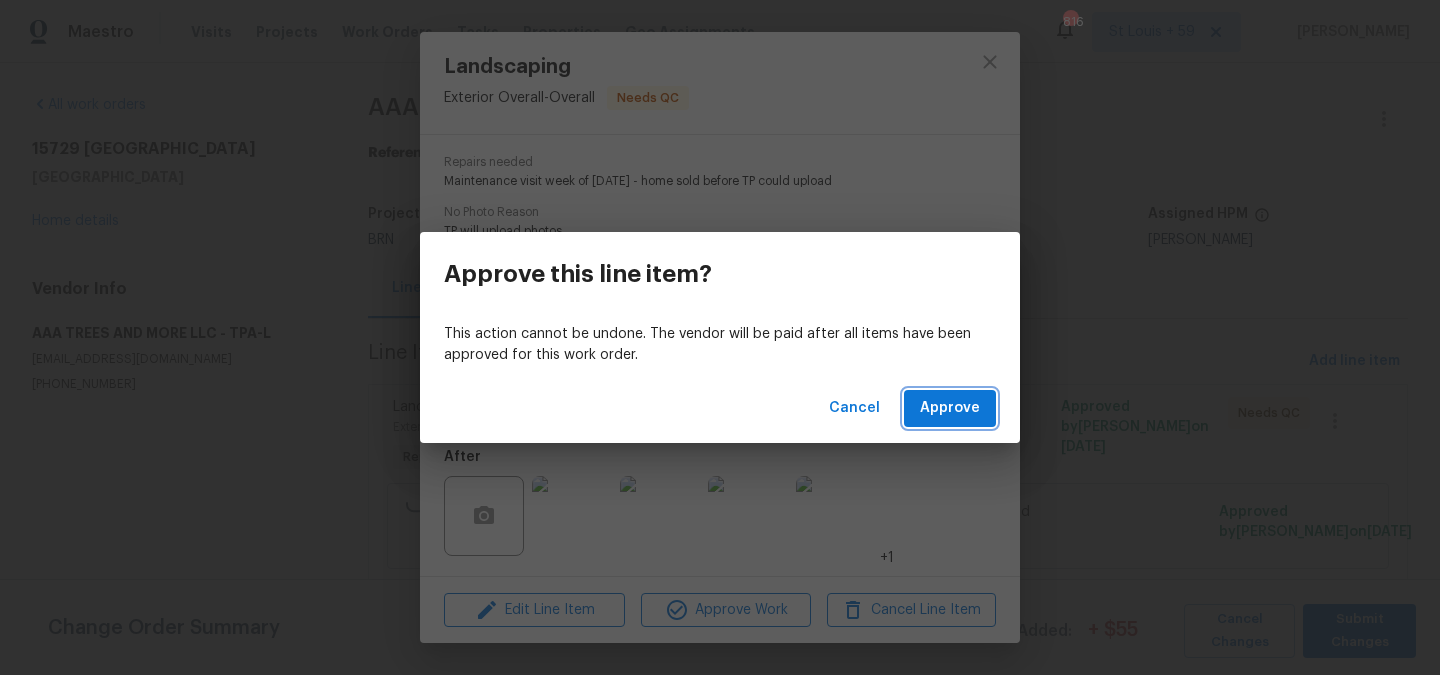 click on "Approve" at bounding box center (950, 408) 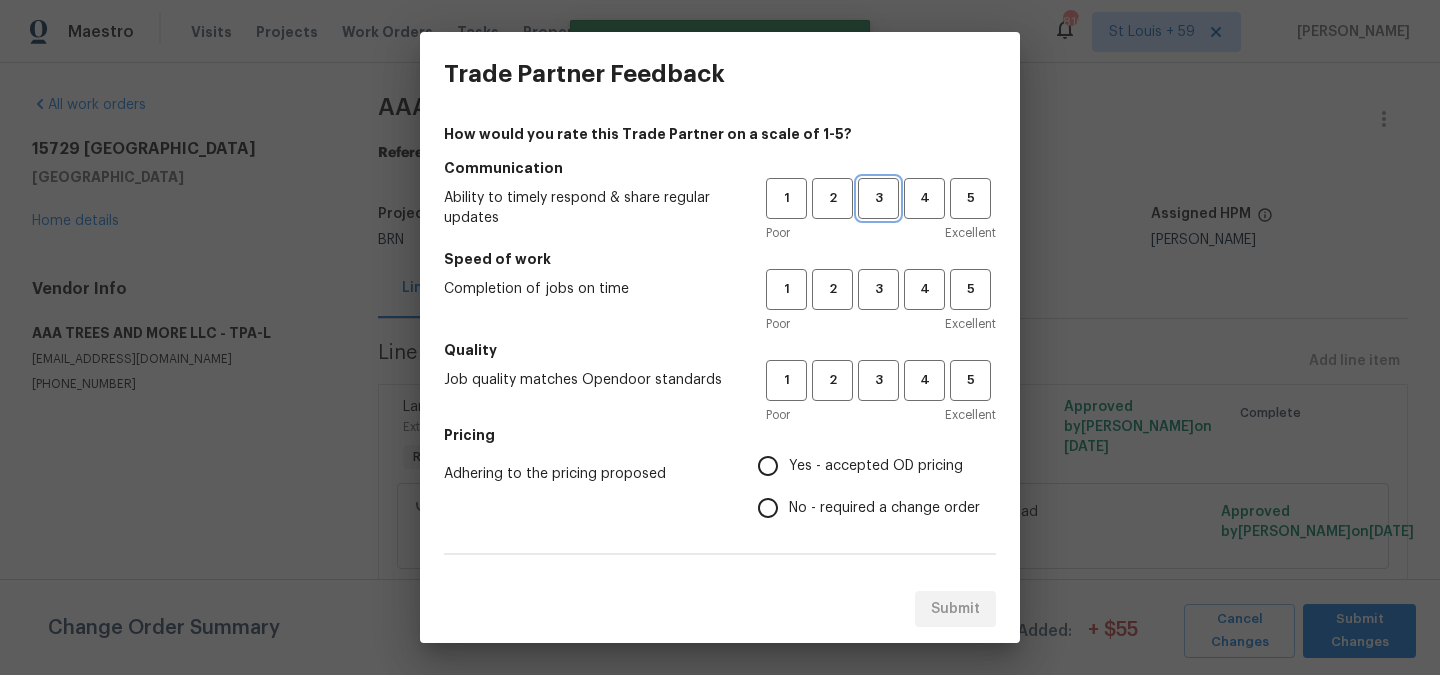 click on "3" at bounding box center [878, 198] 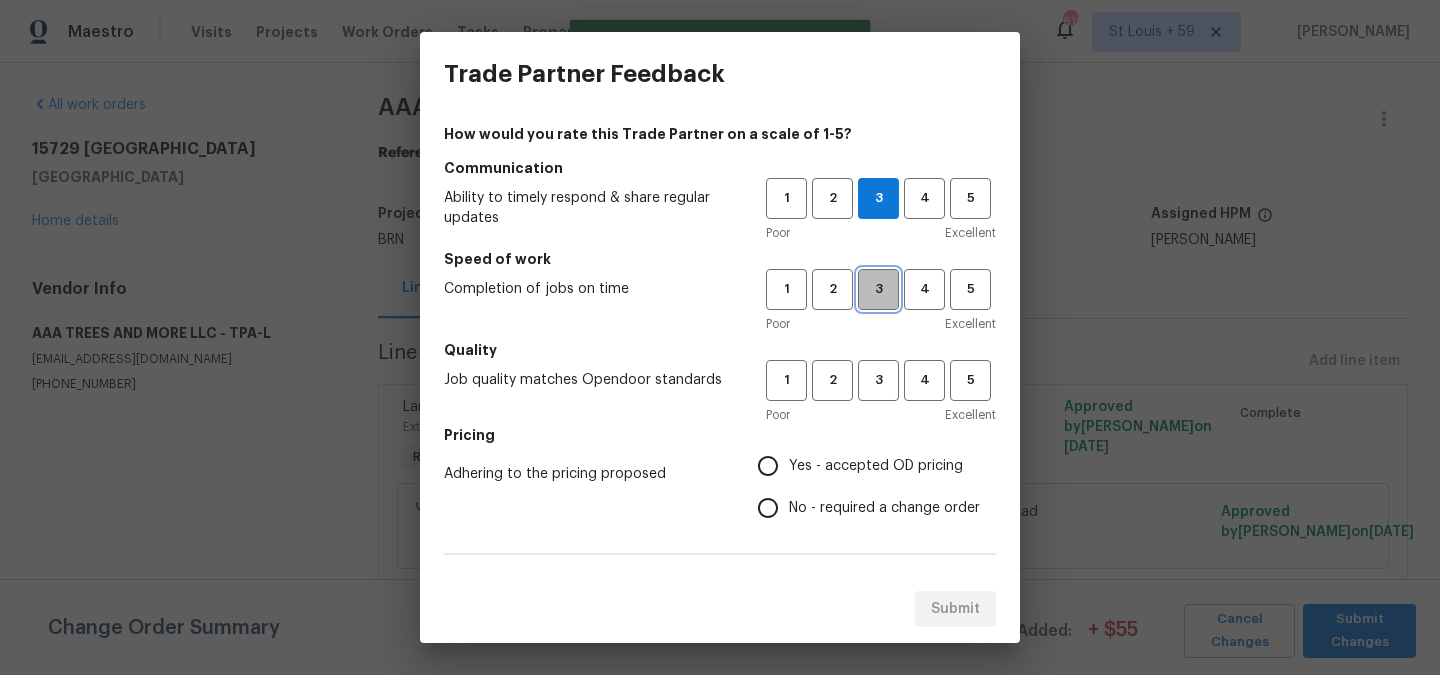 click on "3" at bounding box center [878, 289] 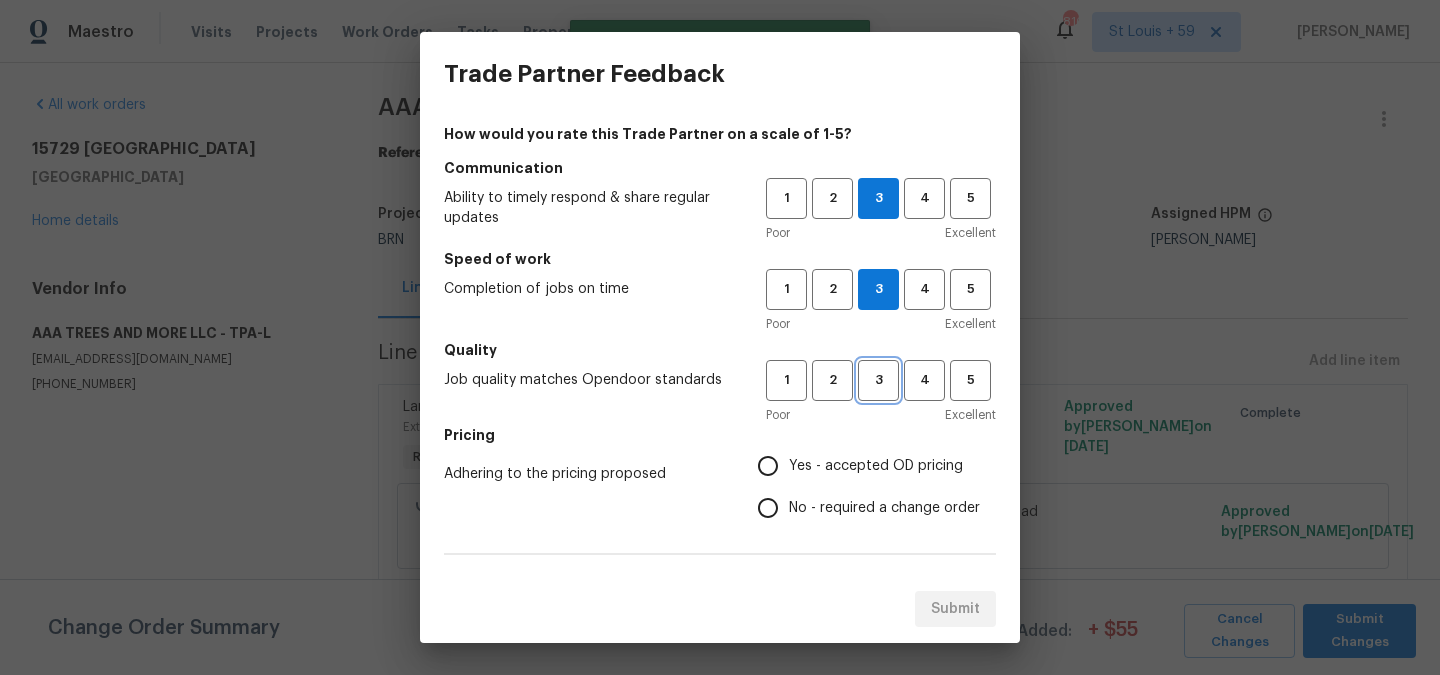 click on "3" at bounding box center (878, 380) 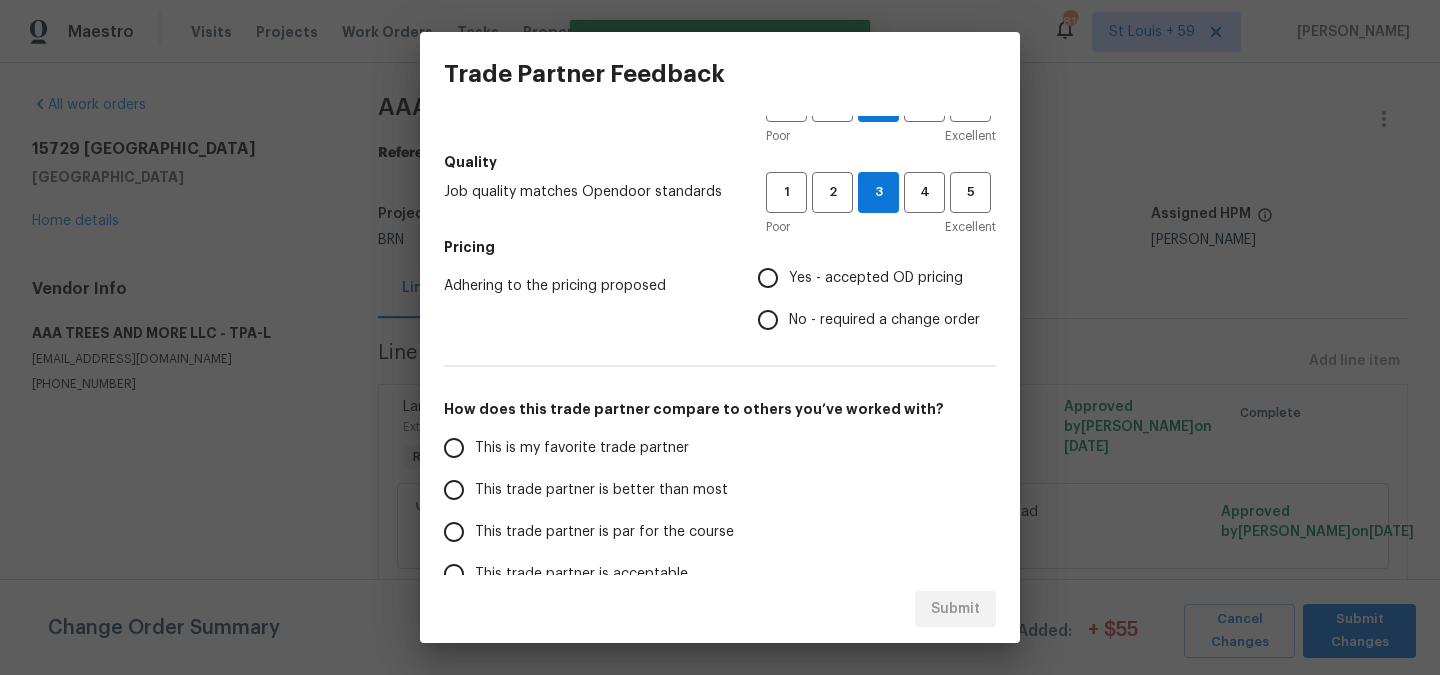 click on "Yes - accepted OD pricing" at bounding box center (876, 278) 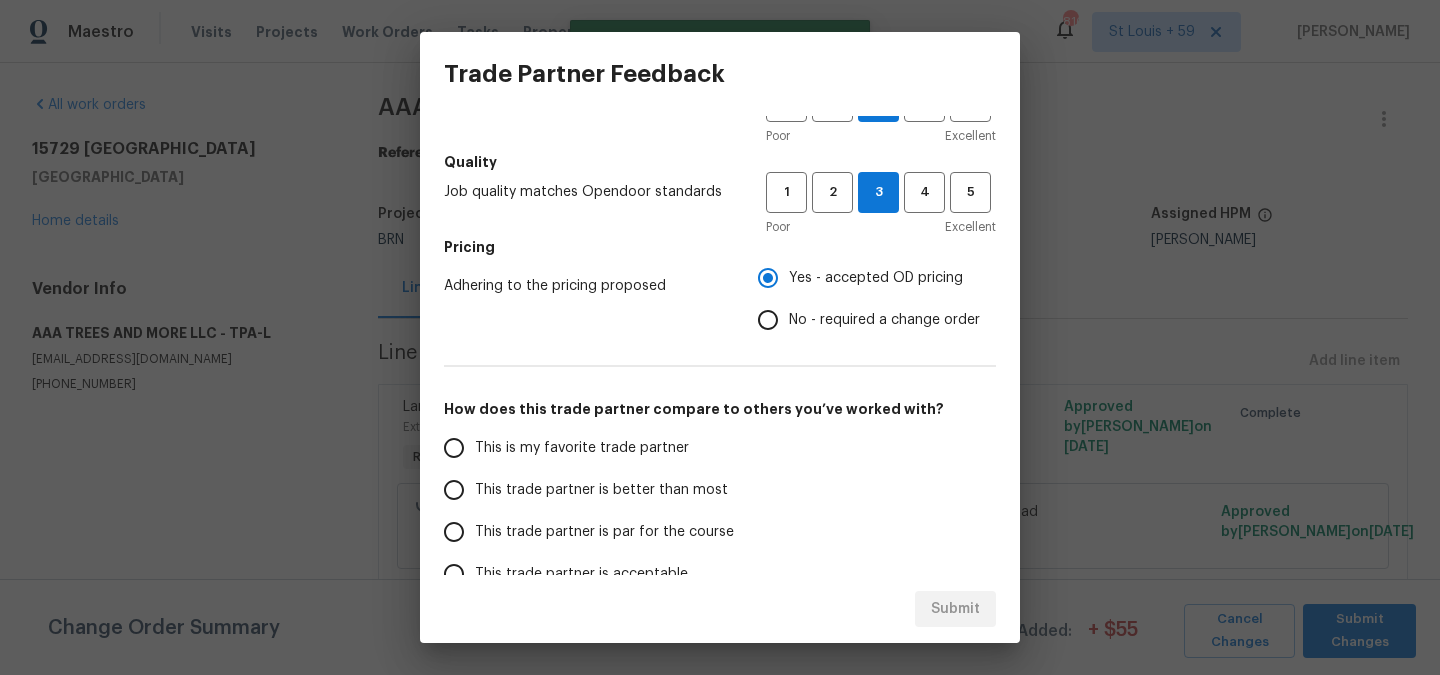 scroll, scrollTop: 340, scrollLeft: 0, axis: vertical 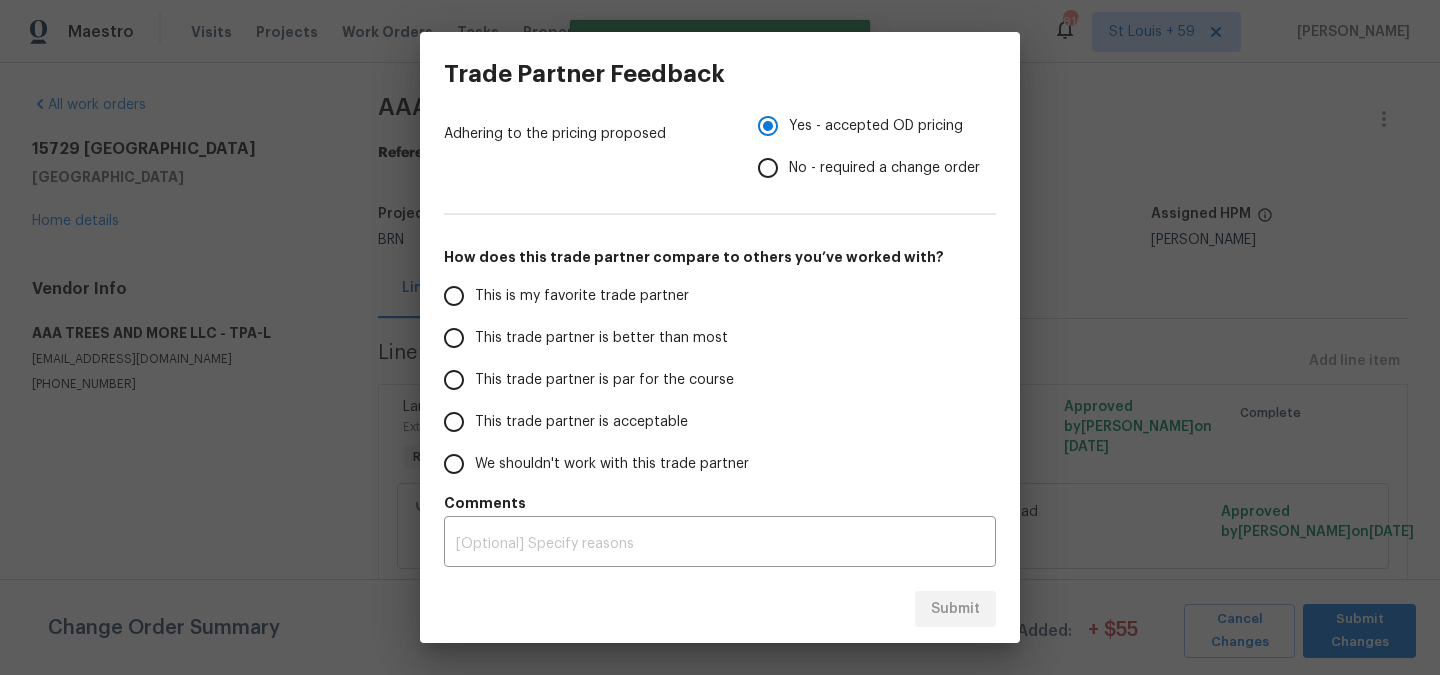 click on "This trade partner is par for the course" at bounding box center (604, 380) 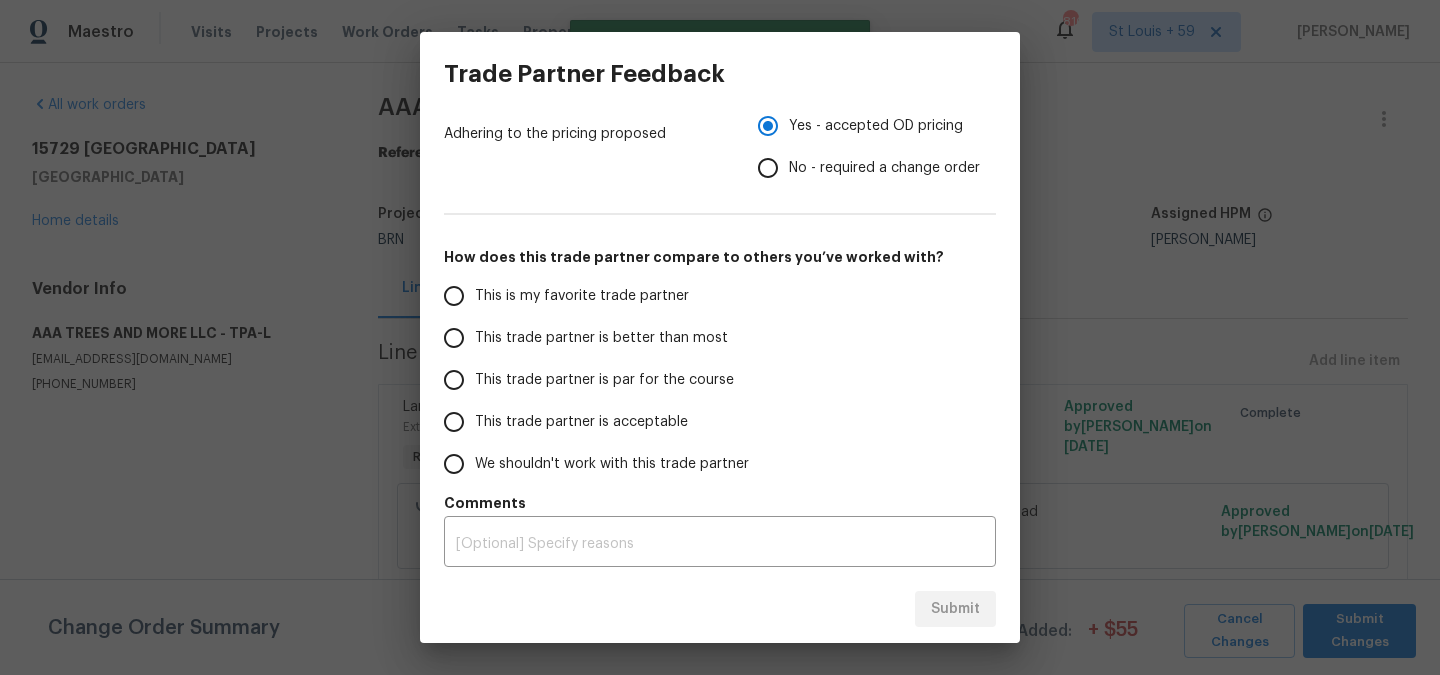 click on "This trade partner is par for the course" at bounding box center (454, 380) 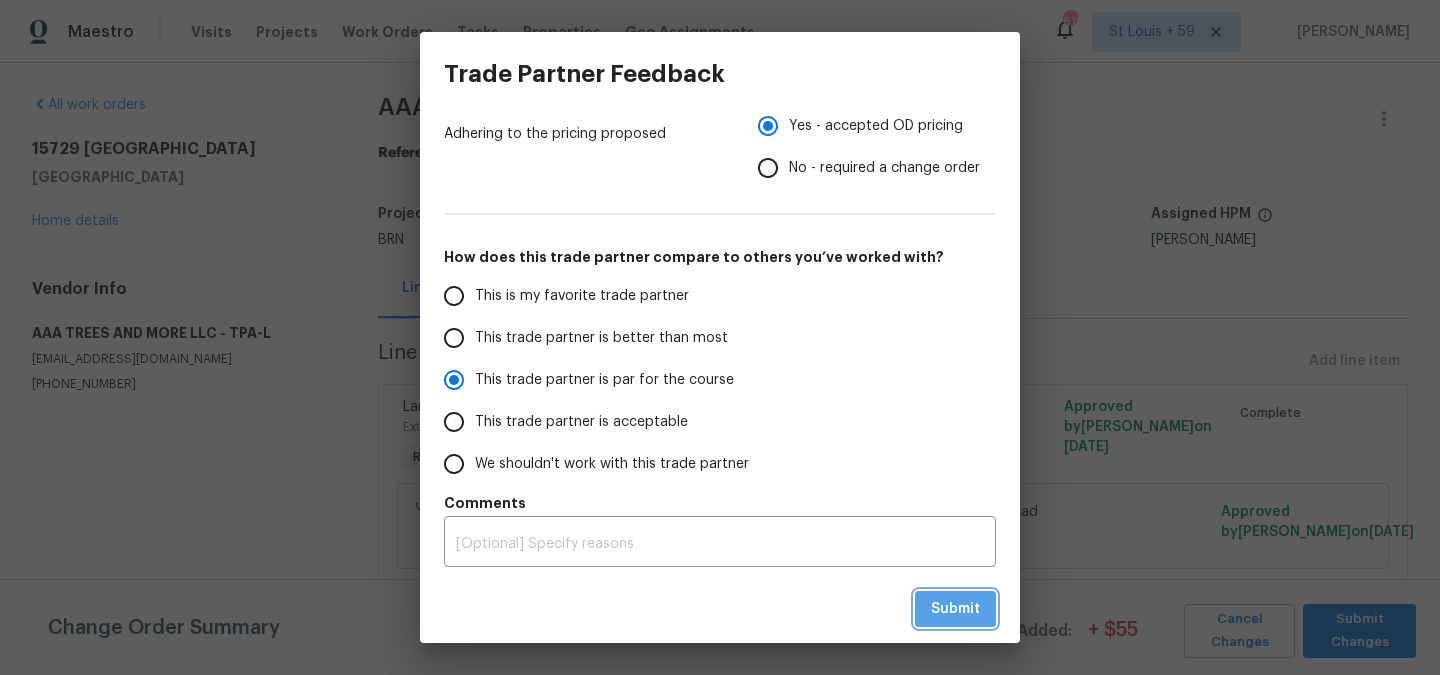 click on "Submit" at bounding box center (955, 609) 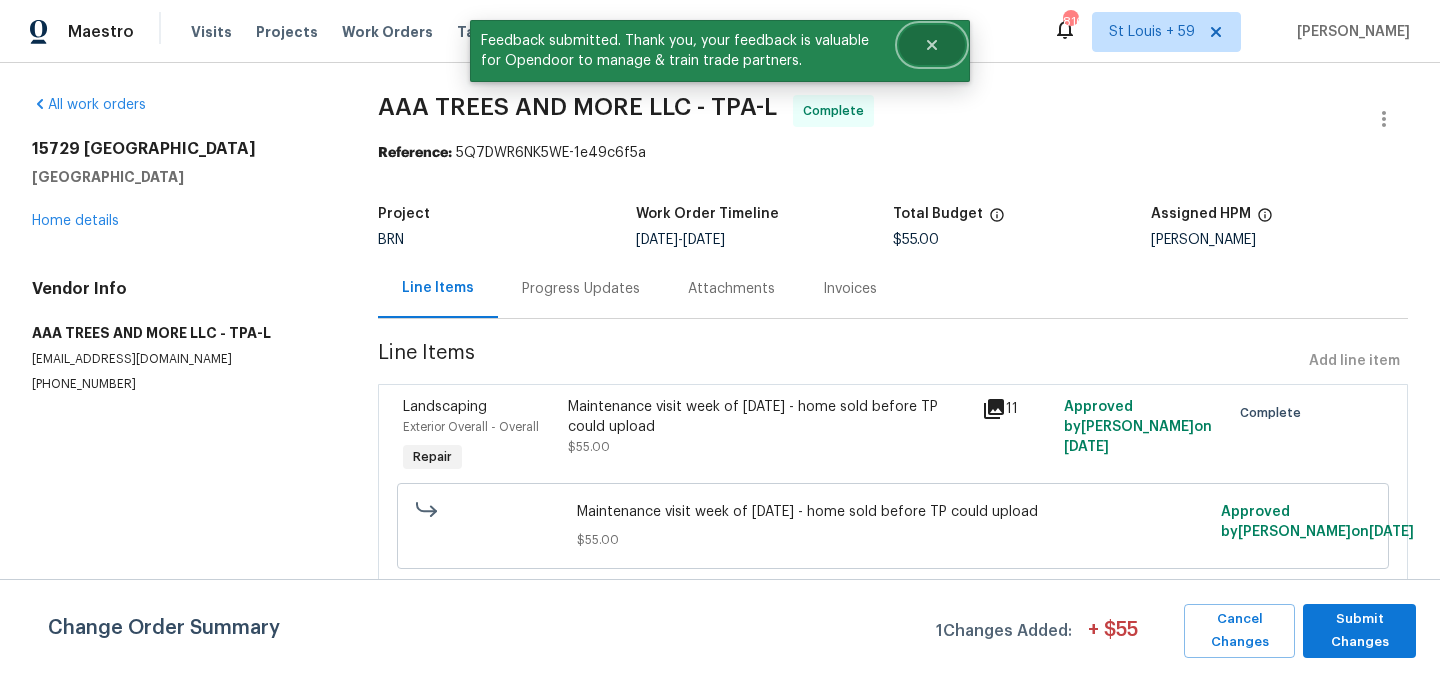 click 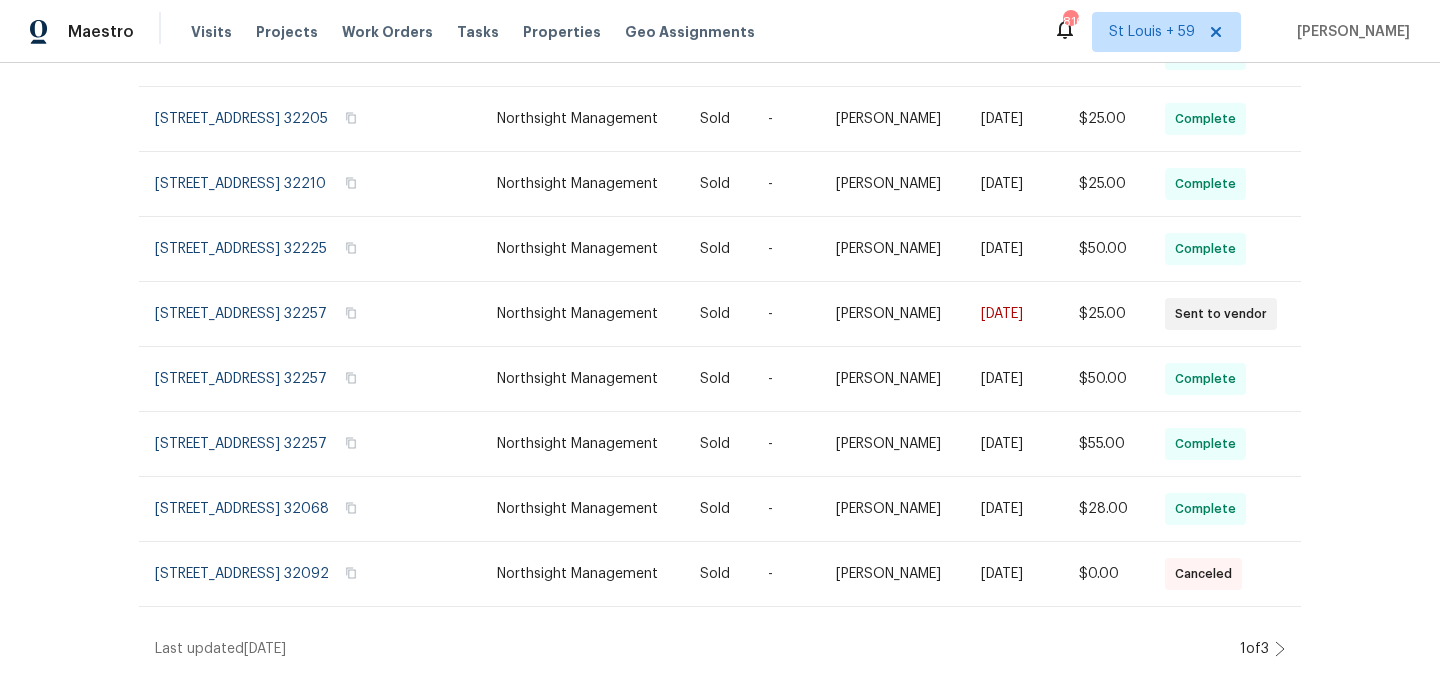 scroll, scrollTop: 432, scrollLeft: 0, axis: vertical 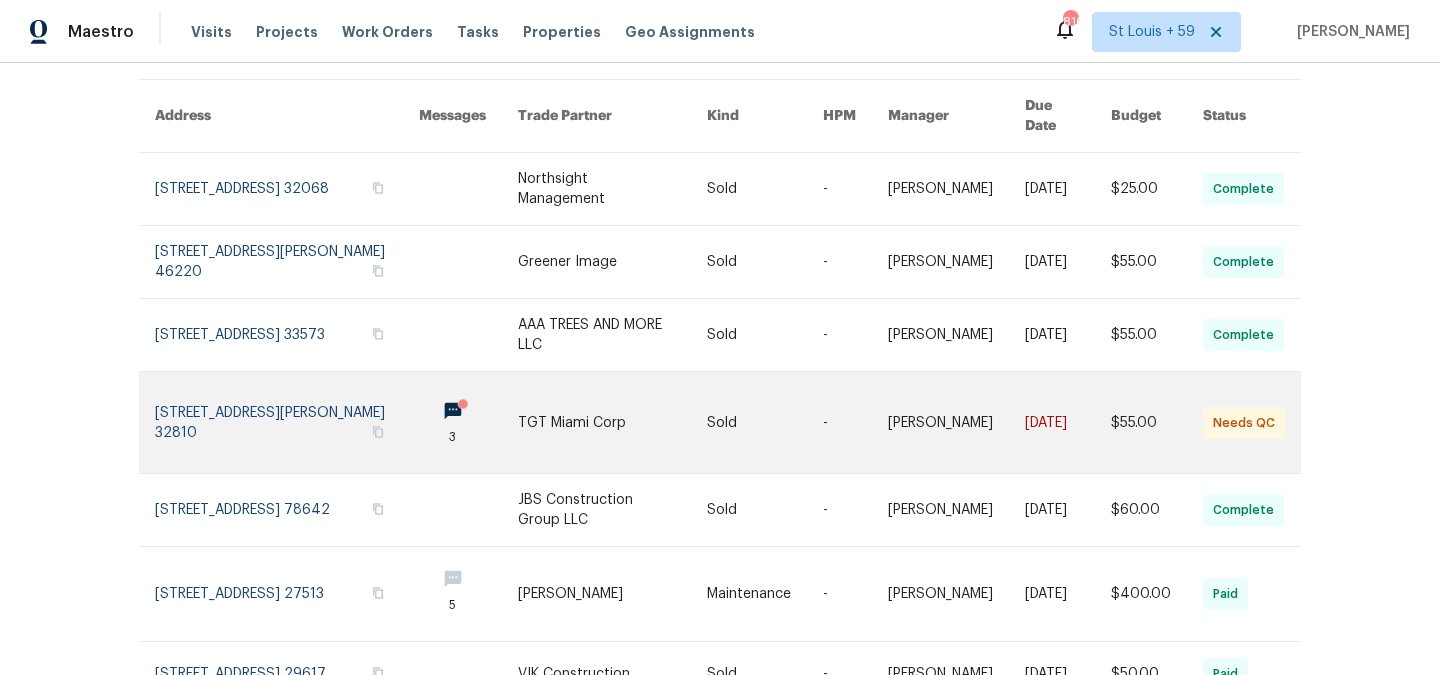click at bounding box center (287, 422) 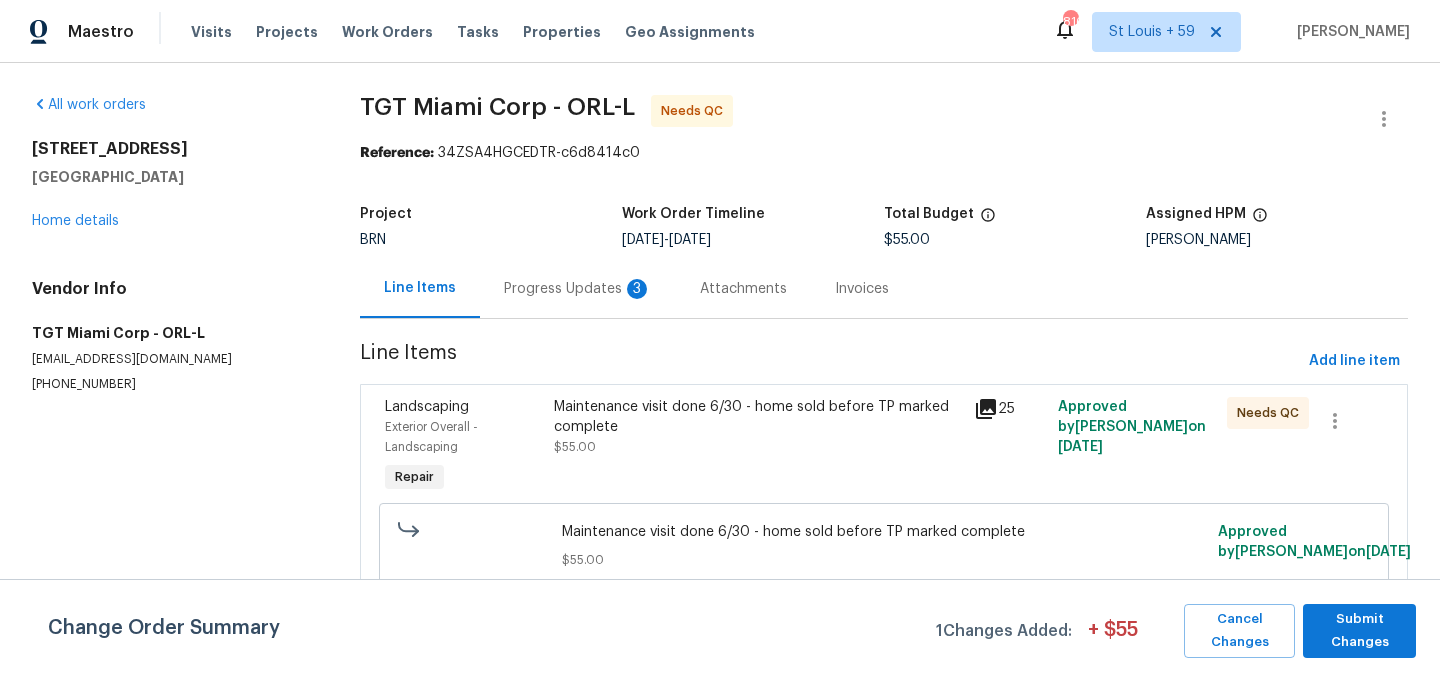 click on "Progress Updates 3" at bounding box center [578, 288] 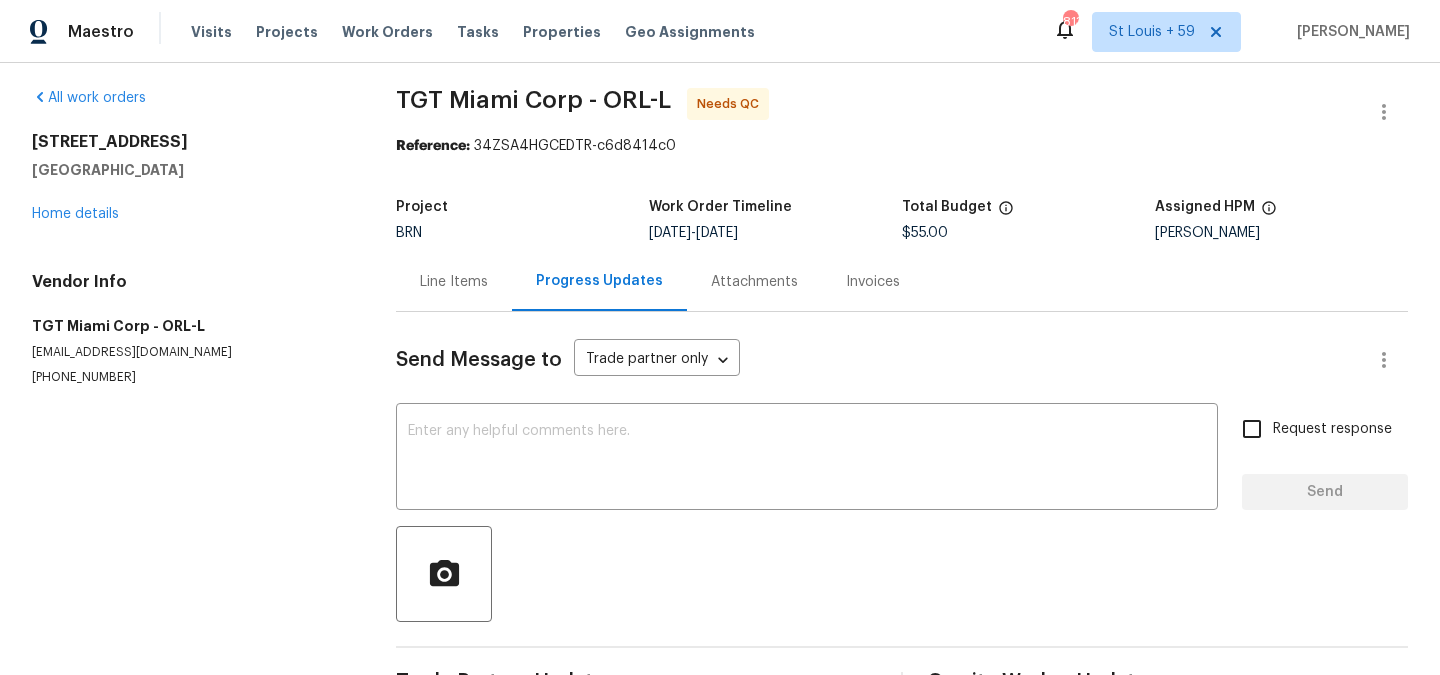 scroll, scrollTop: 0, scrollLeft: 0, axis: both 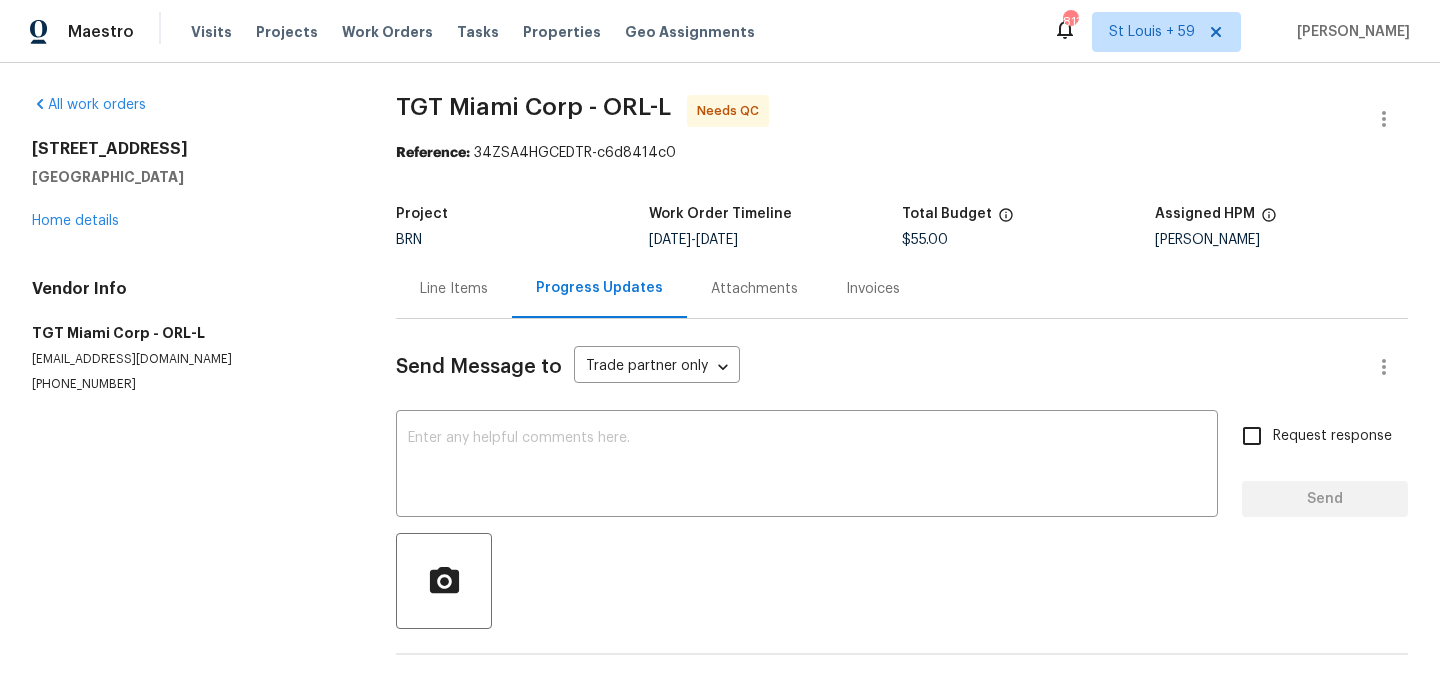 click on "Line Items" at bounding box center (454, 289) 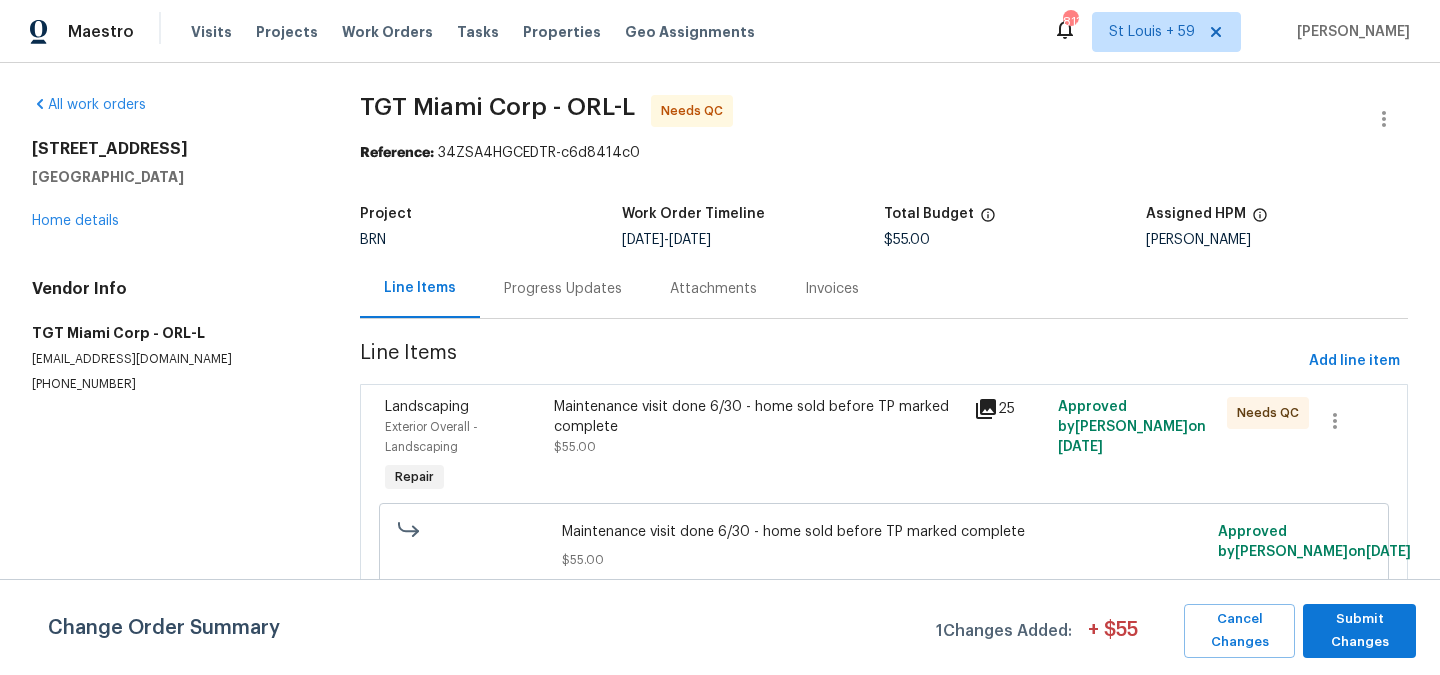 click on "Maintenance visit done 6/30 - home sold before TP marked complete" at bounding box center [758, 417] 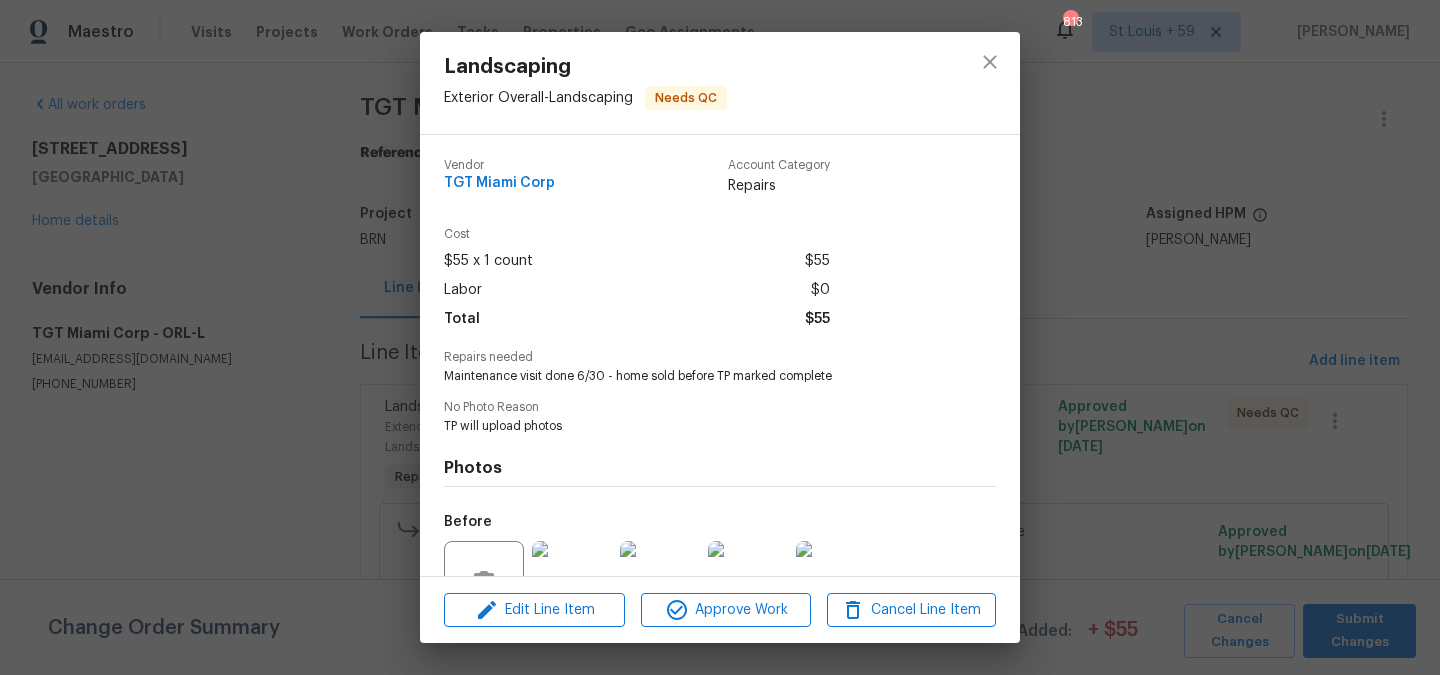 scroll, scrollTop: 195, scrollLeft: 0, axis: vertical 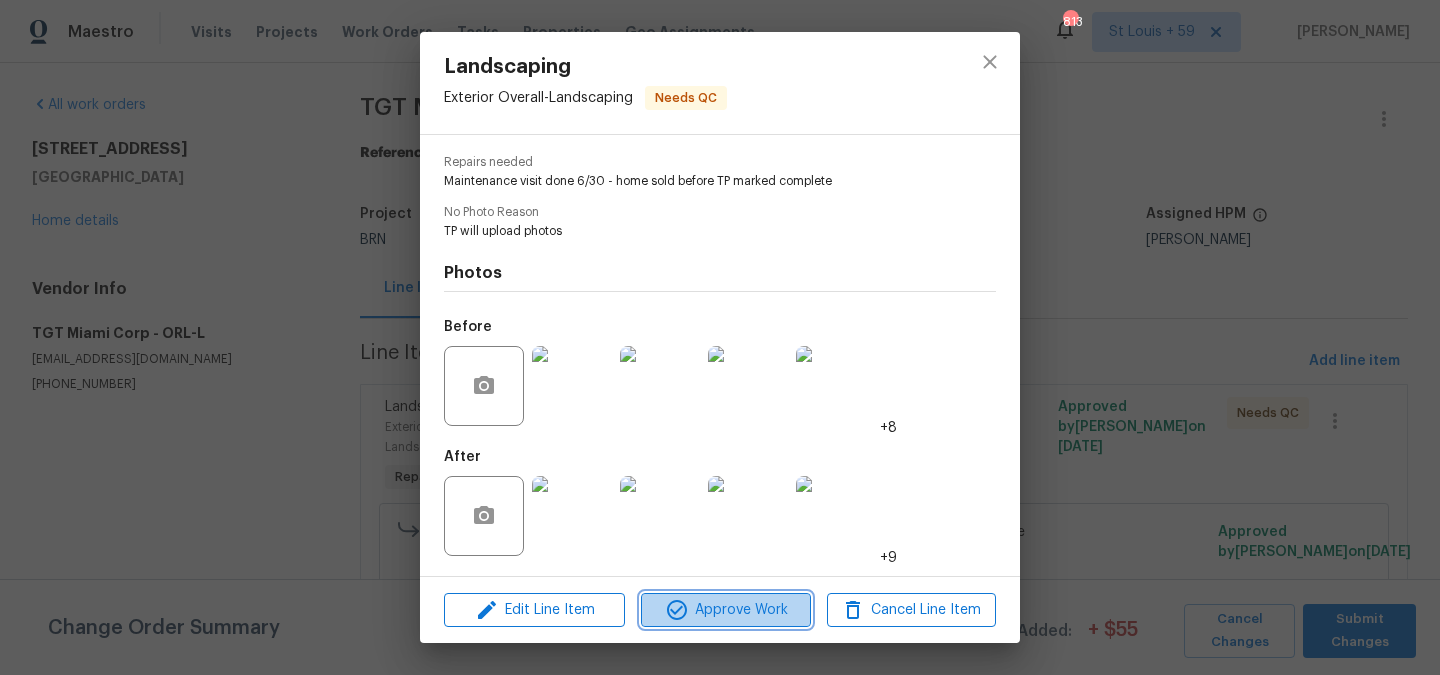 click on "Approve Work" at bounding box center [725, 610] 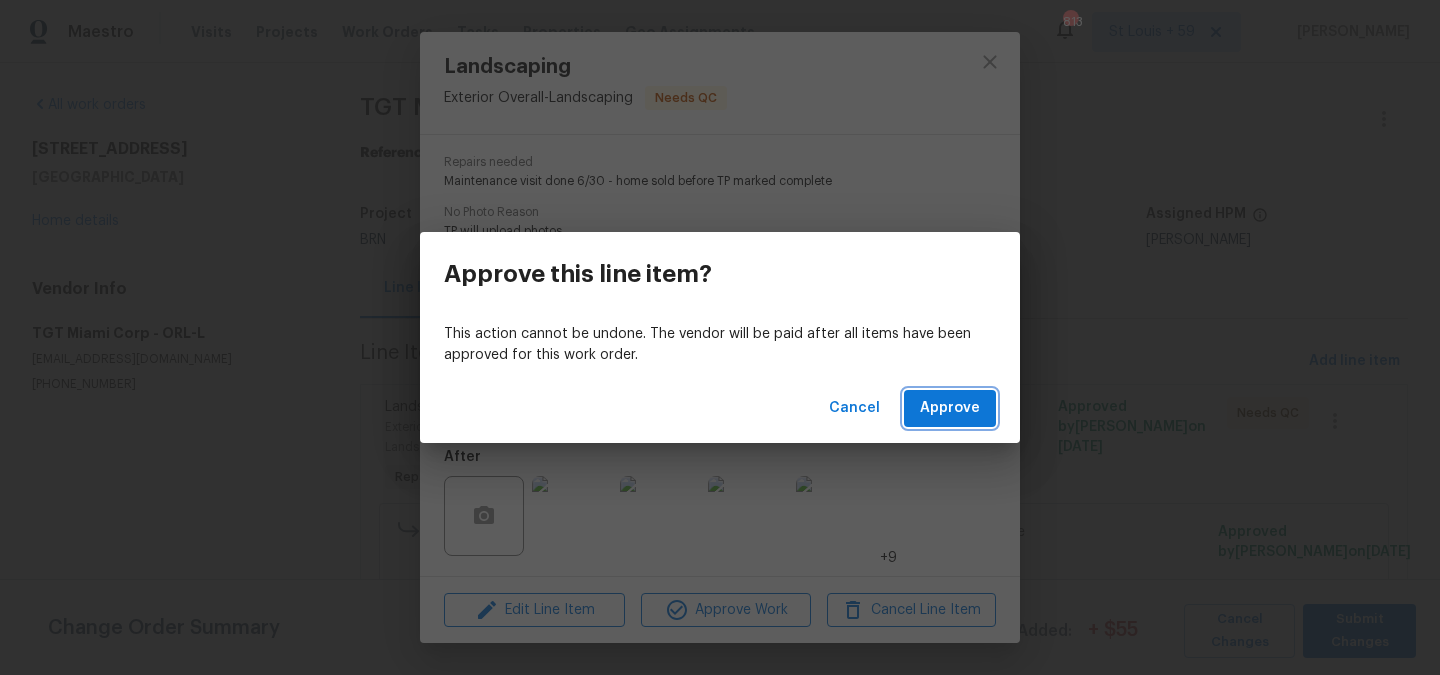 click on "Approve" at bounding box center (950, 408) 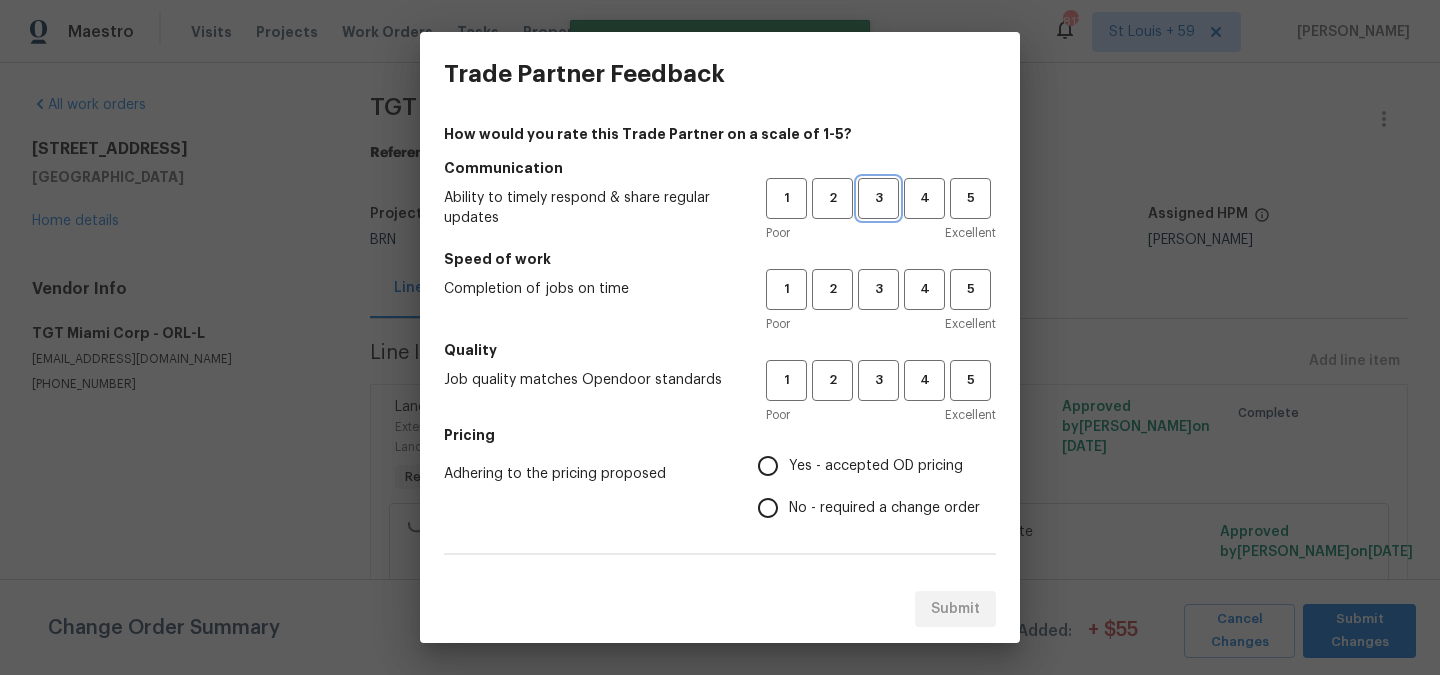 click on "3" at bounding box center [878, 198] 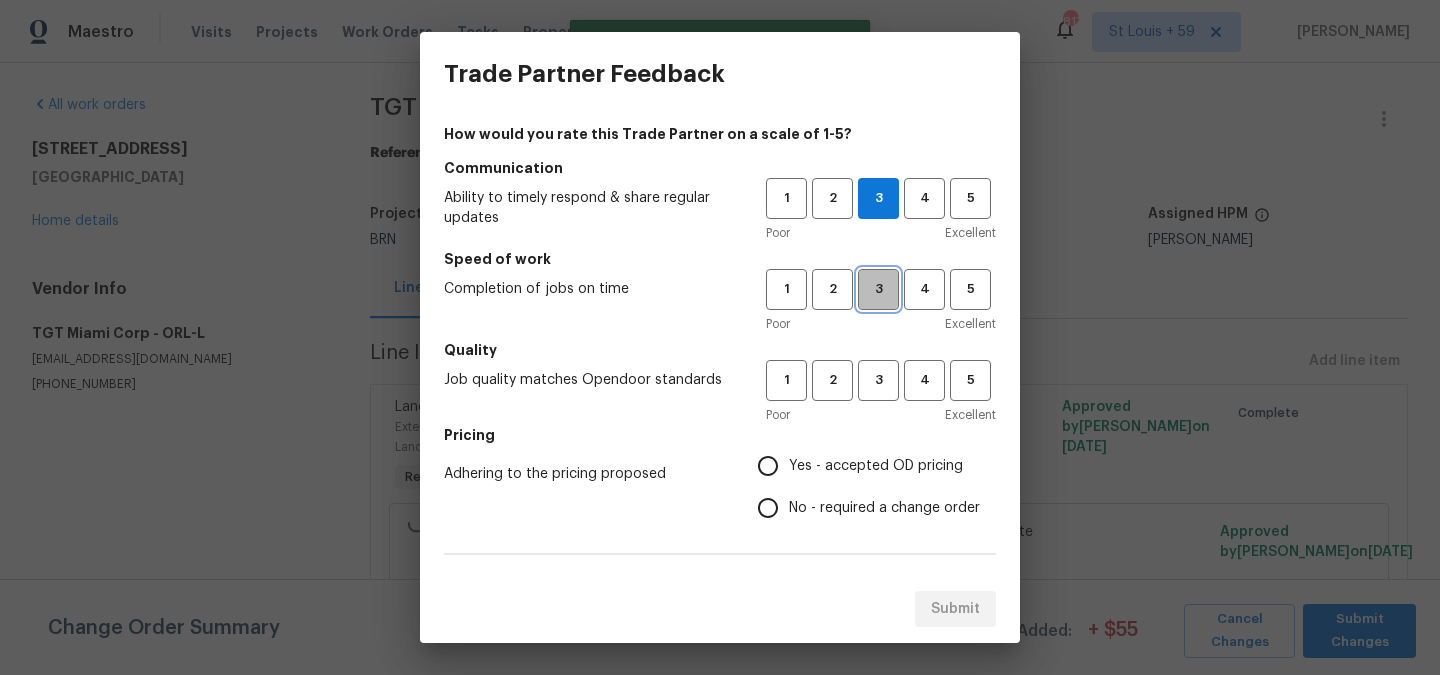 click on "3" at bounding box center [878, 289] 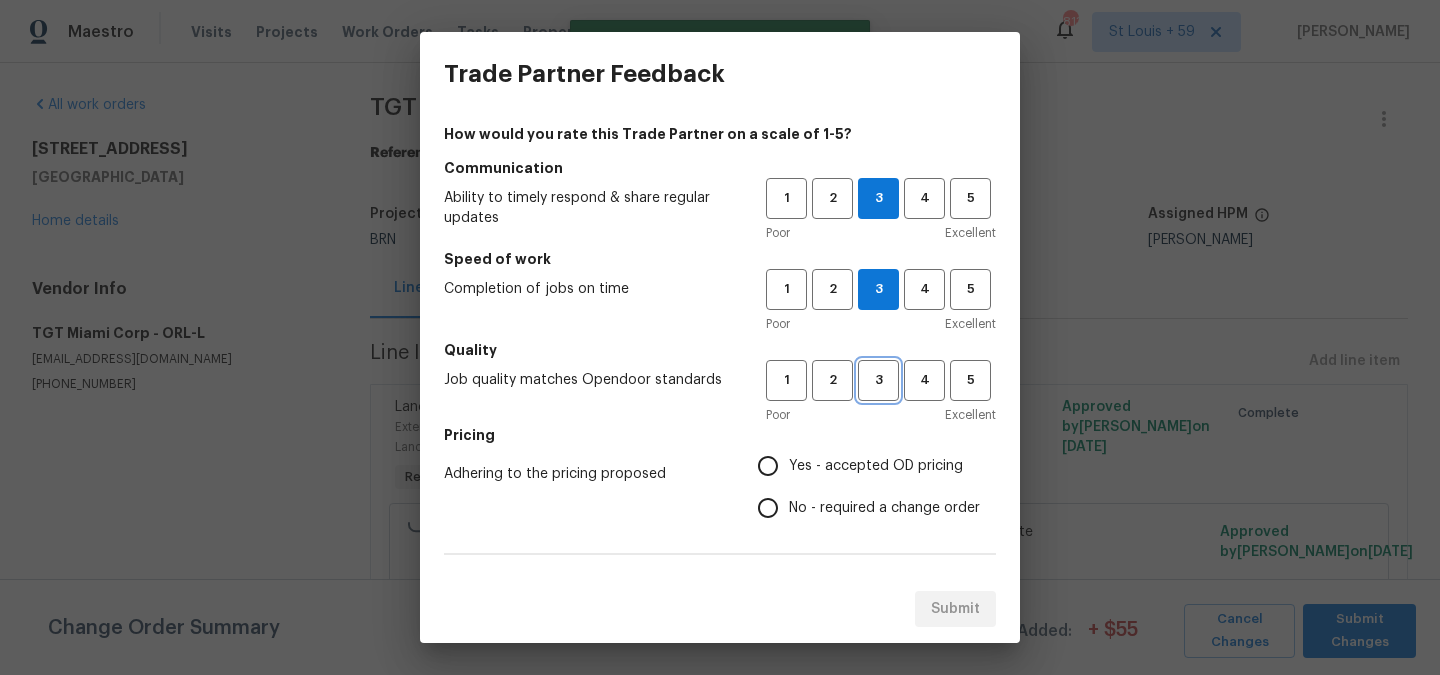 click on "3" at bounding box center [878, 380] 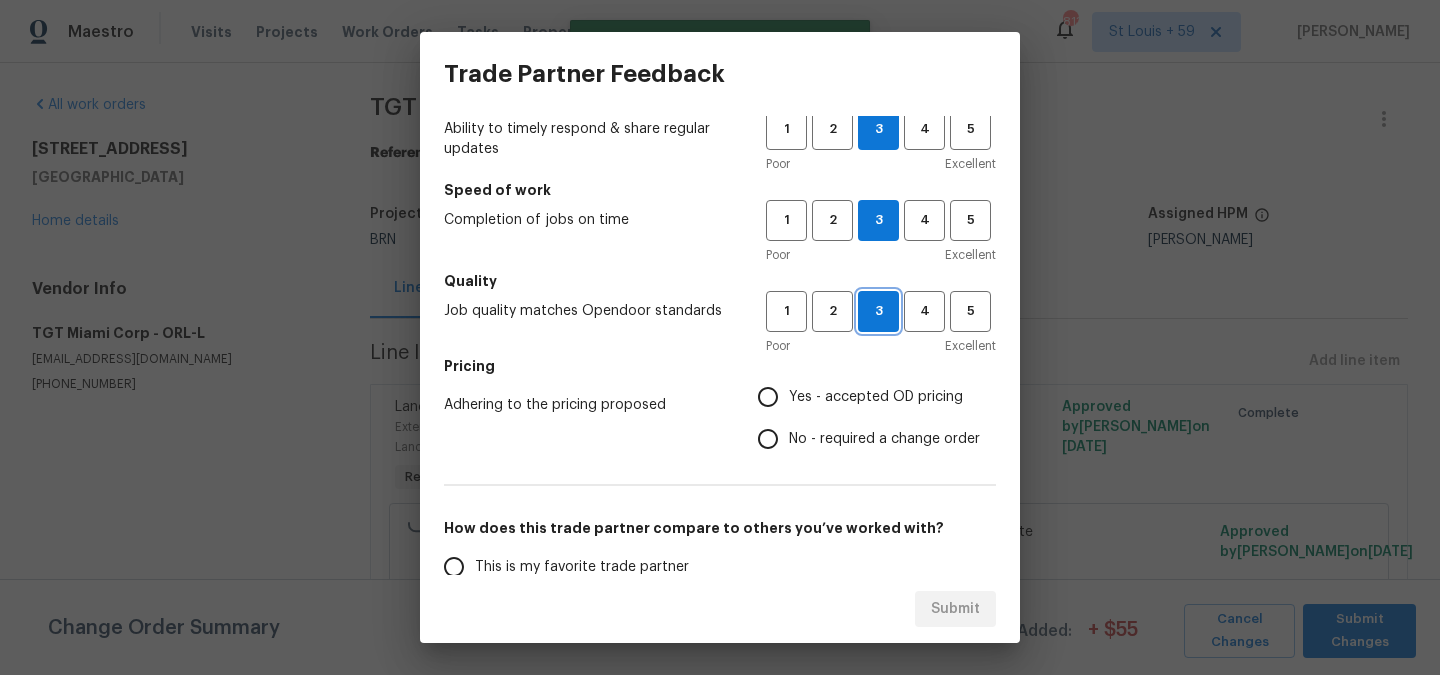 scroll, scrollTop: 134, scrollLeft: 0, axis: vertical 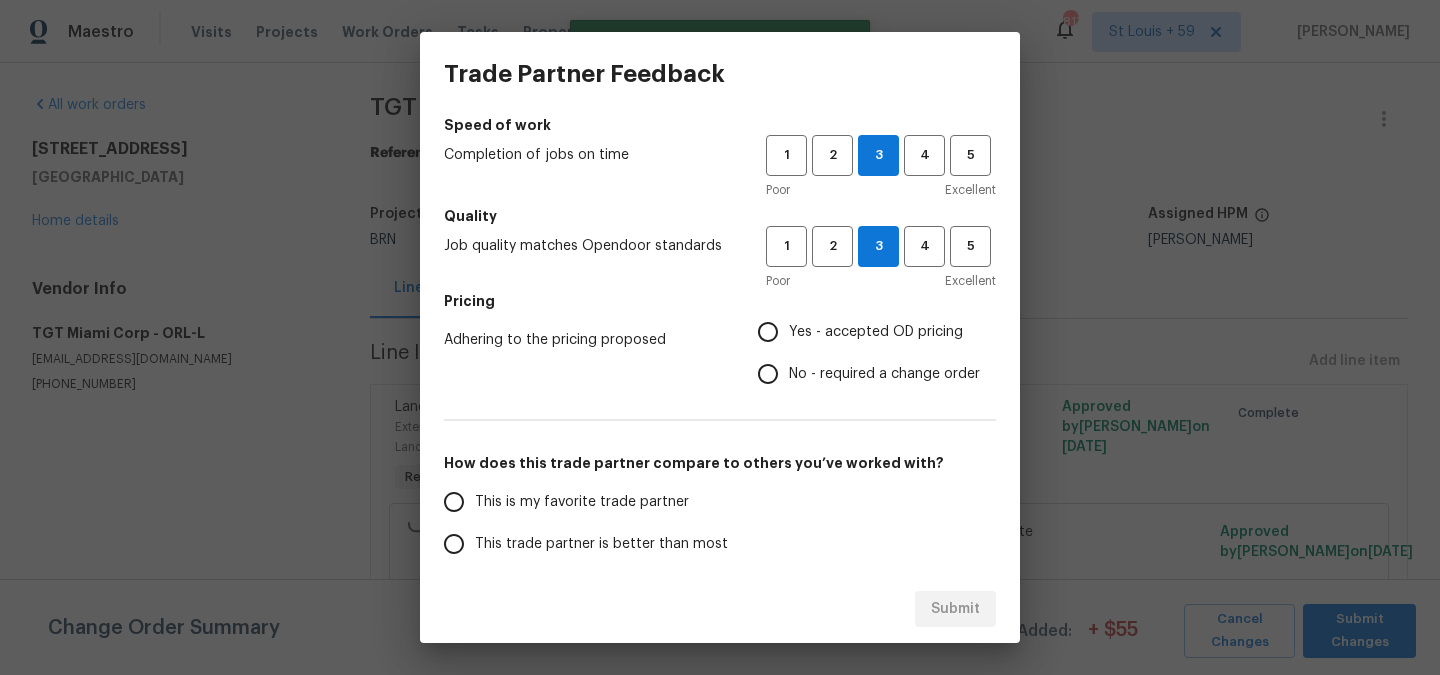 click on "Yes - accepted OD pricing" at bounding box center [863, 332] 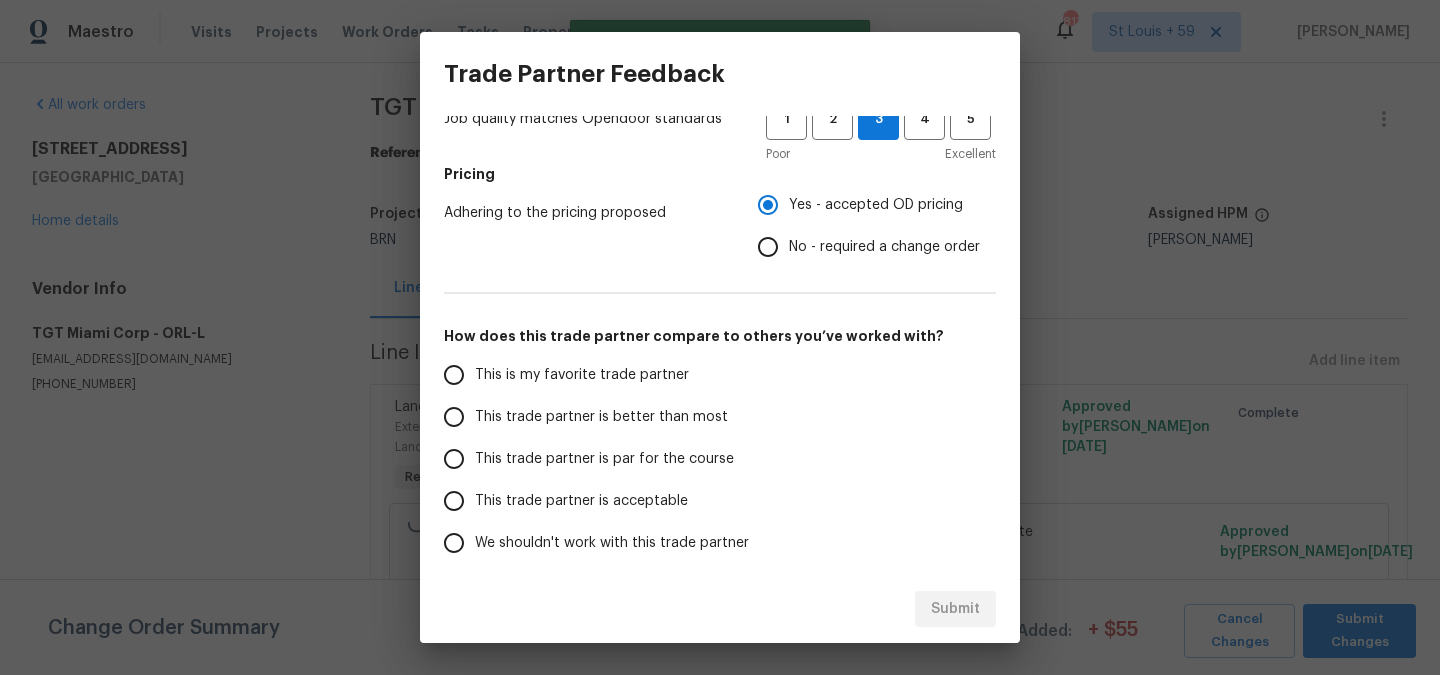 scroll, scrollTop: 340, scrollLeft: 0, axis: vertical 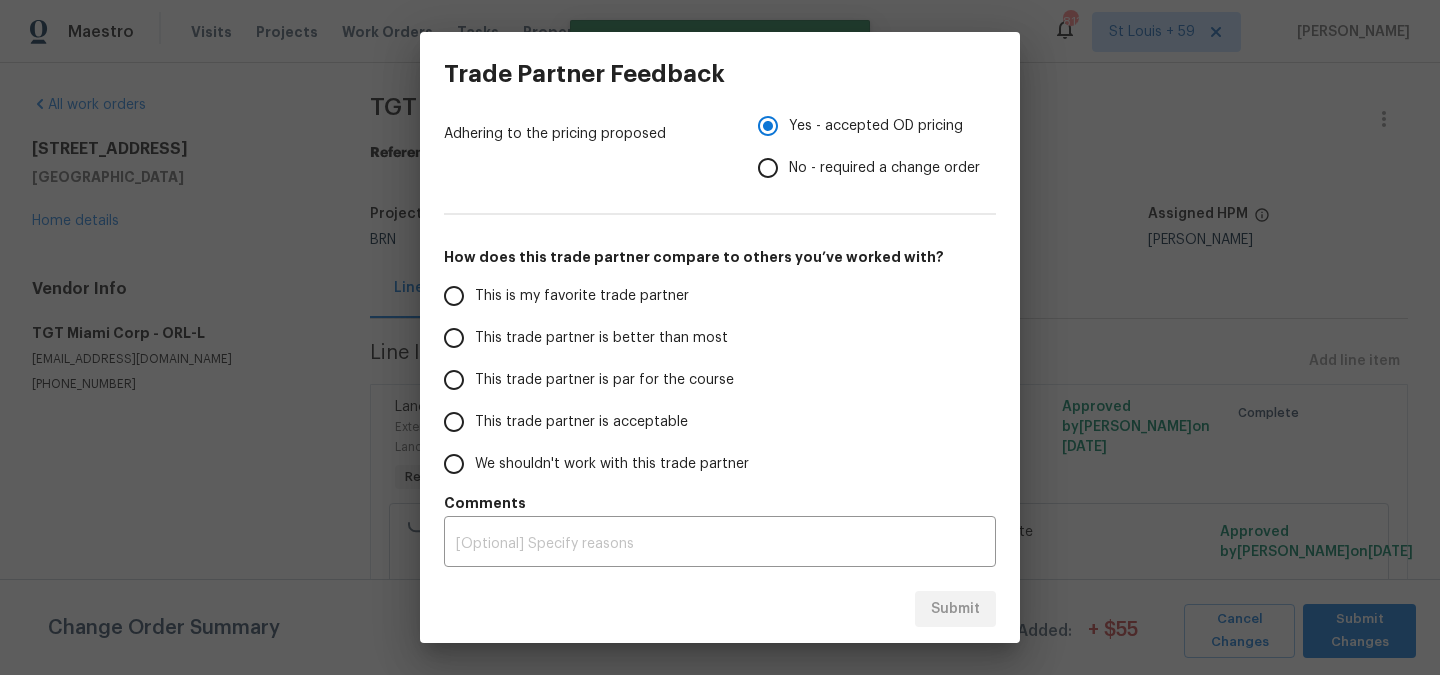 click on "This trade partner is par for the course" at bounding box center (591, 380) 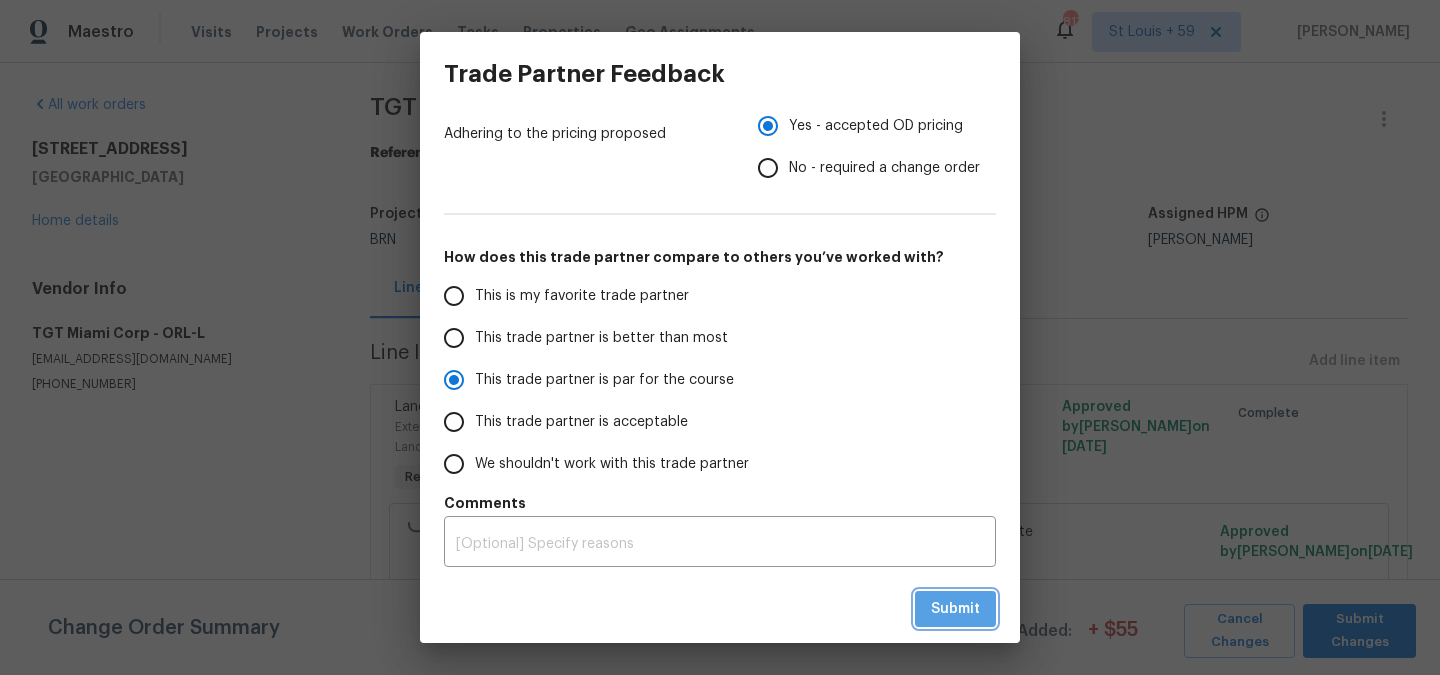 click on "Submit" at bounding box center [955, 609] 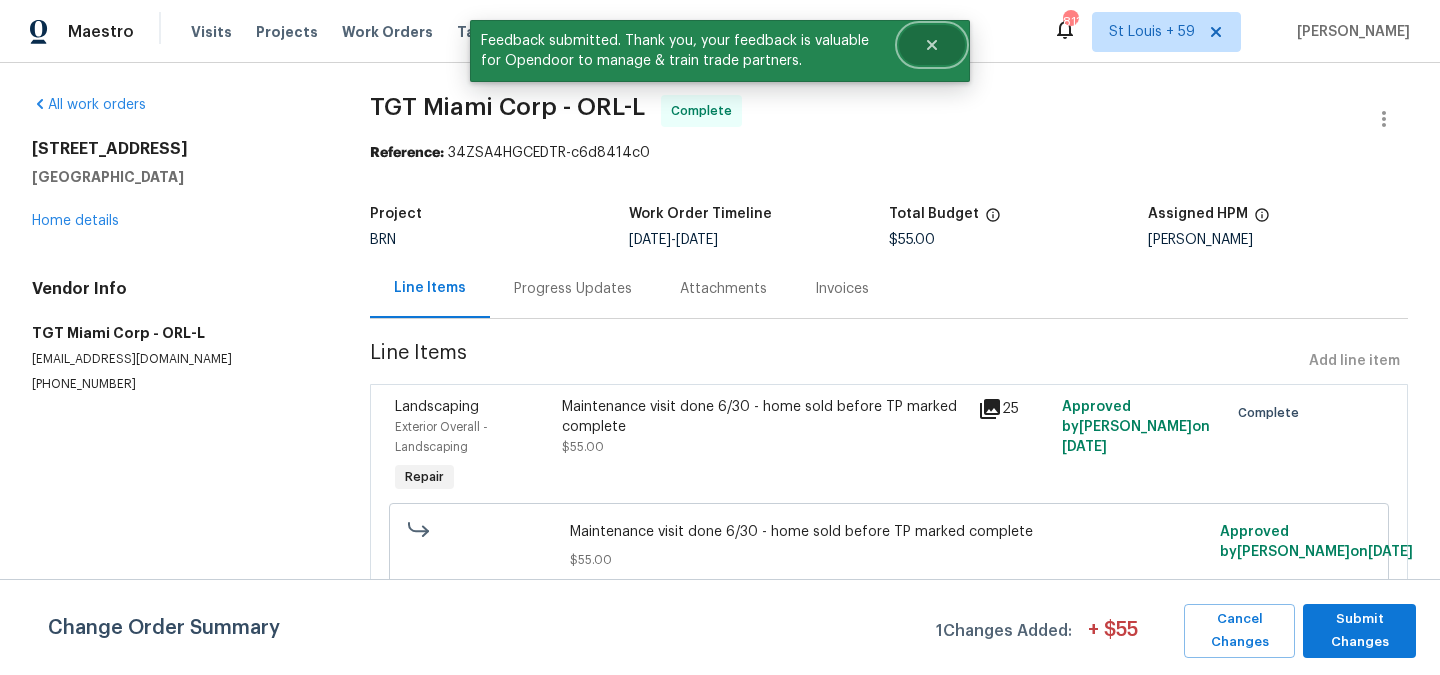 click at bounding box center (932, 45) 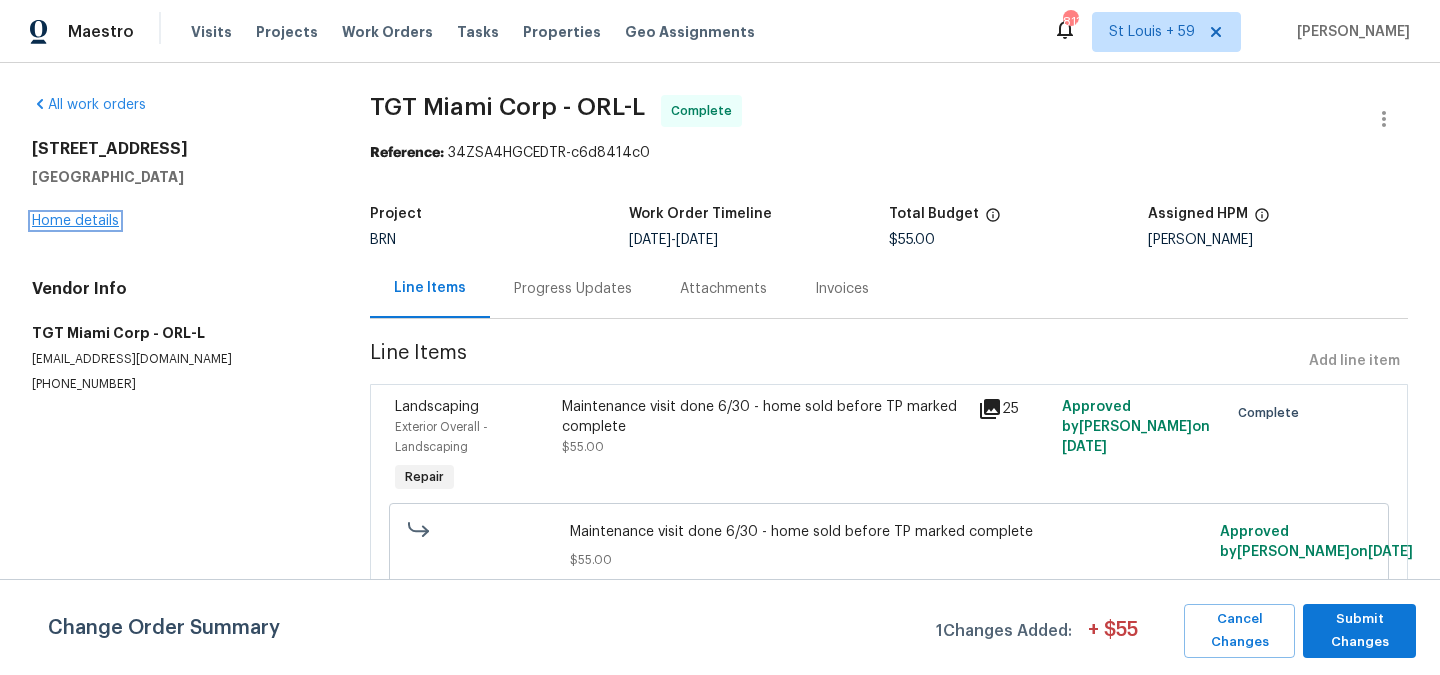 click on "Home details" at bounding box center (75, 221) 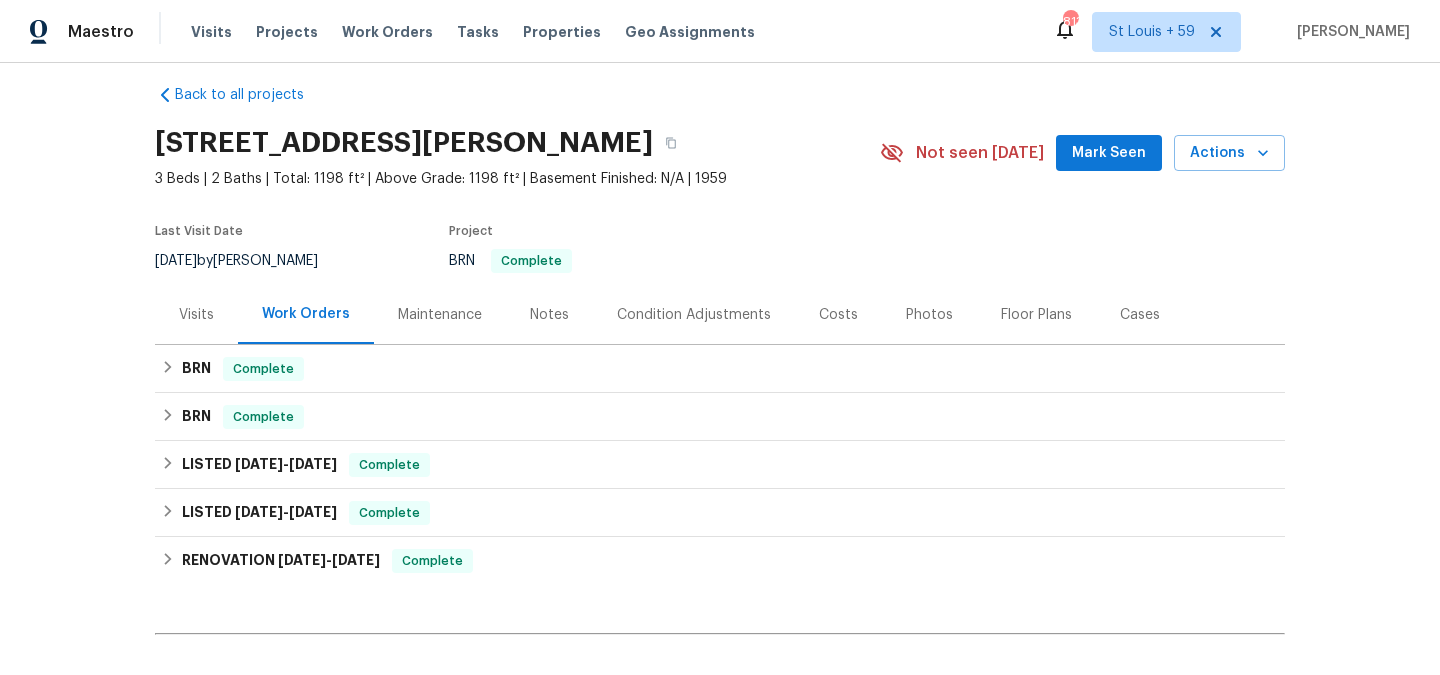 scroll, scrollTop: 20, scrollLeft: 0, axis: vertical 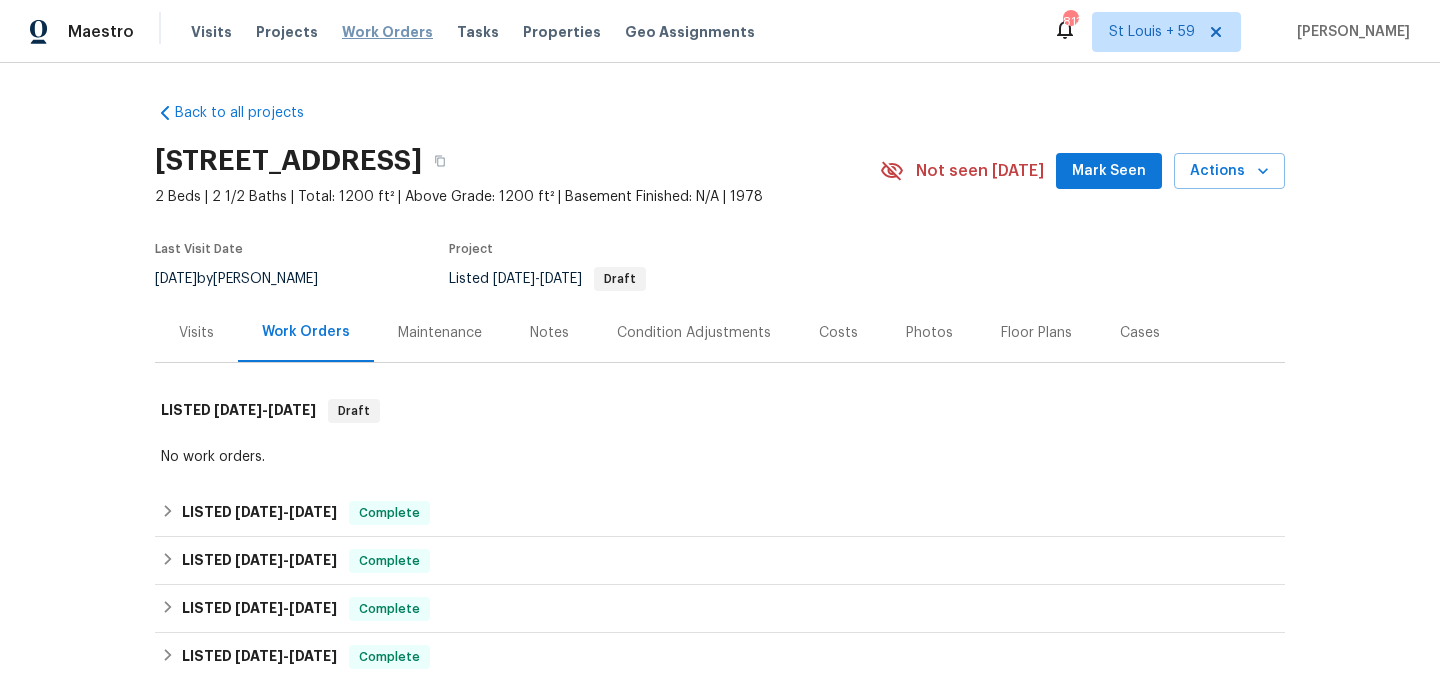 click on "Work Orders" at bounding box center (387, 32) 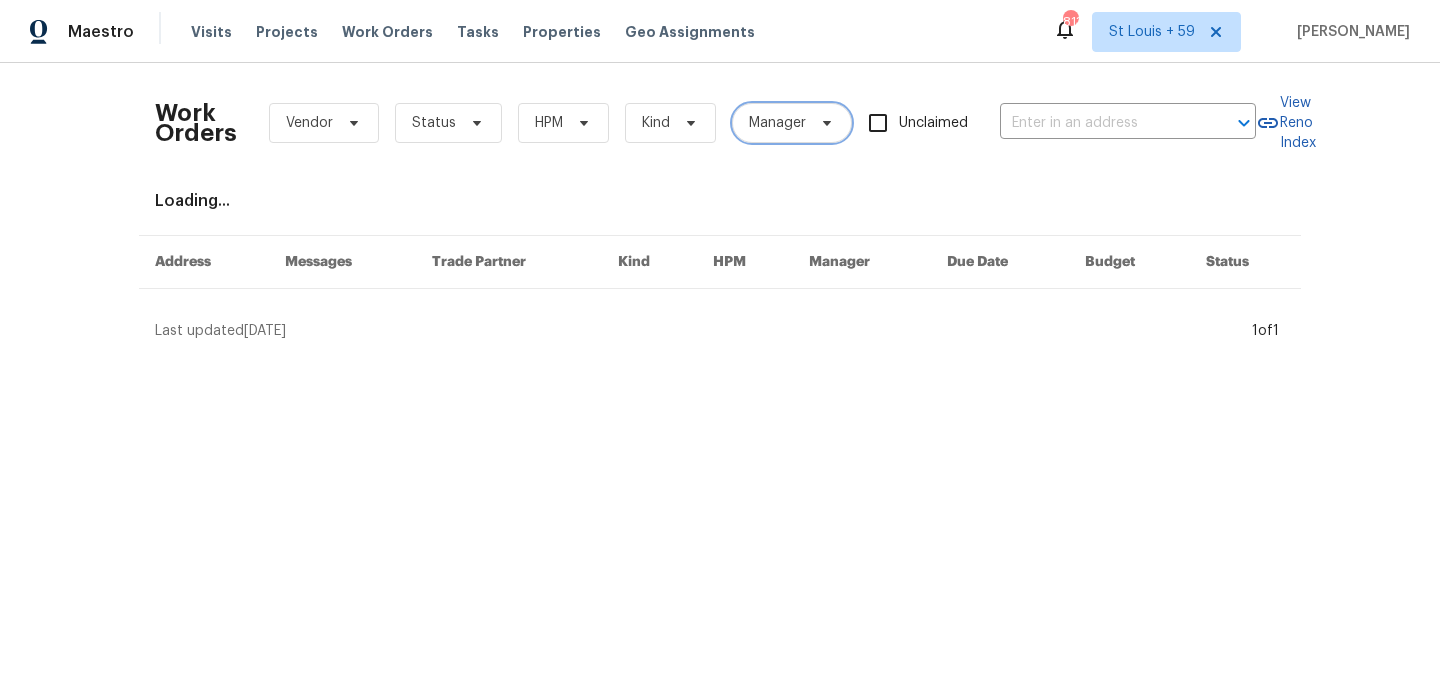 click on "Manager" at bounding box center (777, 123) 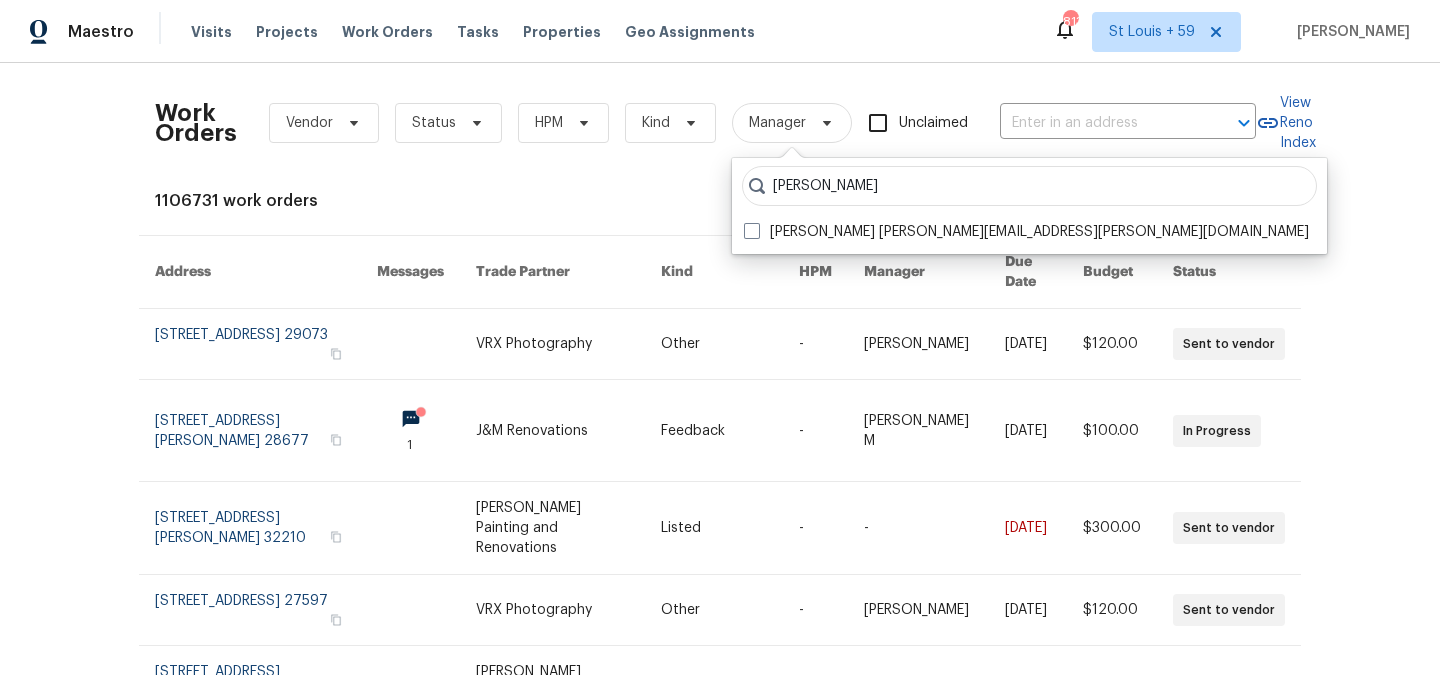 type on "[PERSON_NAME]" 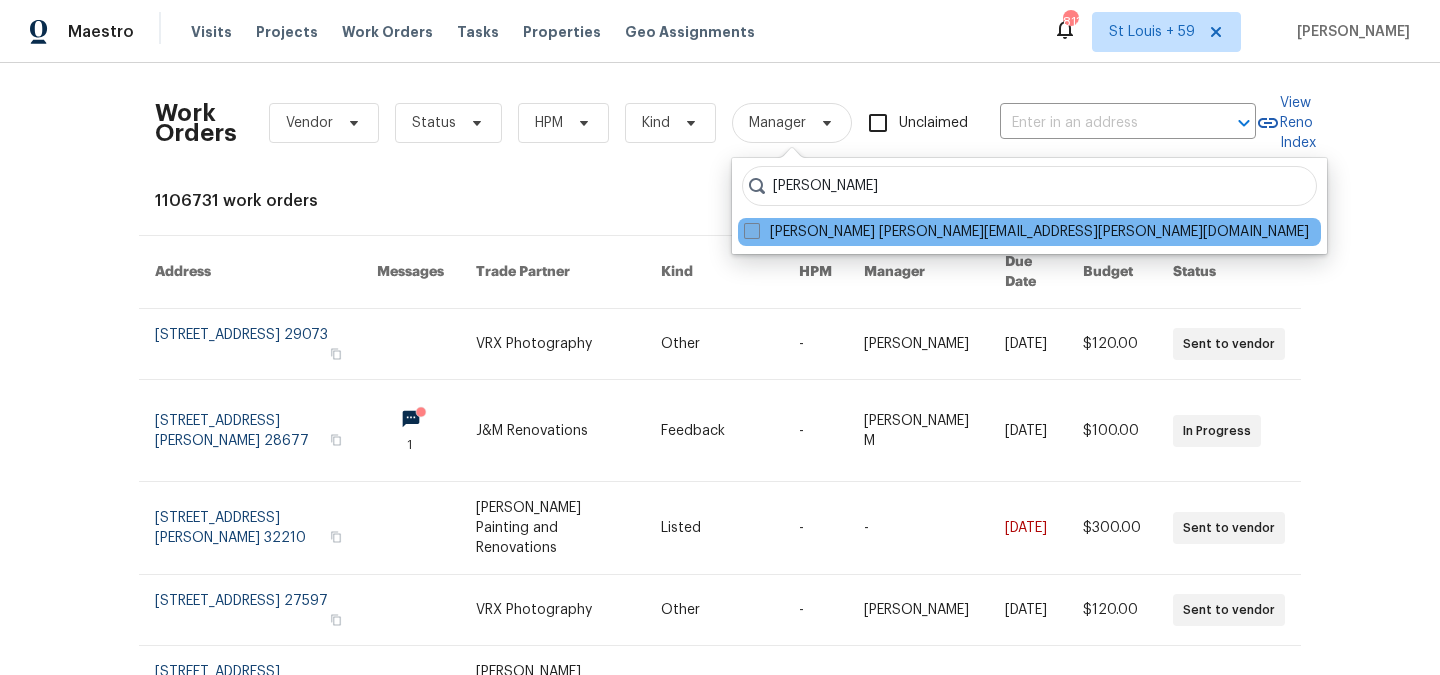 click at bounding box center [752, 231] 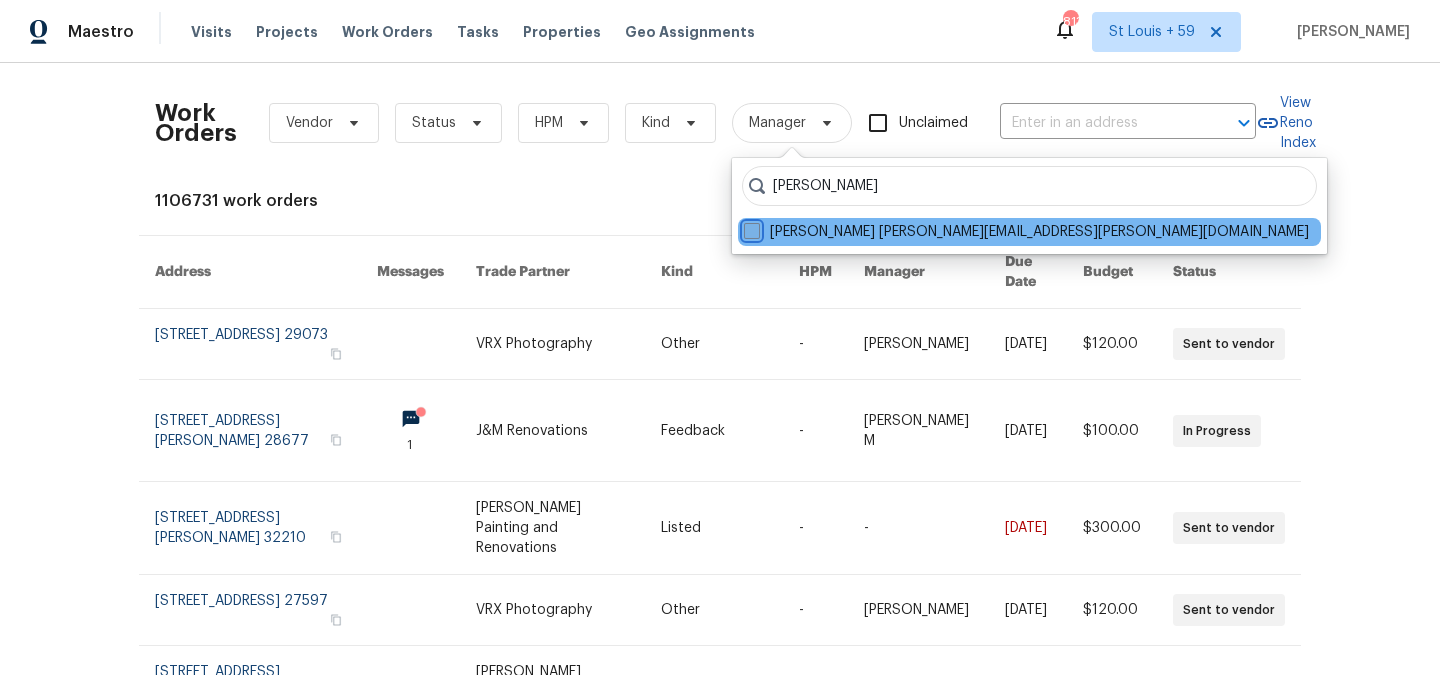 click on "[PERSON_NAME]
[PERSON_NAME][EMAIL_ADDRESS][PERSON_NAME][DOMAIN_NAME]" at bounding box center (750, 228) 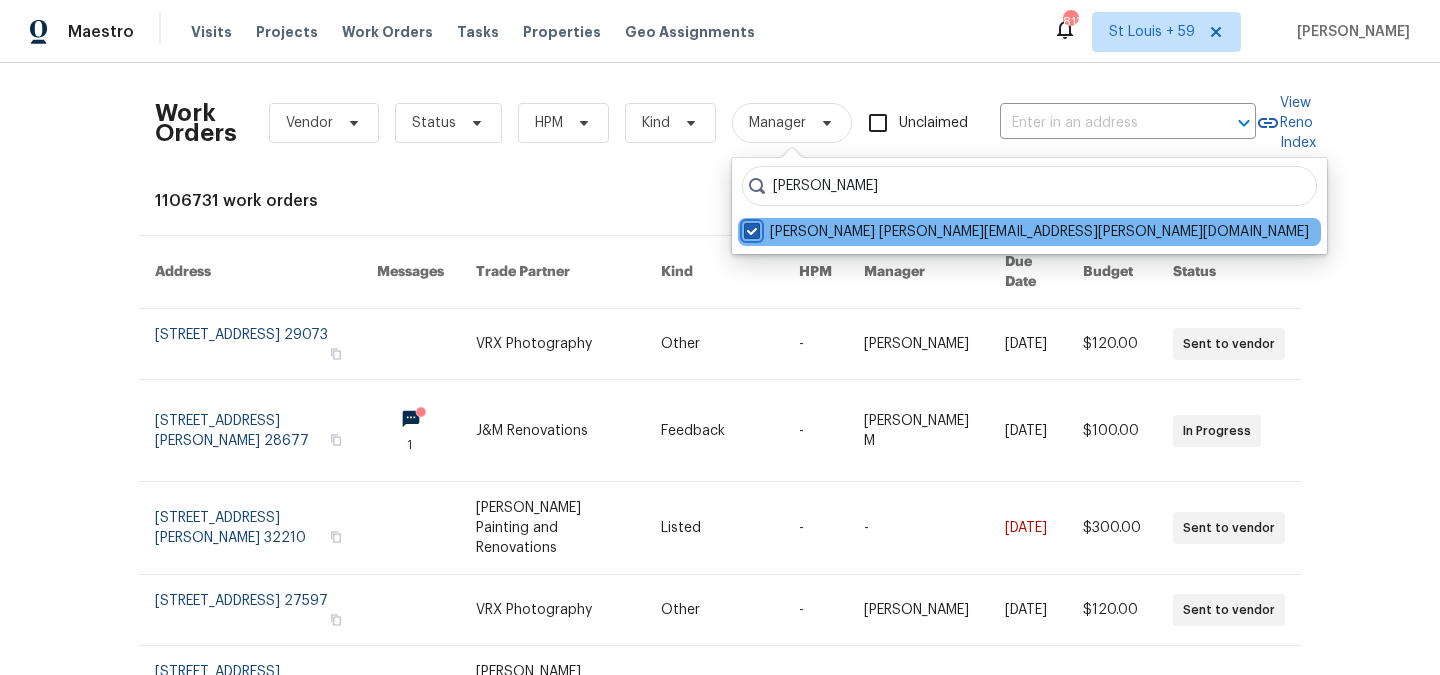 checkbox on "true" 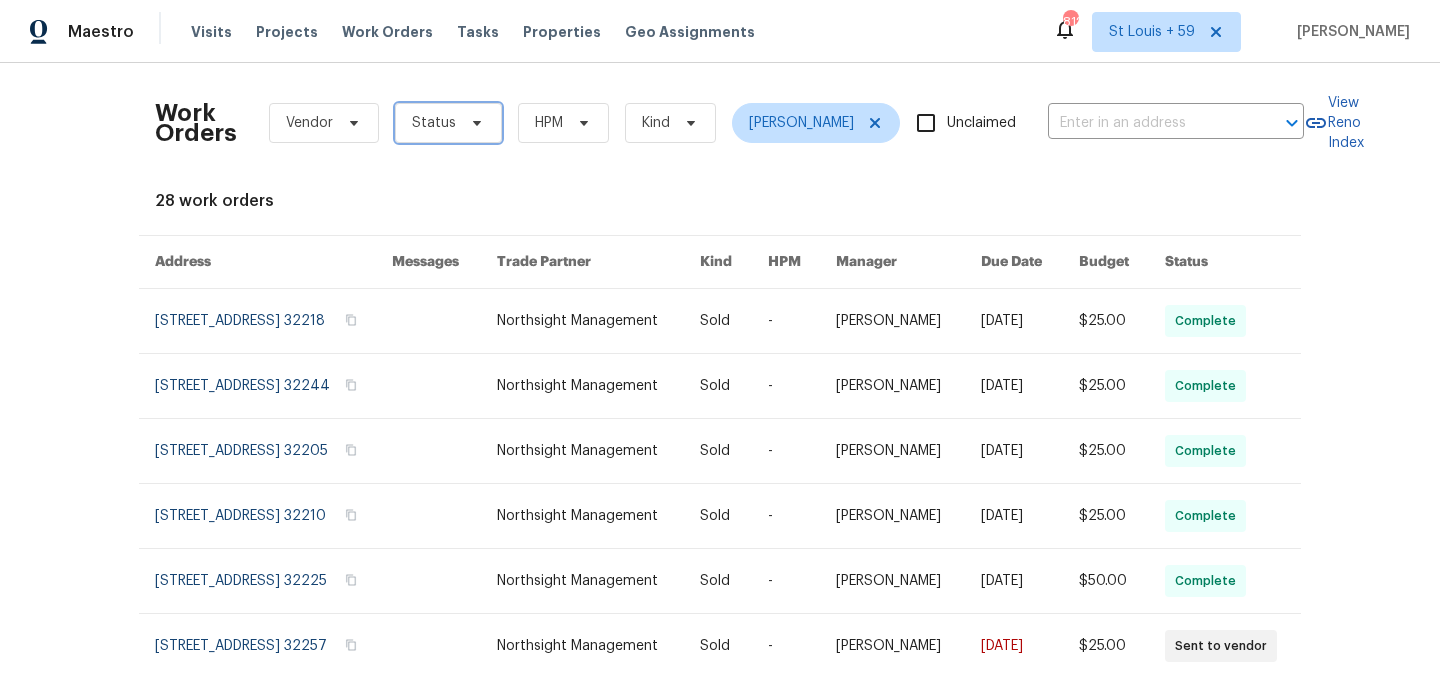 click on "Status" at bounding box center [434, 123] 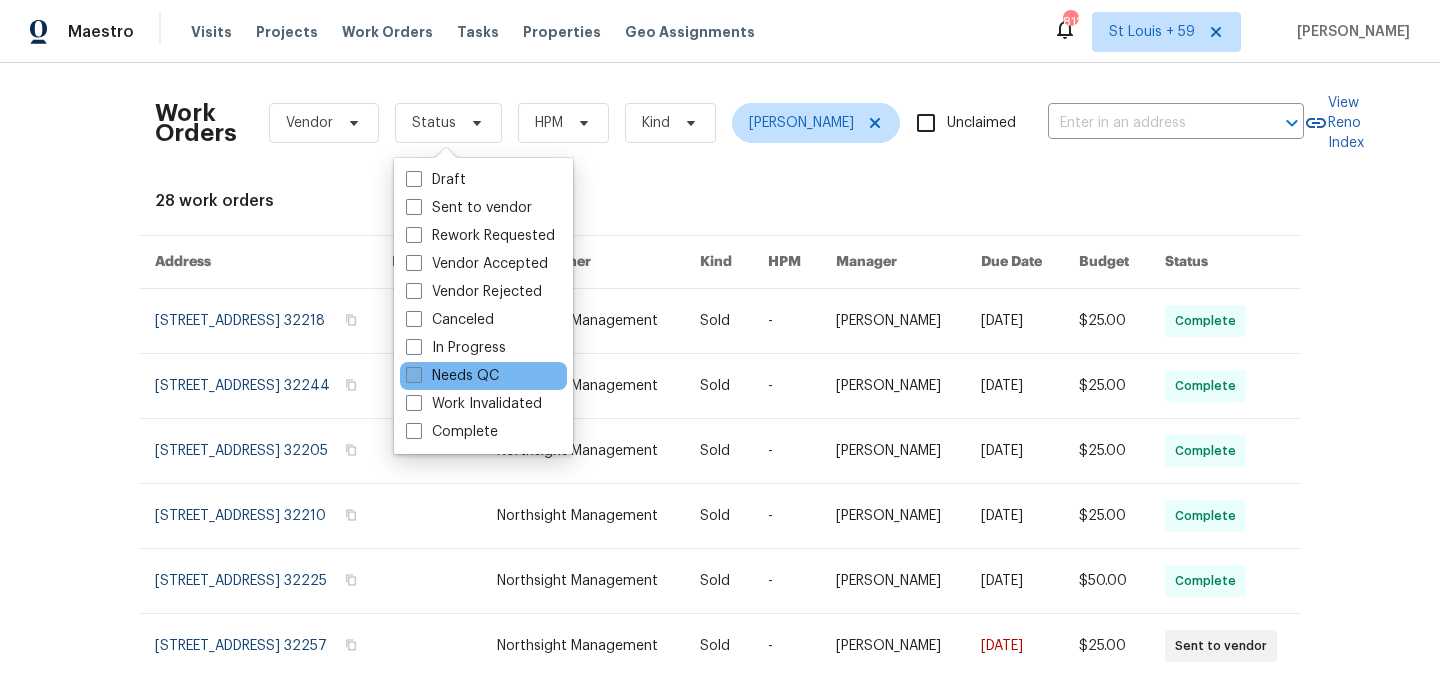 click on "Needs QC" at bounding box center [452, 376] 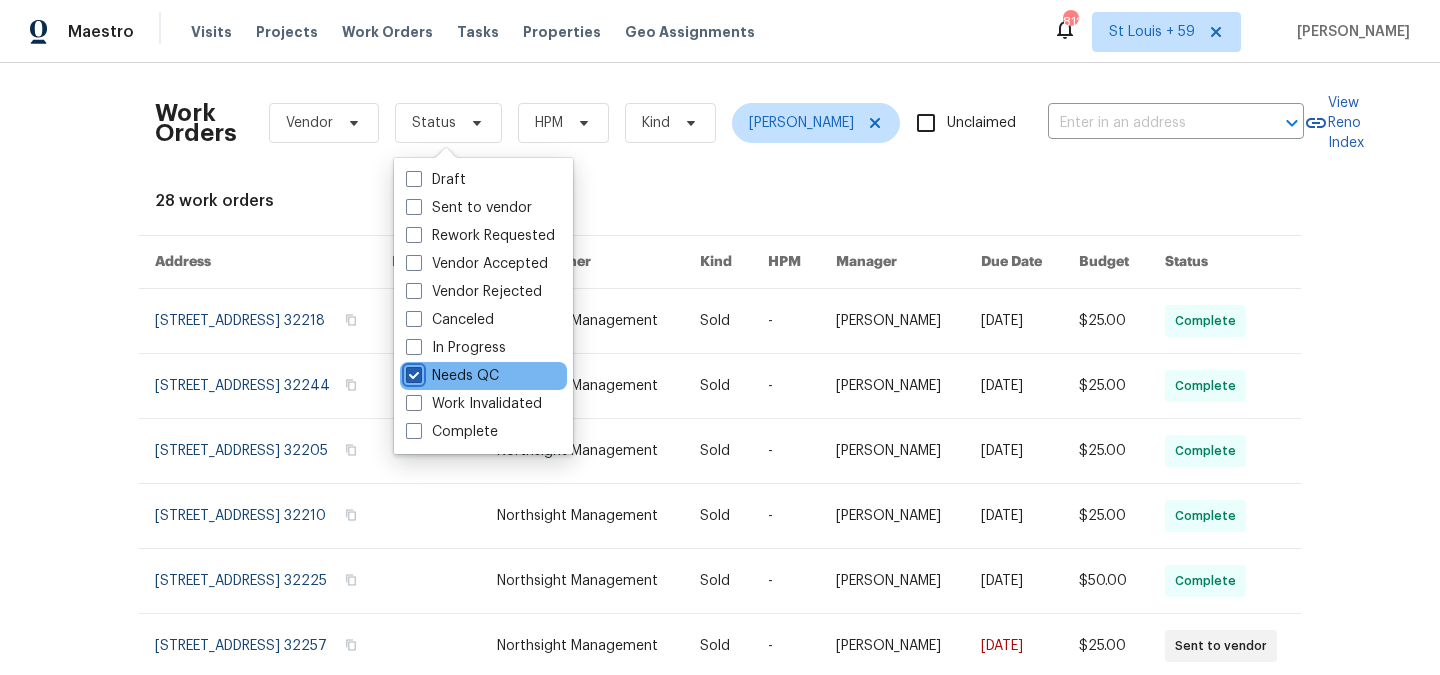 checkbox on "true" 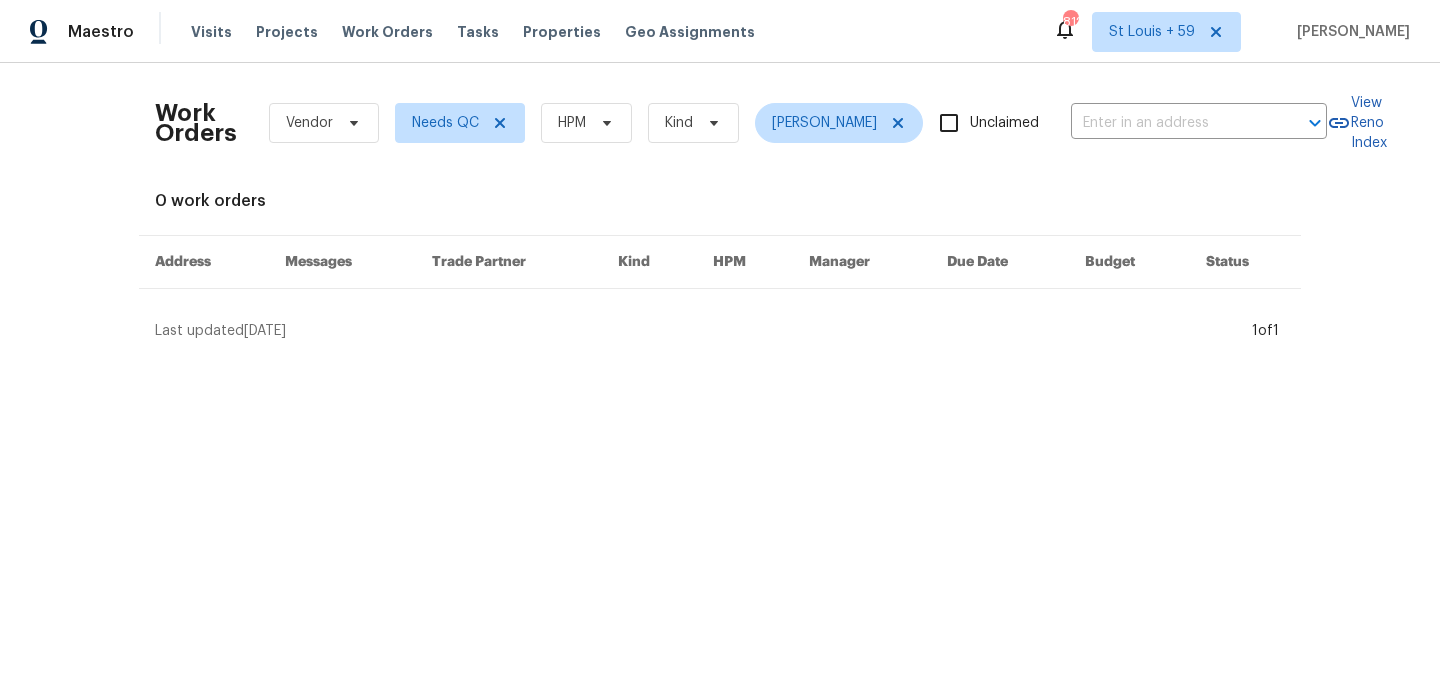 click on "Work Orders Vendor Needs QC HPM Kind [PERSON_NAME] Unclaimed ​ View Reno Index 0 work orders Address Messages Trade Partner Kind HPM Manager Due Date Budget Status Last updated  [DATE] 1  of  1" at bounding box center (720, 210) 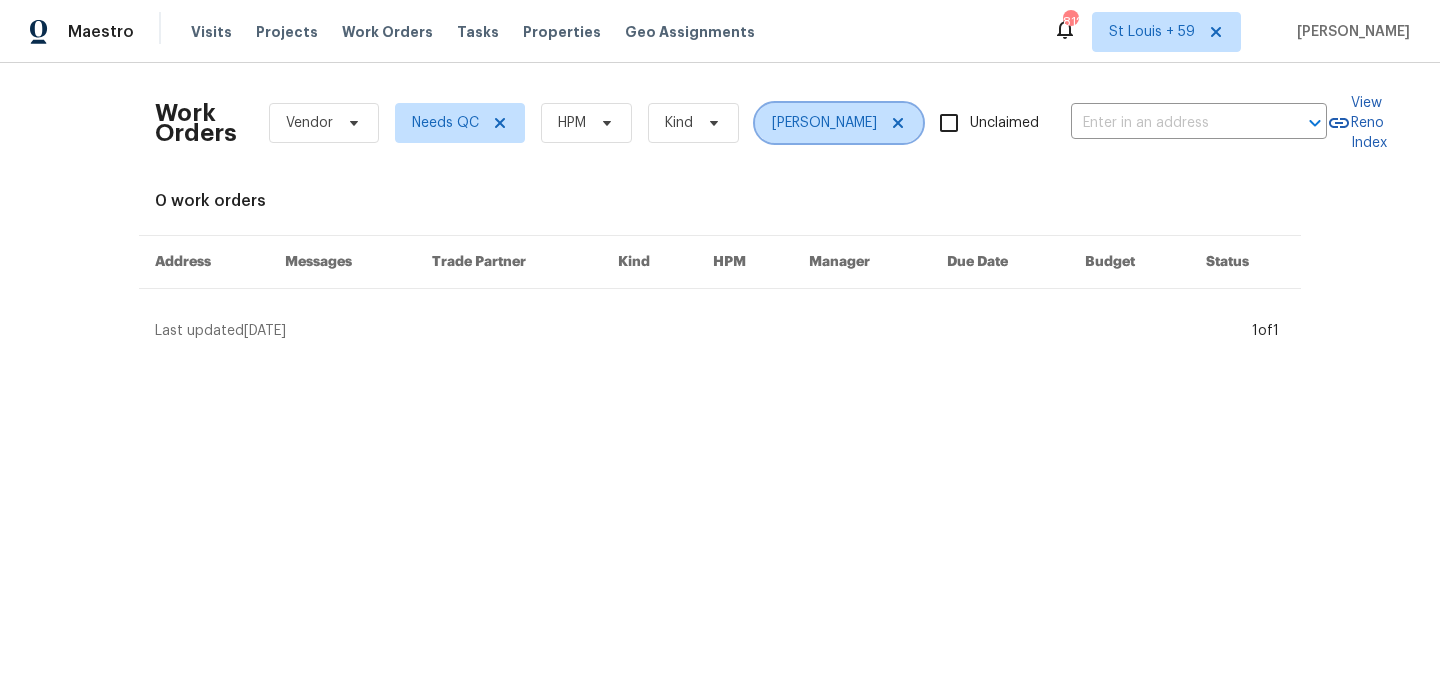 click 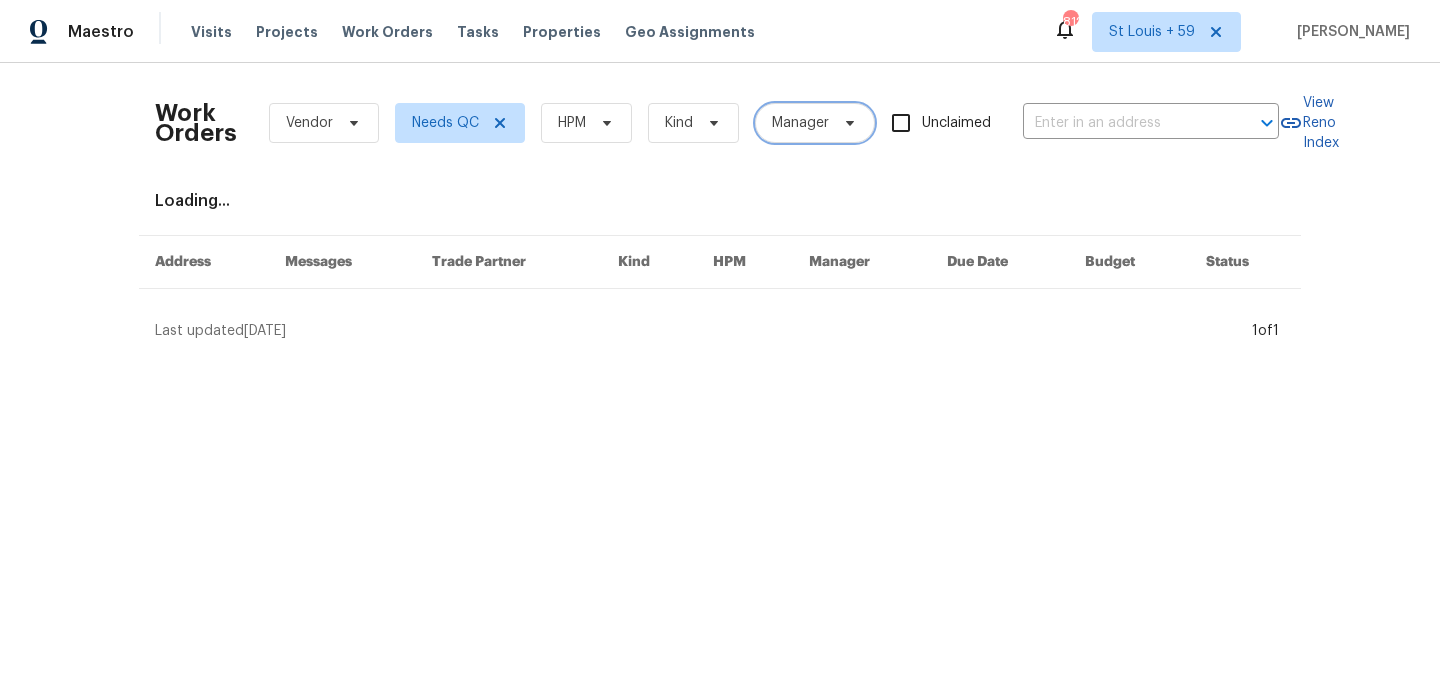 click on "Manager" at bounding box center (815, 123) 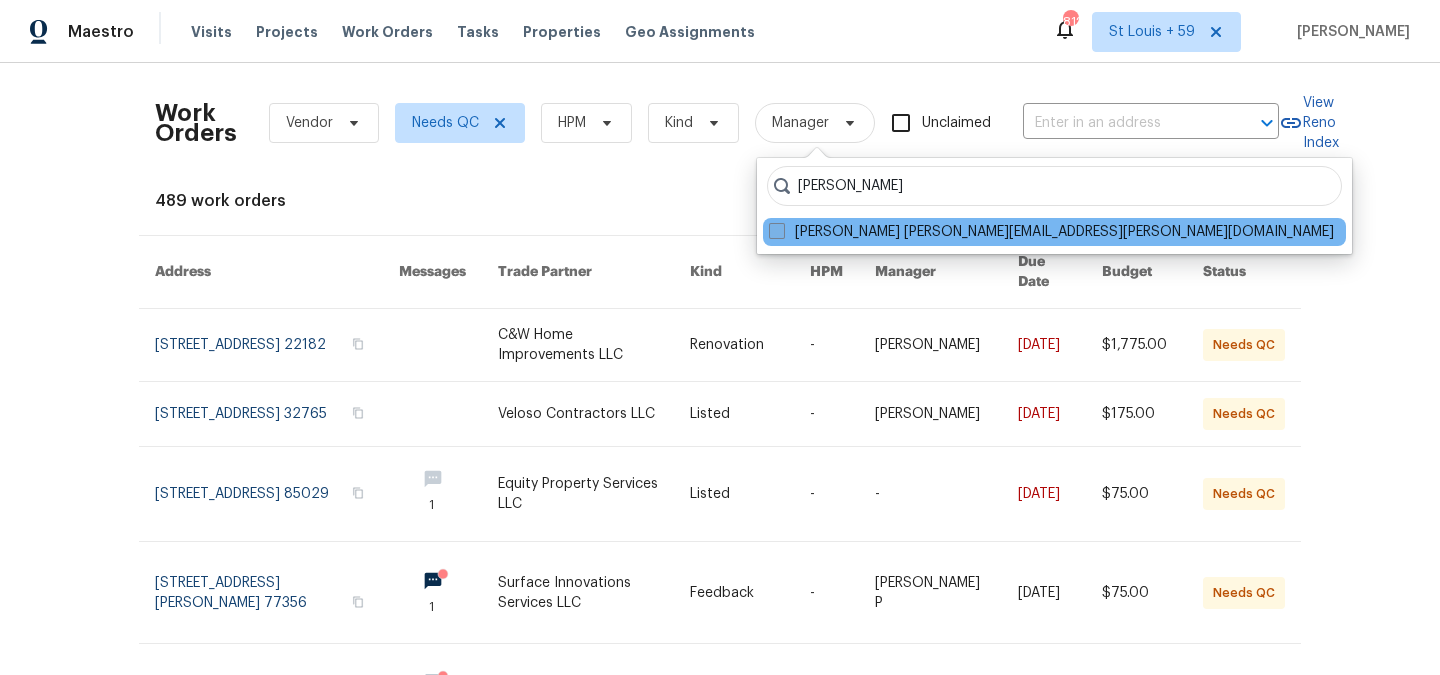 type on "[PERSON_NAME]" 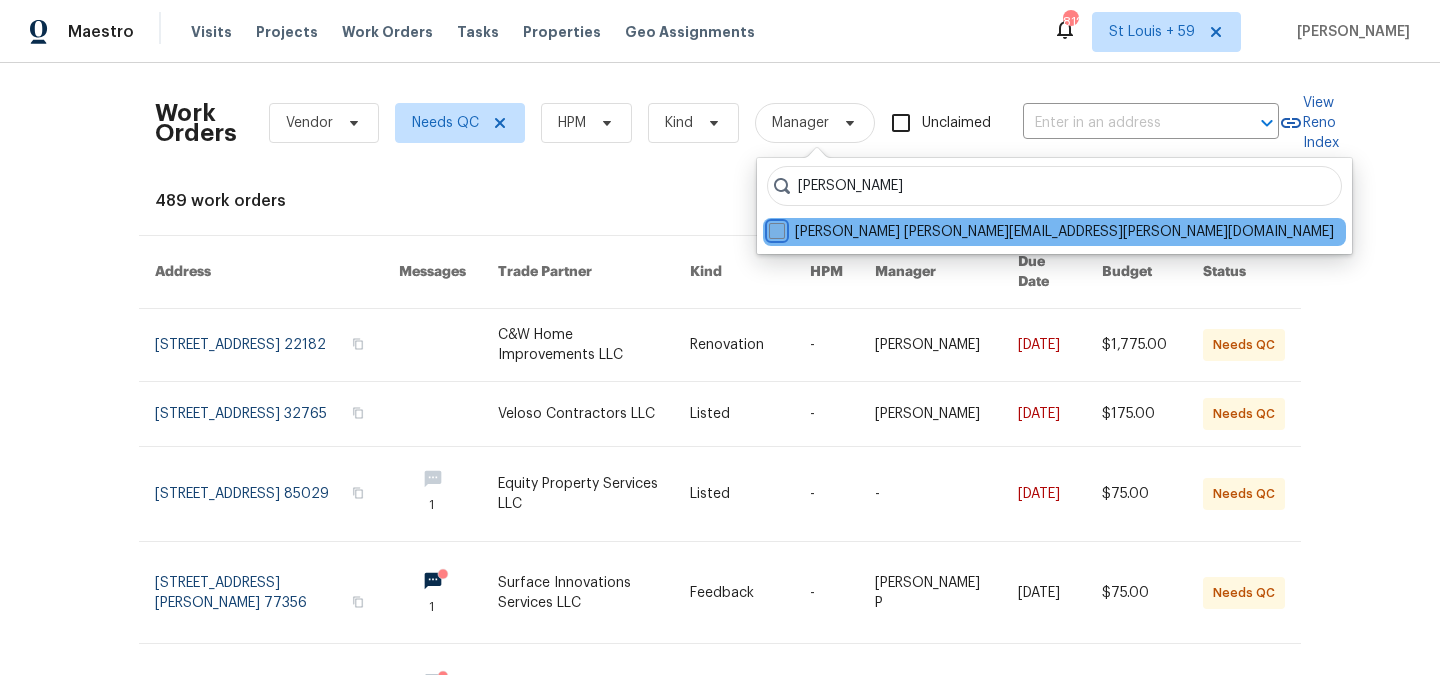 click on "[PERSON_NAME]
[PERSON_NAME][EMAIL_ADDRESS][PERSON_NAME][DOMAIN_NAME]" at bounding box center [775, 228] 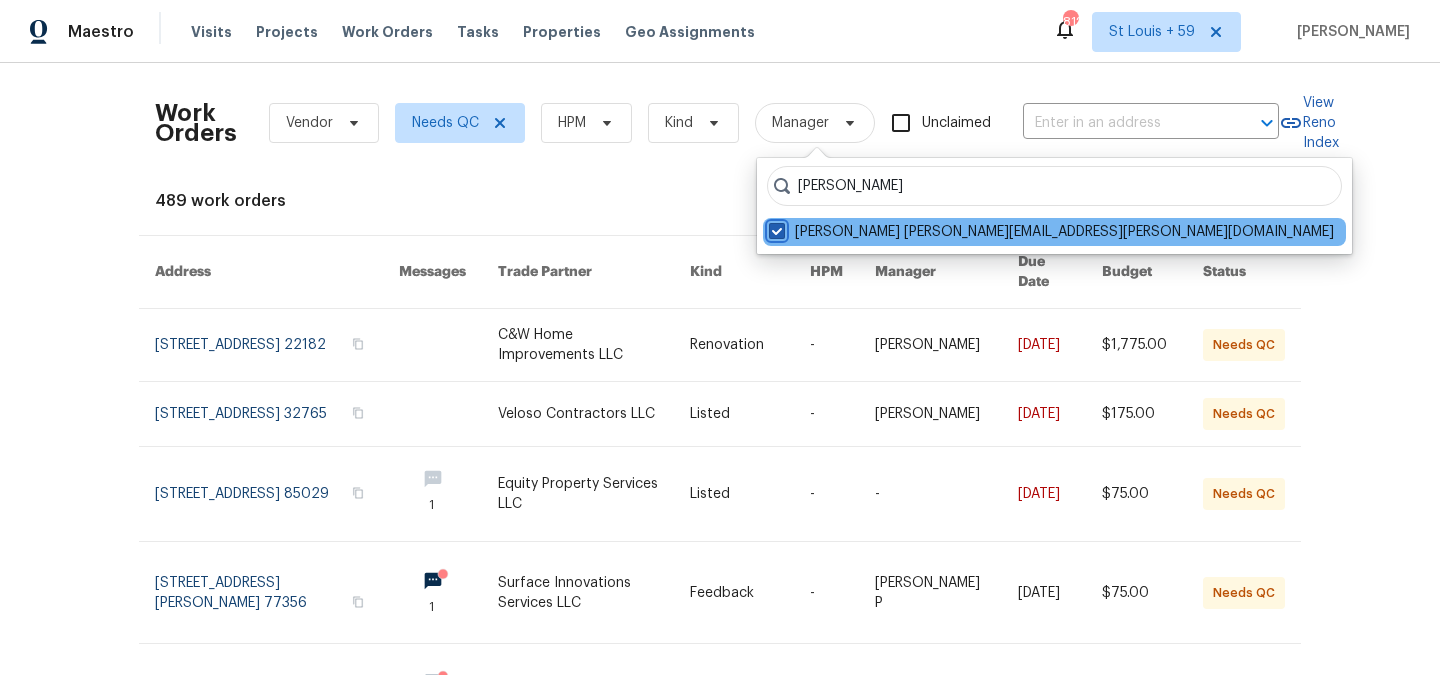 checkbox on "true" 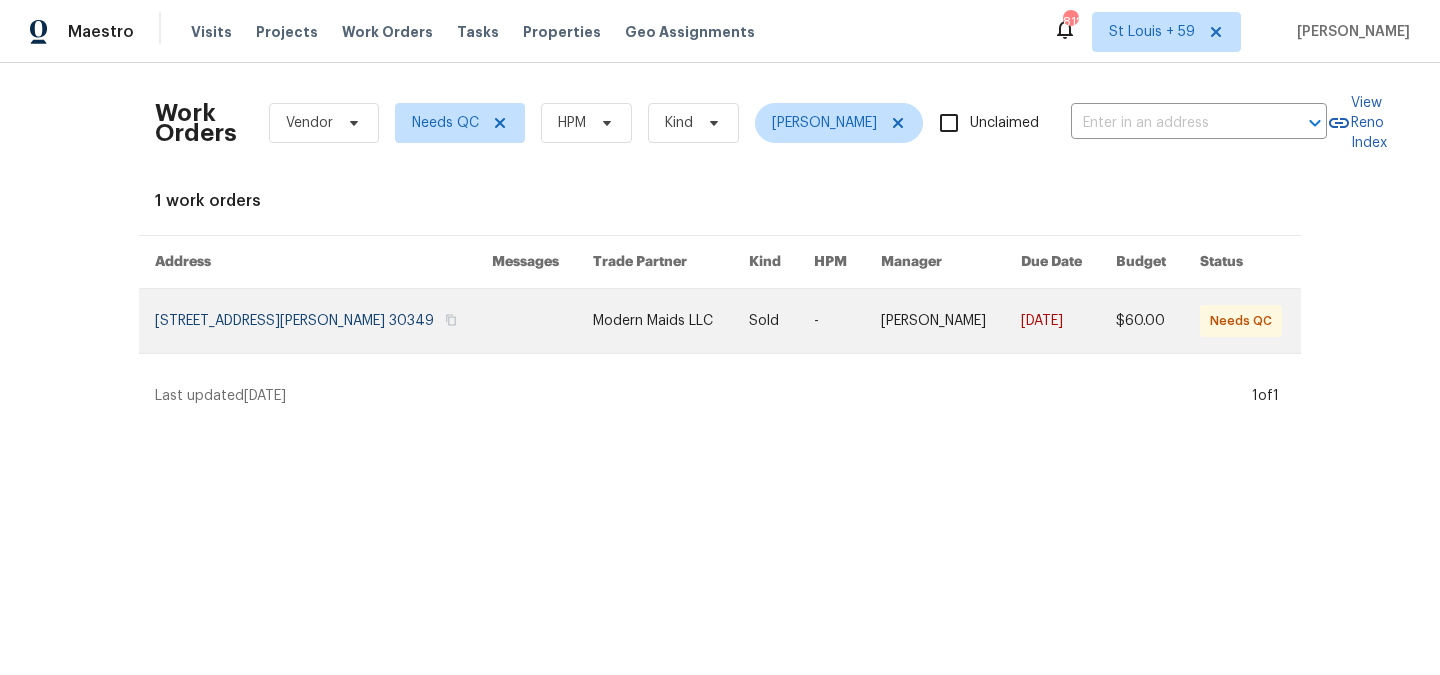 click at bounding box center [323, 321] 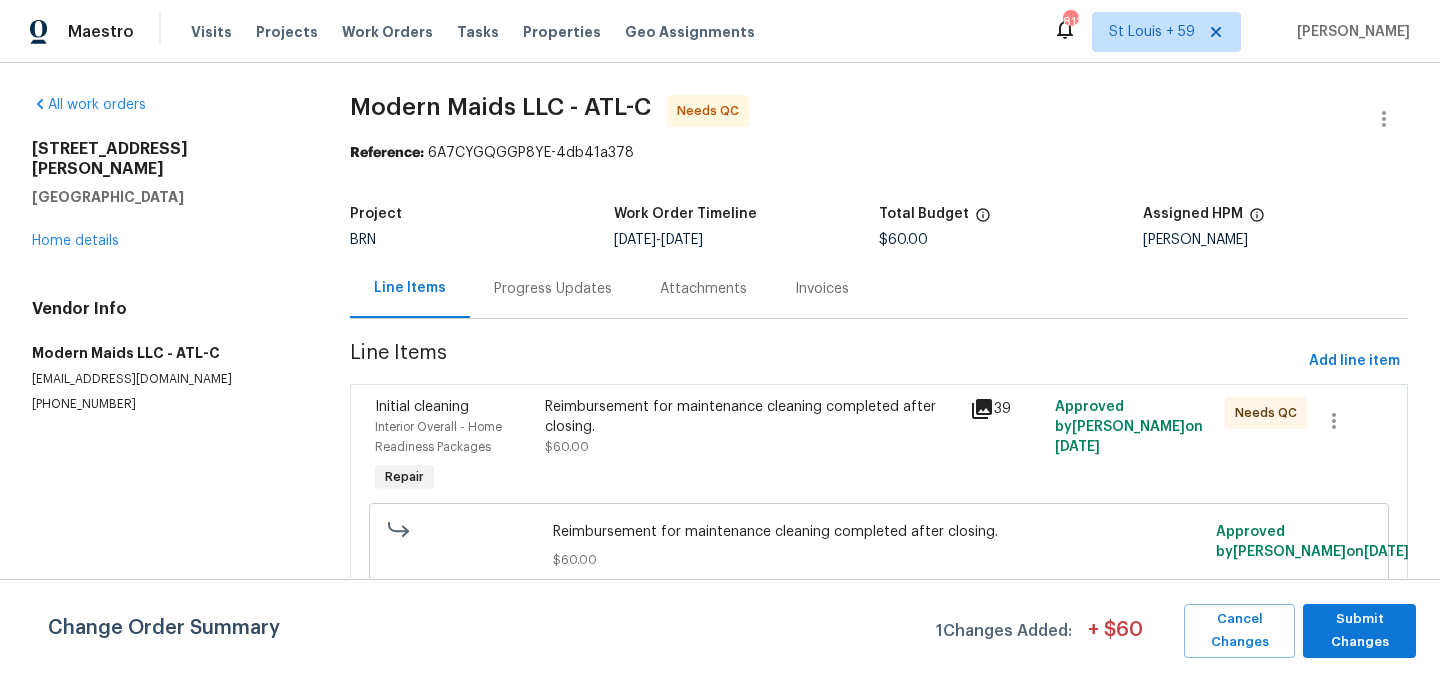 click on "Progress Updates" at bounding box center [553, 289] 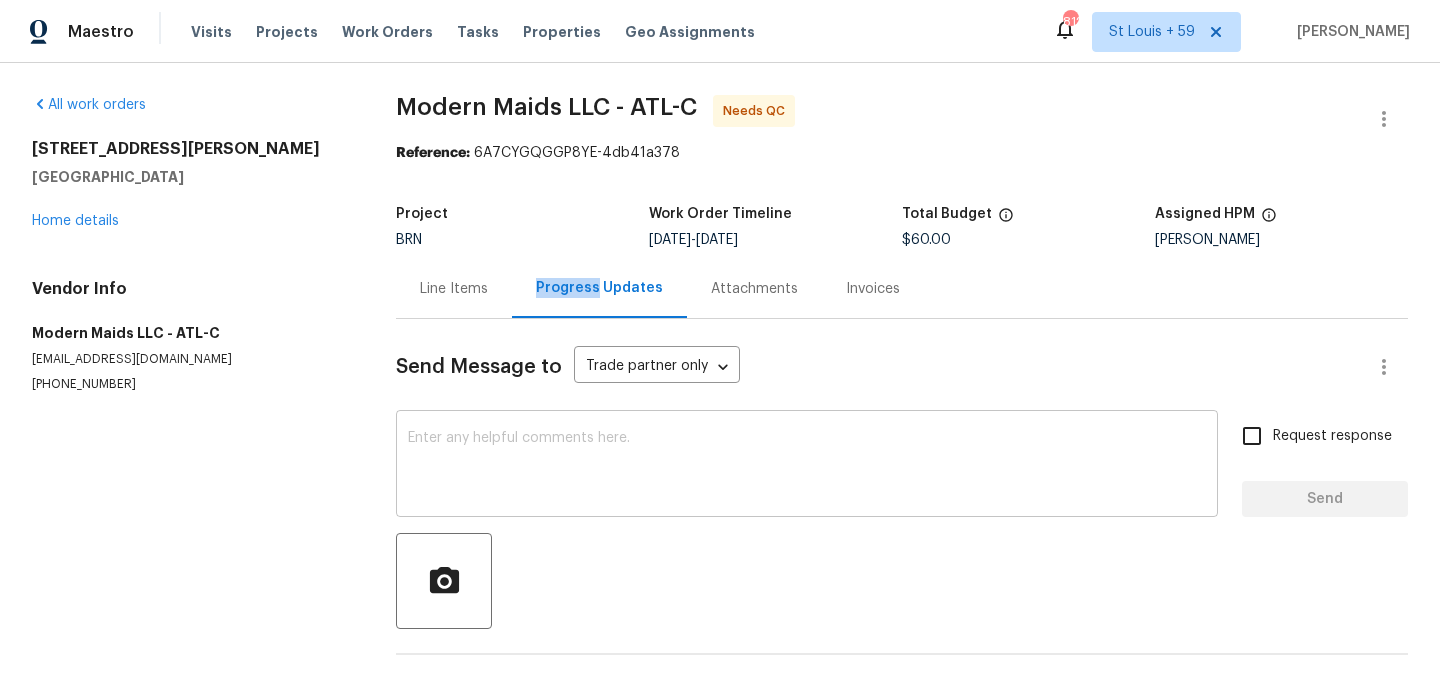 scroll, scrollTop: 68, scrollLeft: 0, axis: vertical 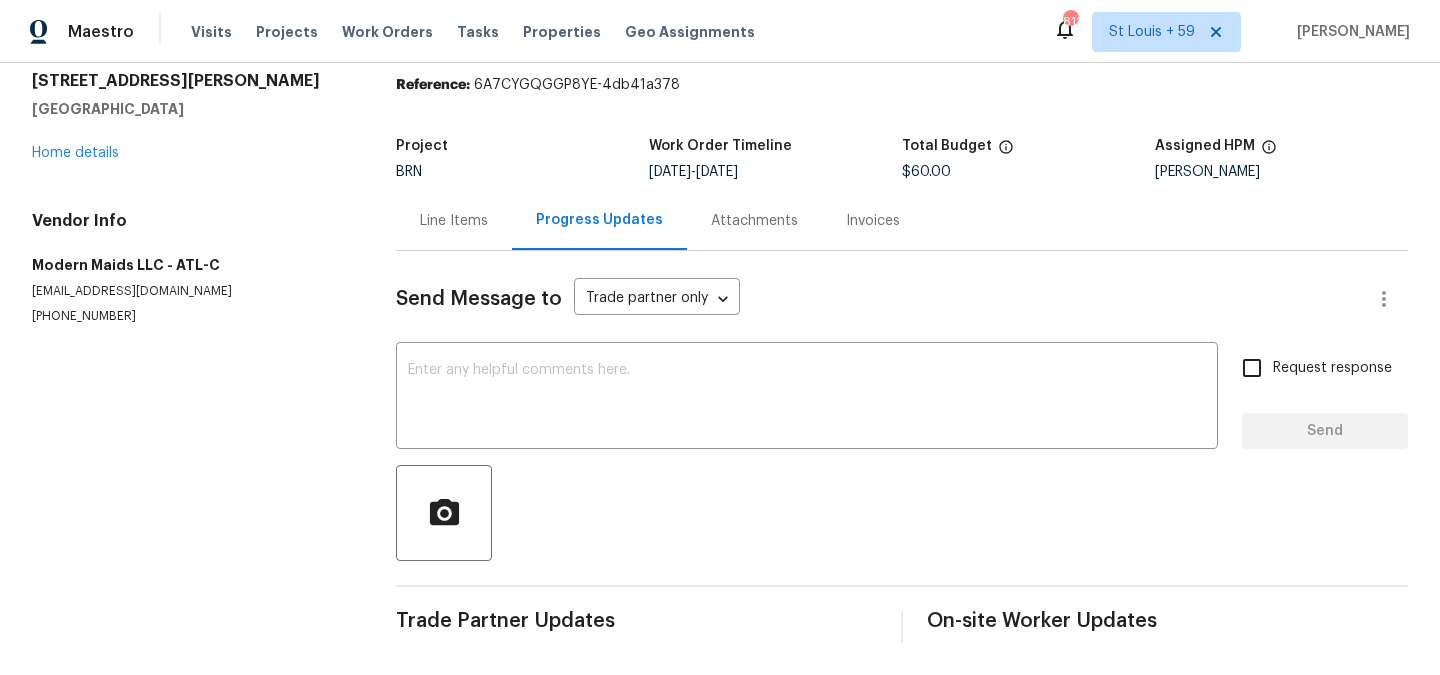 click on "Line Items" at bounding box center (454, 220) 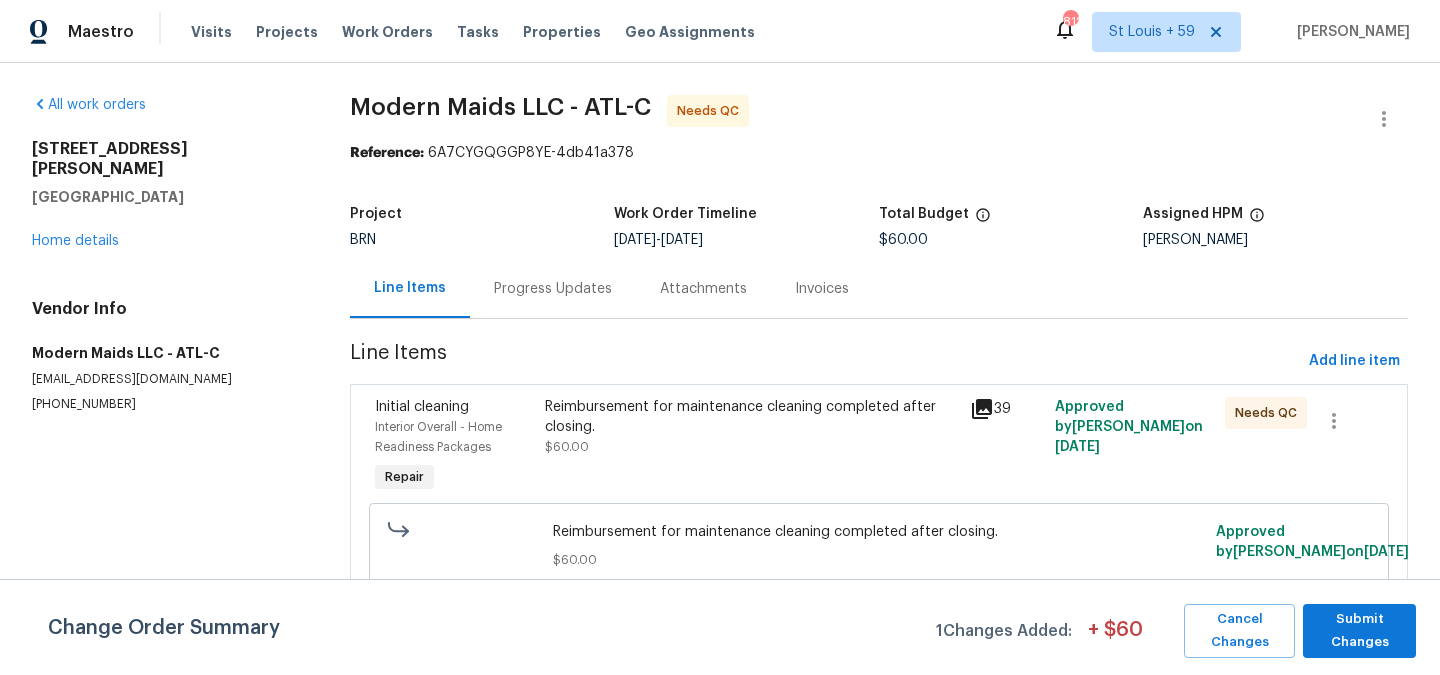 scroll, scrollTop: 0, scrollLeft: 0, axis: both 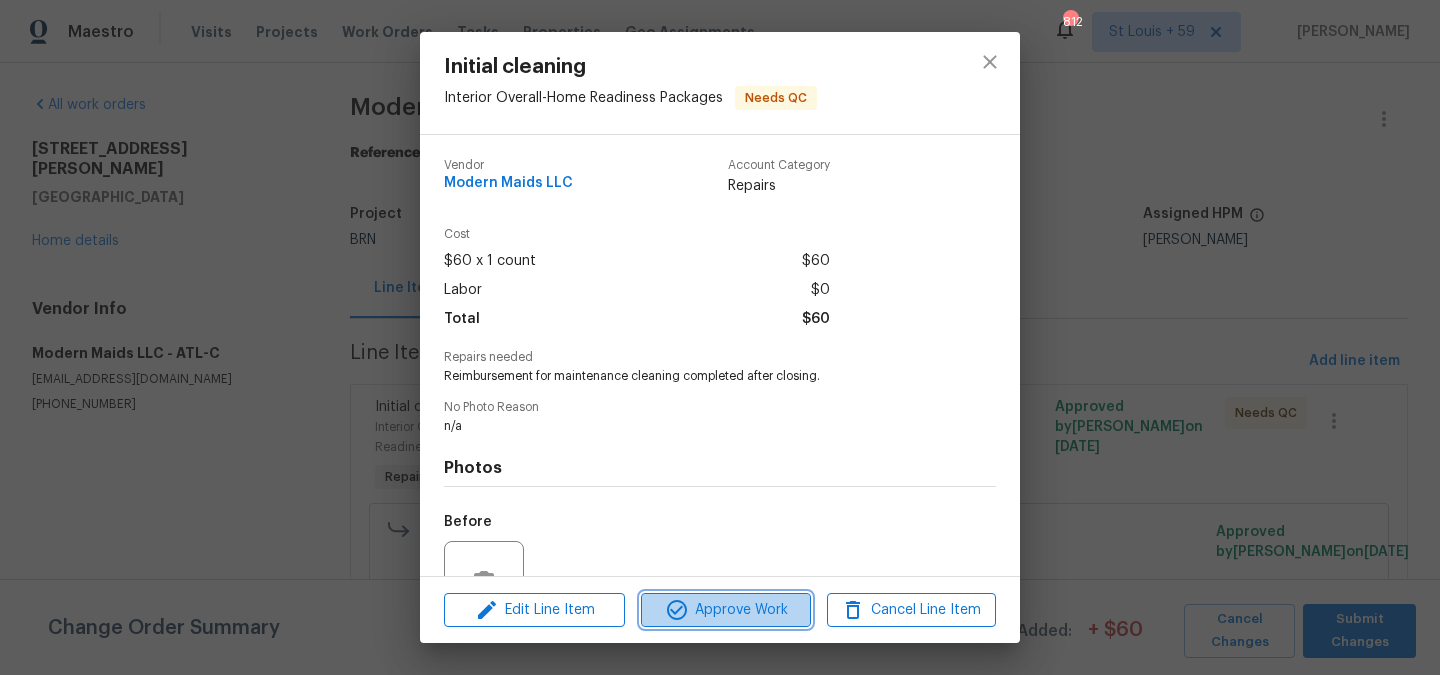 click on "Approve Work" at bounding box center (725, 610) 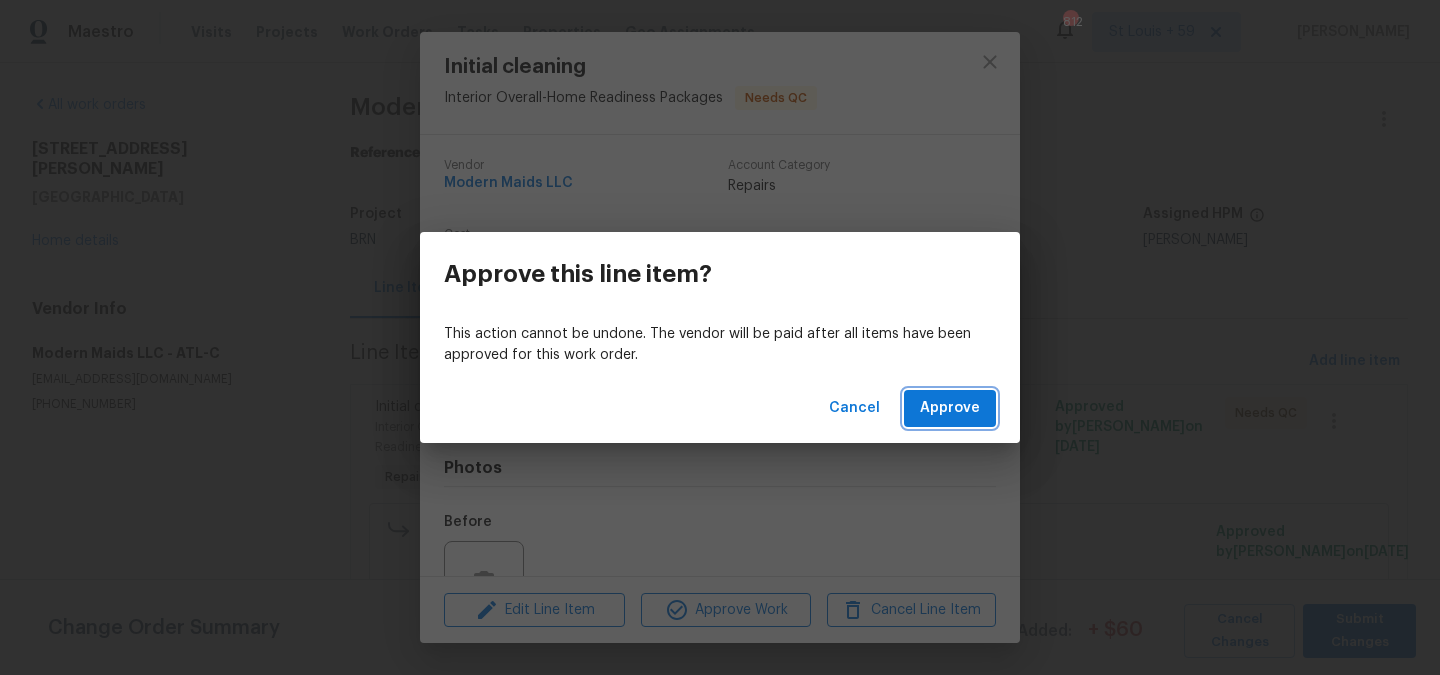click on "Approve" at bounding box center (950, 408) 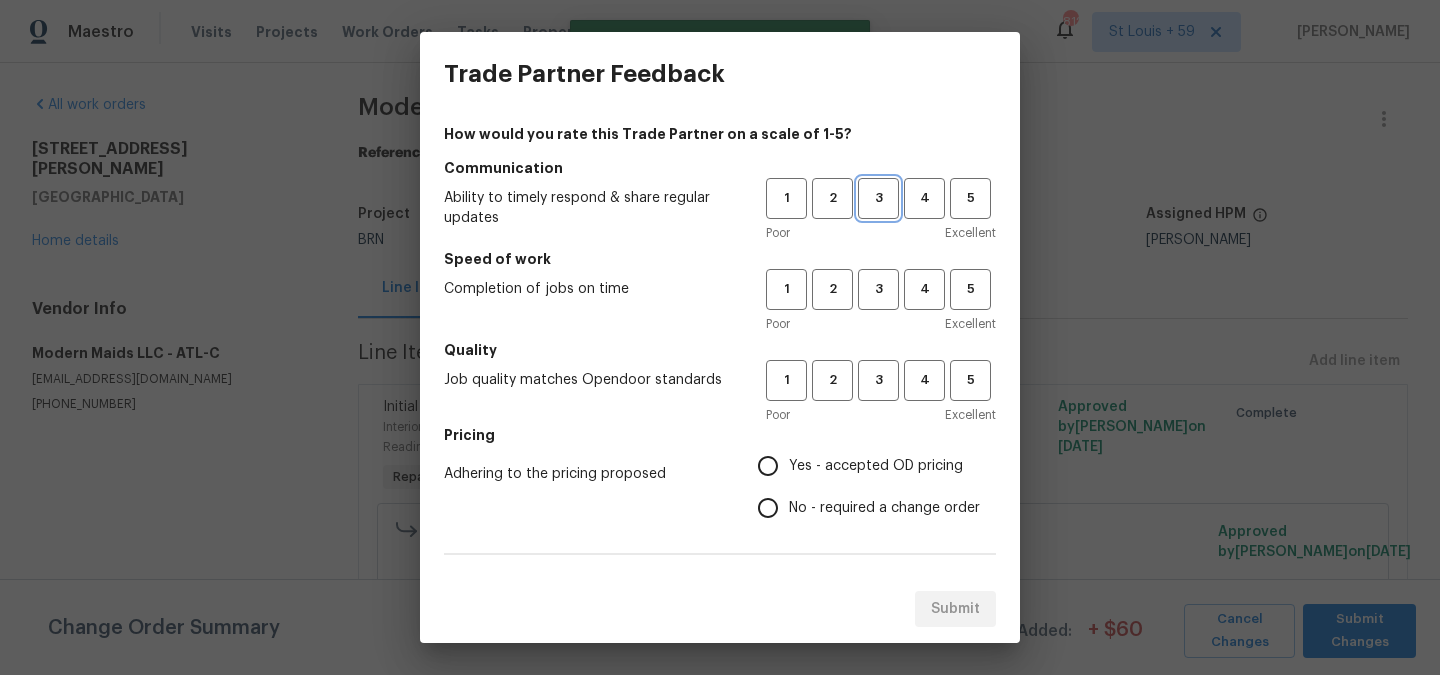 click on "3" at bounding box center (878, 198) 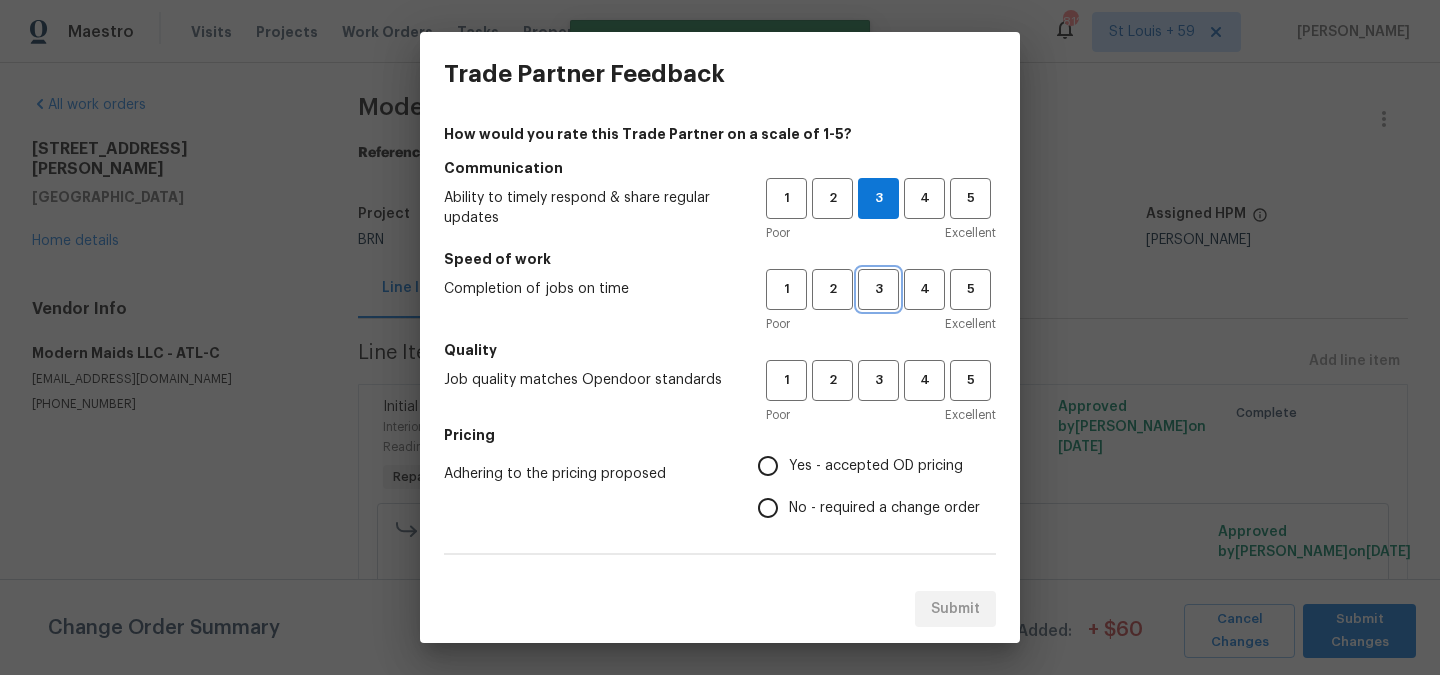 click on "3" at bounding box center [878, 289] 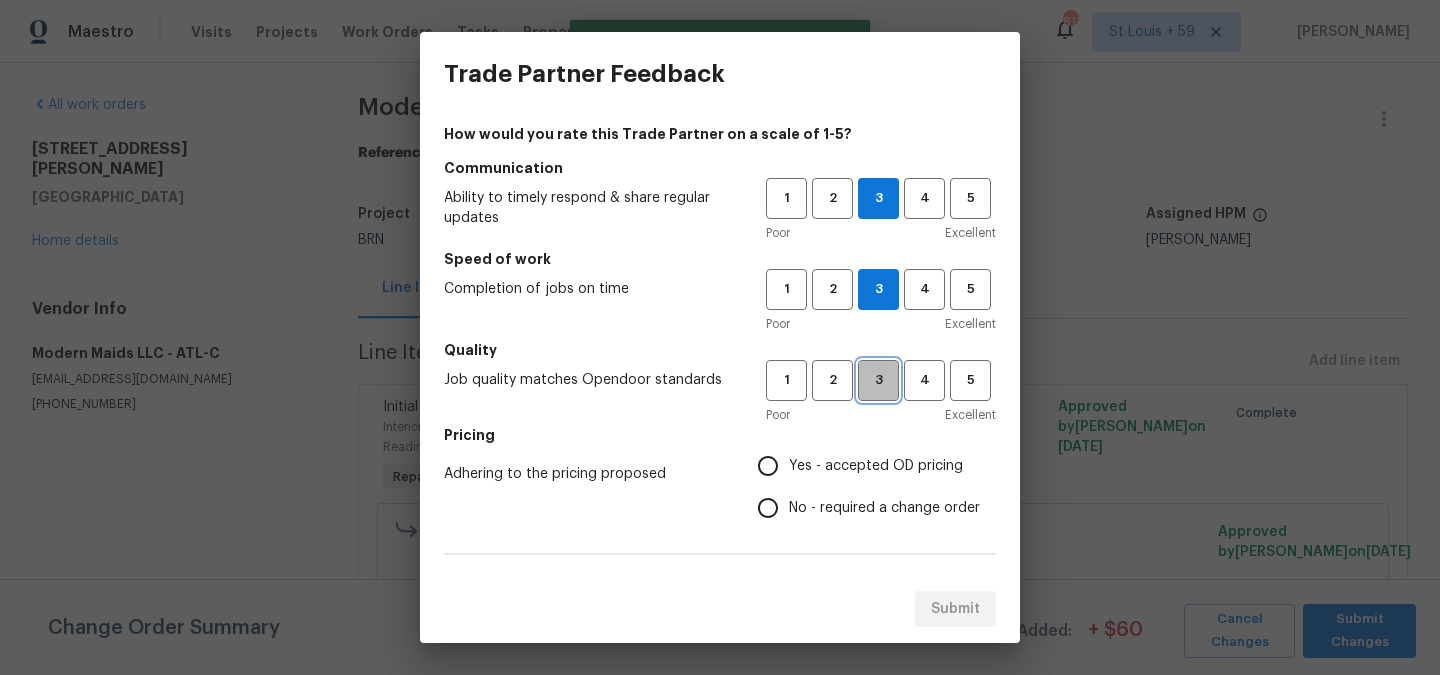 click on "3" at bounding box center [878, 380] 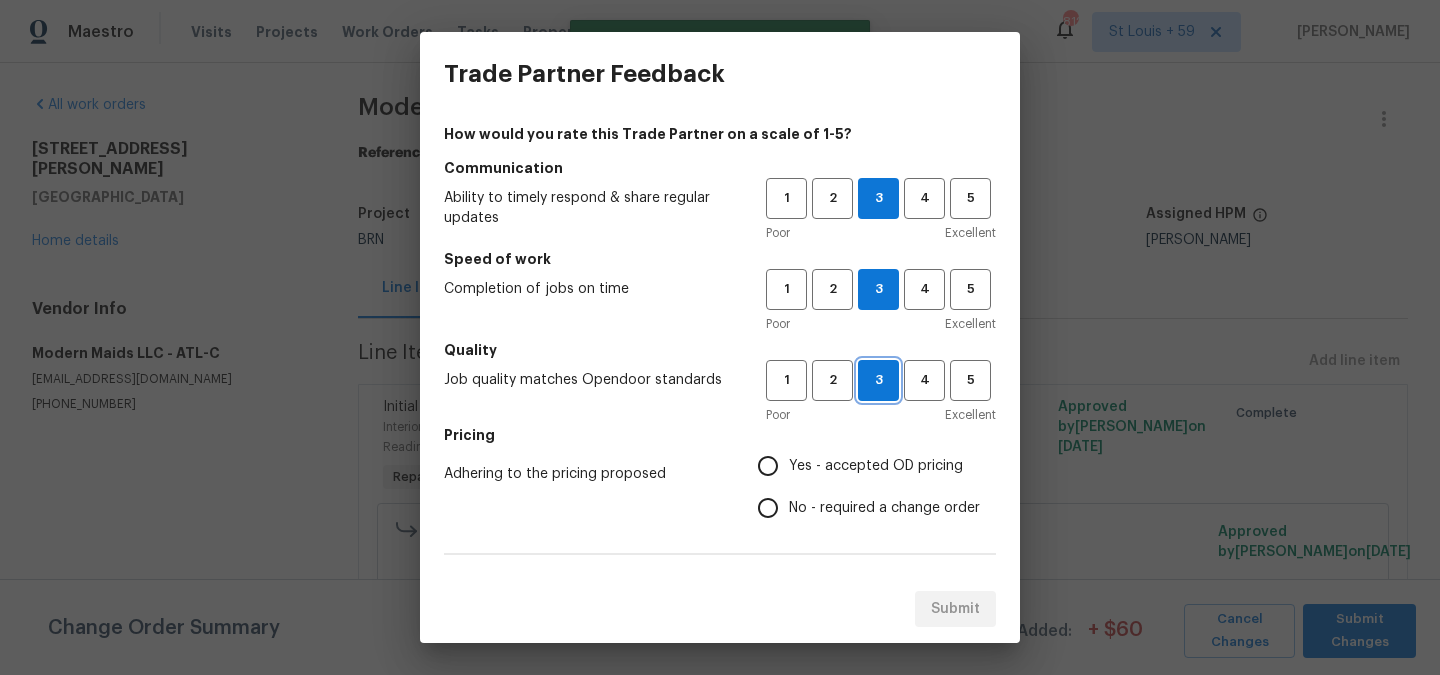 scroll, scrollTop: 112, scrollLeft: 0, axis: vertical 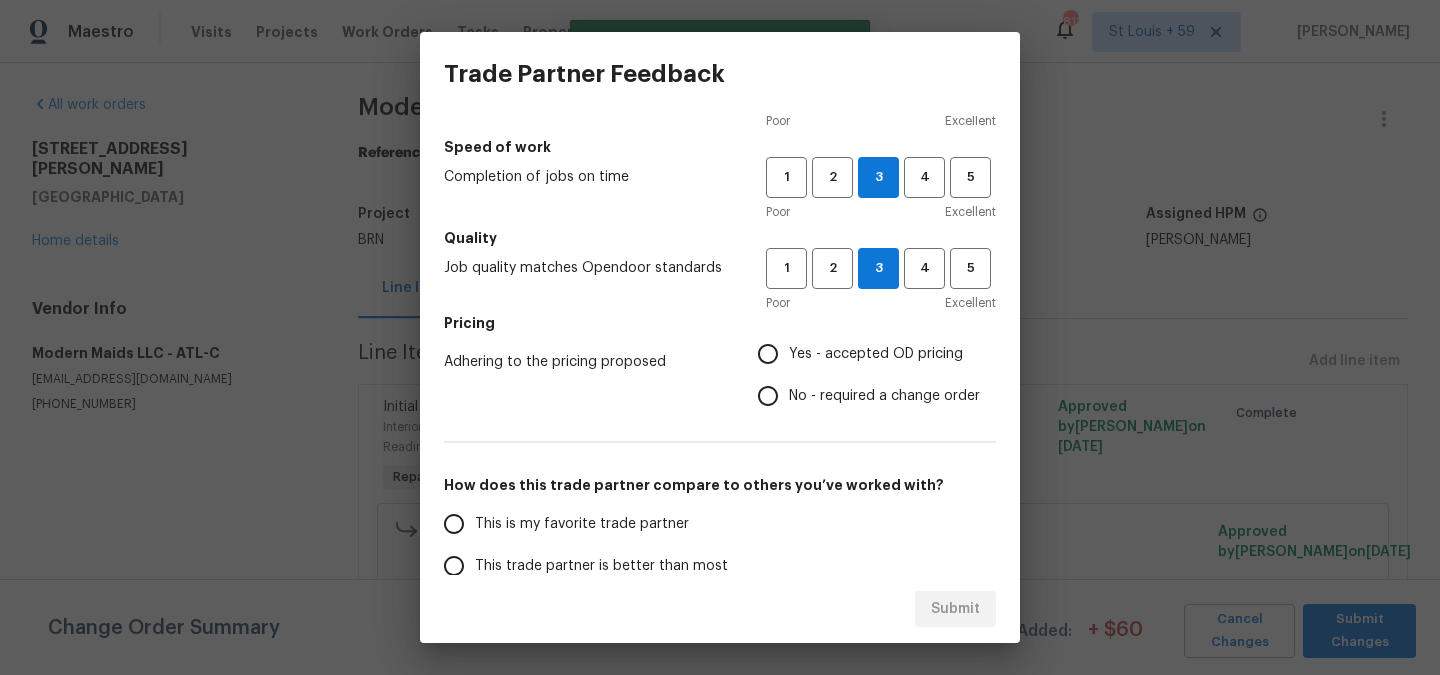 click on "Yes - accepted OD pricing" at bounding box center (863, 354) 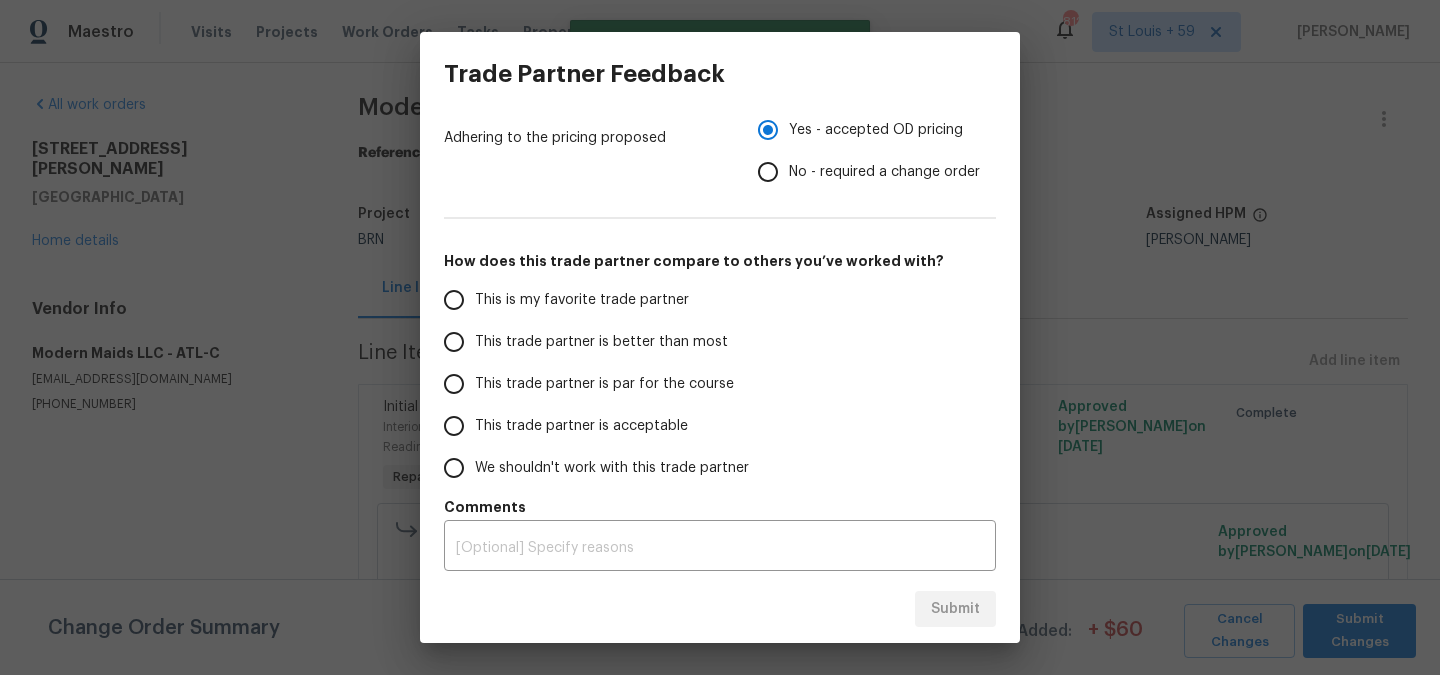 scroll, scrollTop: 340, scrollLeft: 0, axis: vertical 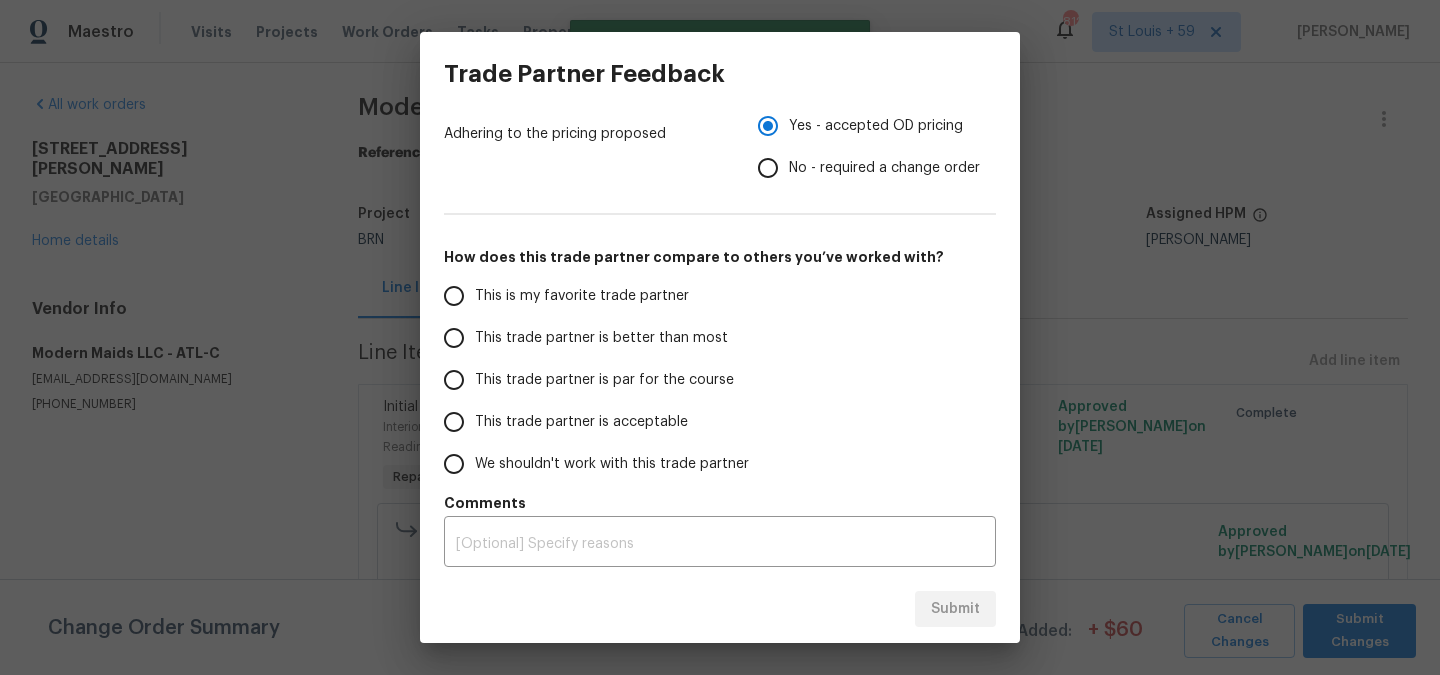 click on "This trade partner is par for the course" at bounding box center (591, 380) 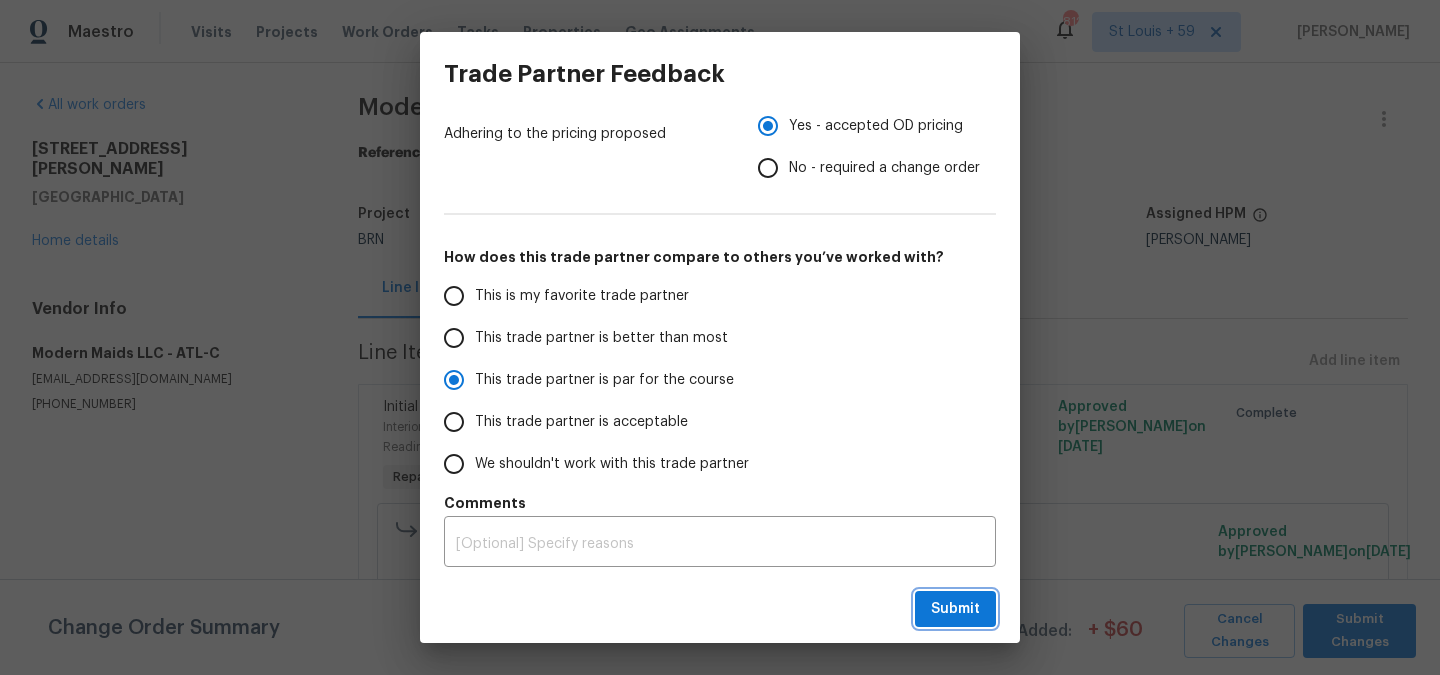 click on "Submit" at bounding box center (955, 609) 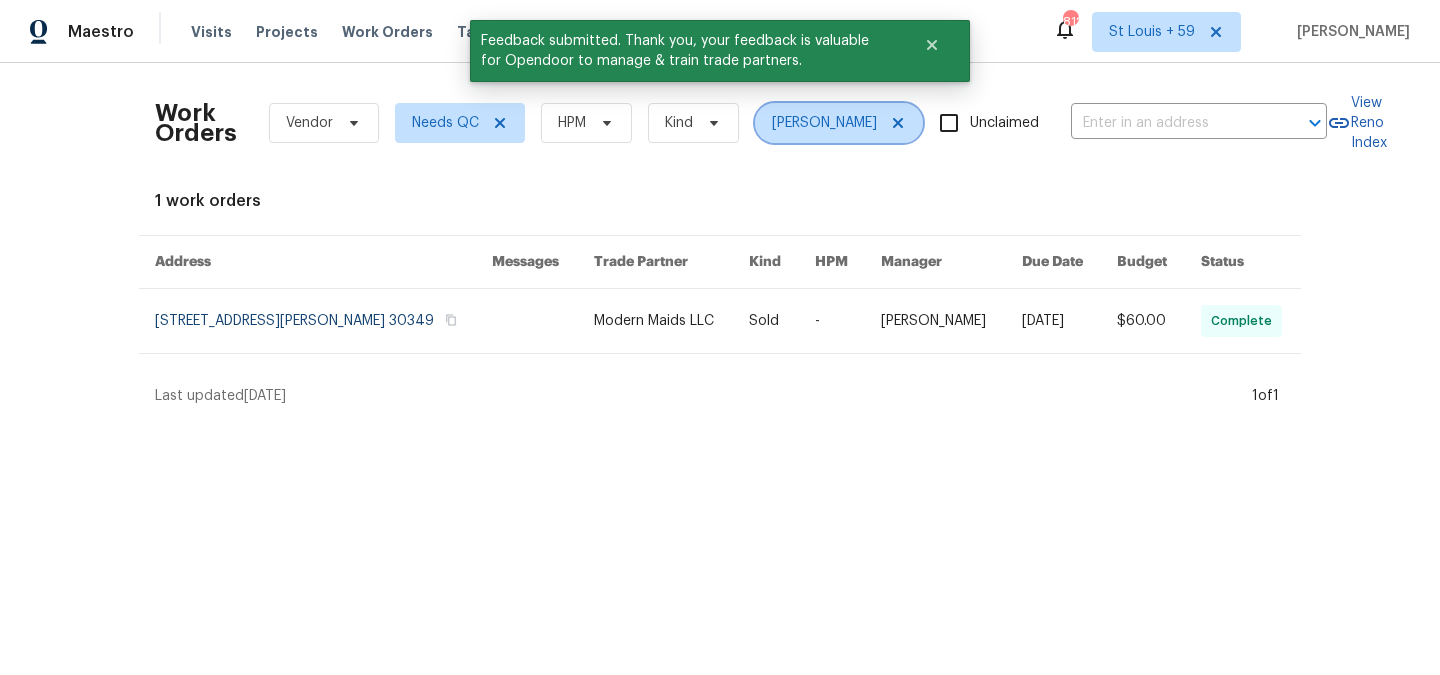click on "[PERSON_NAME]" at bounding box center (824, 123) 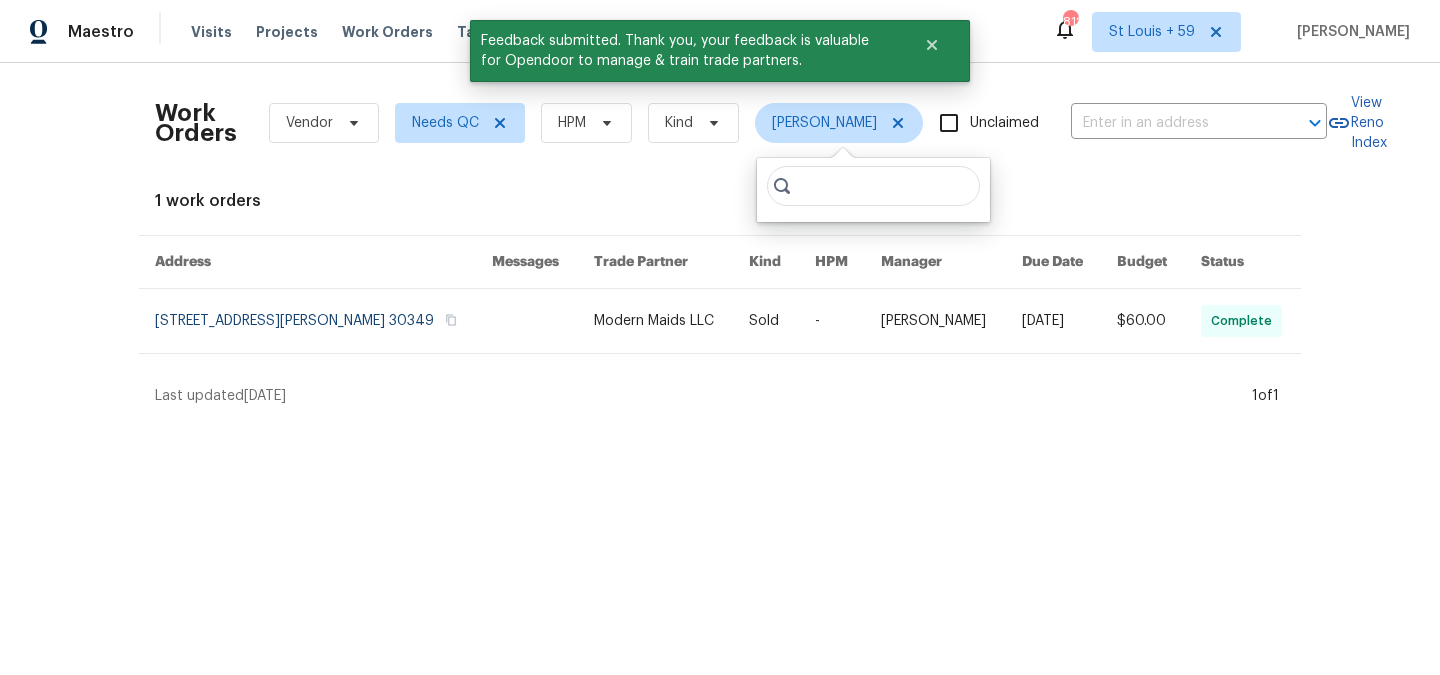 click at bounding box center (873, 186) 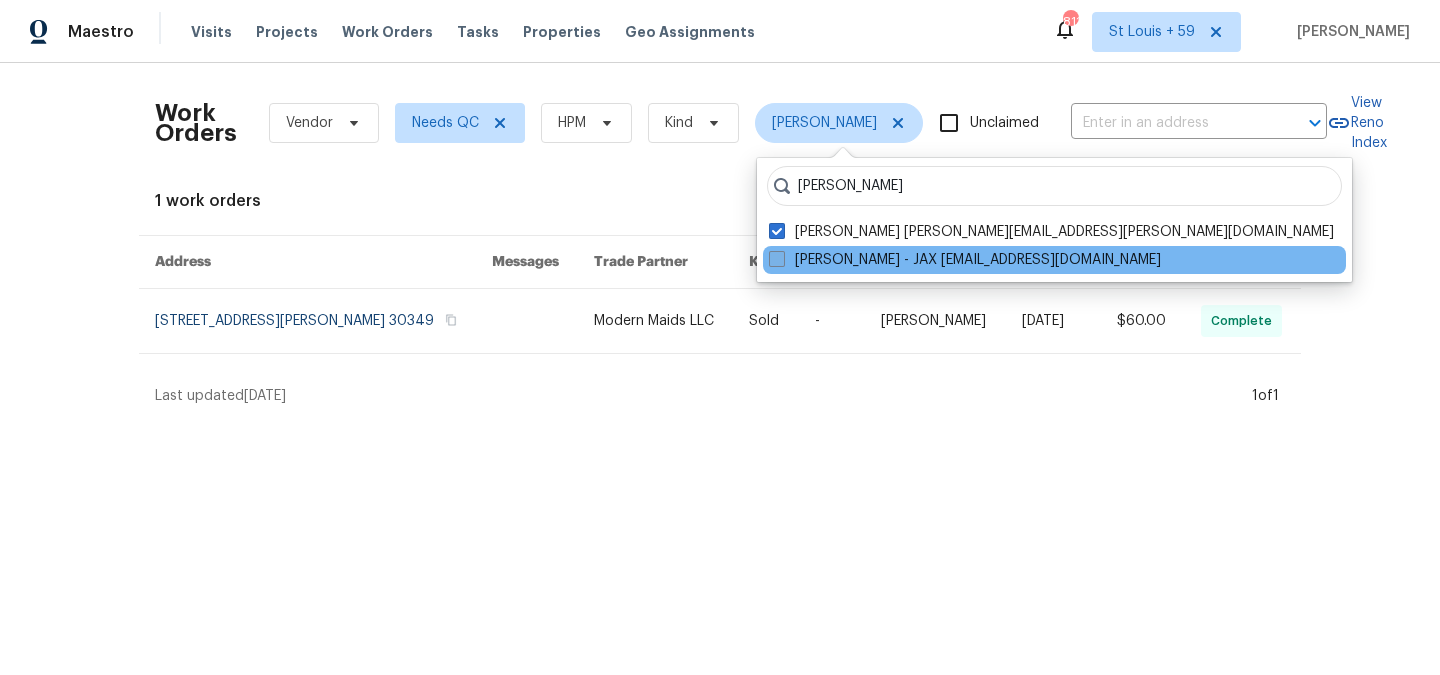 type on "[PERSON_NAME]" 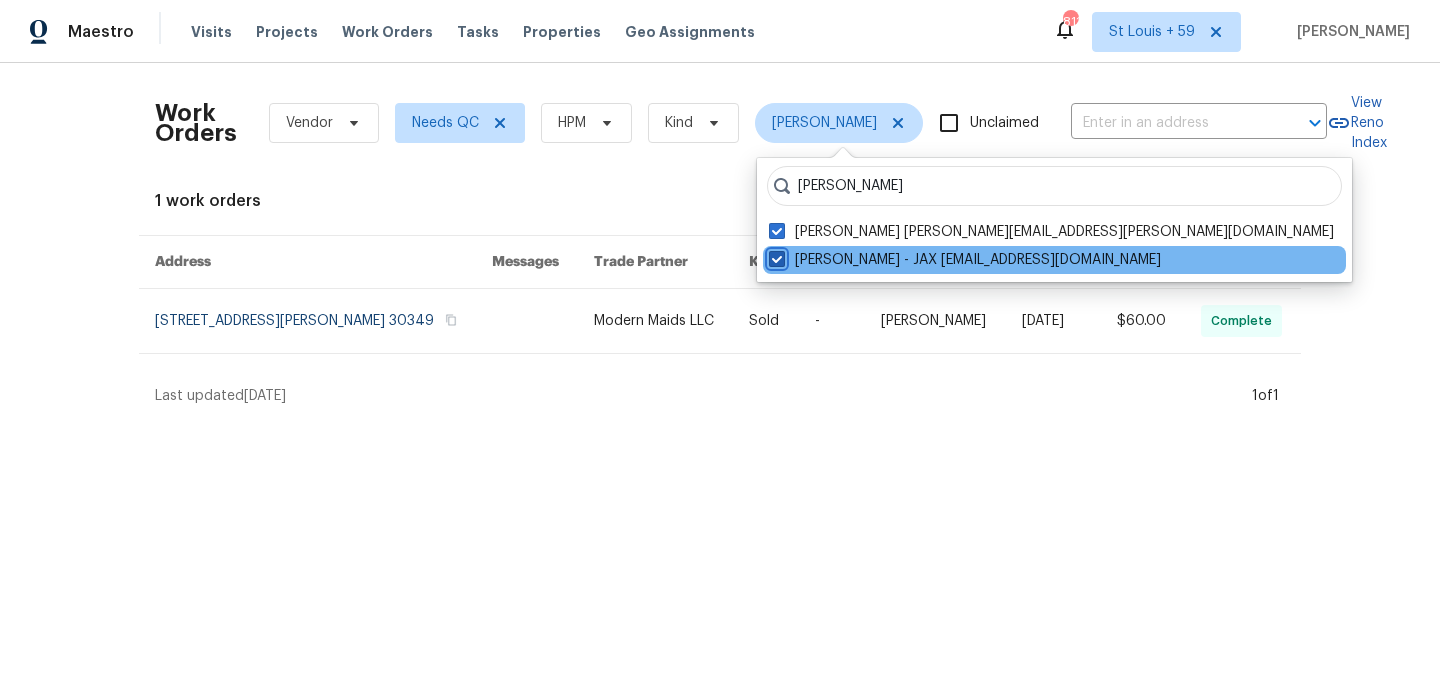 checkbox on "true" 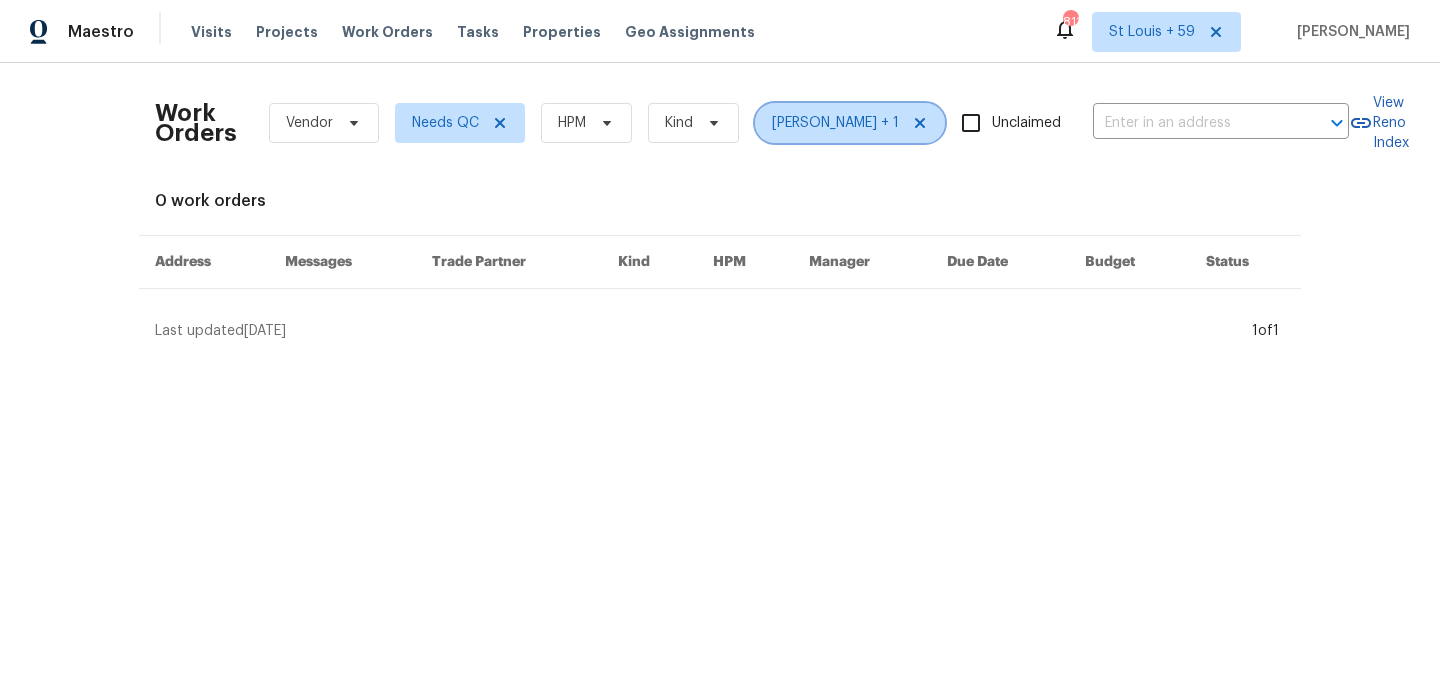 click on "[PERSON_NAME] + 1" at bounding box center (835, 123) 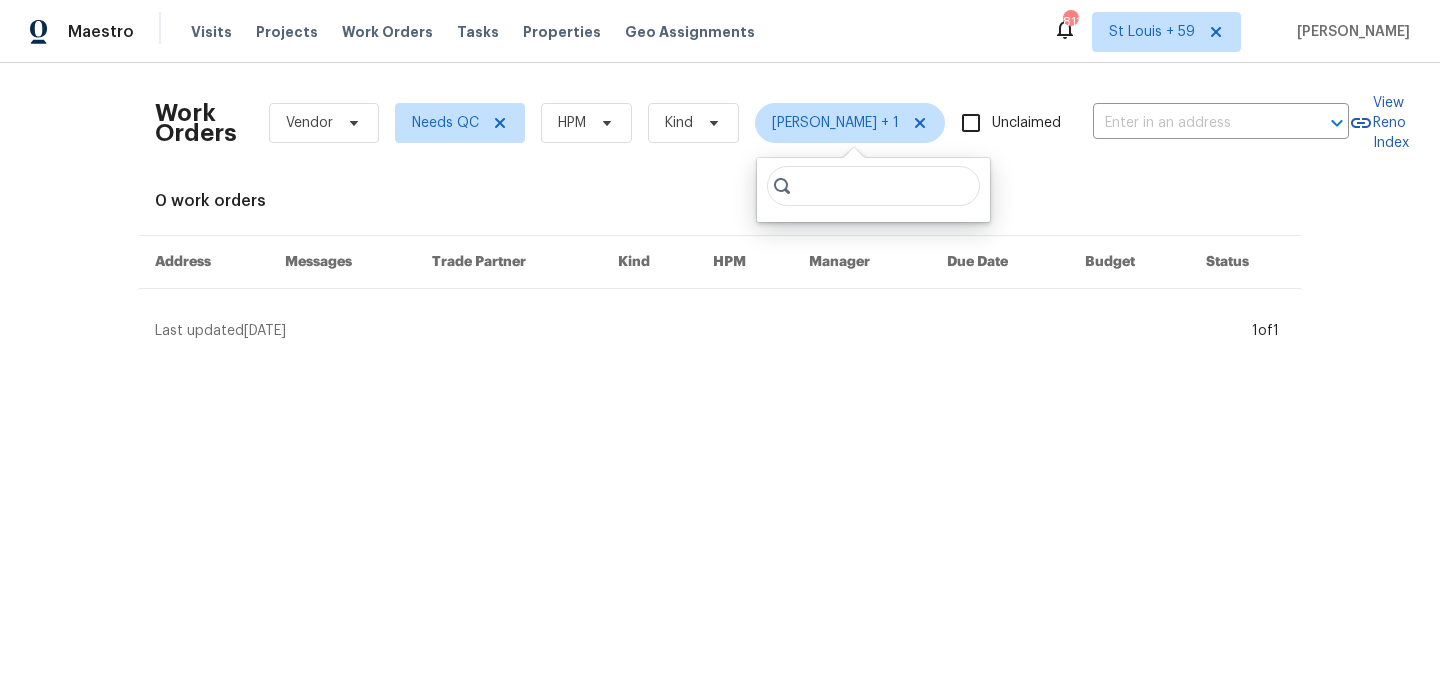click on "Maestro Visits Projects Work Orders Tasks Properties Geo Assignments 811 [GEOGRAPHIC_DATA] + 59 [PERSON_NAME] Work Orders Vendor Needs QC HPM Kind [PERSON_NAME] + 1 Unclaimed ​ View Reno Index 0 work orders Address Messages Trade Partner Kind HPM Manager Due Date Budget Status Last updated  [DATE] 1  of  1" at bounding box center [720, 178] 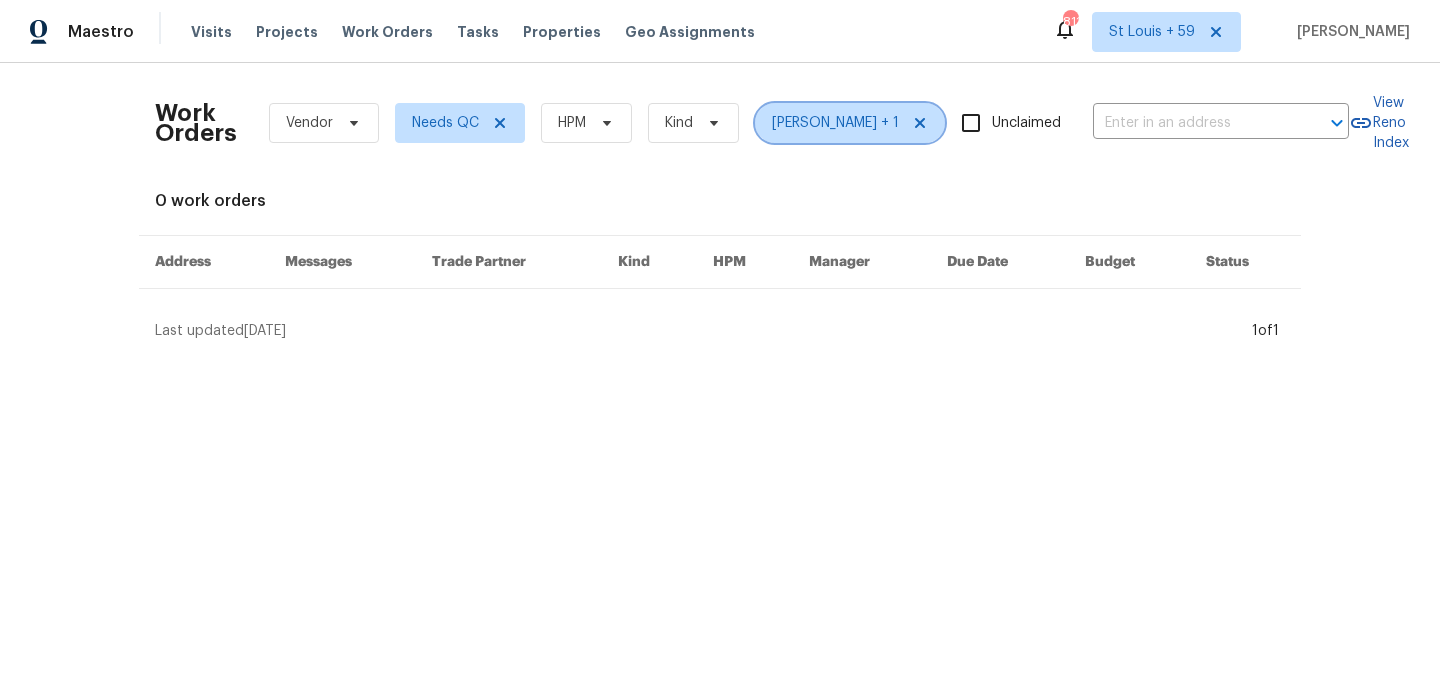 click on "[PERSON_NAME] + 1" at bounding box center (835, 123) 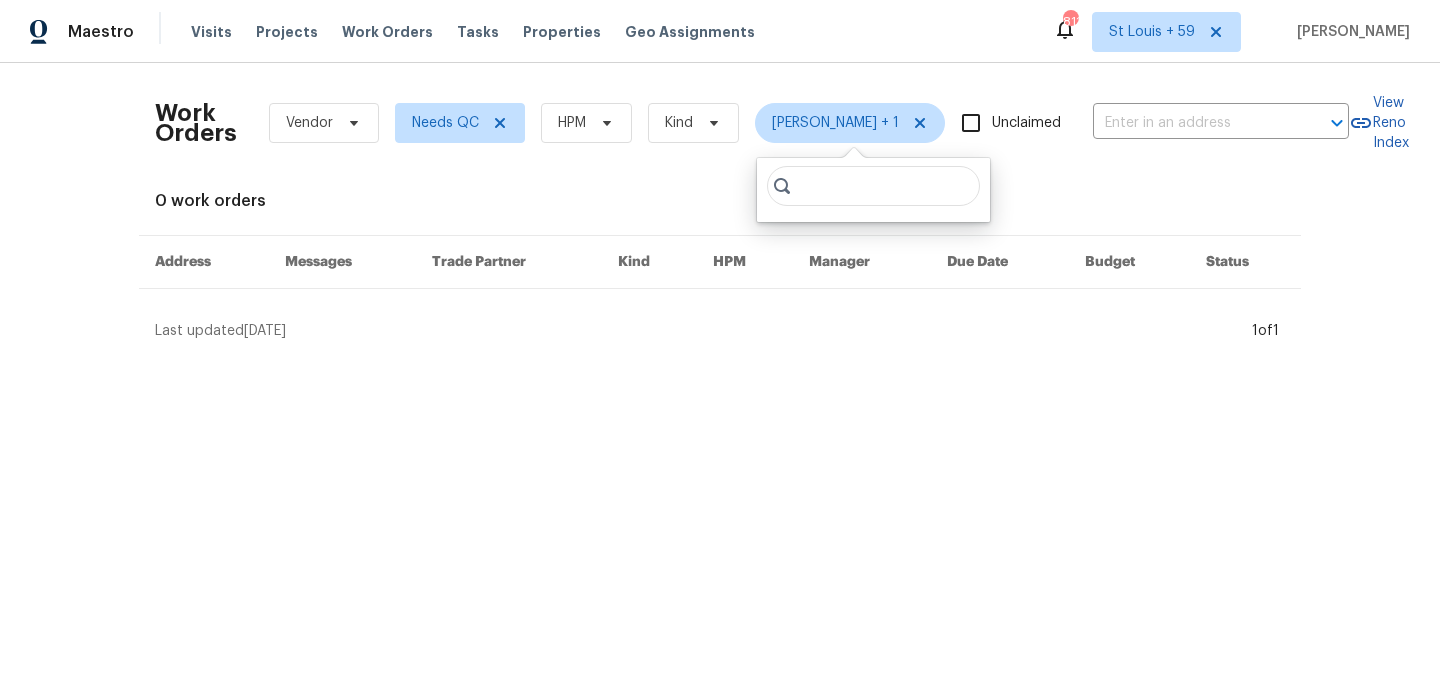 click at bounding box center [873, 186] 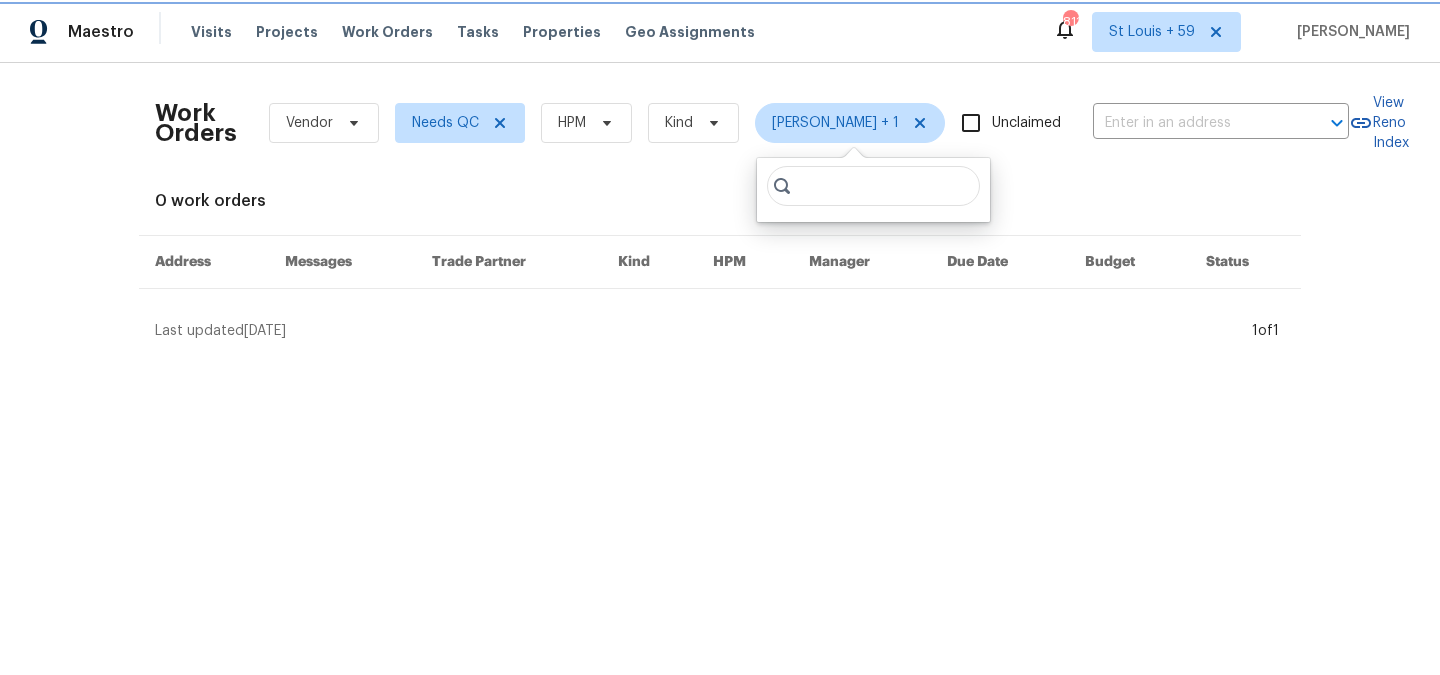 click 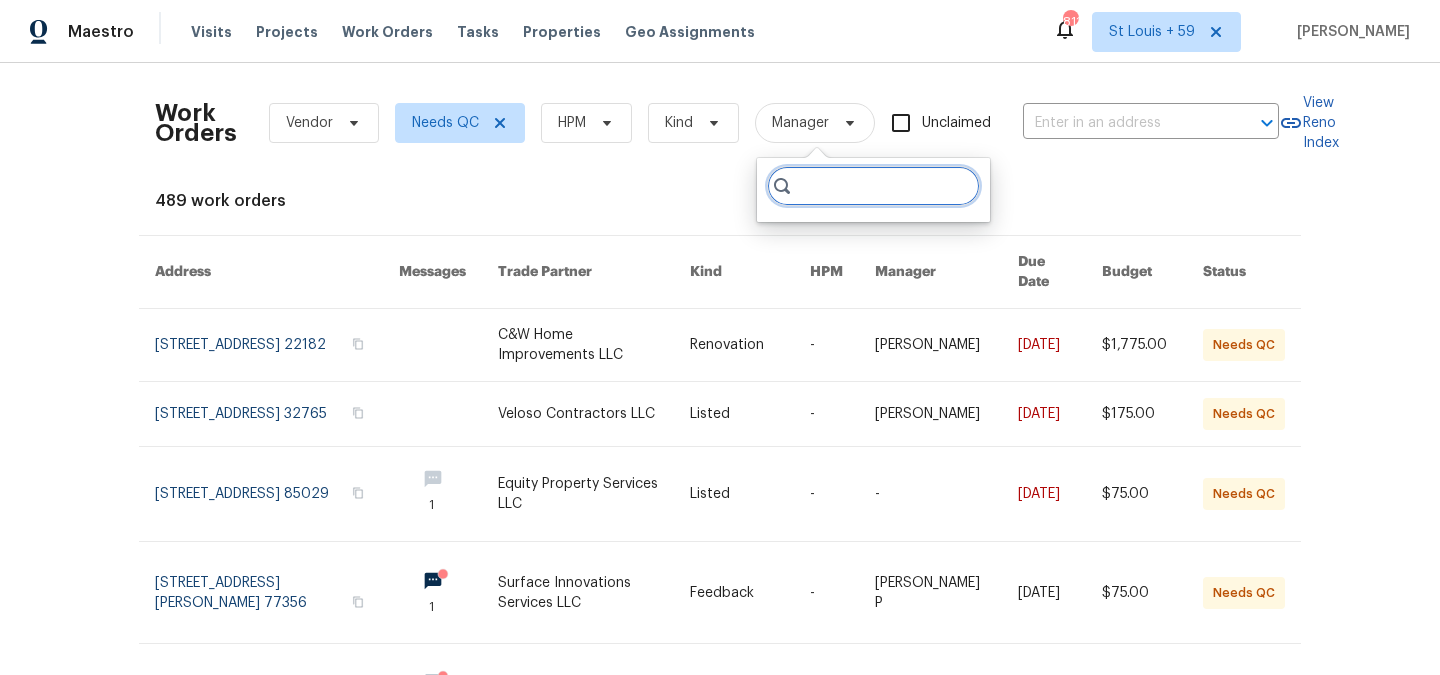 click at bounding box center [873, 186] 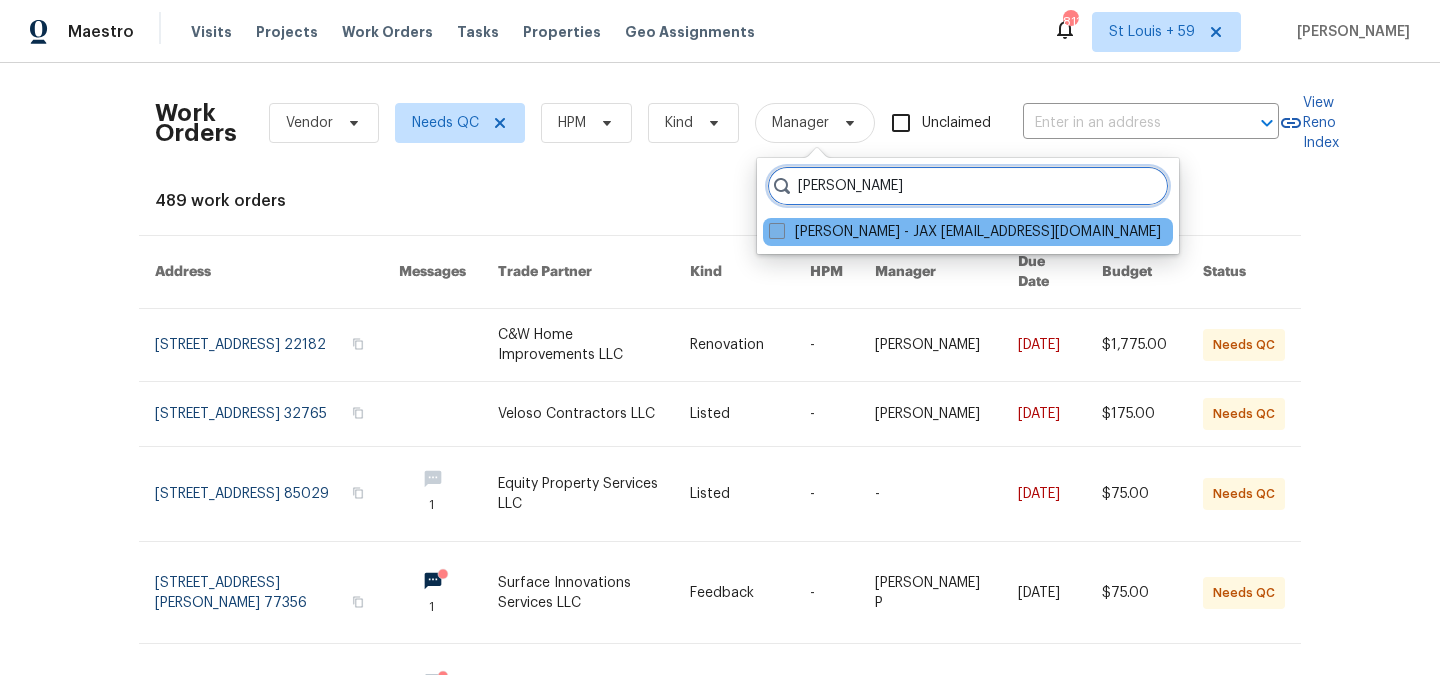 type on "[PERSON_NAME]" 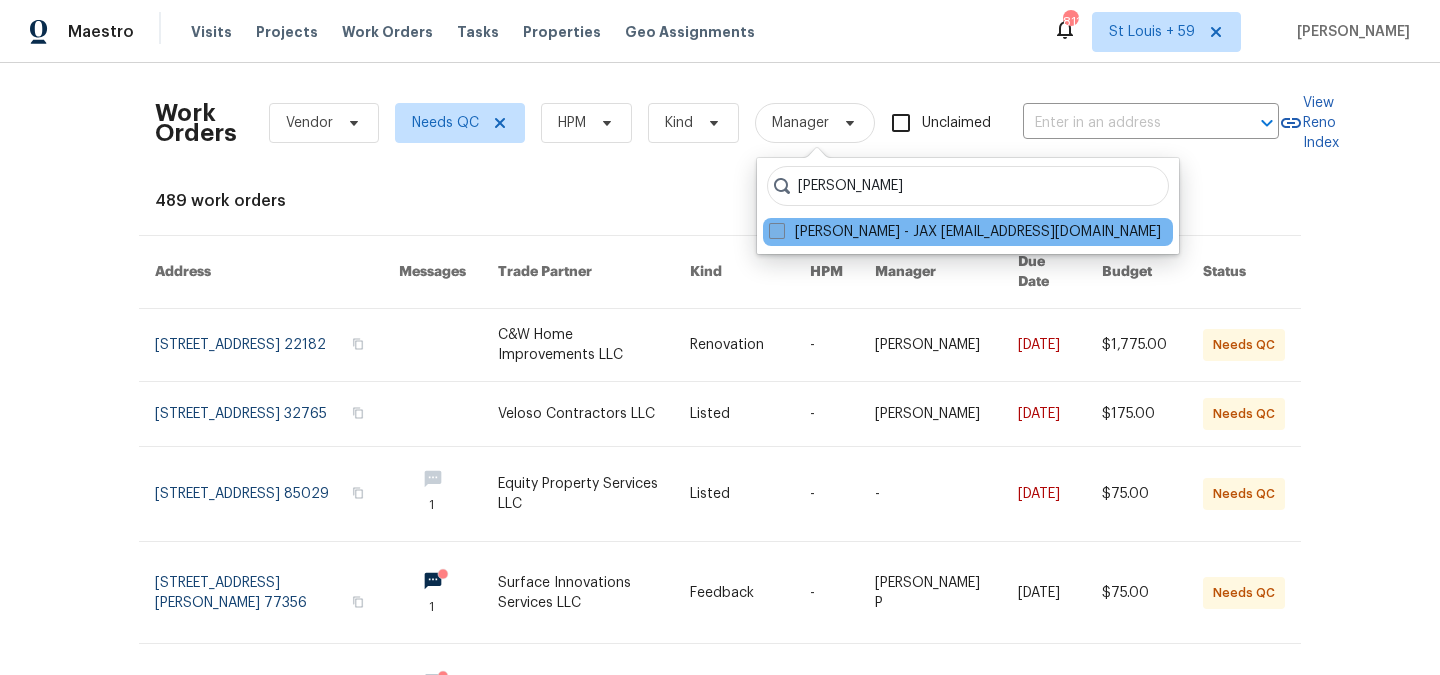 click on "[PERSON_NAME] - JAX
[EMAIL_ADDRESS][DOMAIN_NAME]" at bounding box center (965, 232) 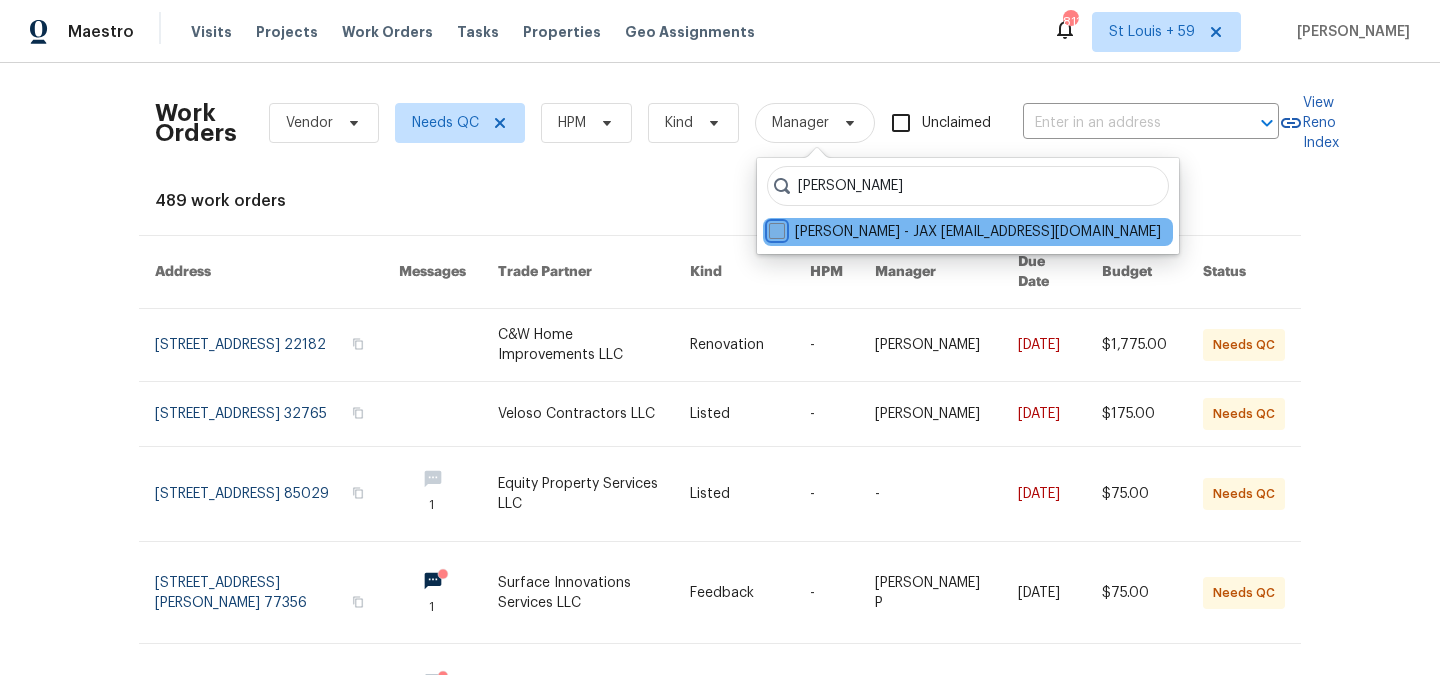 click on "[PERSON_NAME] - JAX
[EMAIL_ADDRESS][DOMAIN_NAME]" at bounding box center [775, 228] 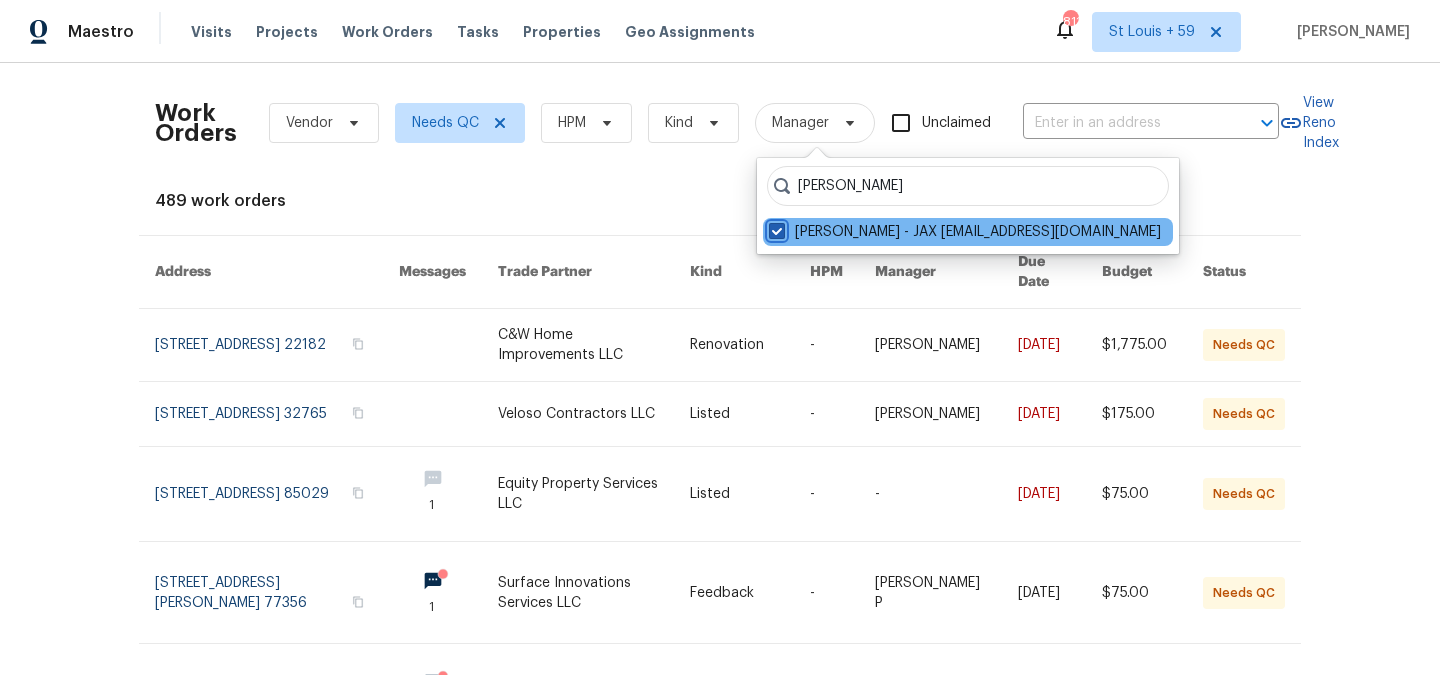 checkbox on "true" 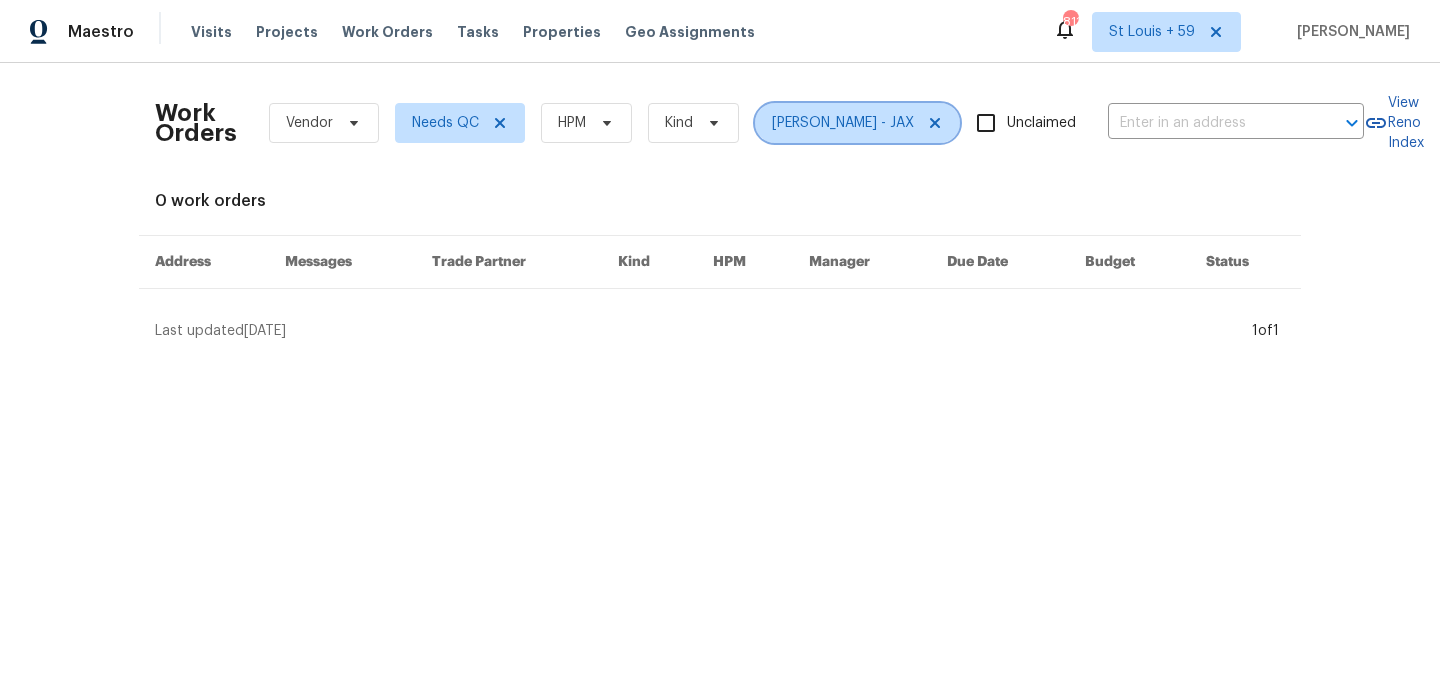 click 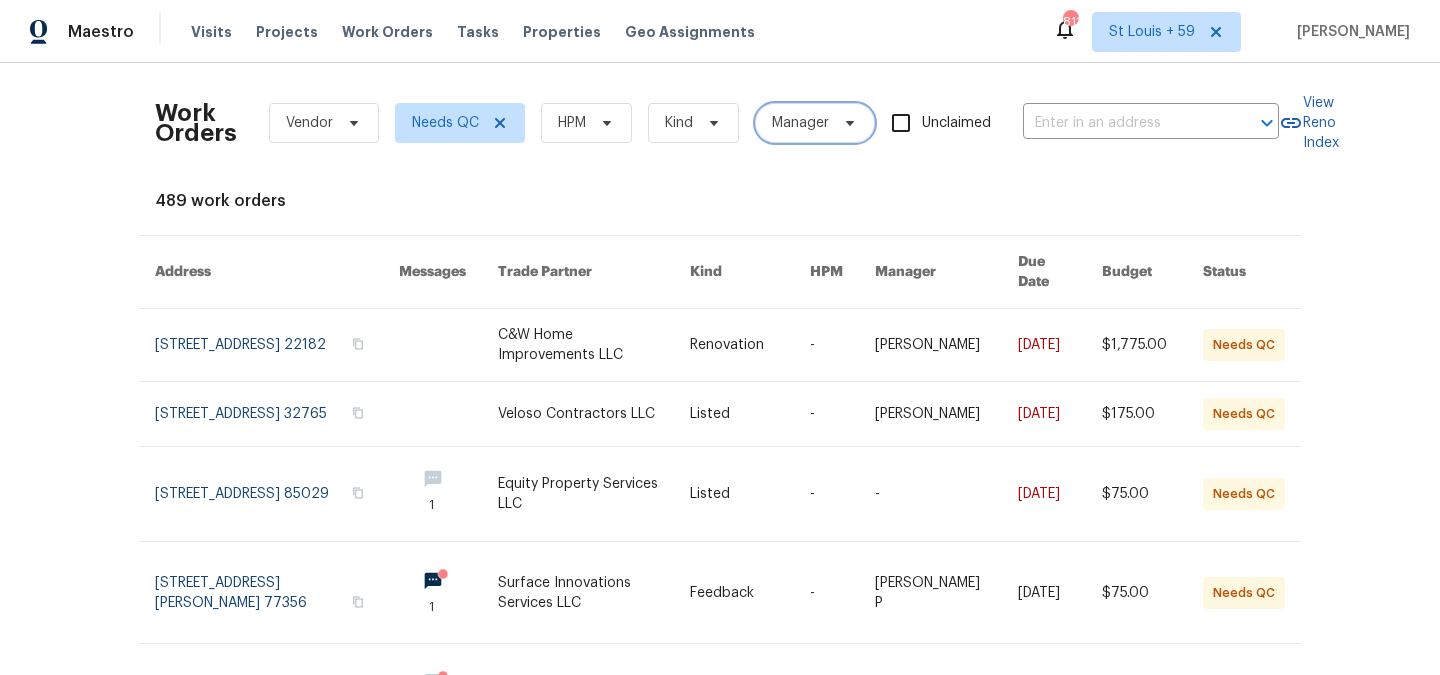 click on "Manager" at bounding box center (800, 123) 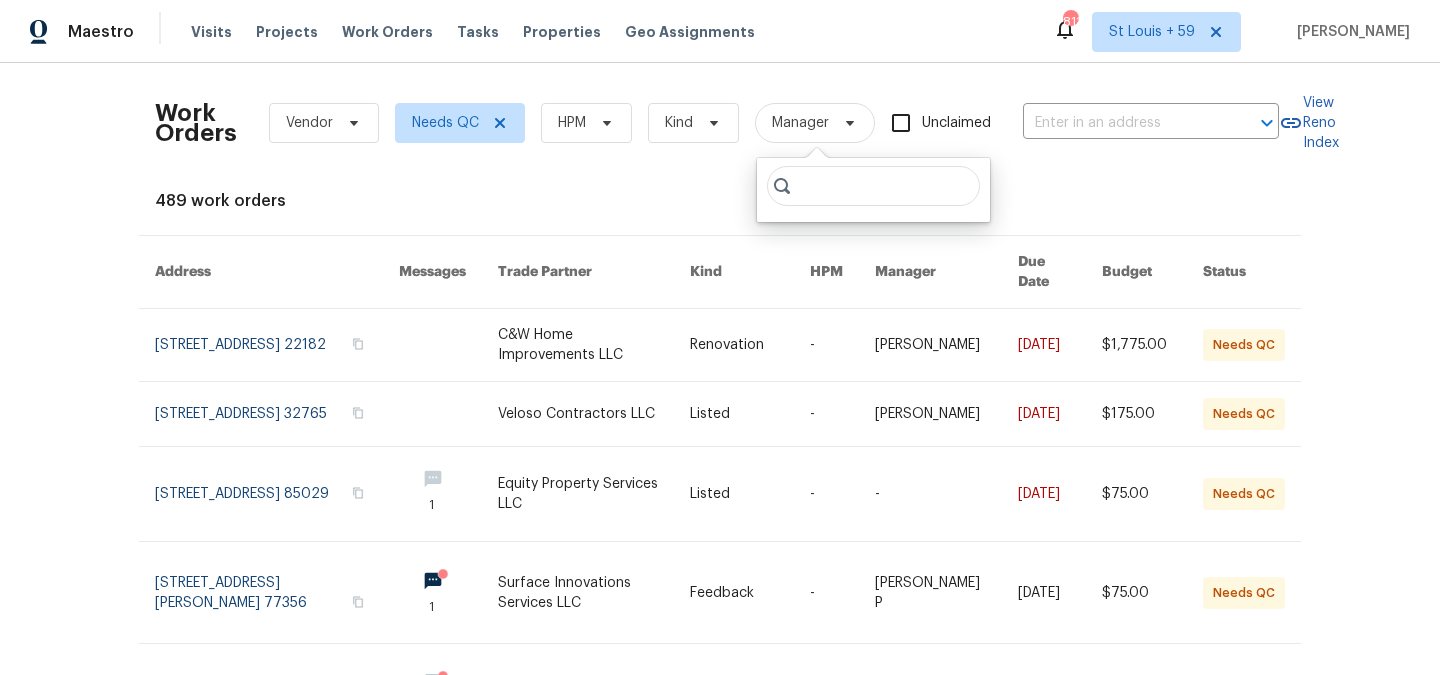 click at bounding box center (873, 186) 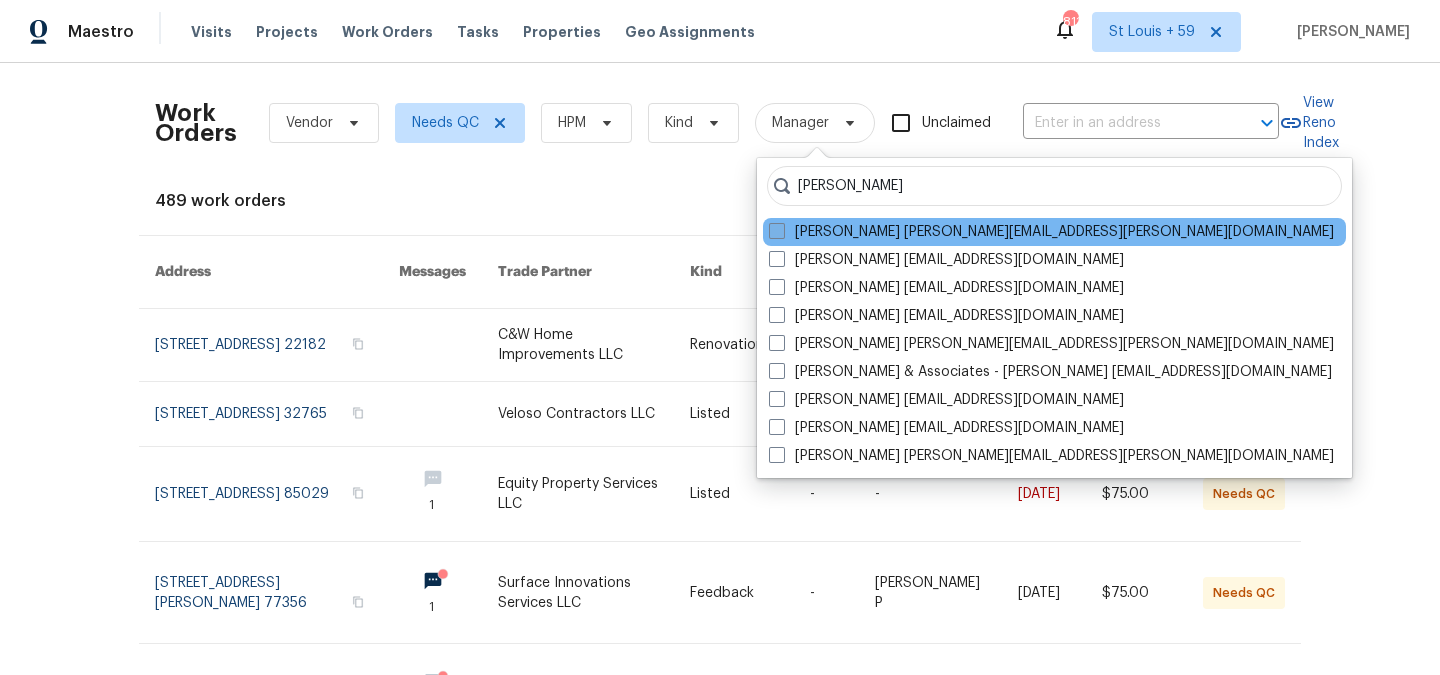 type on "[PERSON_NAME]" 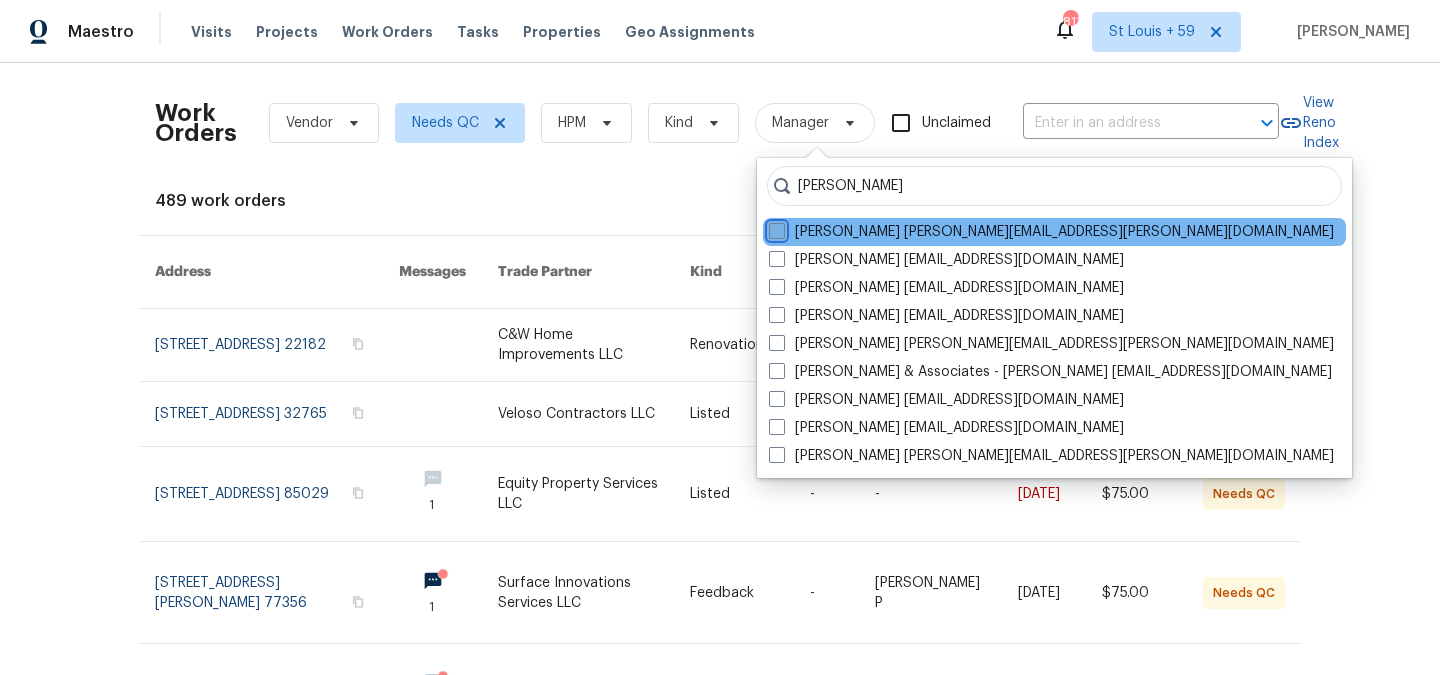 click on "[PERSON_NAME]
[PERSON_NAME][EMAIL_ADDRESS][PERSON_NAME][DOMAIN_NAME]" at bounding box center [775, 228] 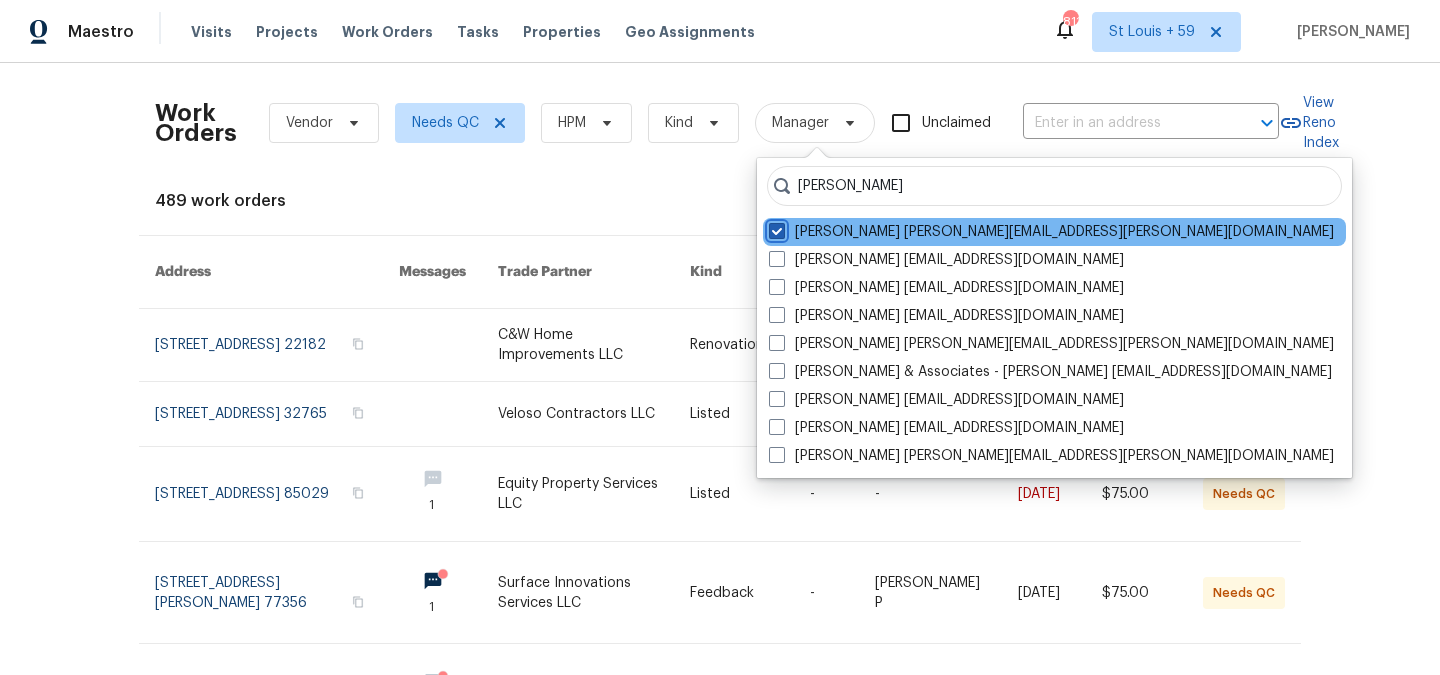 checkbox on "true" 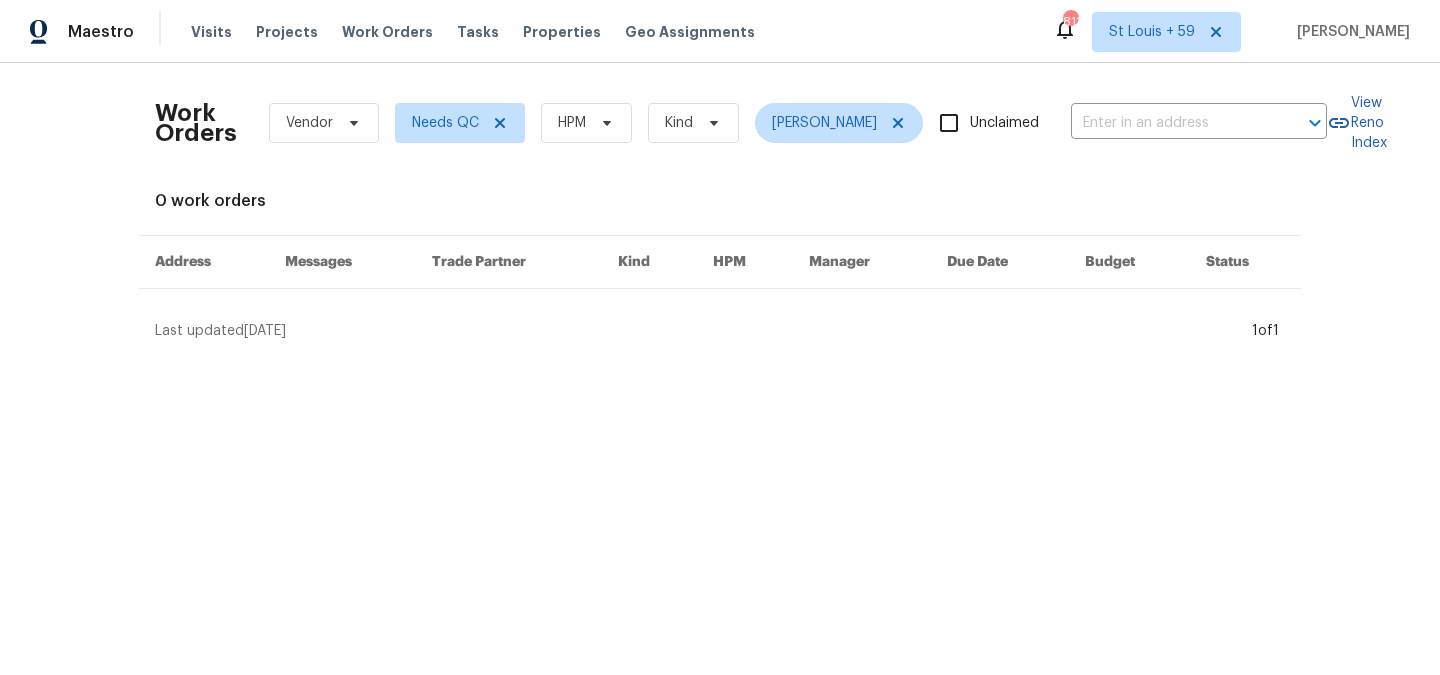 click on "Work Orders Vendor Needs QC HPM Kind [PERSON_NAME] Unclaimed ​ View Reno Index 0 work orders Address Messages Trade Partner Kind HPM Manager Due Date Budget Status Last updated  [DATE] 1  of  1" at bounding box center (720, 210) 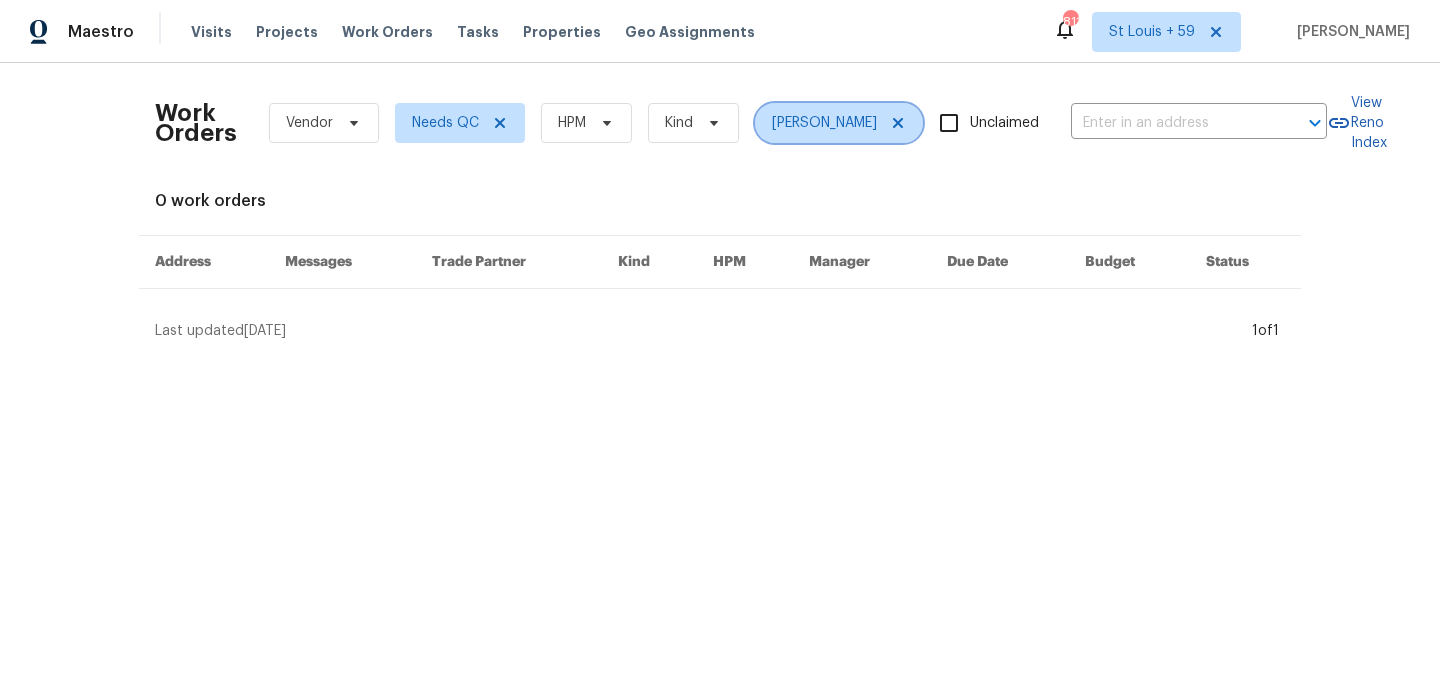 click on "[PERSON_NAME]" at bounding box center (839, 123) 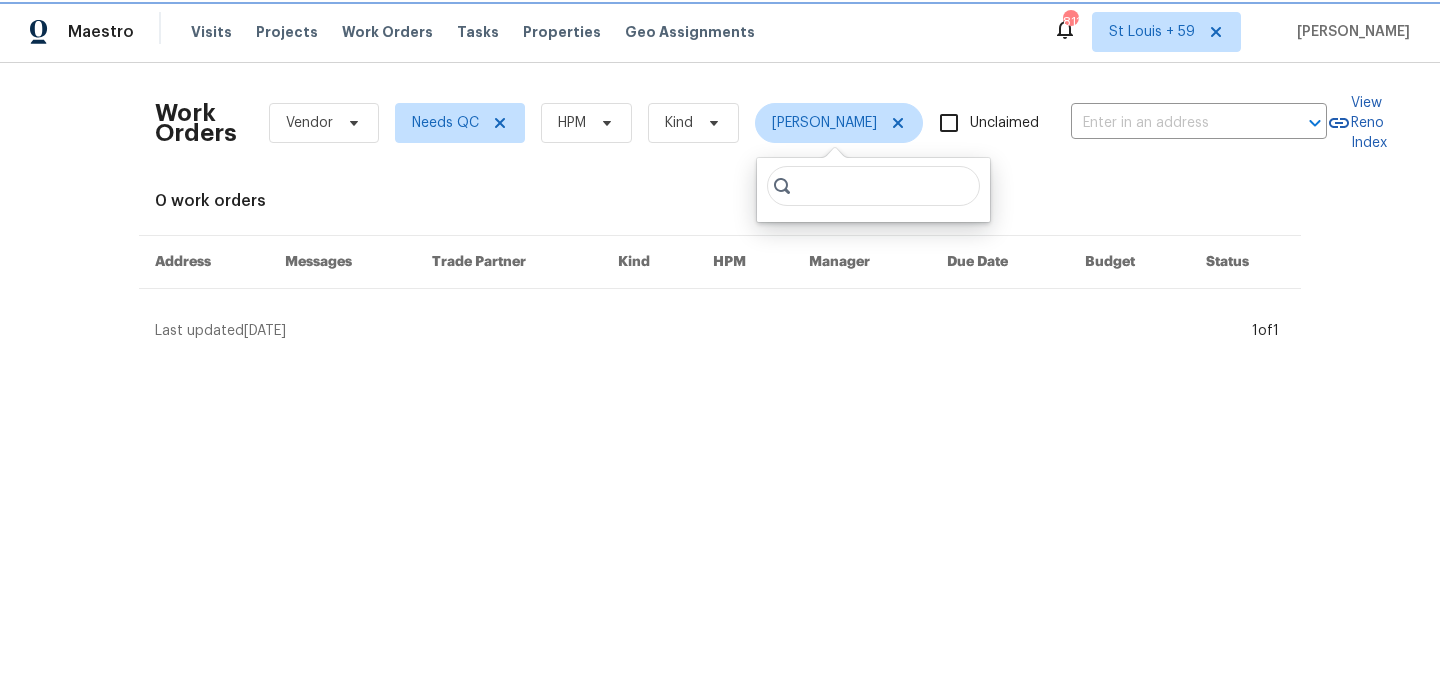 click 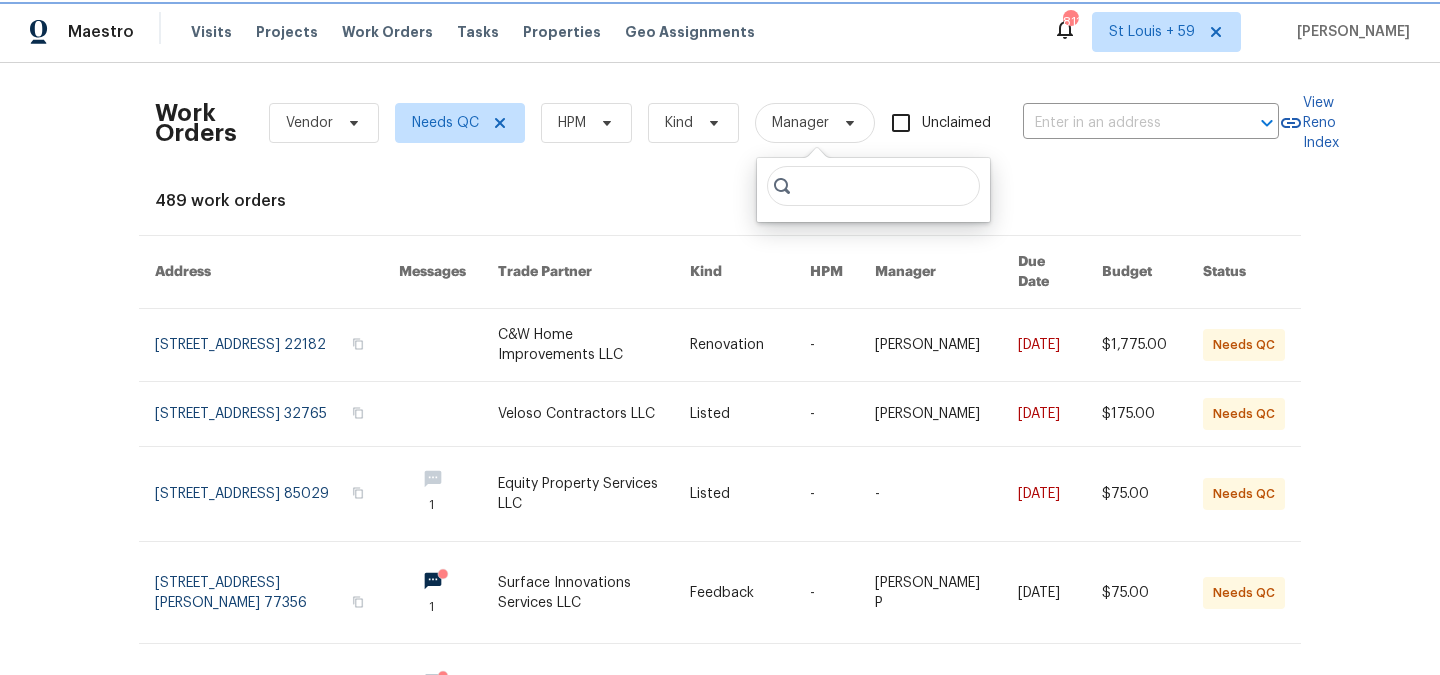 click on "Manager" at bounding box center (815, 123) 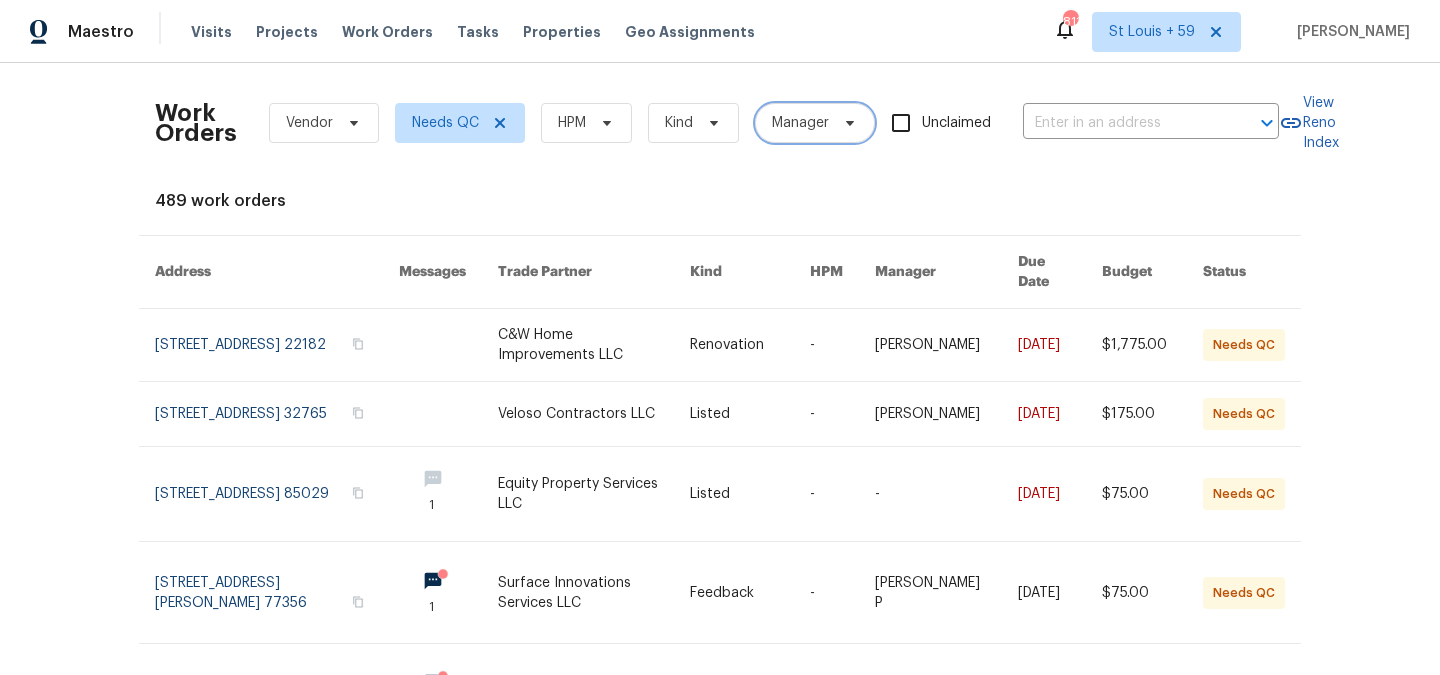 click on "Manager" at bounding box center (815, 123) 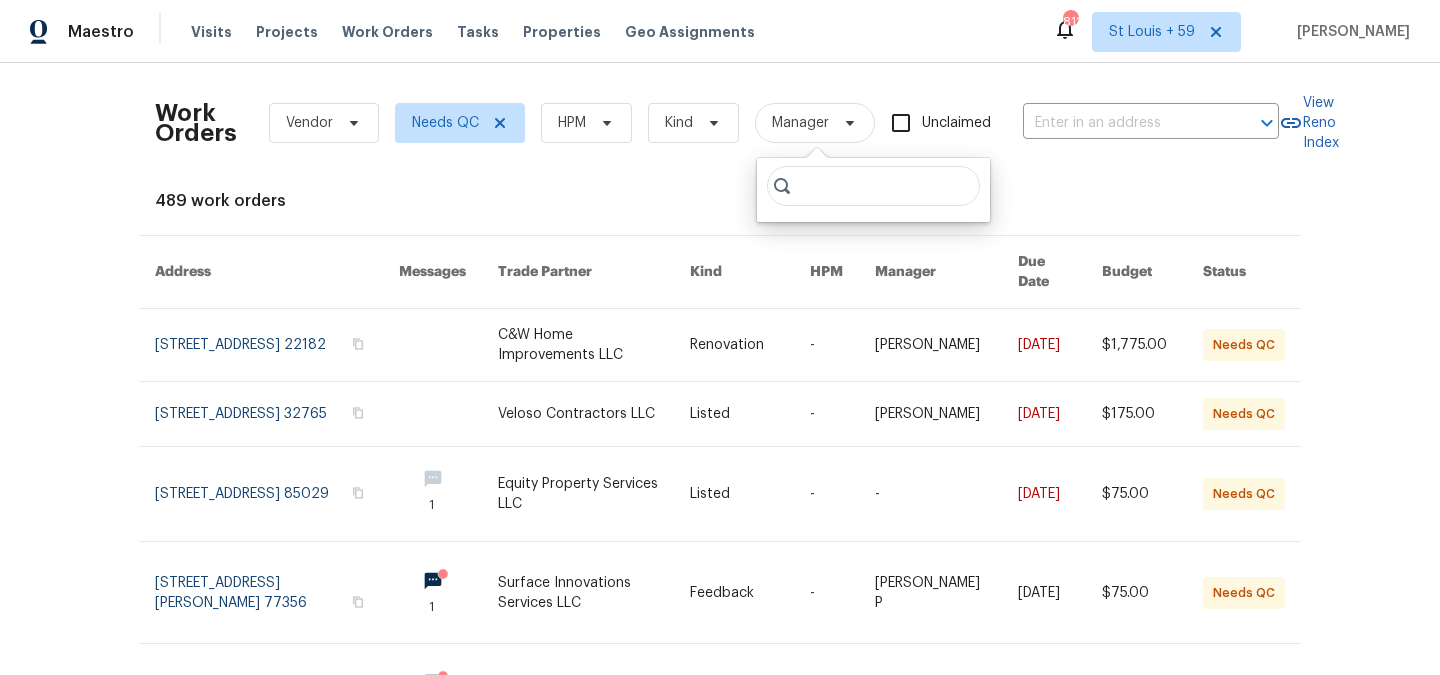 click at bounding box center (873, 186) 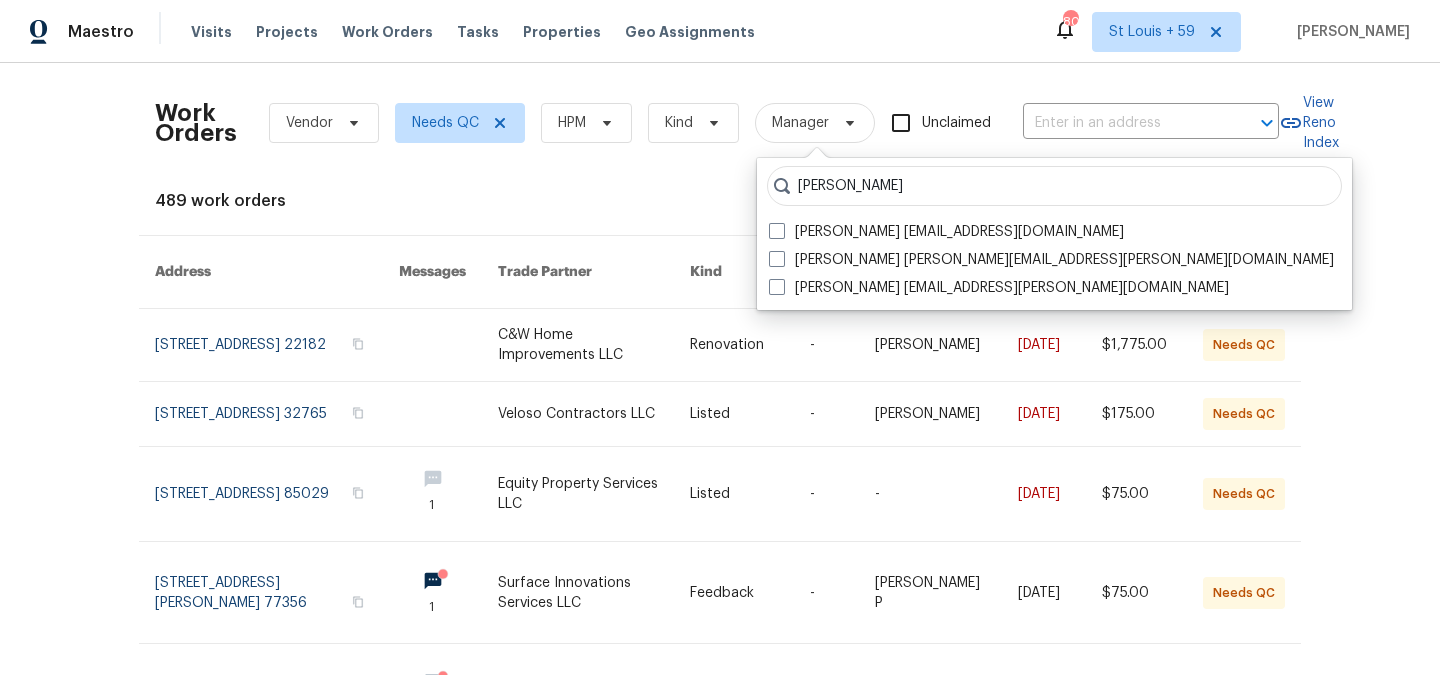 type on "[PERSON_NAME]" 